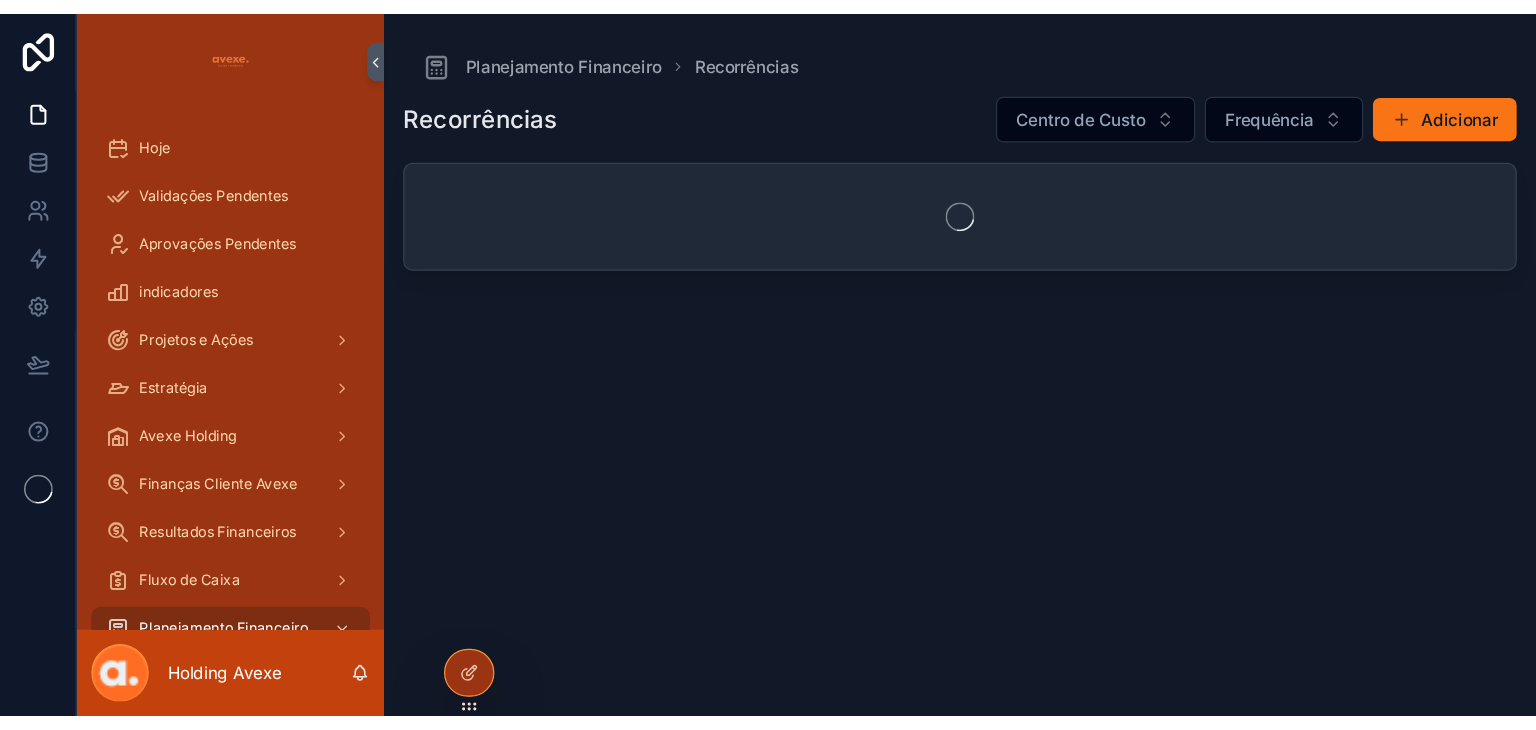 scroll, scrollTop: 0, scrollLeft: 0, axis: both 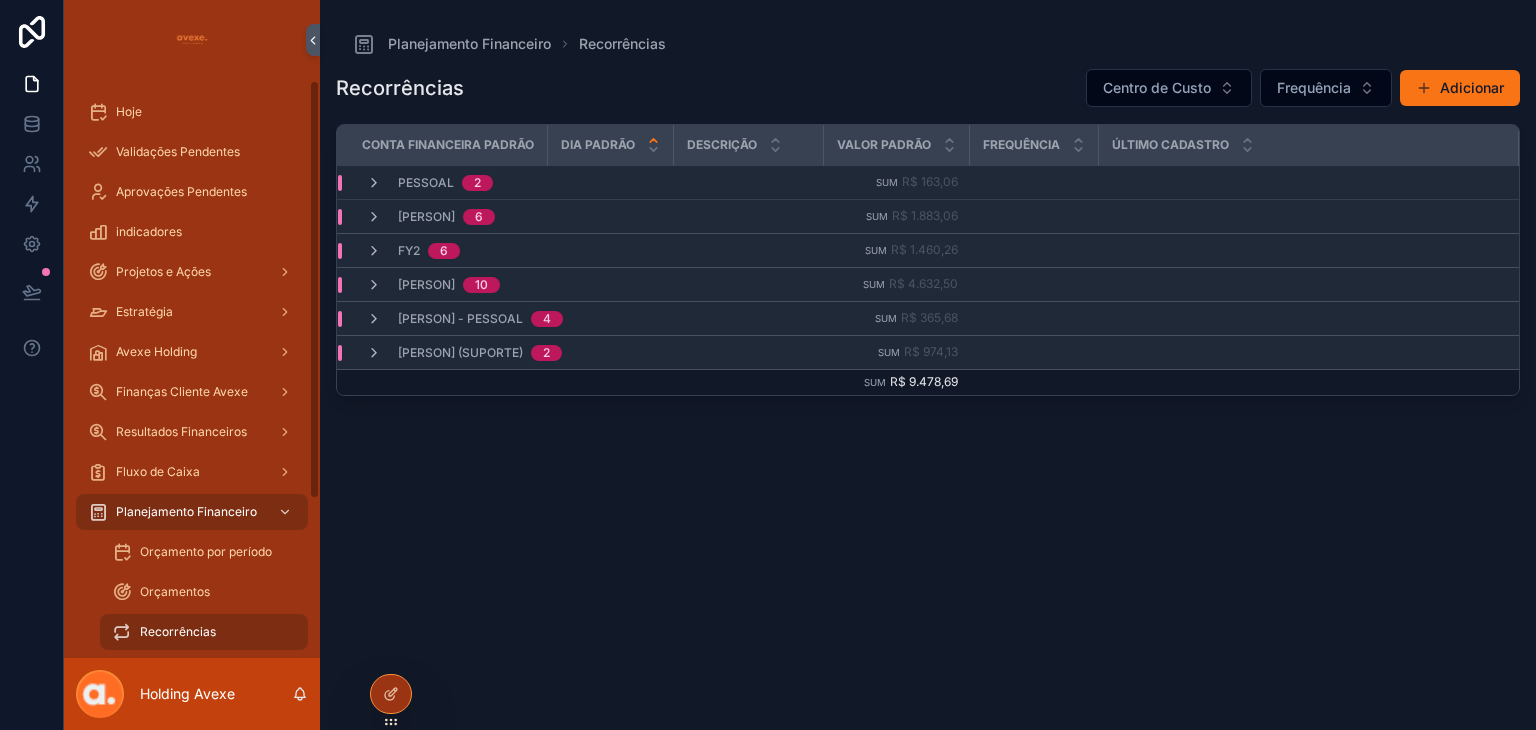 click on "Conta Financeira Padrão Recorrência (Nome) Descrição Valor Padrão Frequência Último cadastro Pessoal 2 Sum R$ 163,06 [PERSON] 6 Sum R$ 1.883,06 Fy2 6 Sum R$ 1.460,26 [PERSON] 10 Sum R$ 4.632,50 Babi - Pessoal 4 Sum R$ 365,68 Babi (Suporte) 2 Sum R$ 974,13 Sum R$ 9.478,69" at bounding box center (928, 381) 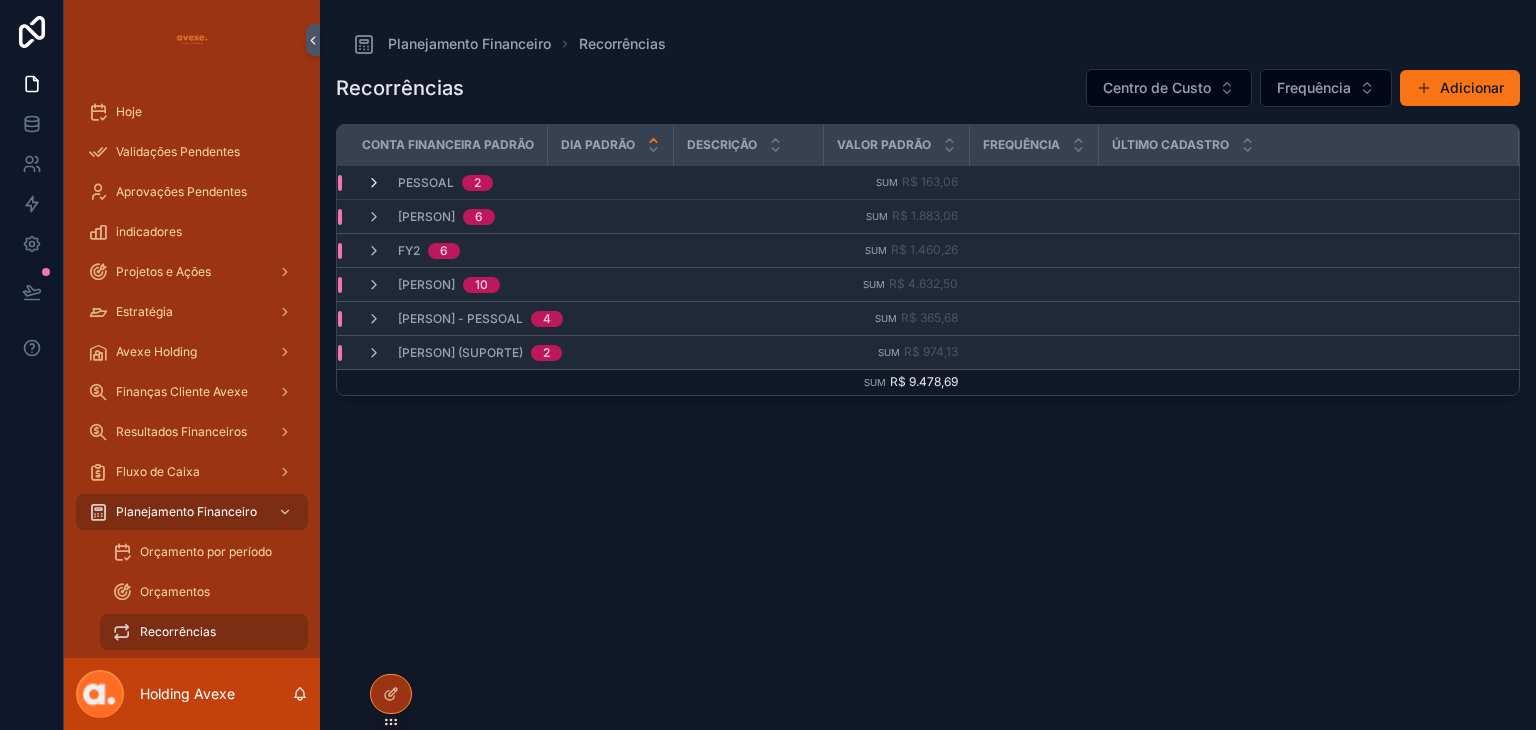click at bounding box center (374, 183) 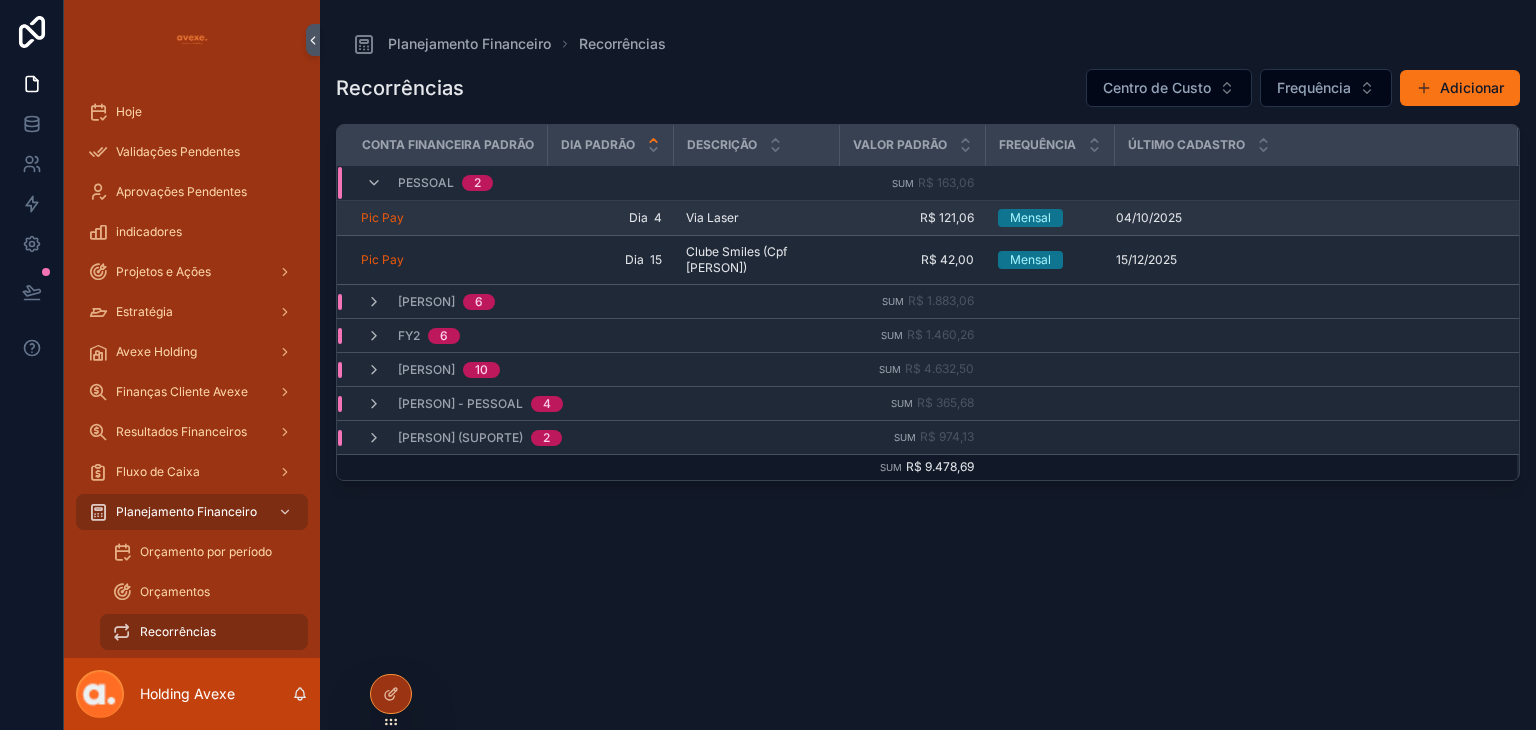 click on "Pic Pay" at bounding box center (448, 218) 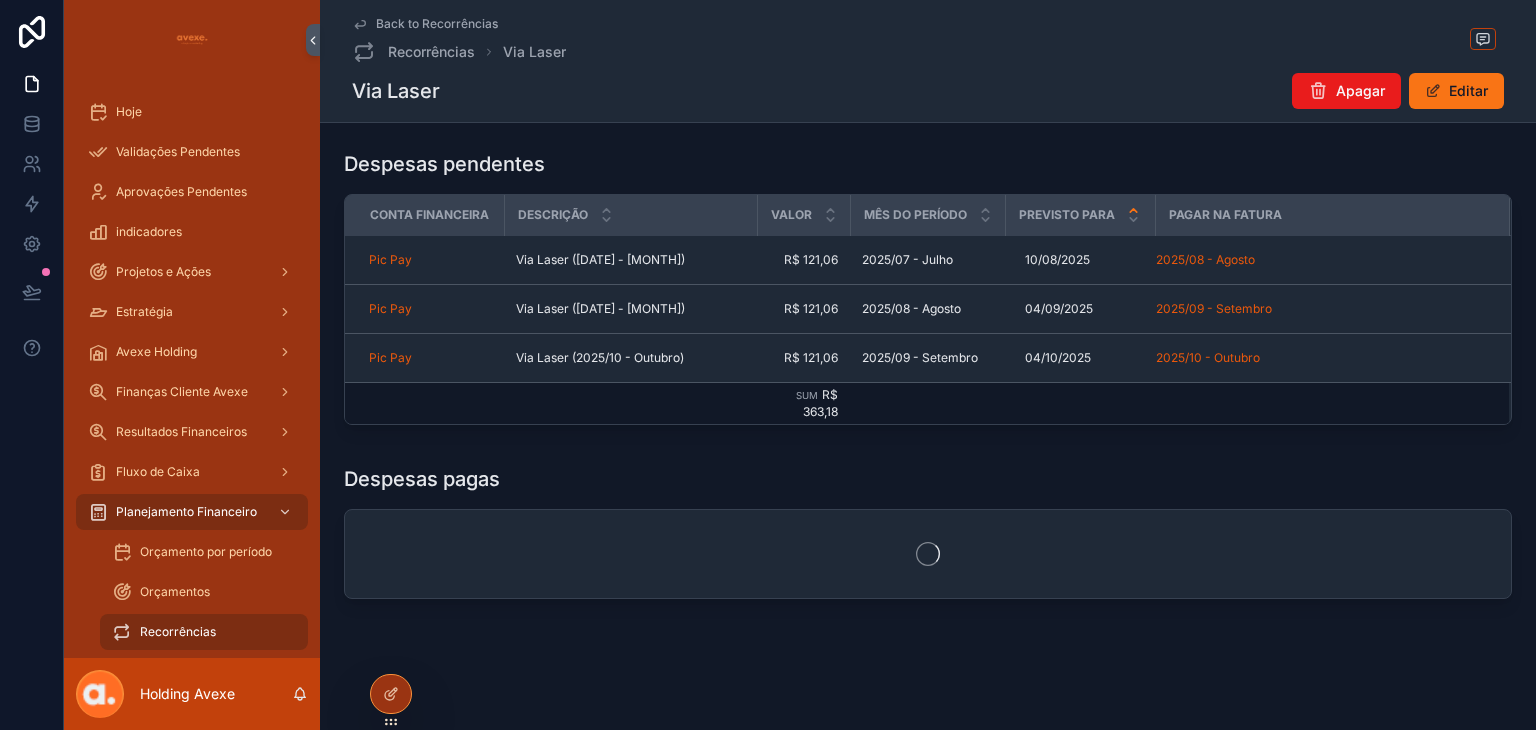 scroll, scrollTop: 326, scrollLeft: 0, axis: vertical 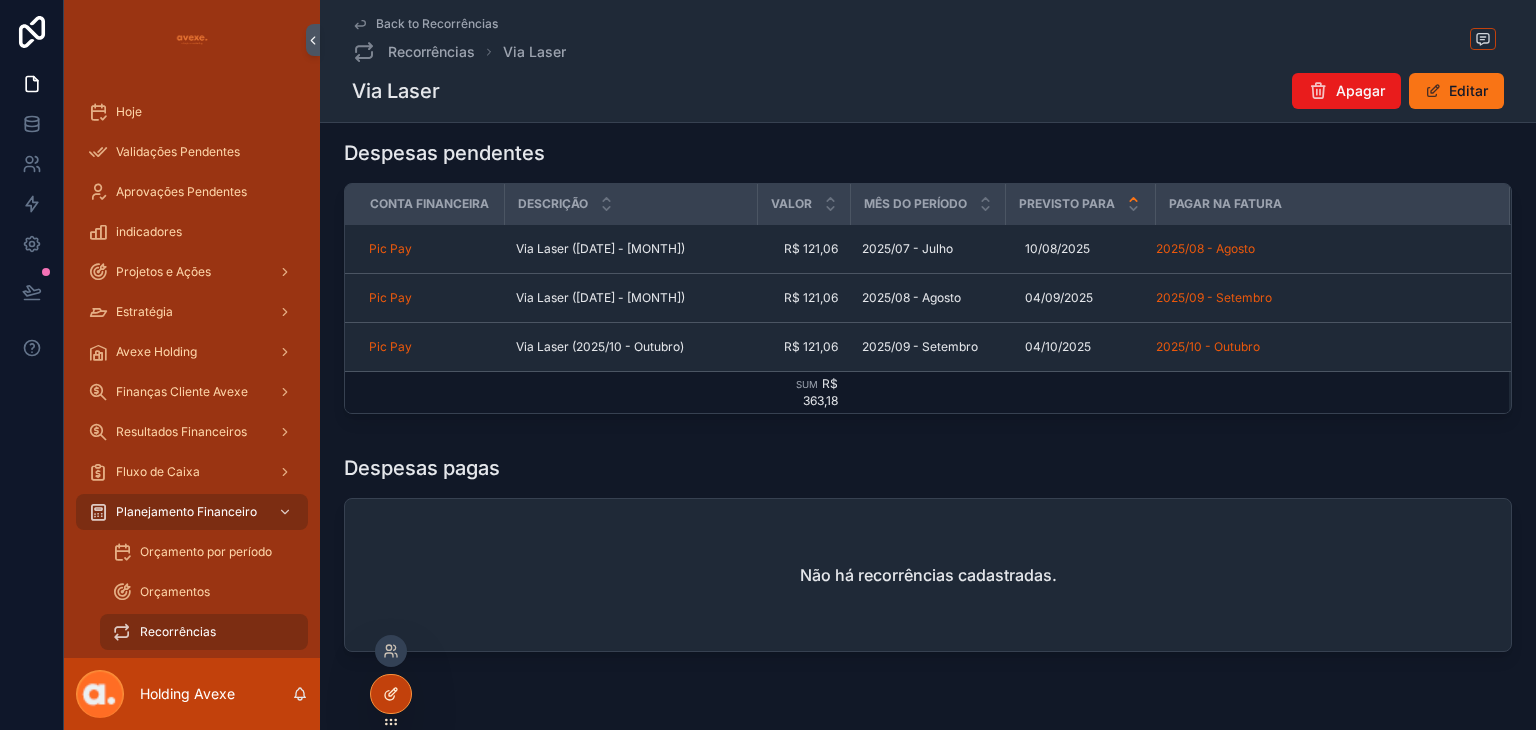 click 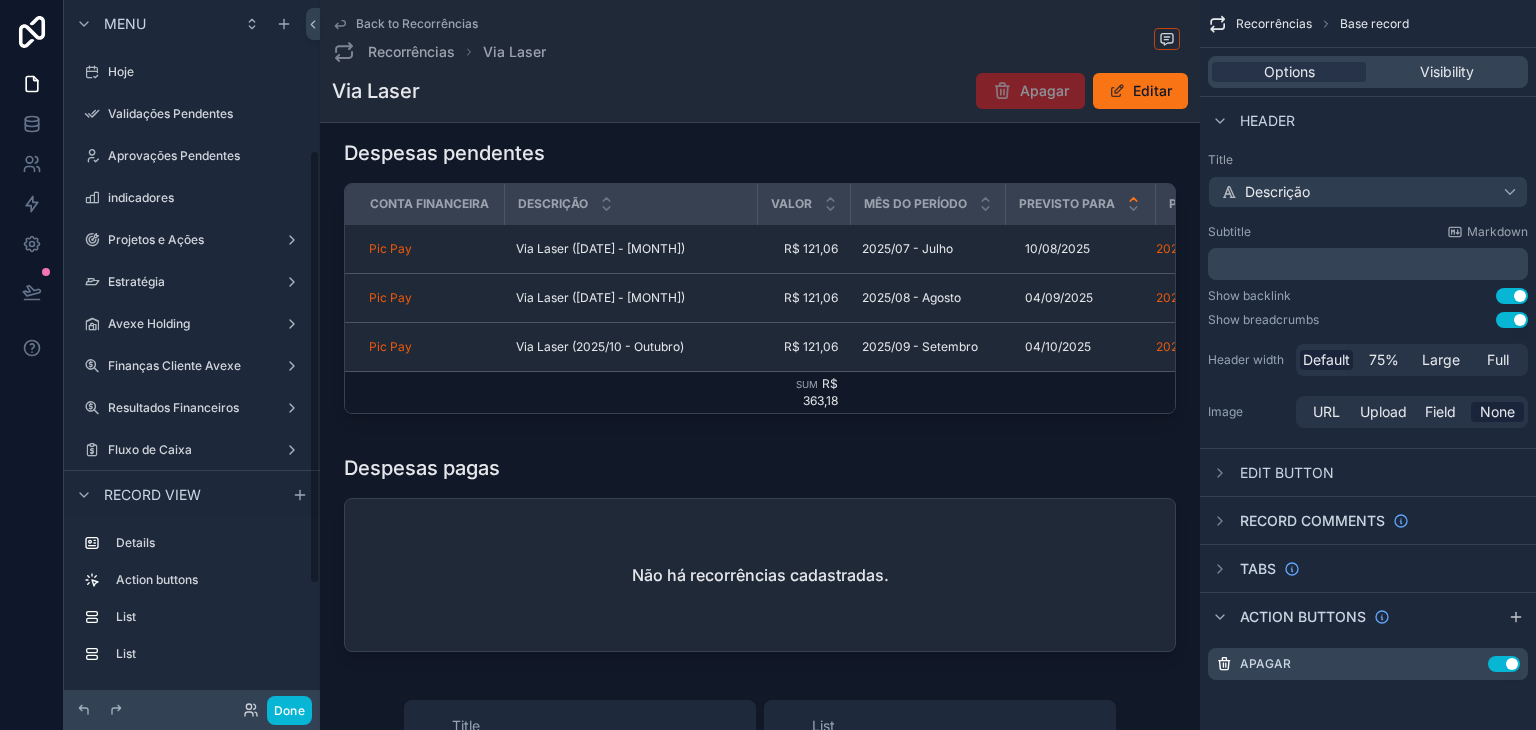 scroll, scrollTop: 243, scrollLeft: 0, axis: vertical 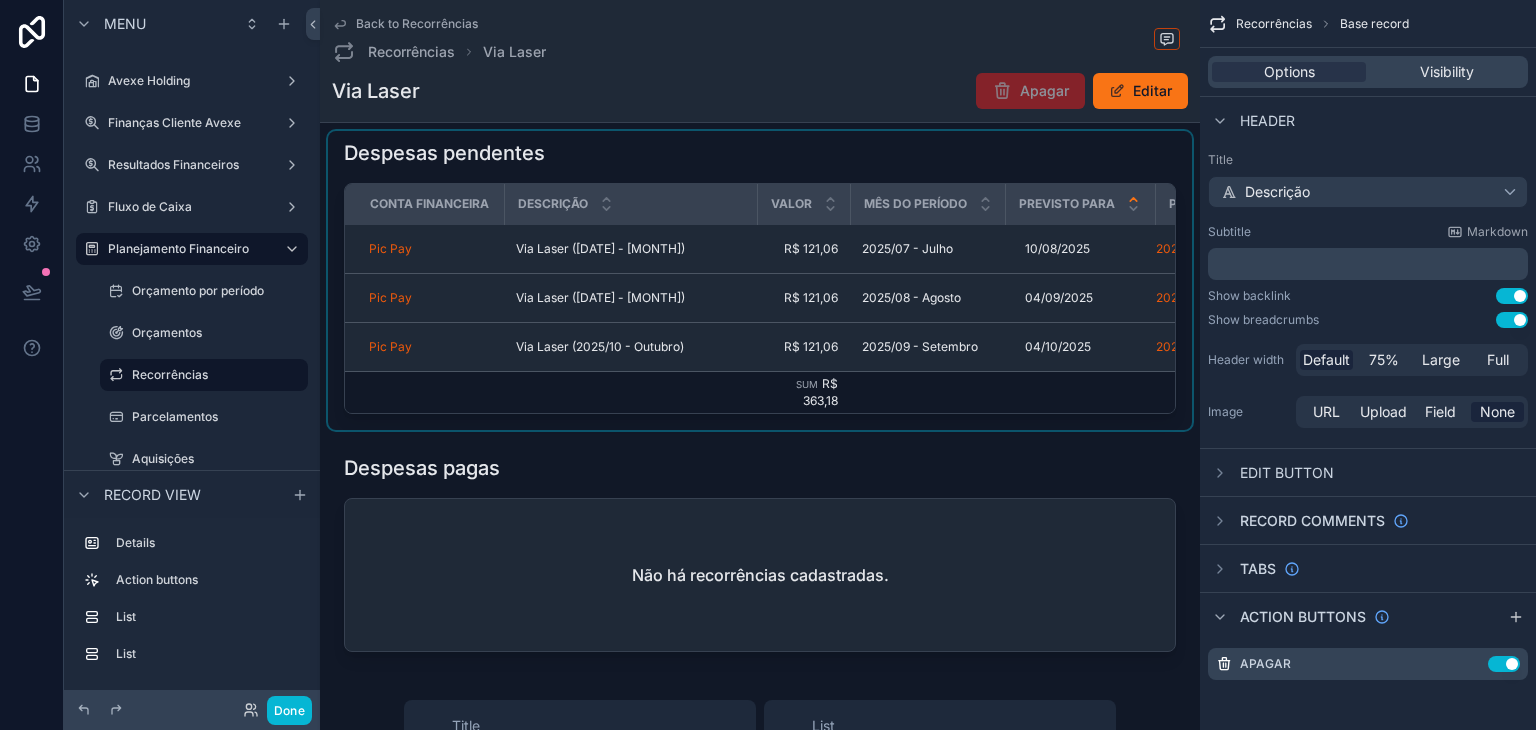 click at bounding box center (760, 280) 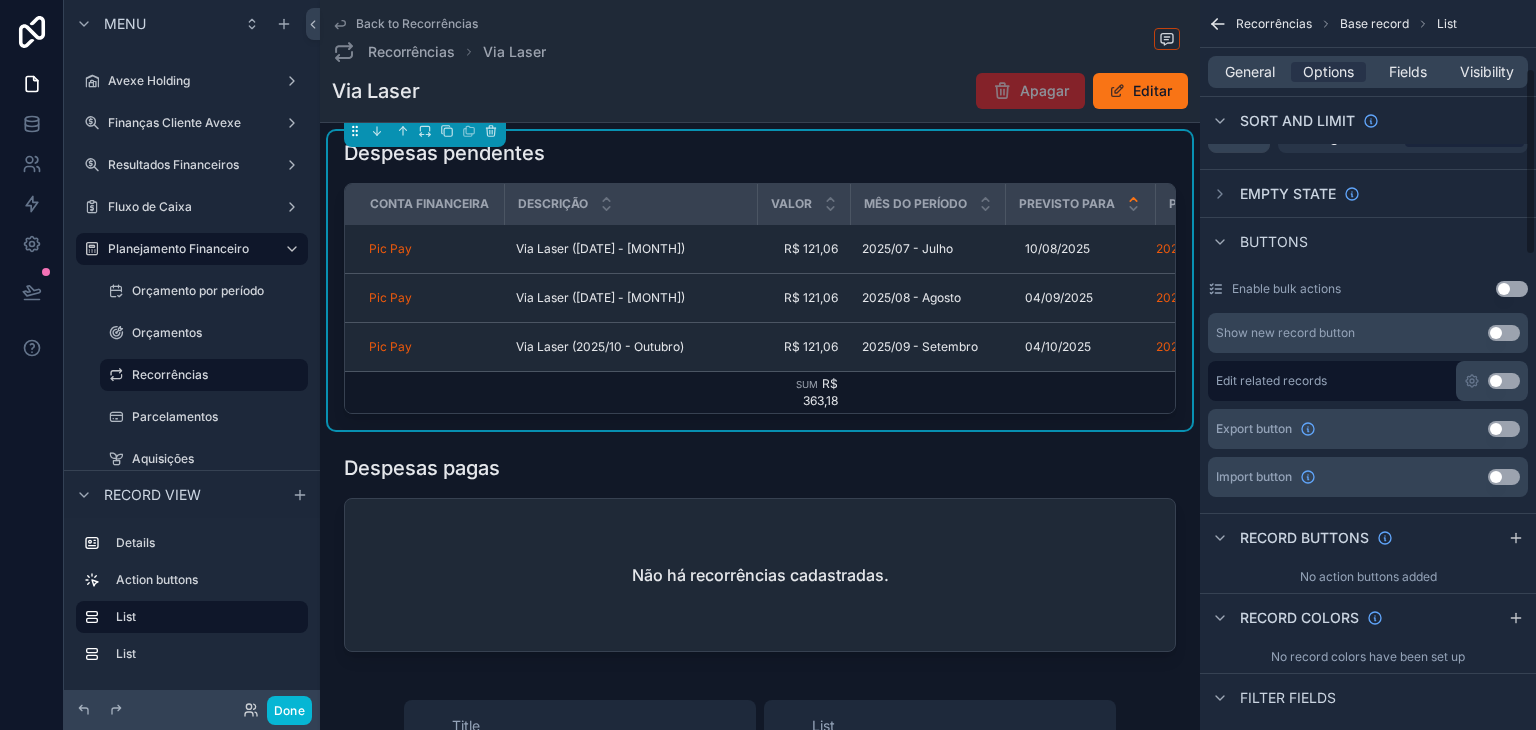 scroll, scrollTop: 312, scrollLeft: 0, axis: vertical 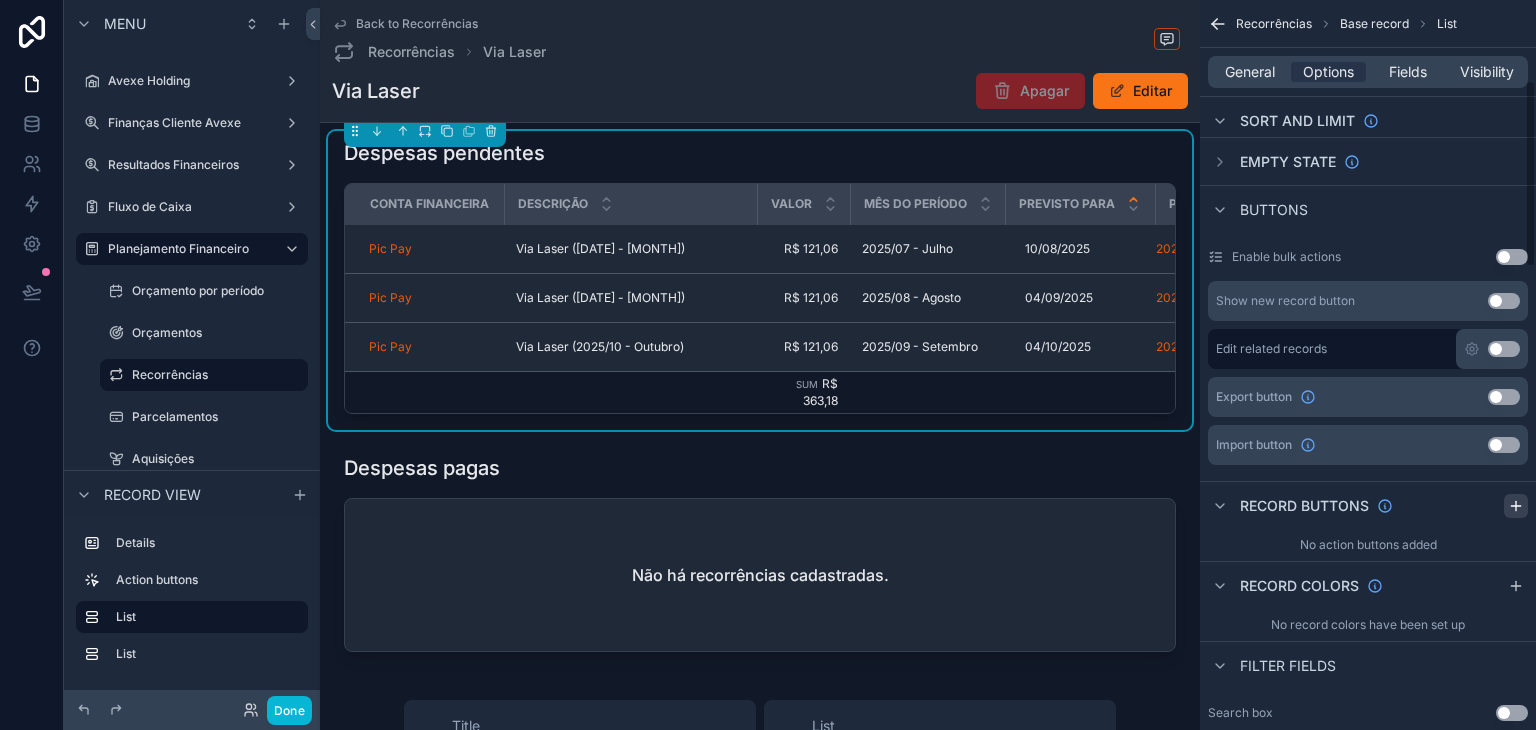 click 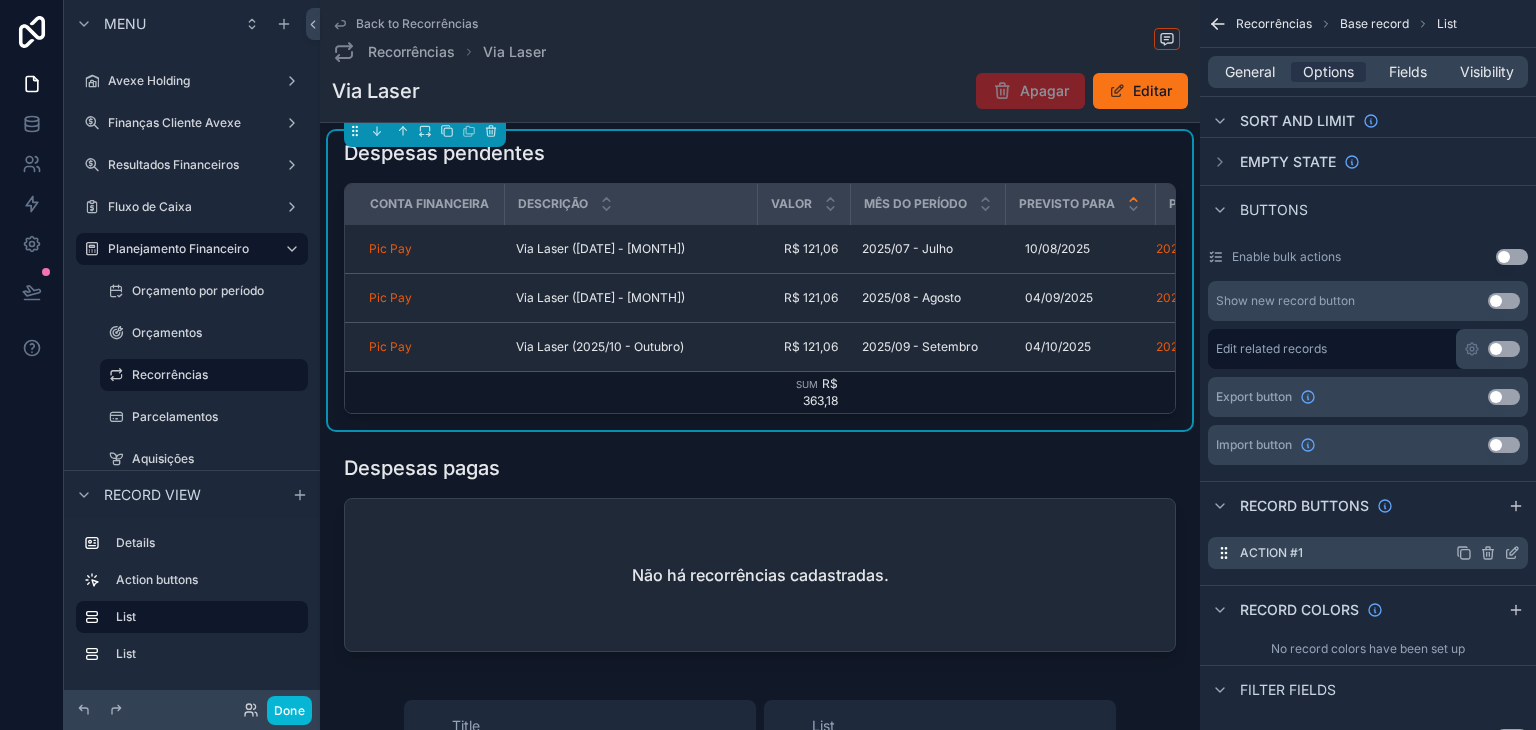 click on "Action #1" at bounding box center (1368, 553) 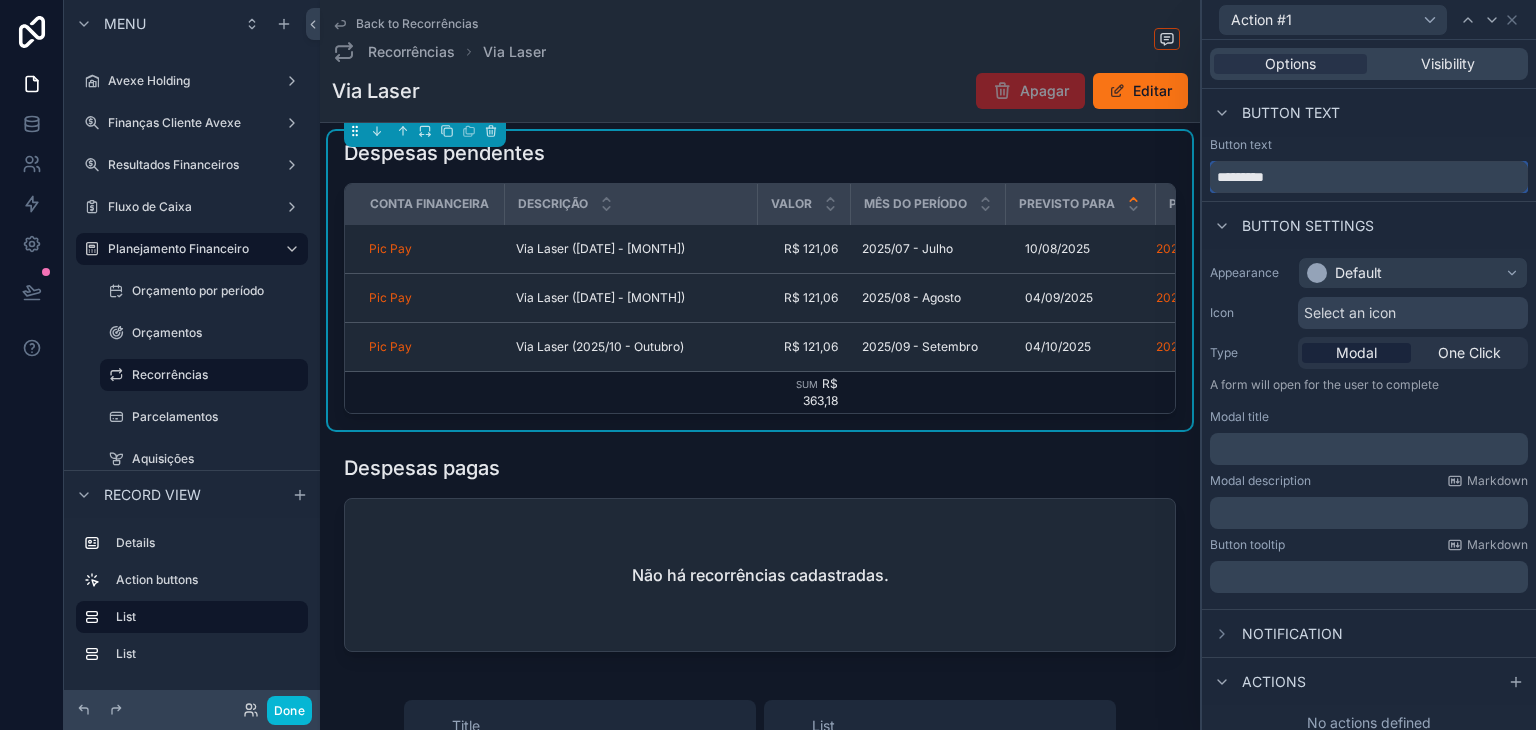 click on "*********" at bounding box center (1369, 177) 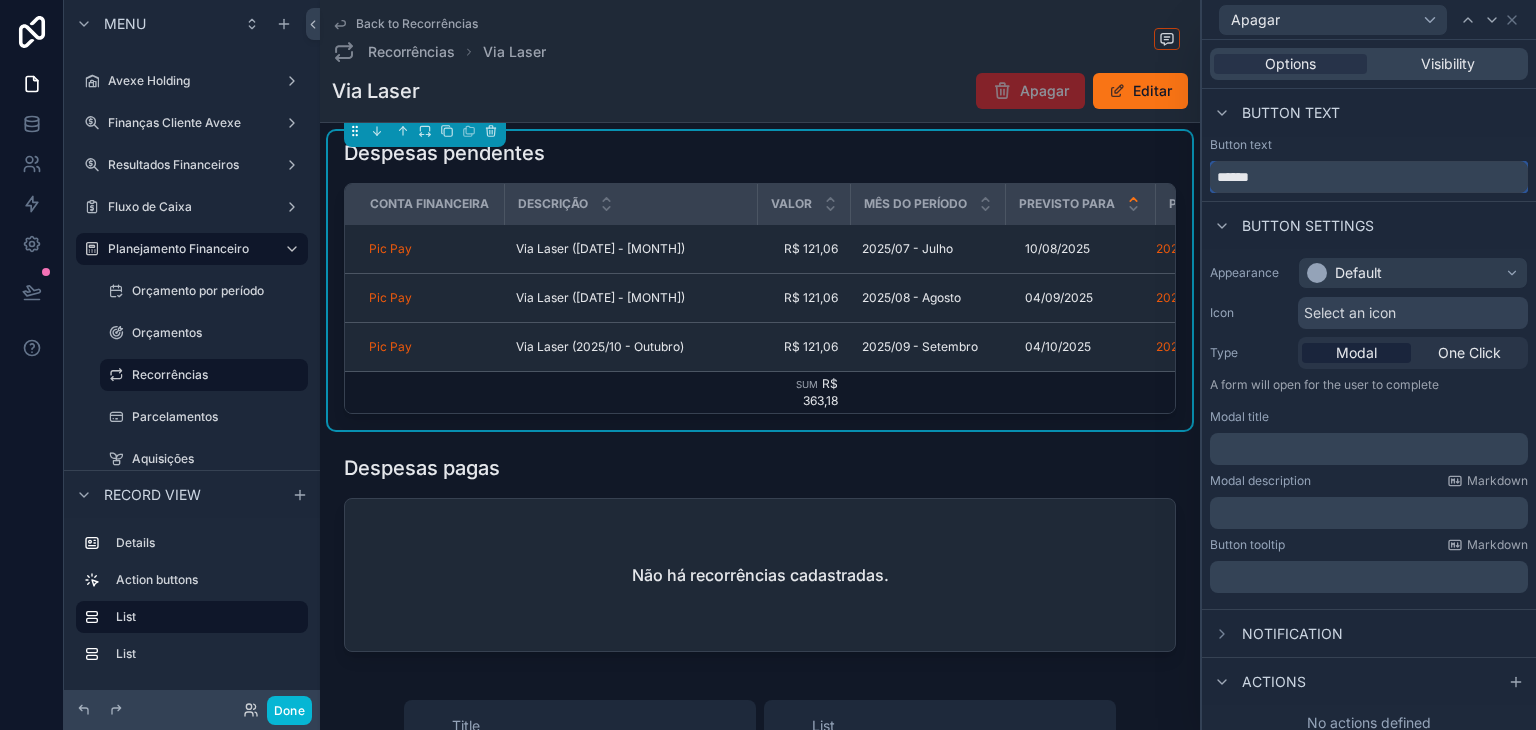 type on "******" 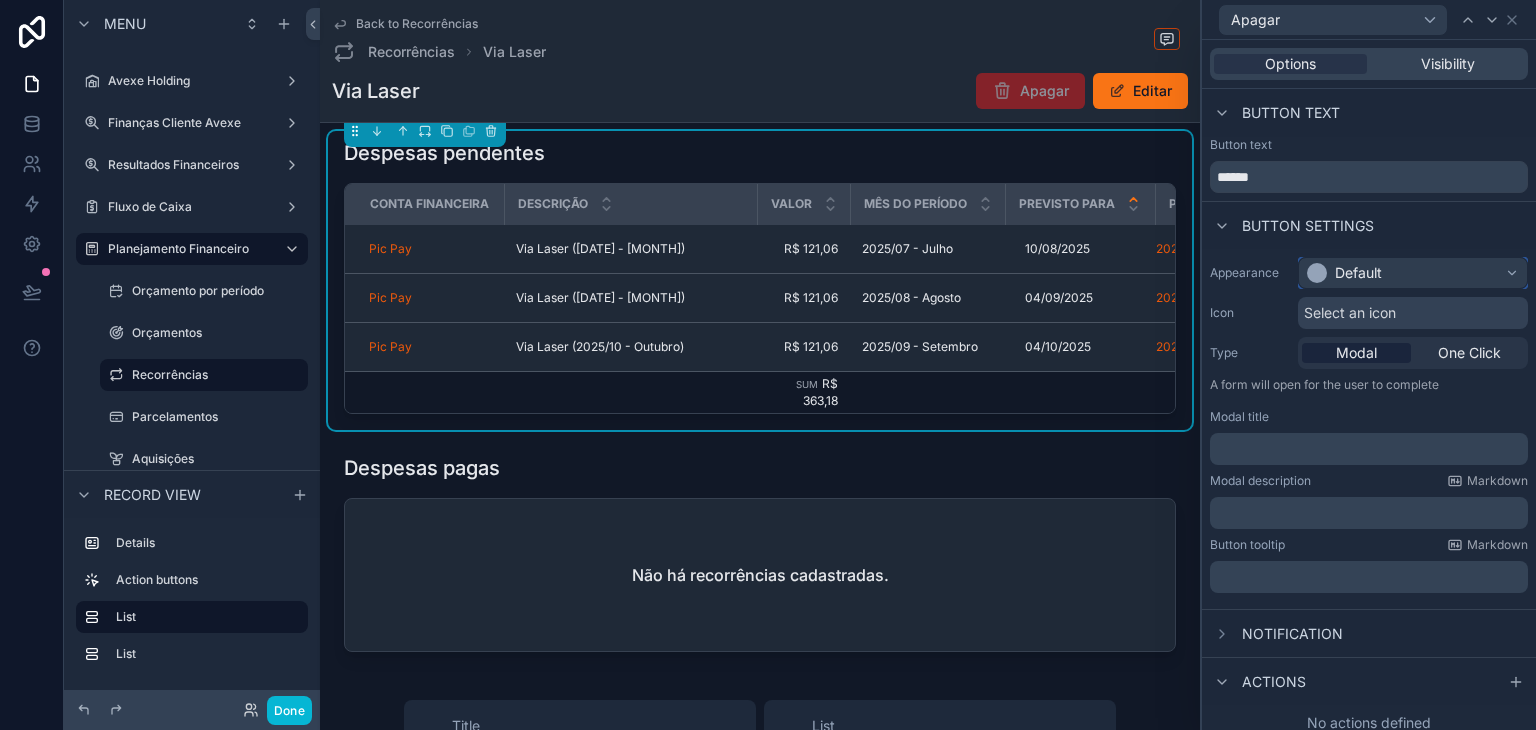 click on "Default" at bounding box center (1413, 273) 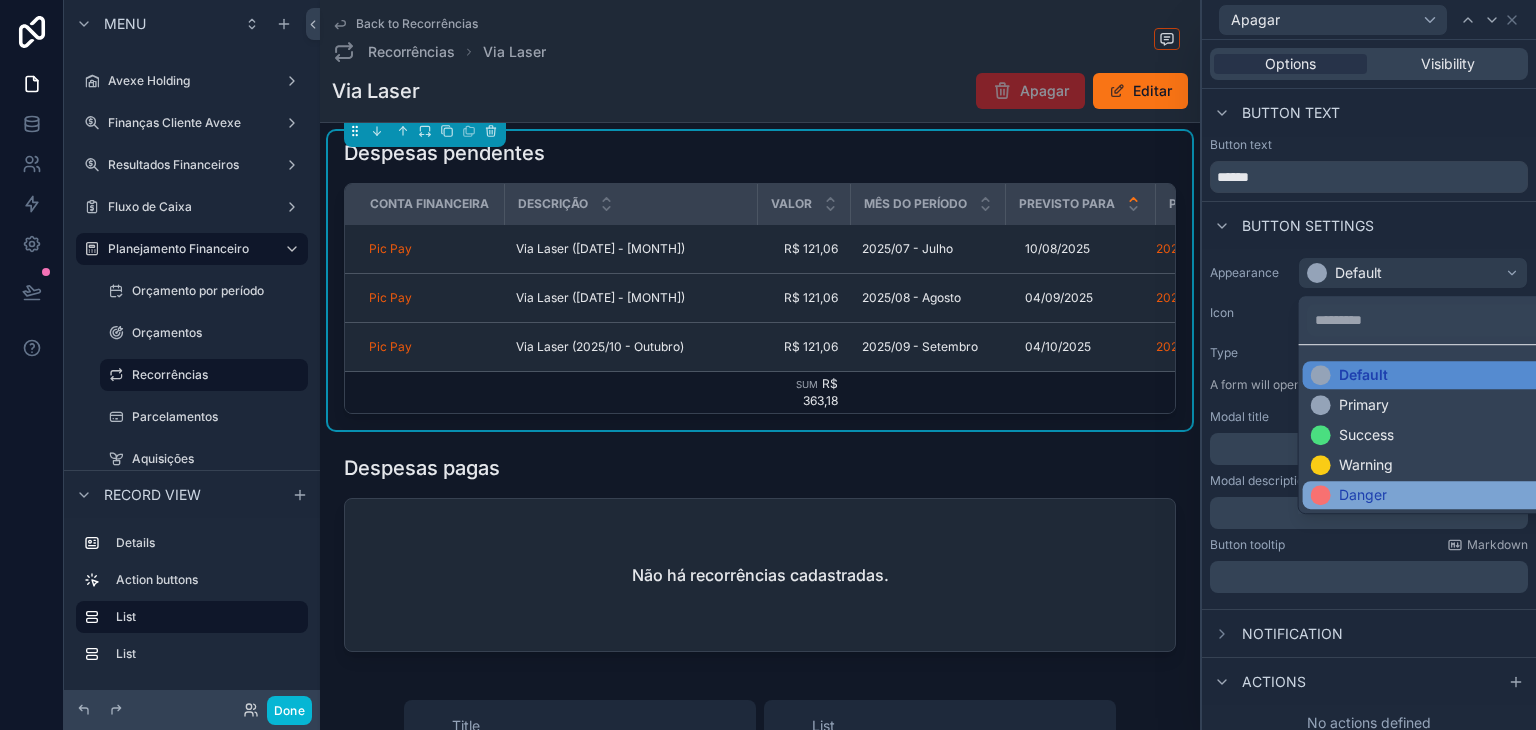click on "Danger" at bounding box center (1429, 495) 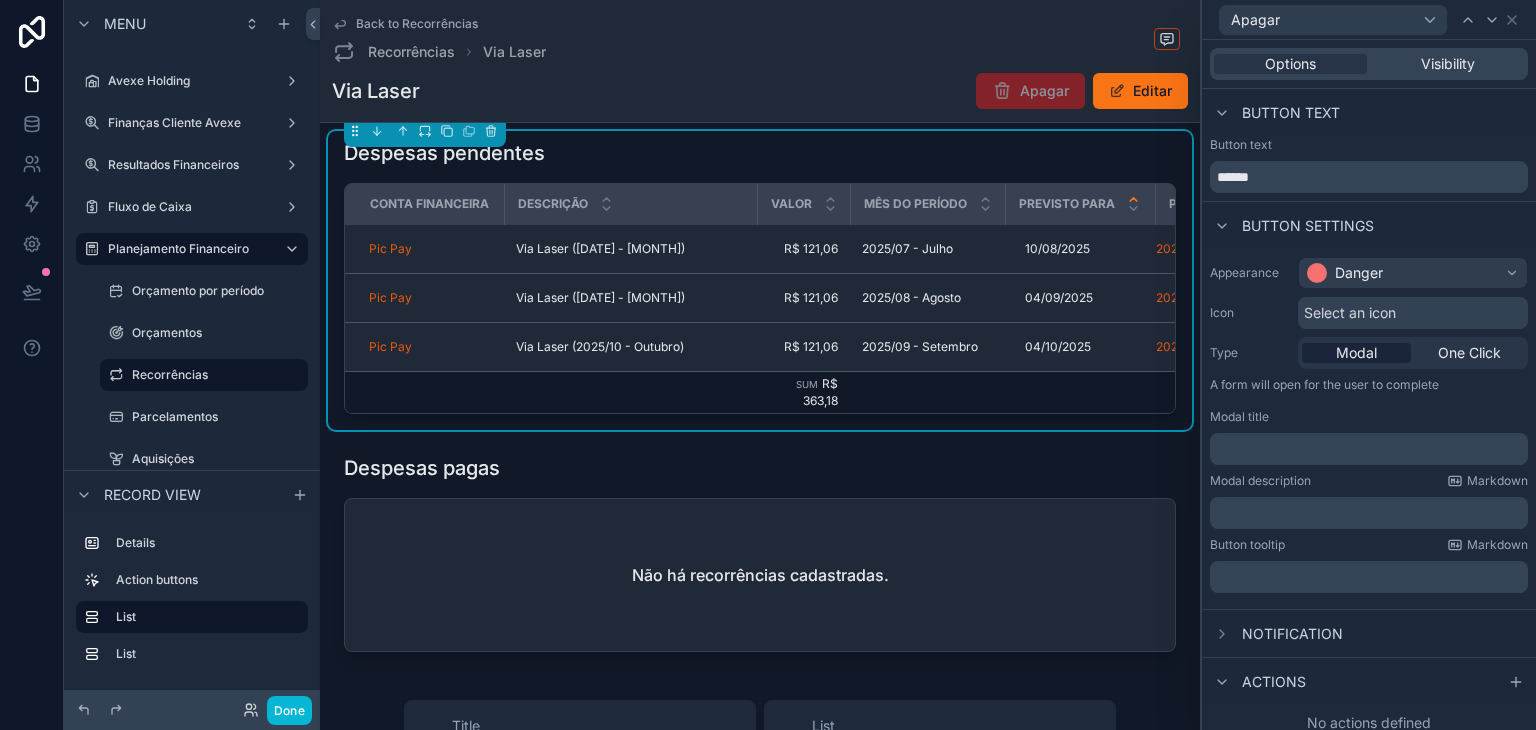 click on "Select an icon" at bounding box center [1350, 313] 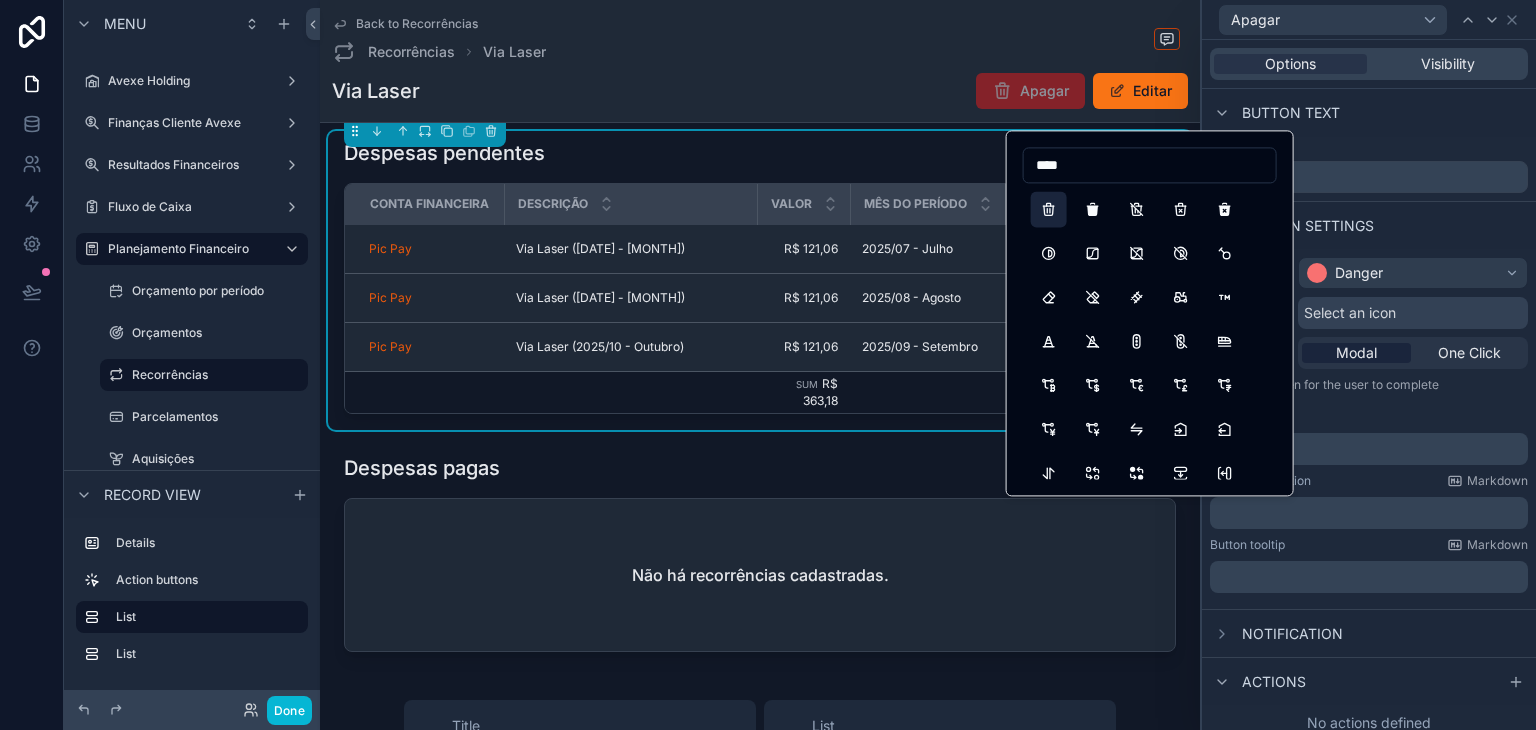 type on "****" 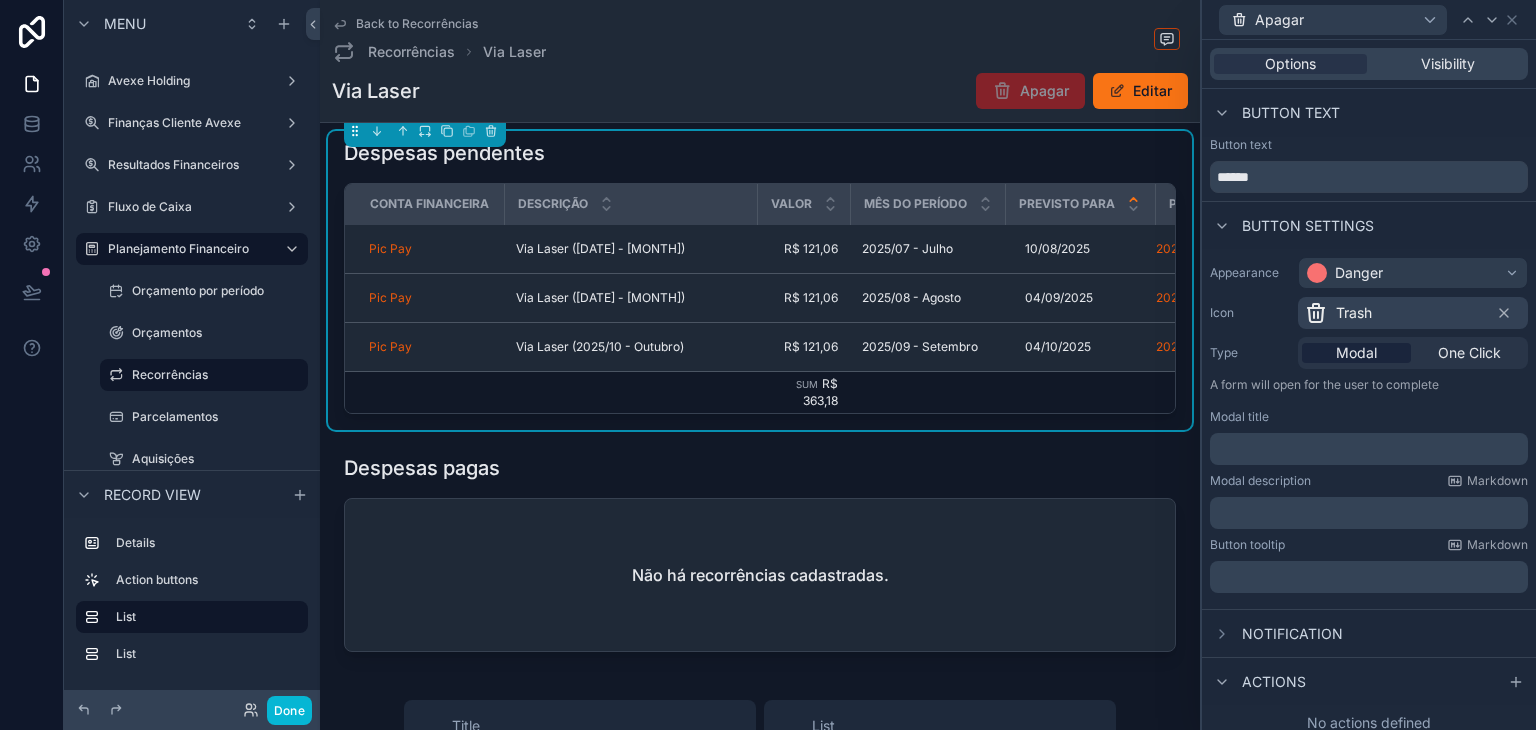 click on "﻿" at bounding box center [1371, 449] 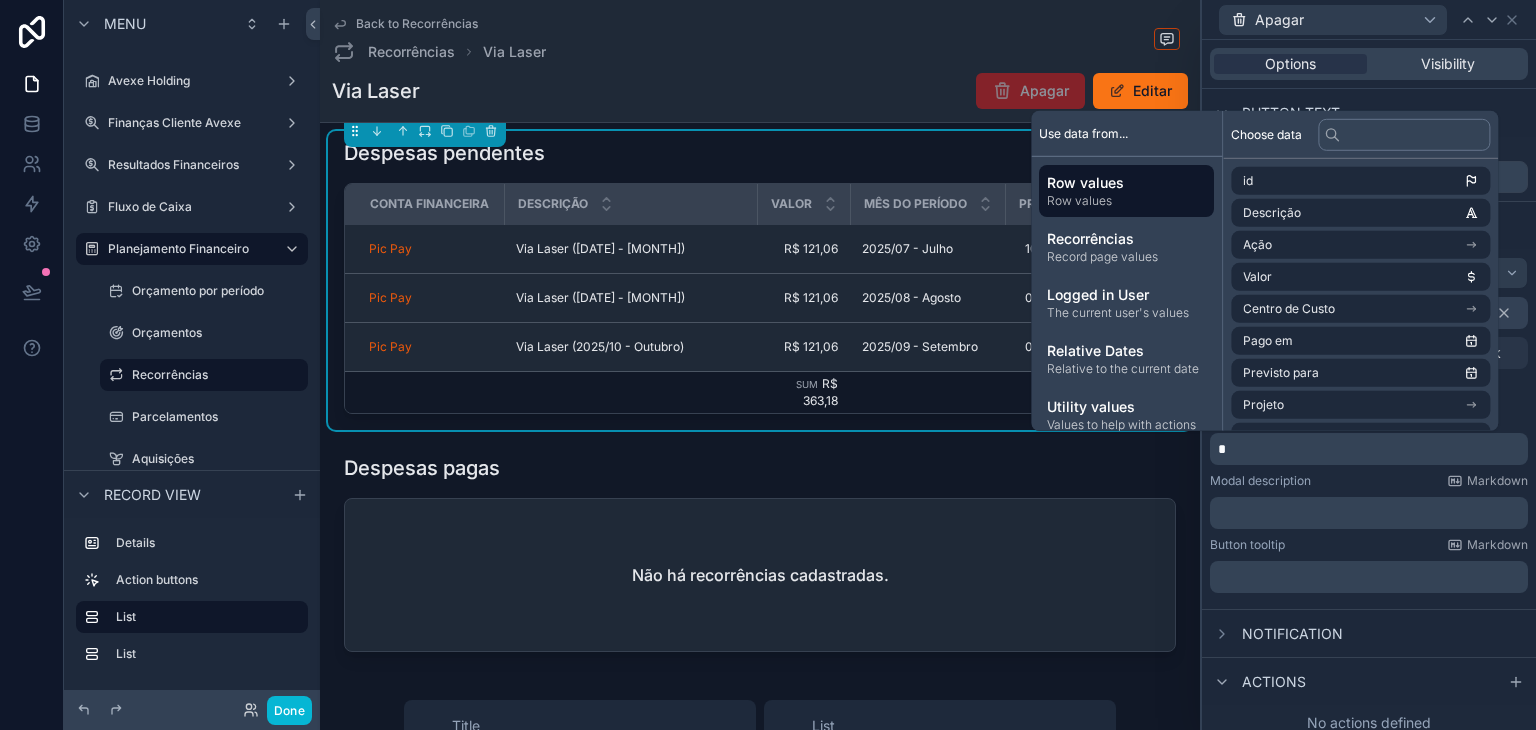type 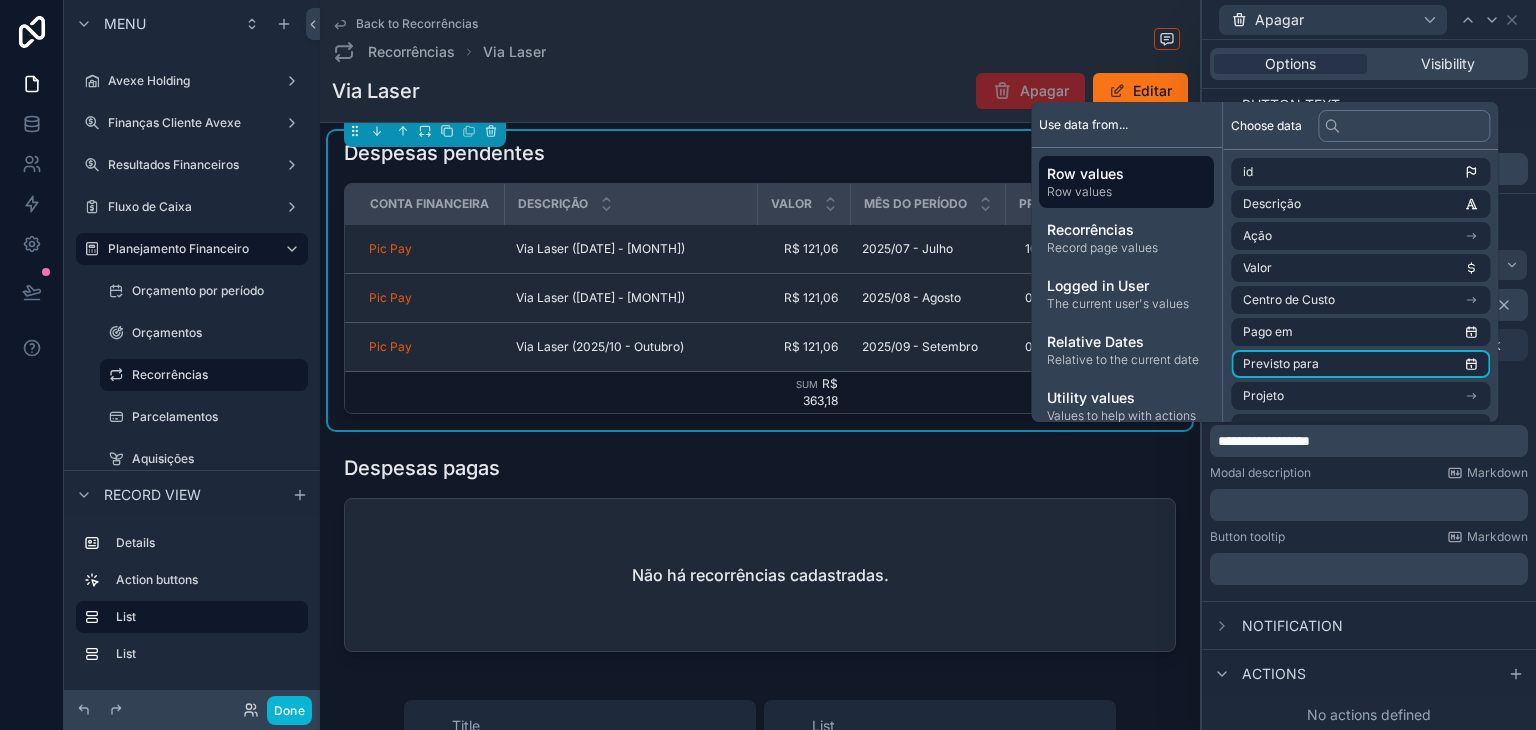 scroll, scrollTop: 11, scrollLeft: 0, axis: vertical 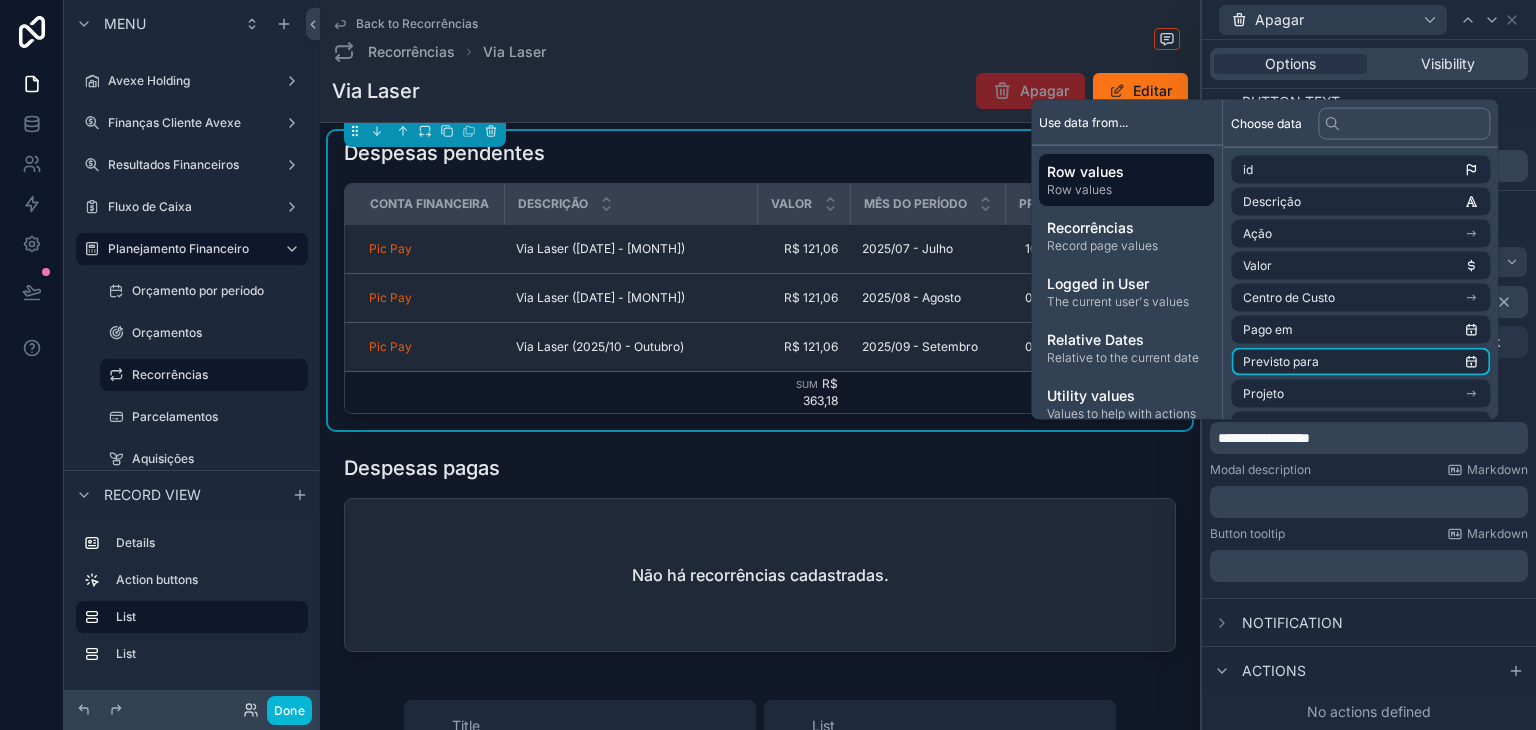 click on "**********" at bounding box center (1369, 414) 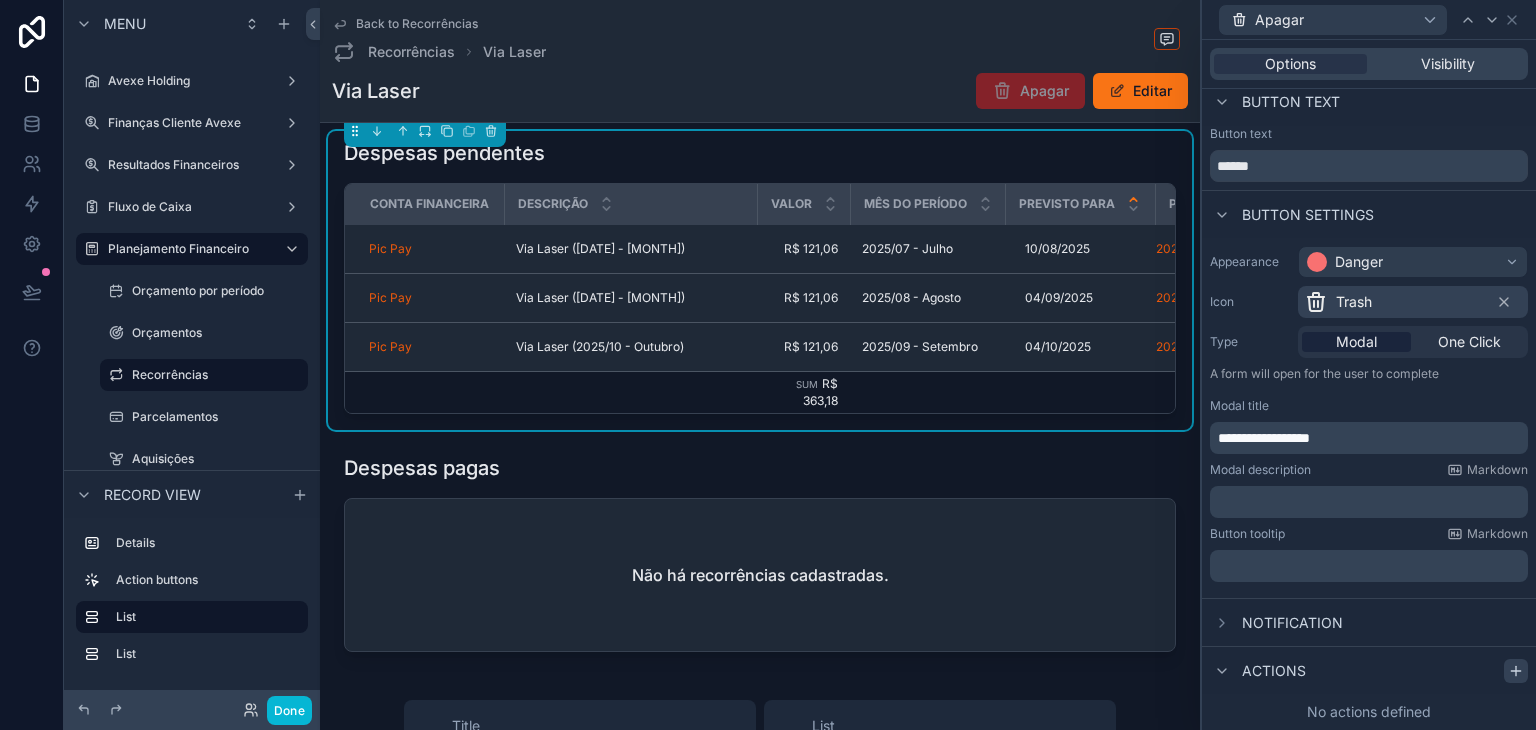 click 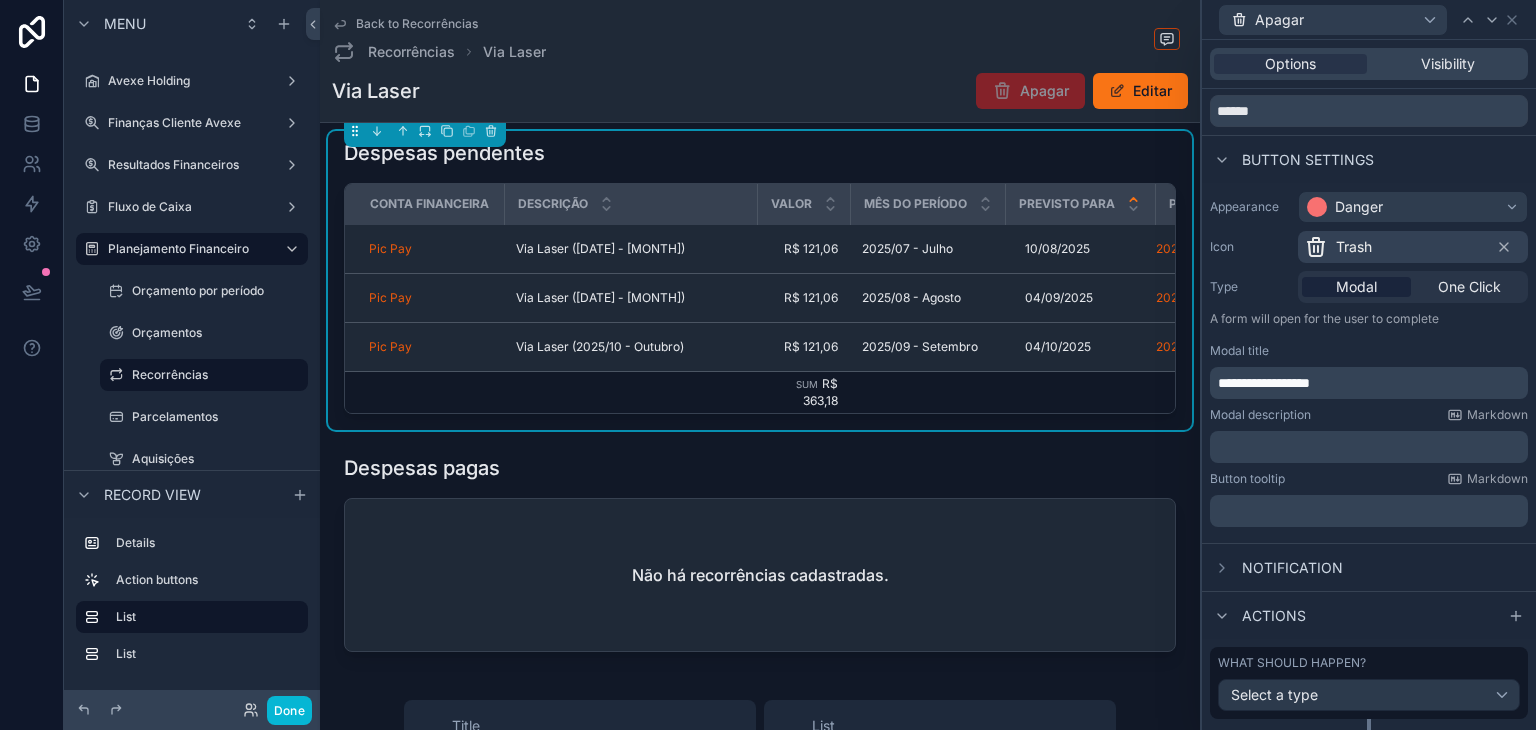 scroll, scrollTop: 114, scrollLeft: 0, axis: vertical 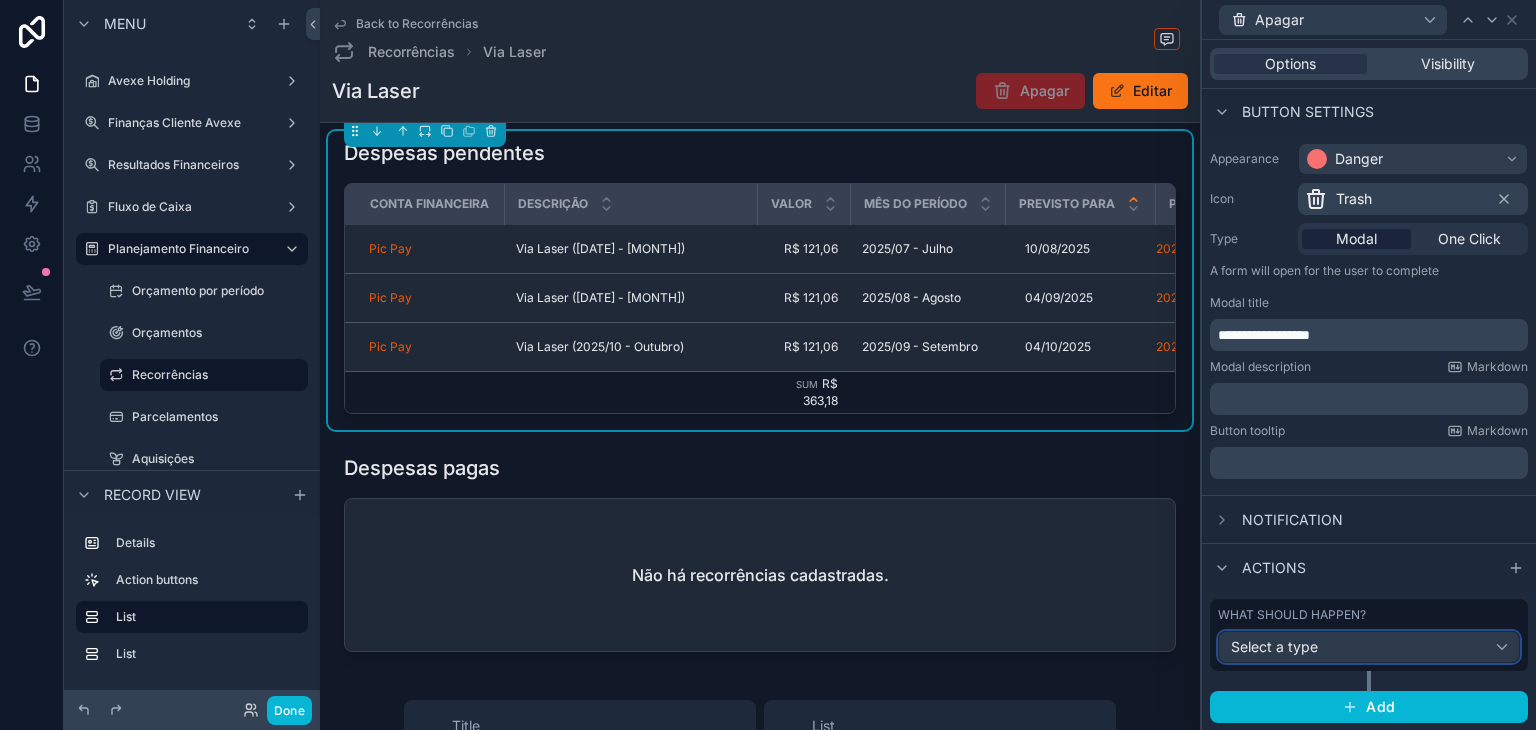 click on "Select a type" at bounding box center [1369, 647] 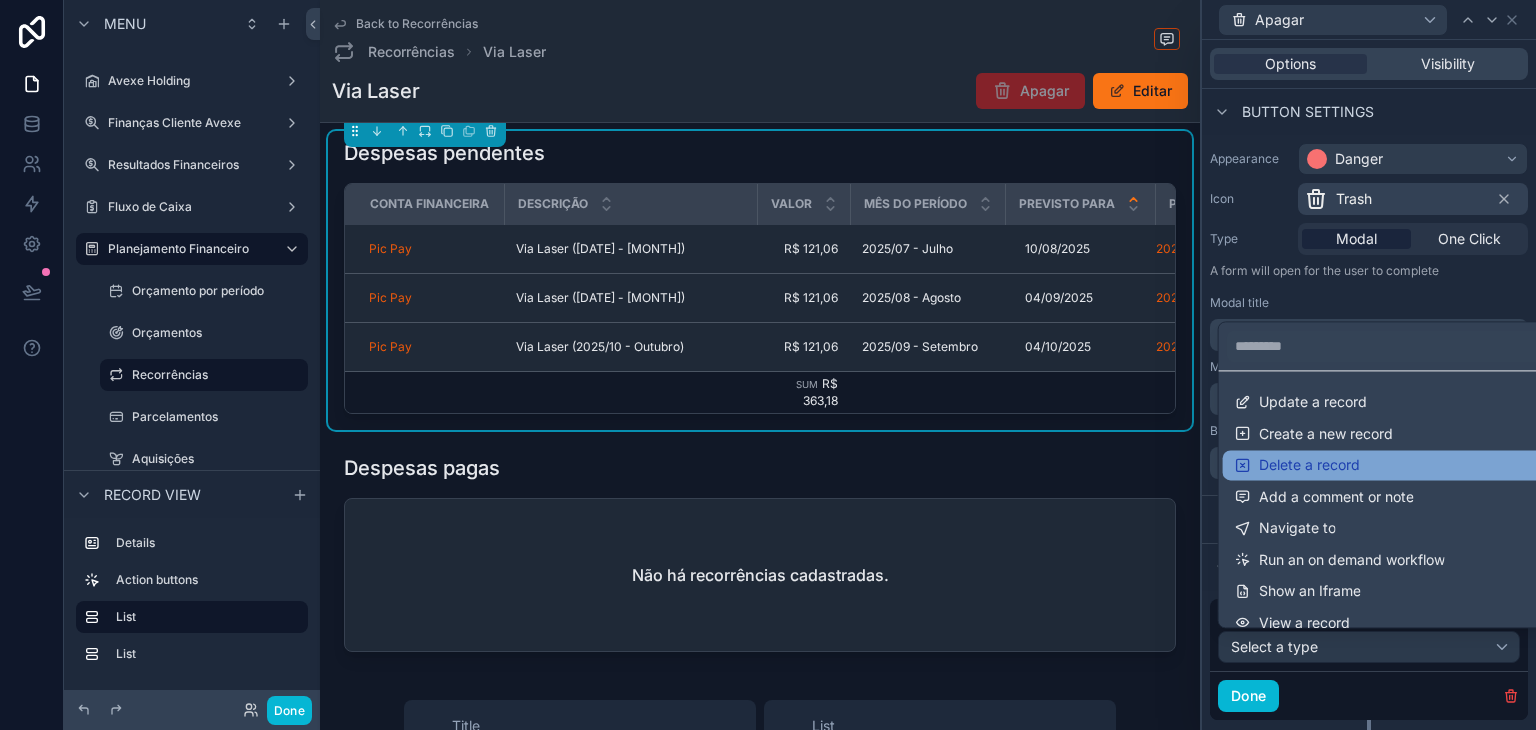 click on "Delete a record" at bounding box center [1309, 465] 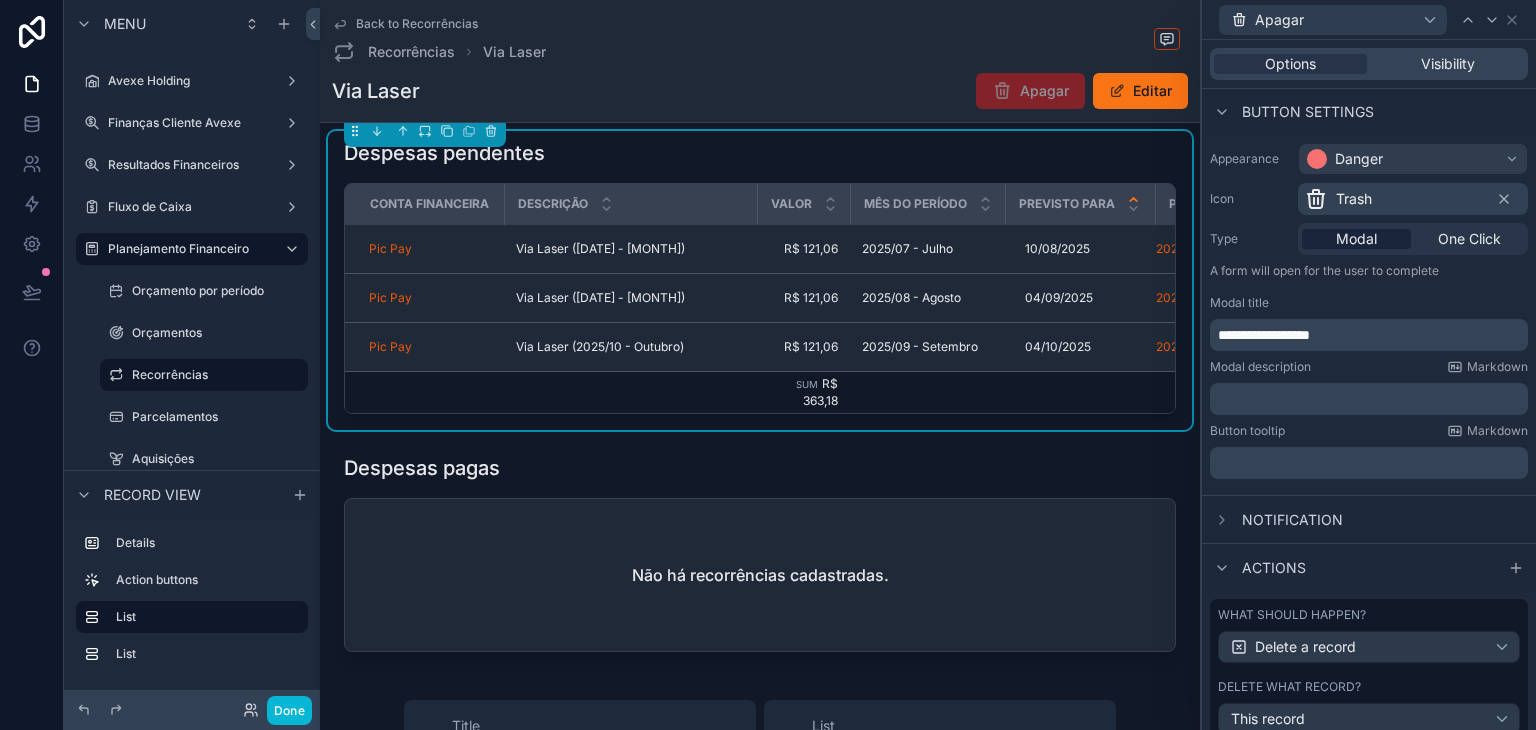 scroll, scrollTop: 234, scrollLeft: 0, axis: vertical 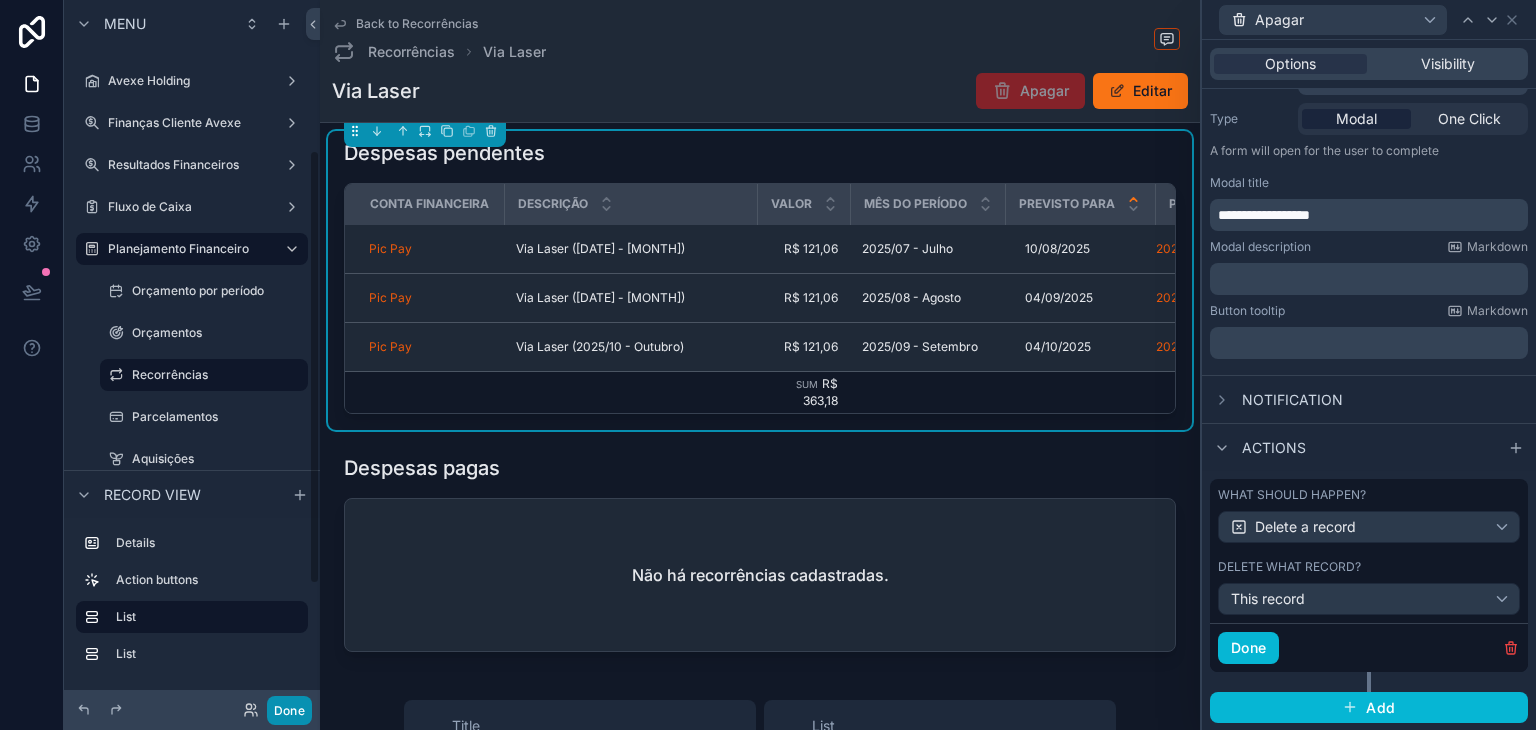 click on "Done" at bounding box center [289, 710] 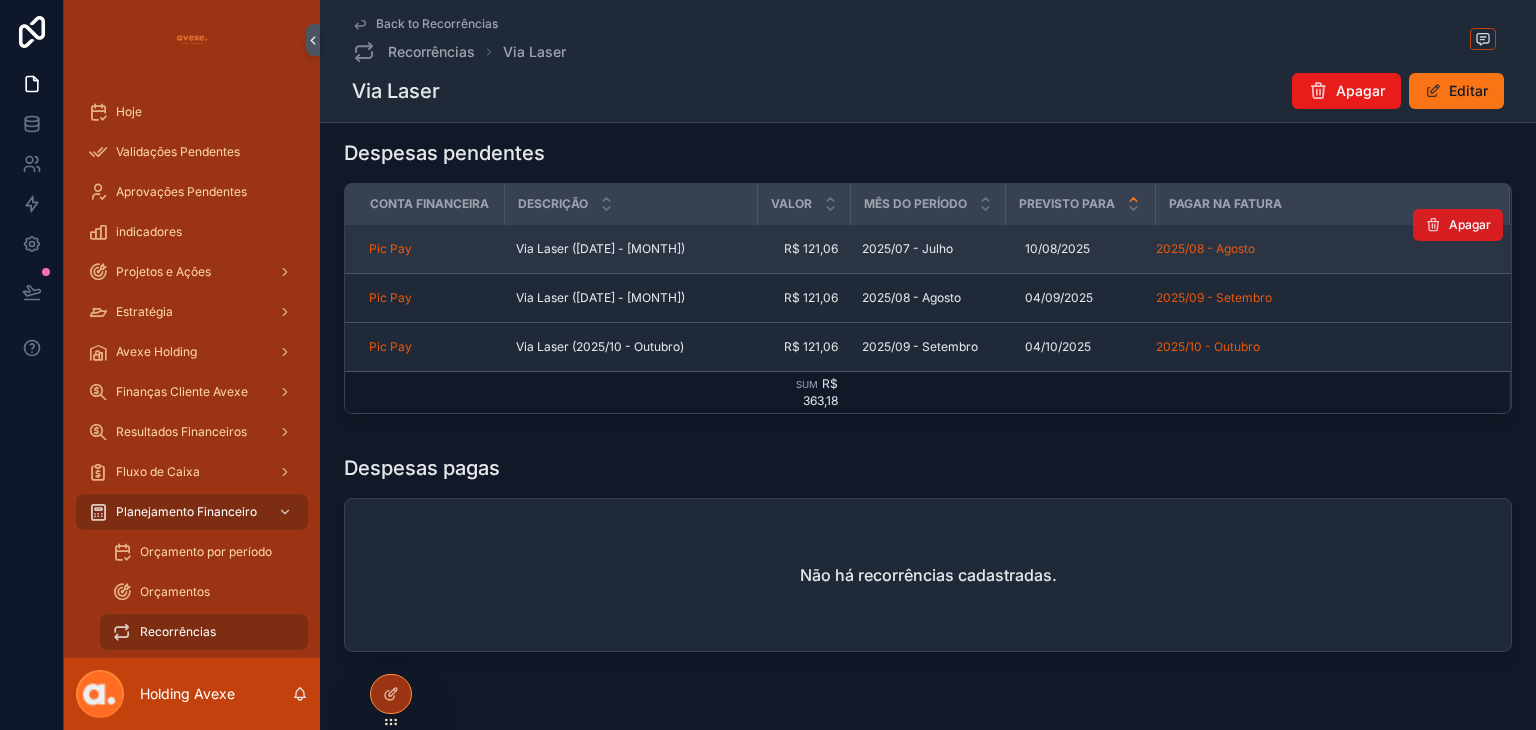 click on "Apagar" at bounding box center [1470, 225] 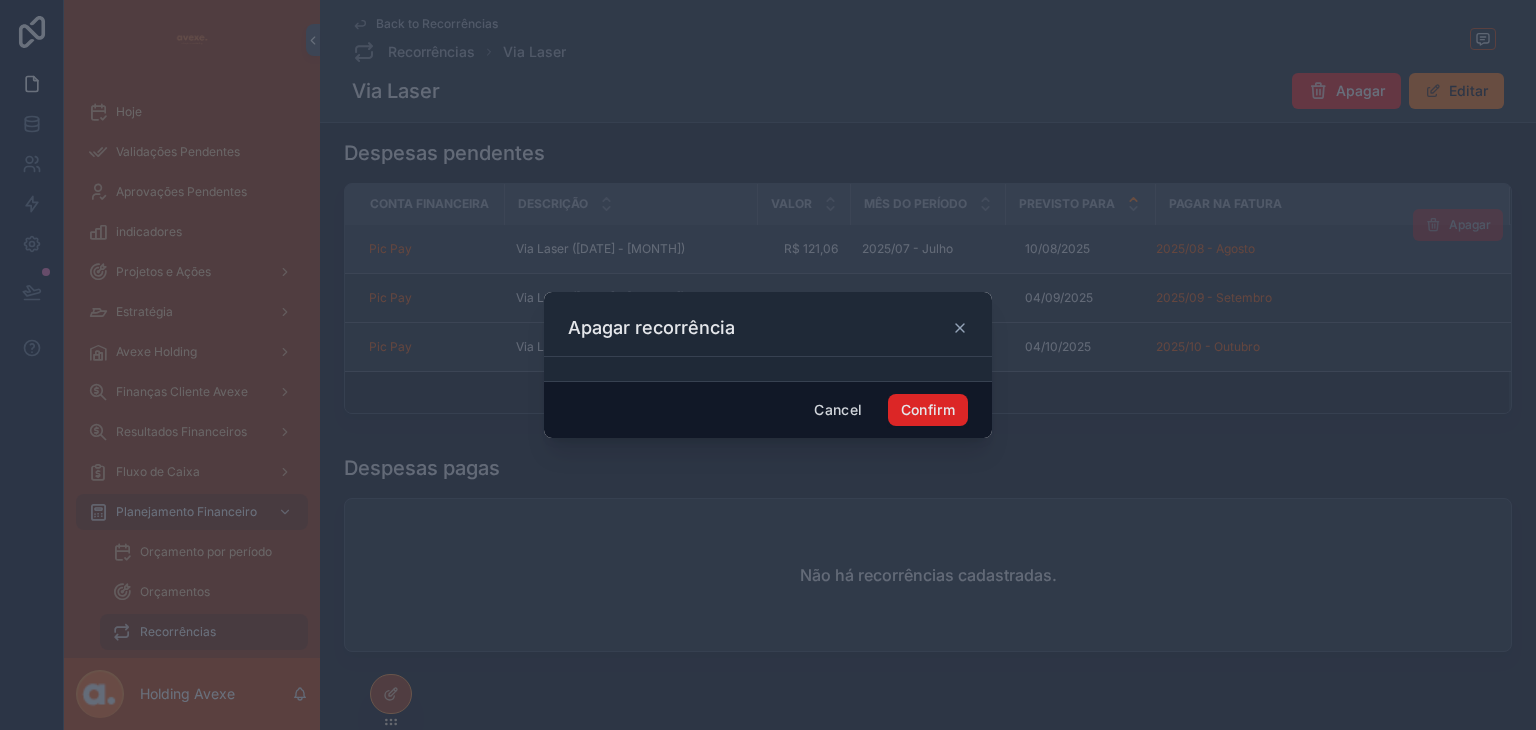 click on "Confirm" at bounding box center [928, 410] 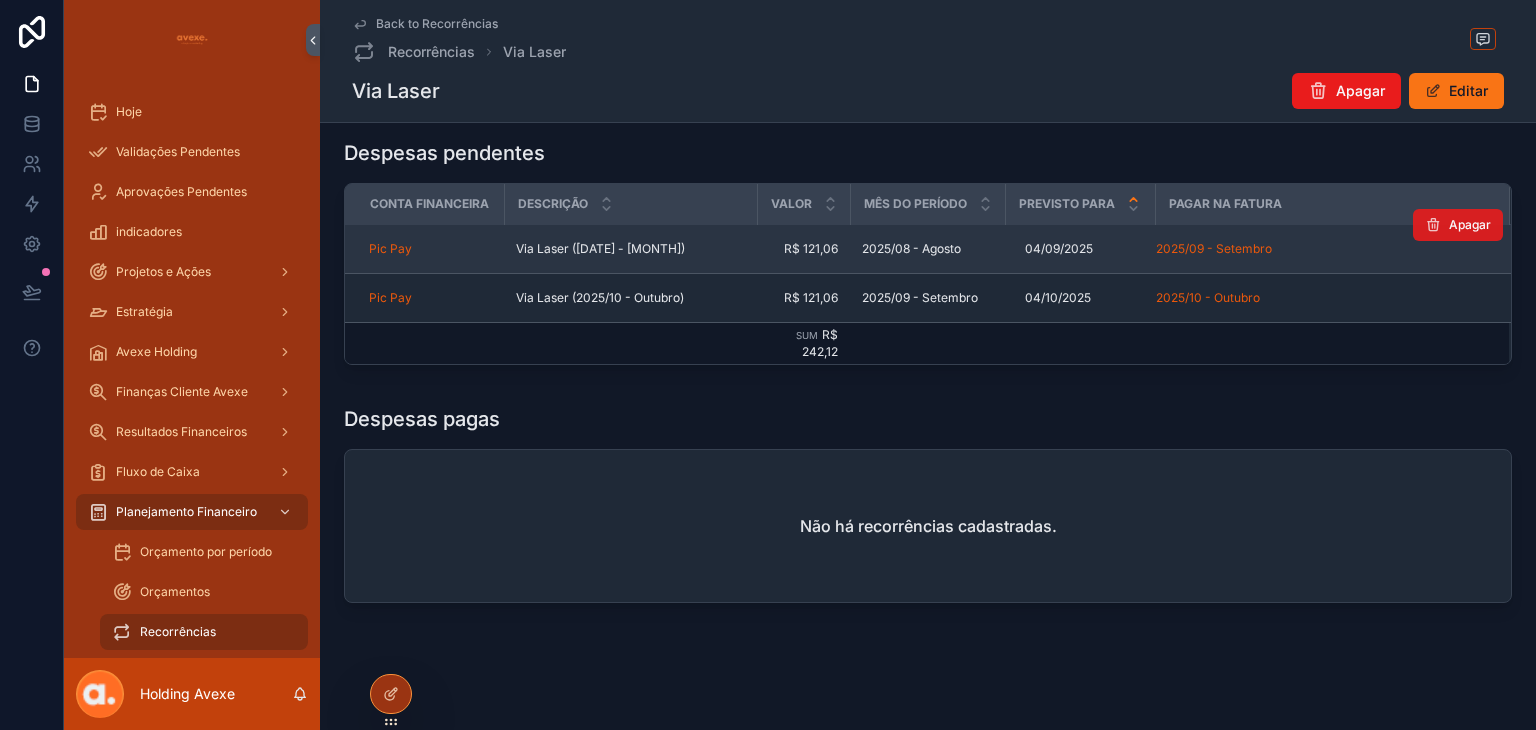 click on "Apagar" at bounding box center (1470, 225) 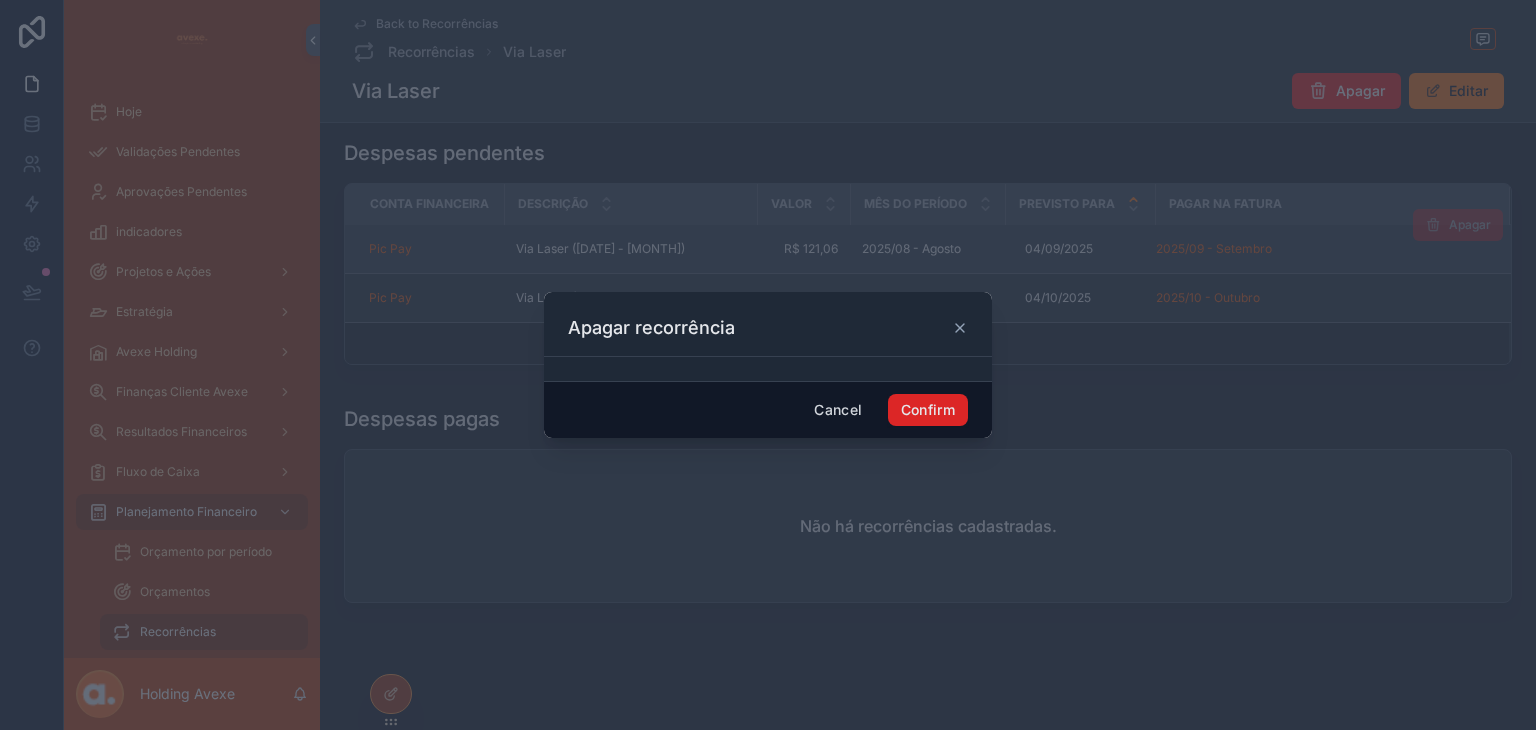 click on "Confirm" at bounding box center (928, 410) 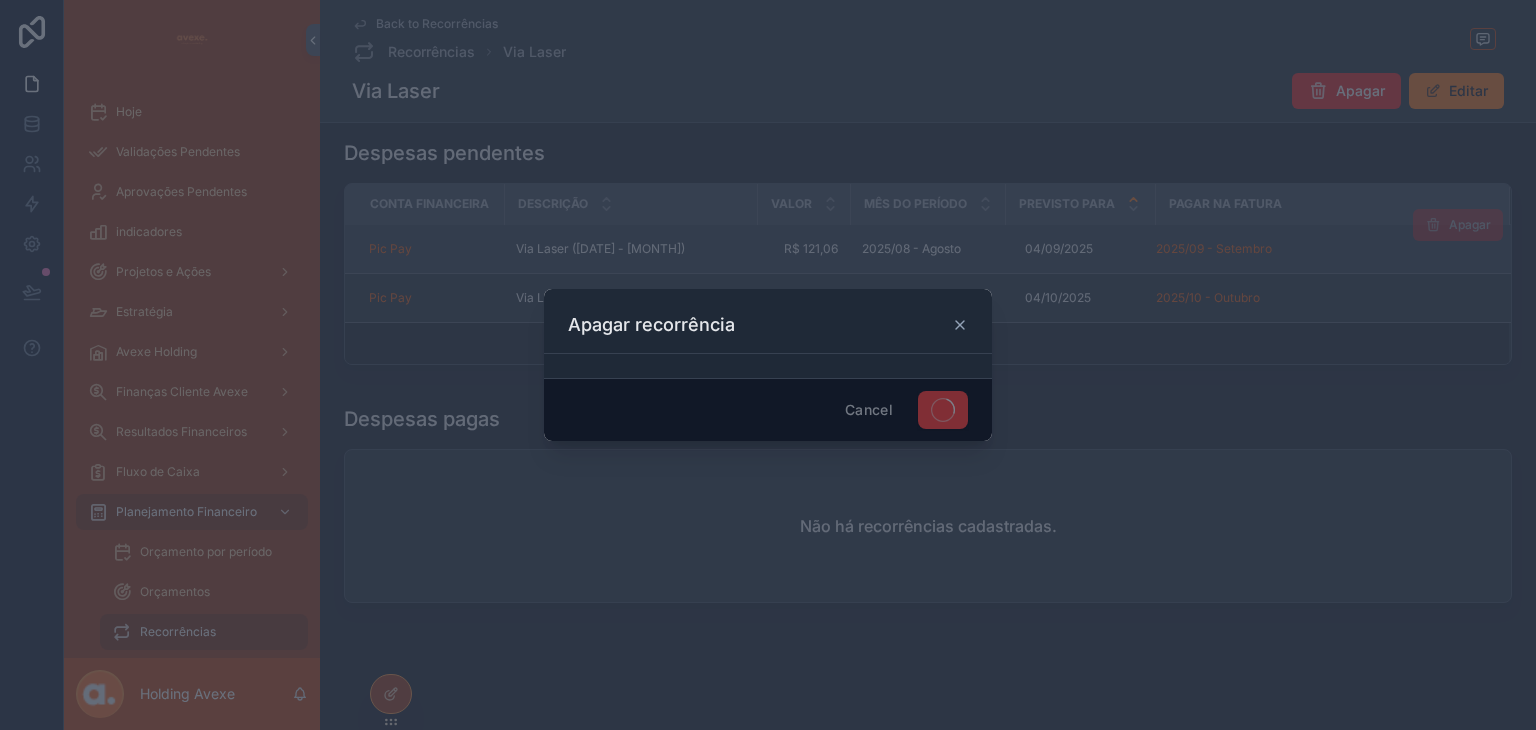 scroll, scrollTop: 292, scrollLeft: 0, axis: vertical 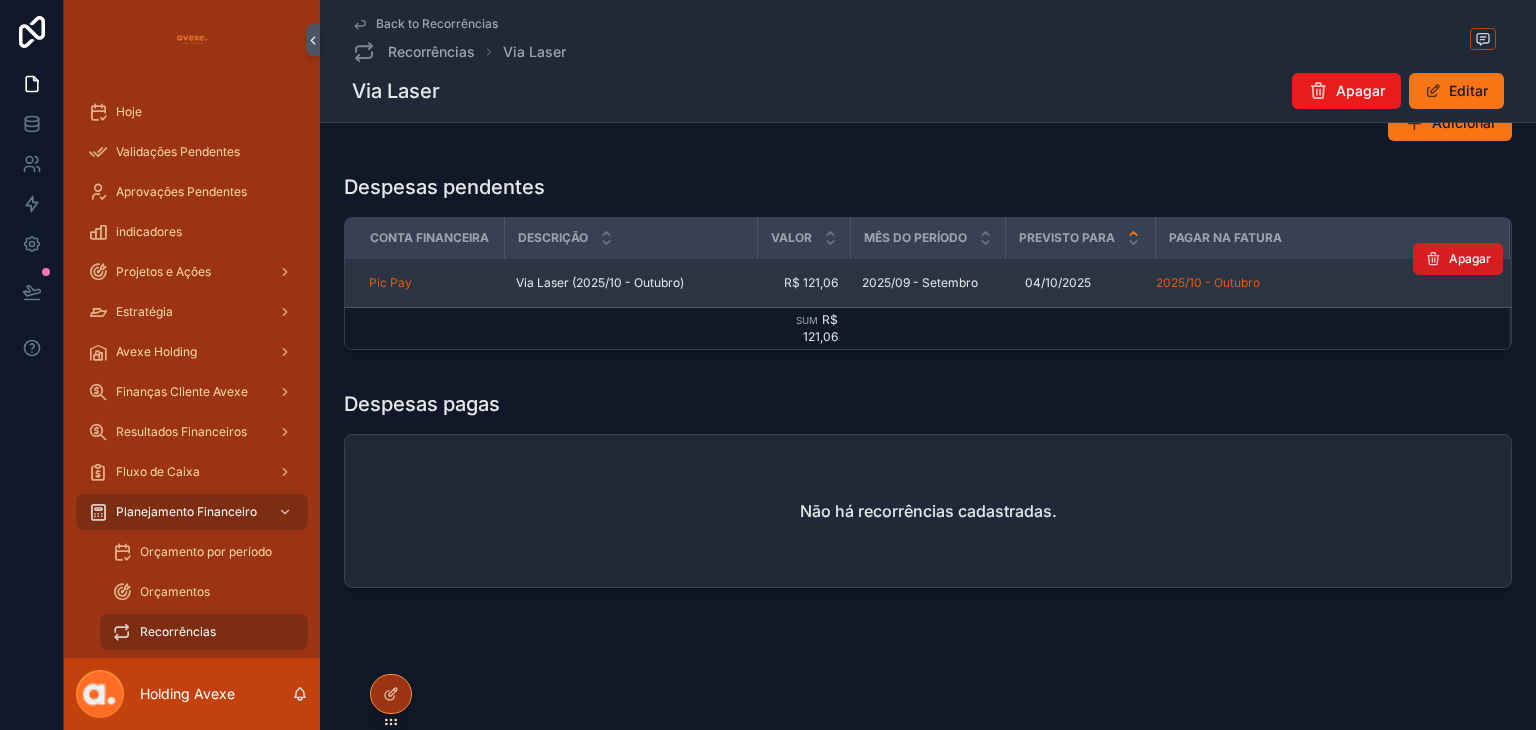 click on "Apagar" at bounding box center [1458, 259] 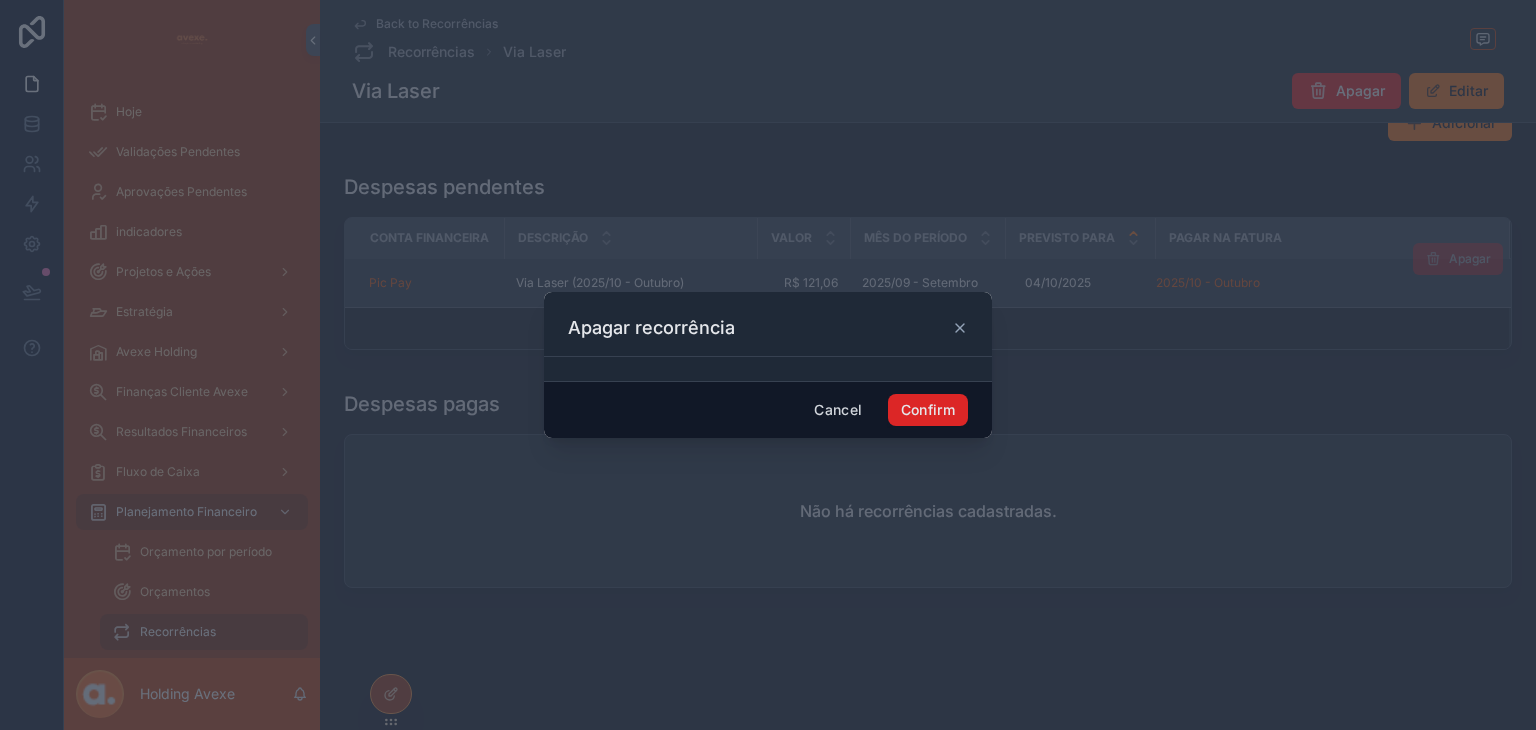 click on "Confirm" at bounding box center (928, 410) 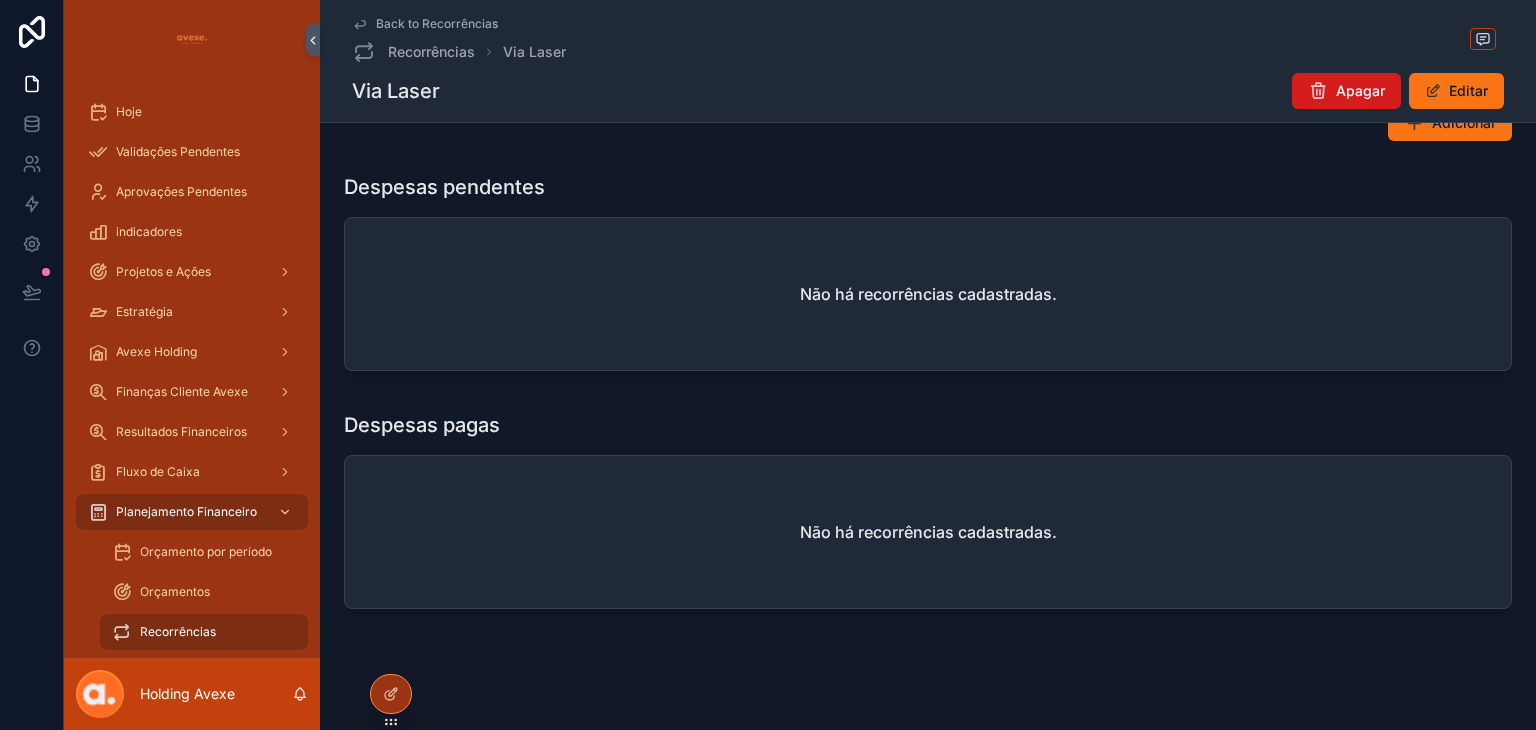 click on "Apagar" at bounding box center (1346, 91) 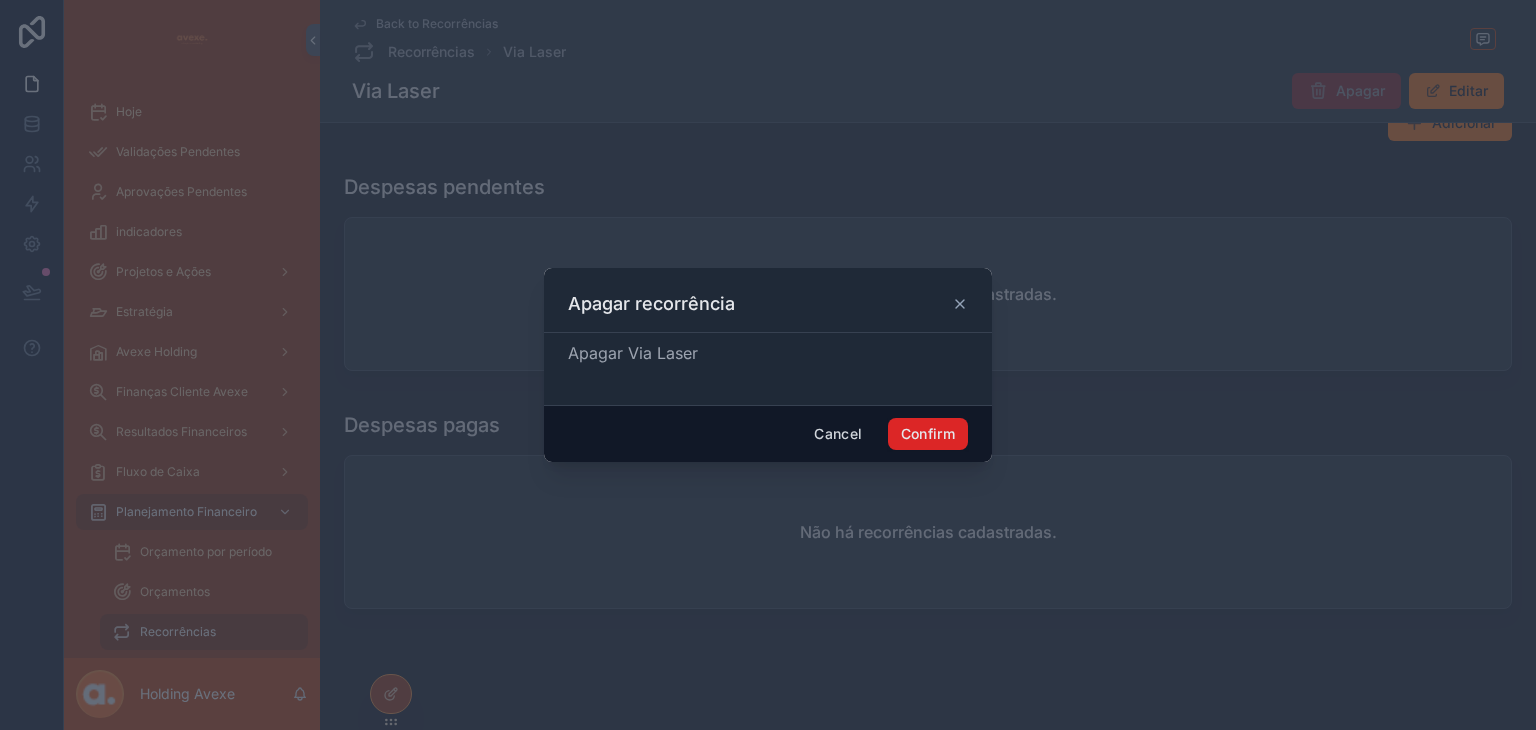 click on "Confirm" at bounding box center [928, 434] 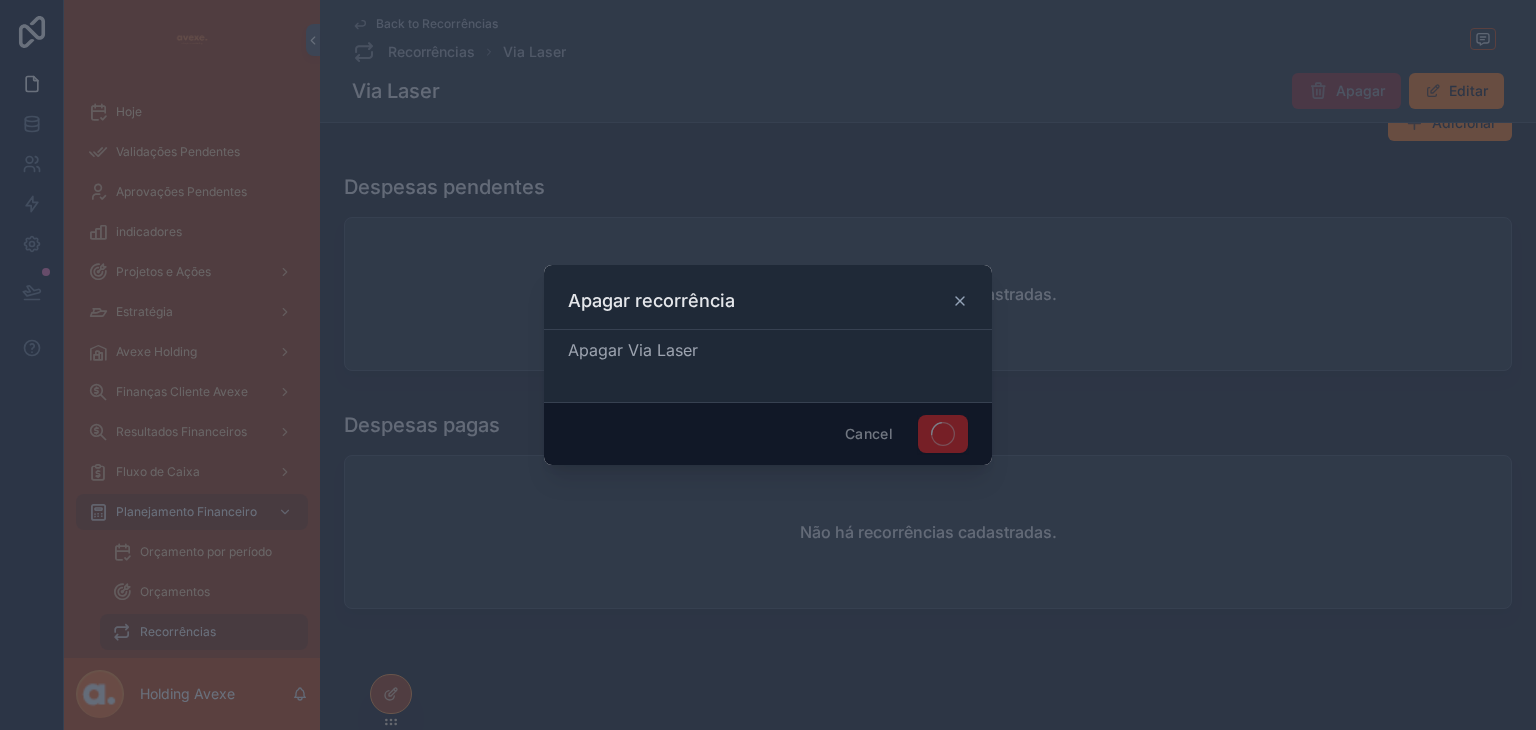 scroll, scrollTop: 0, scrollLeft: 0, axis: both 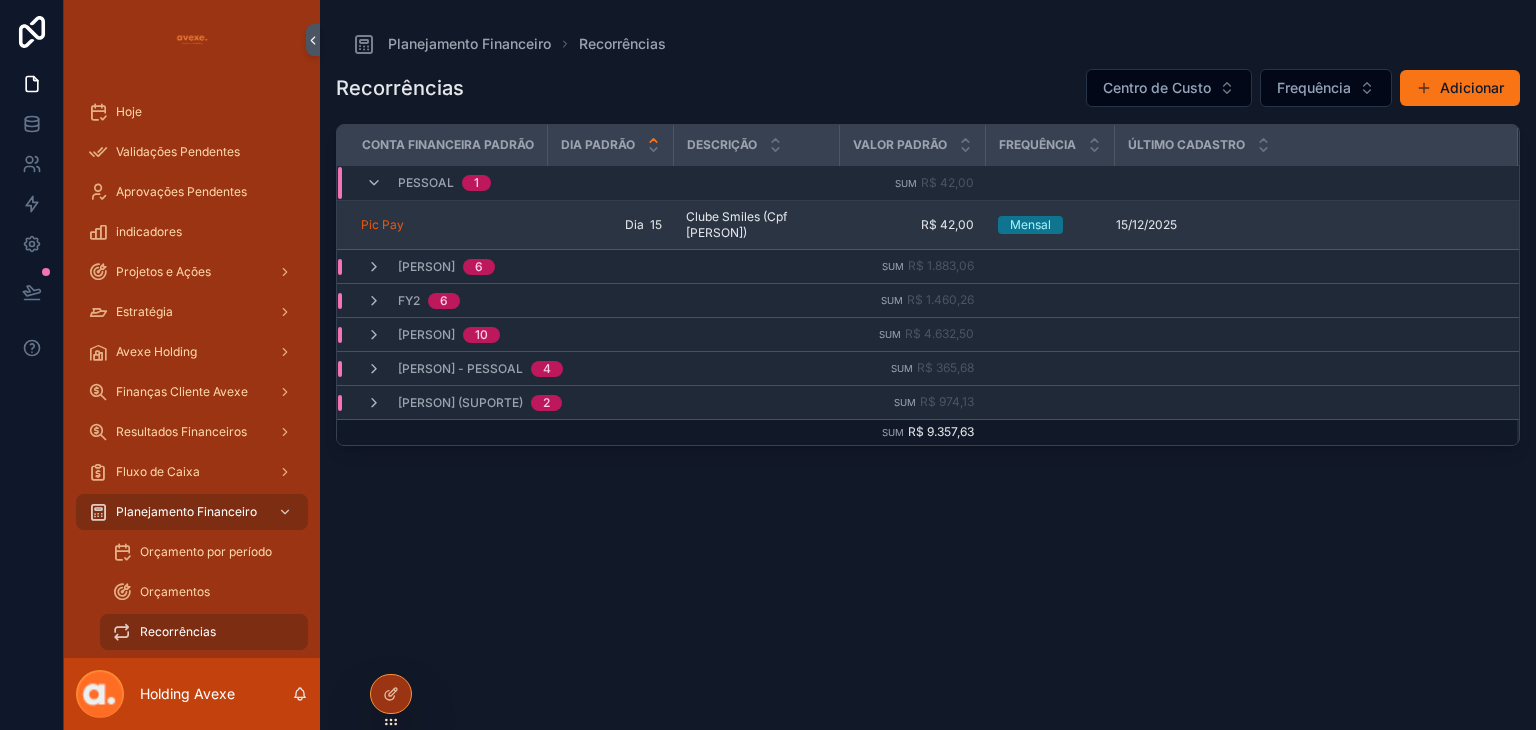 click on "Clube Smiles (Cpf [PERSON]) Clube Smiles (Cpf [PERSON])" at bounding box center (757, 225) 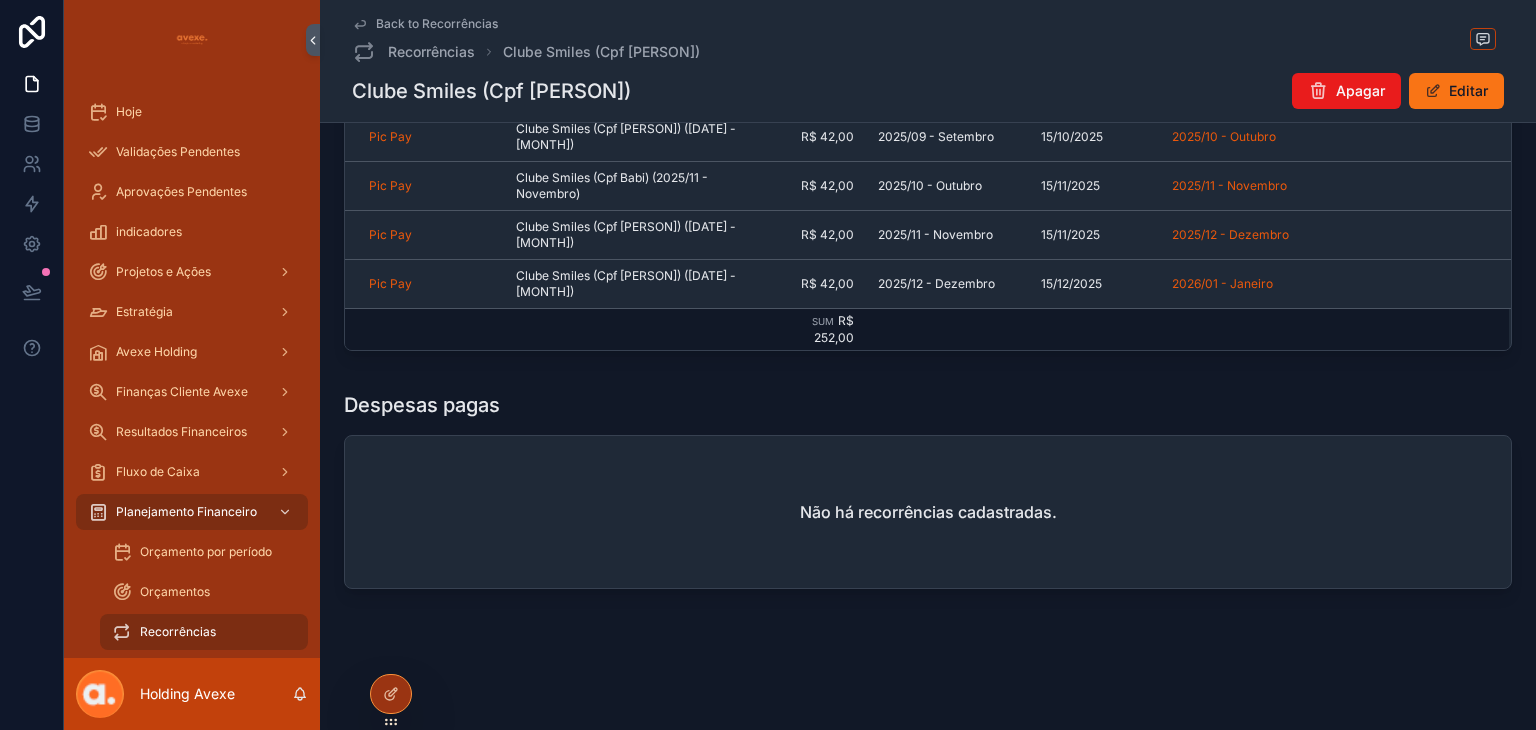 scroll, scrollTop: 236, scrollLeft: 0, axis: vertical 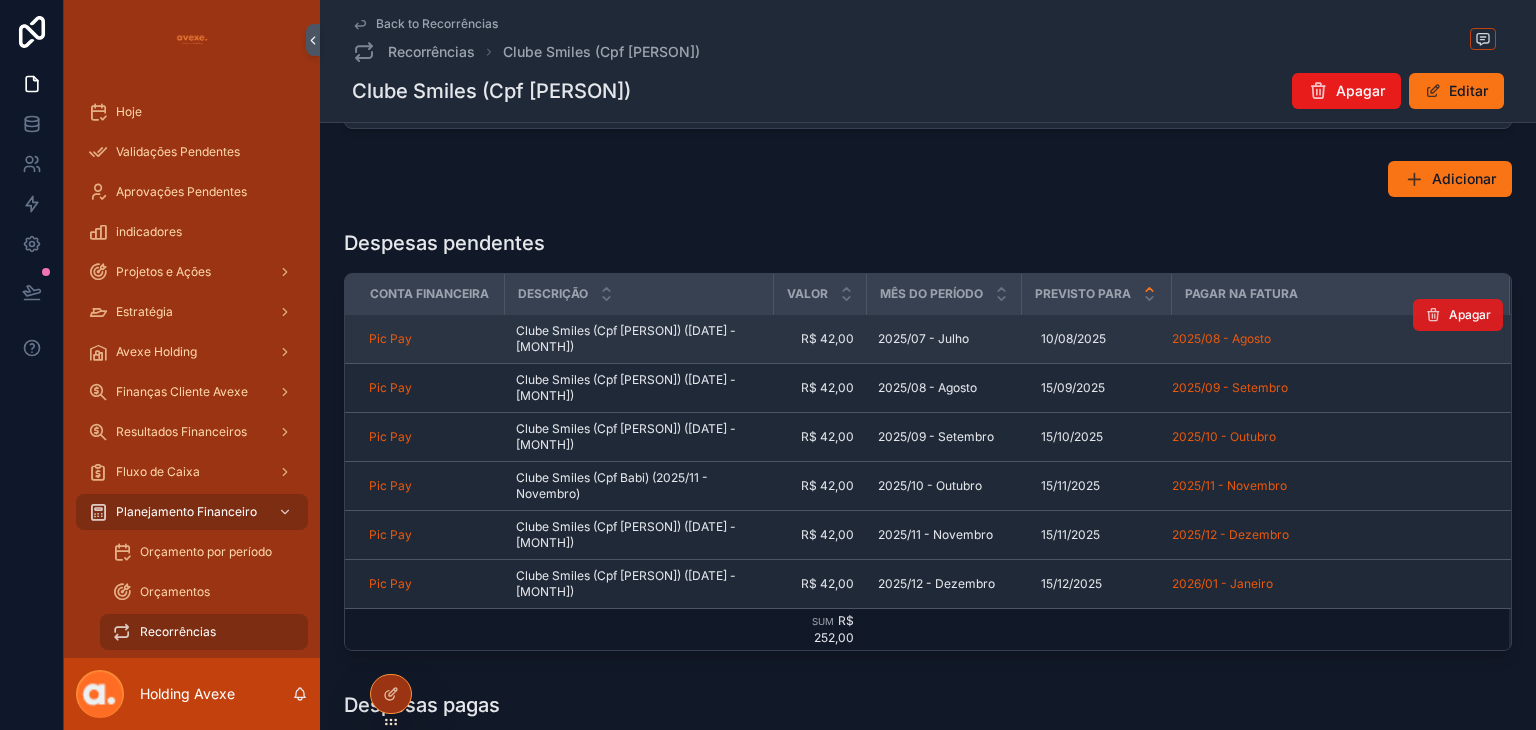 click on "Apagar" at bounding box center (1470, 315) 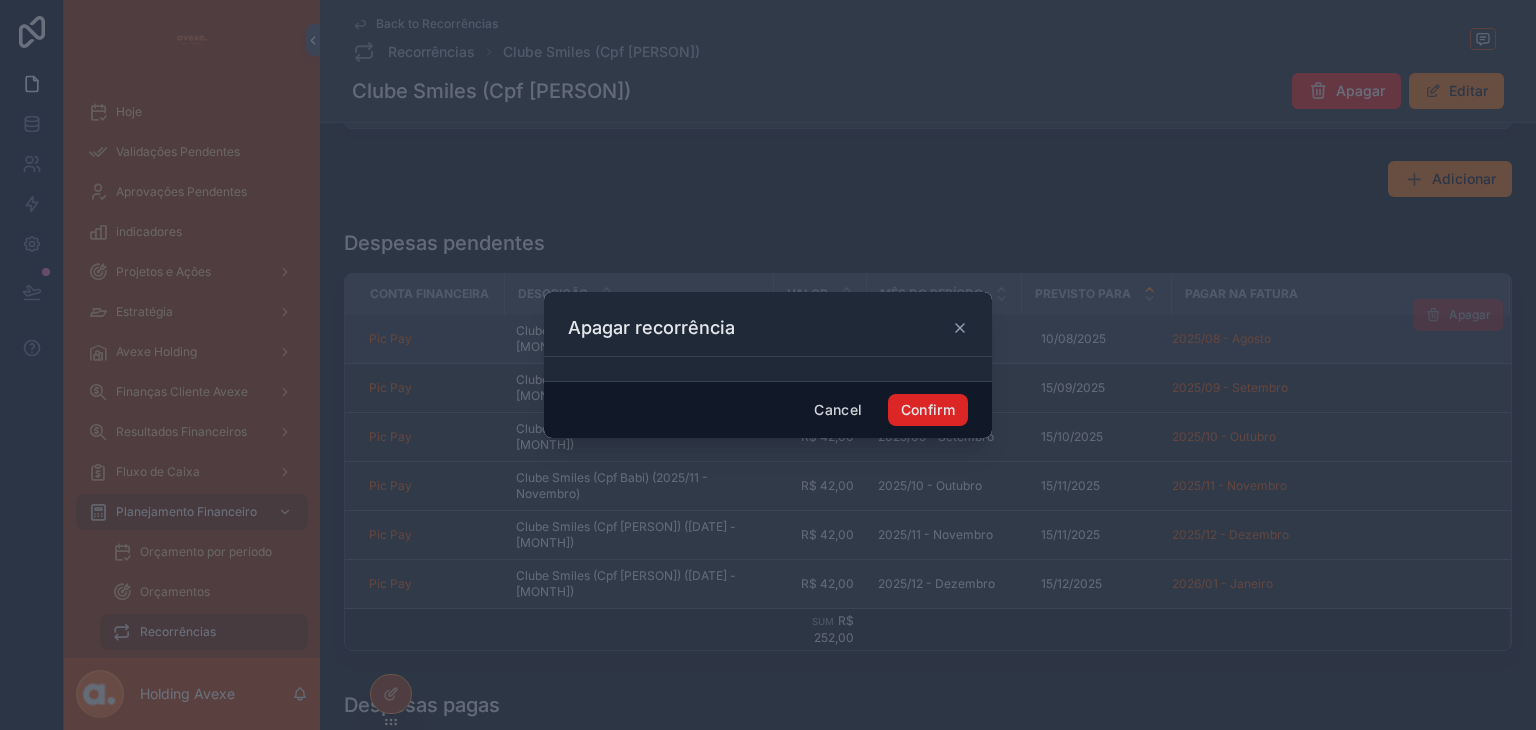 click on "Confirm" at bounding box center [928, 410] 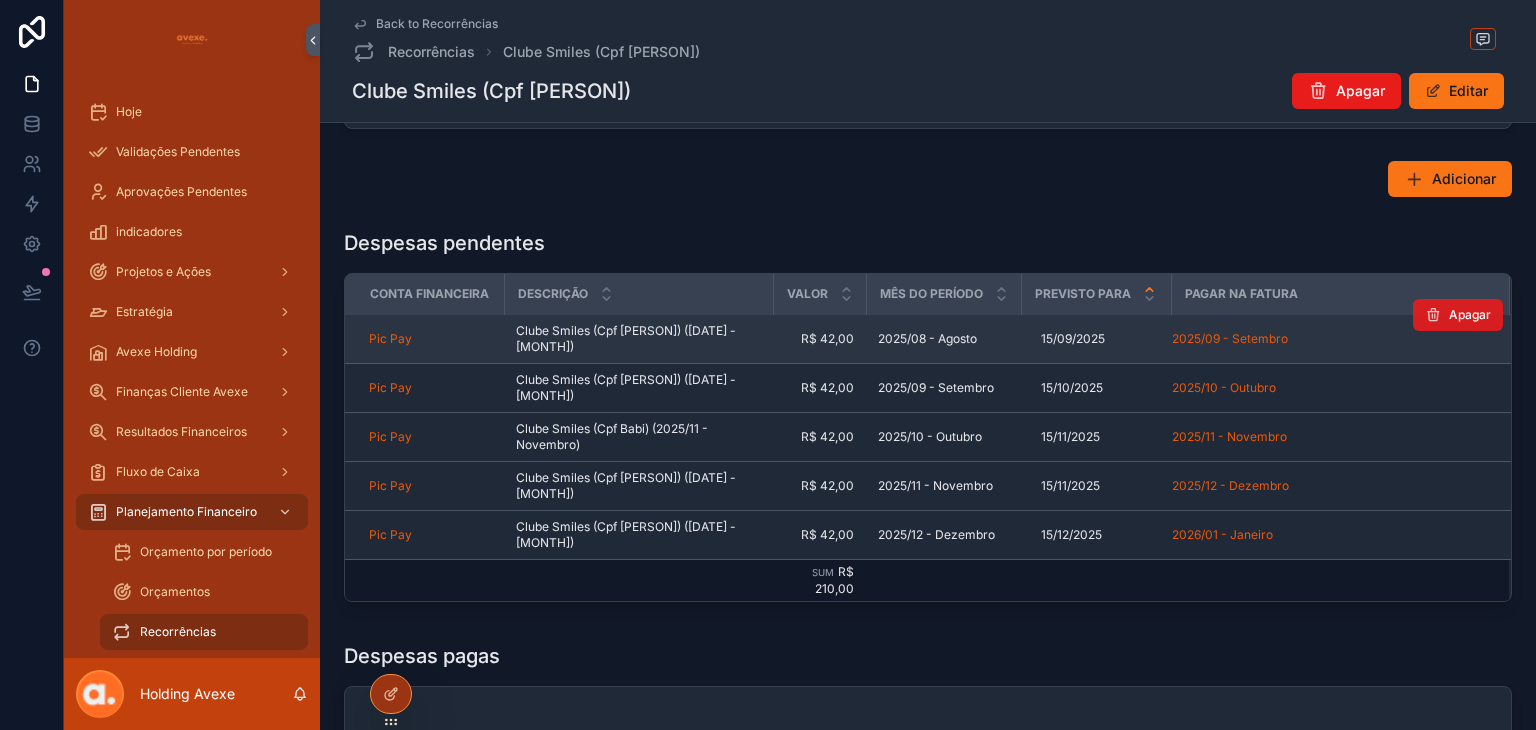 click on "Apagar" at bounding box center [1470, 315] 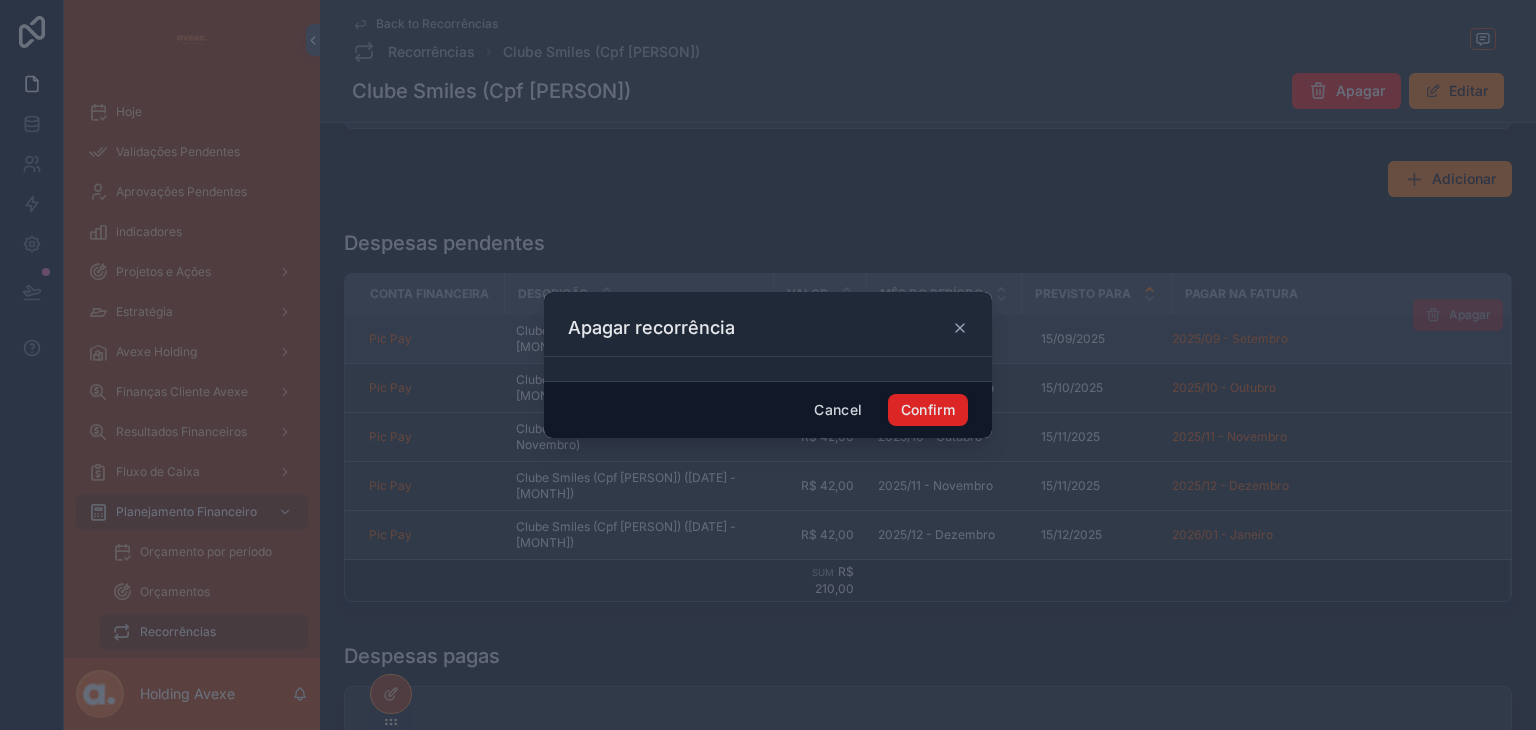 click on "Confirm" at bounding box center [928, 410] 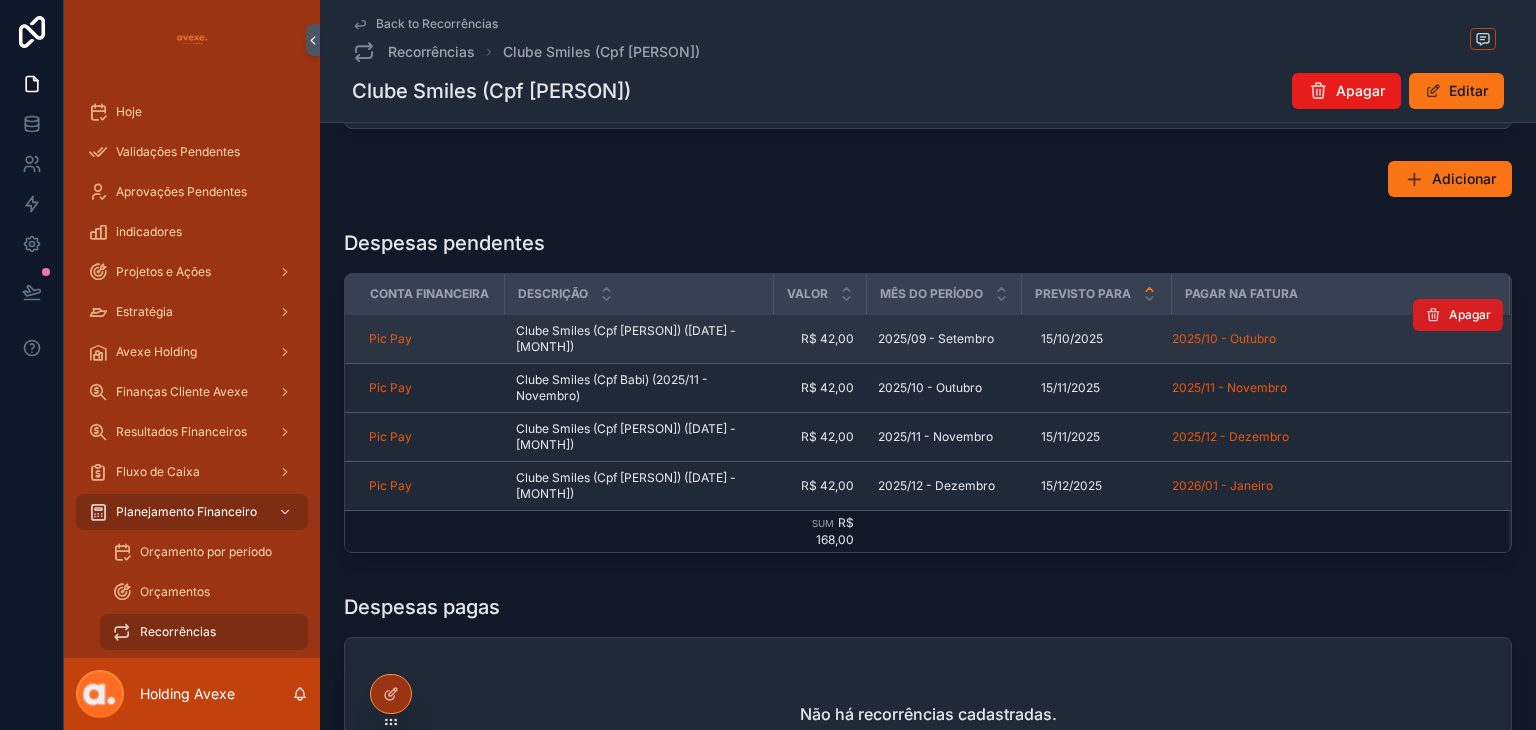 click on "Apagar" at bounding box center [1470, 315] 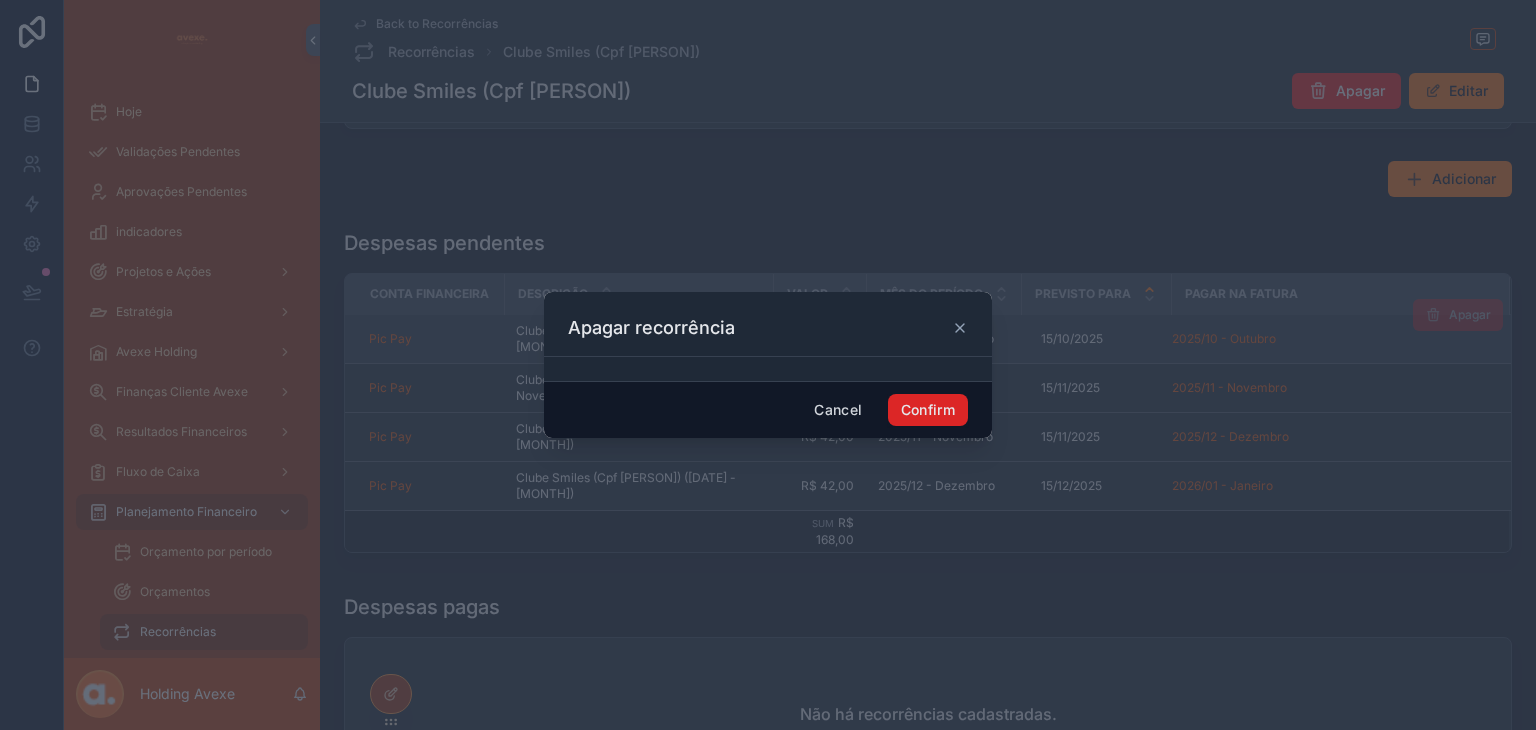 click on "Confirm" at bounding box center (928, 410) 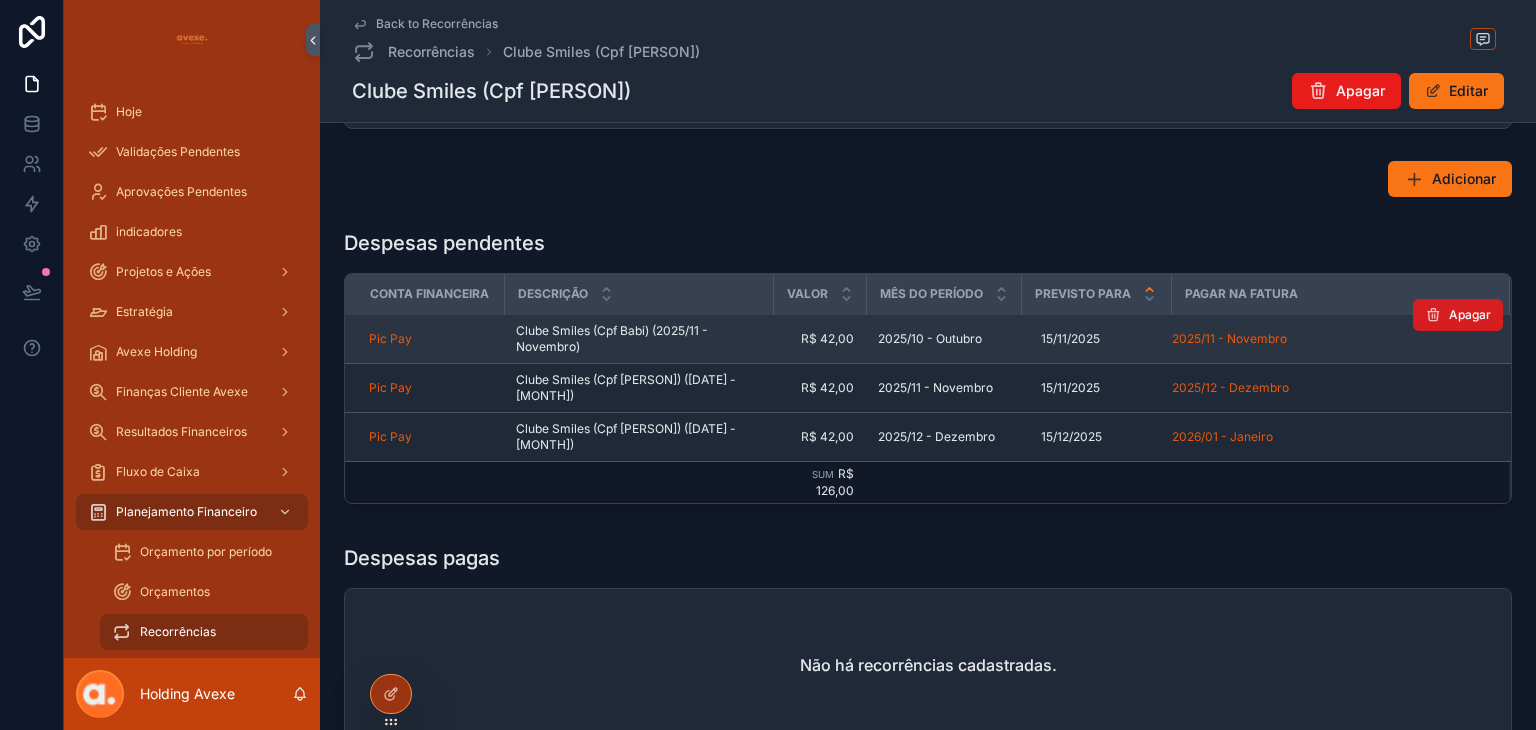 click on "Apagar" at bounding box center (1458, 315) 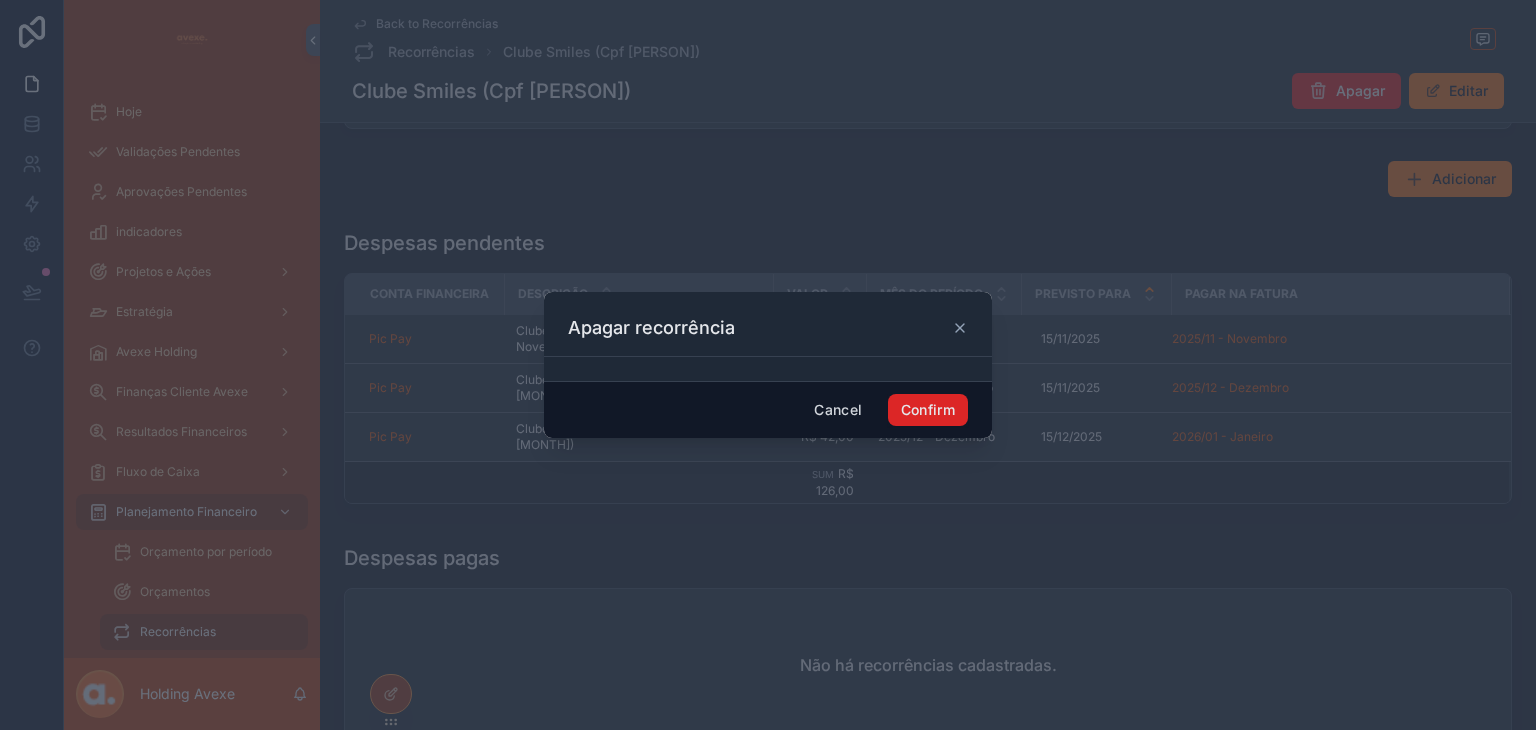 click on "Confirm" at bounding box center [928, 410] 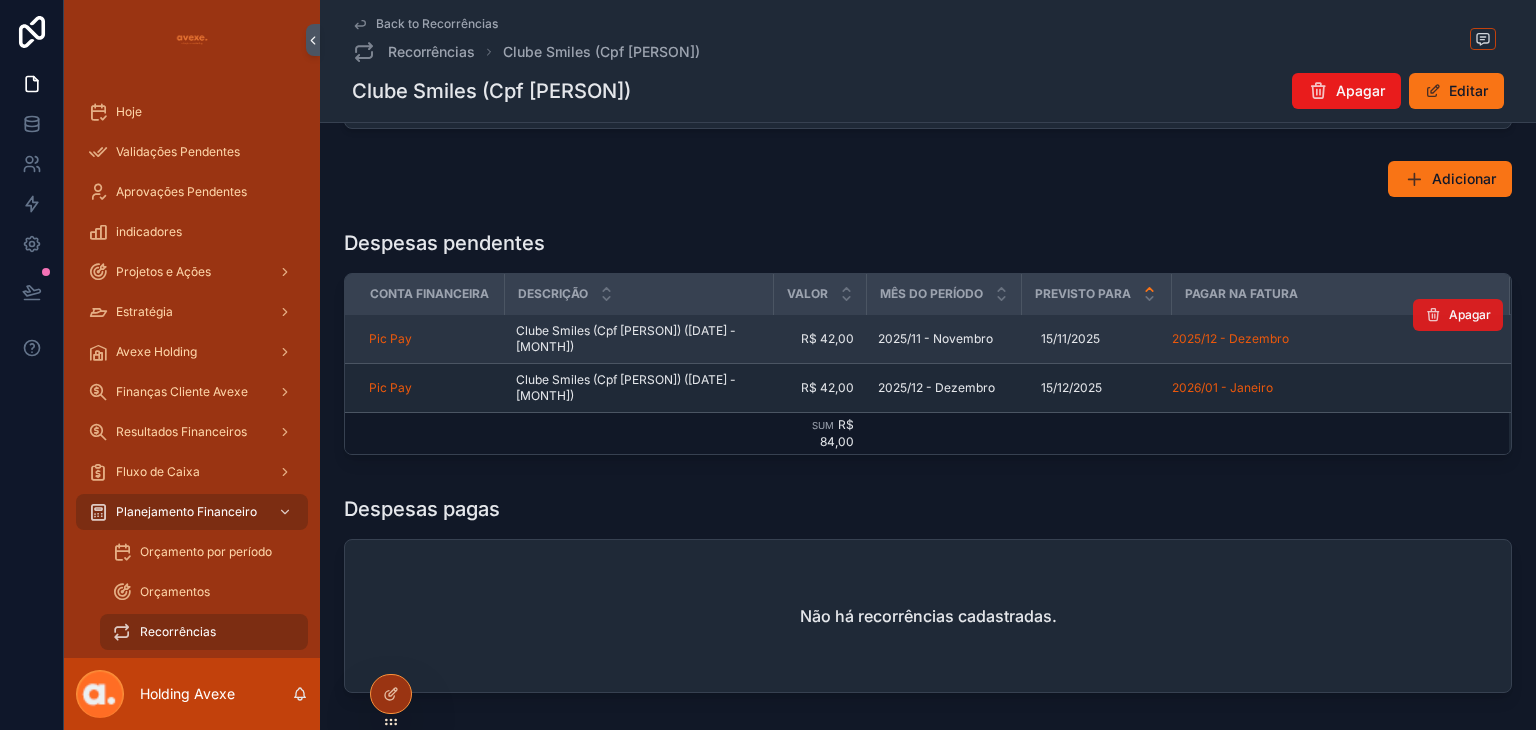 click on "Apagar" at bounding box center (1458, 315) 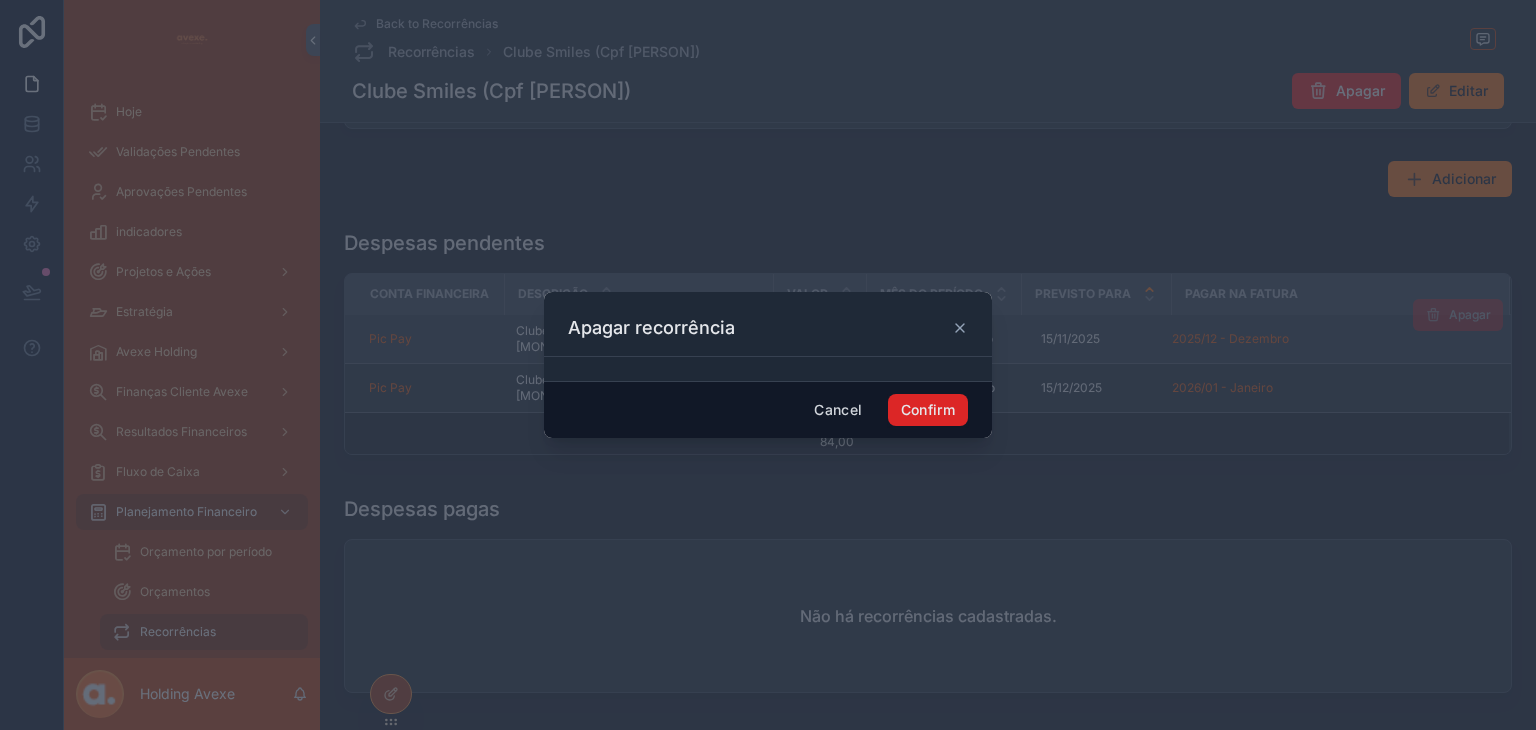 click on "Confirm" at bounding box center (928, 410) 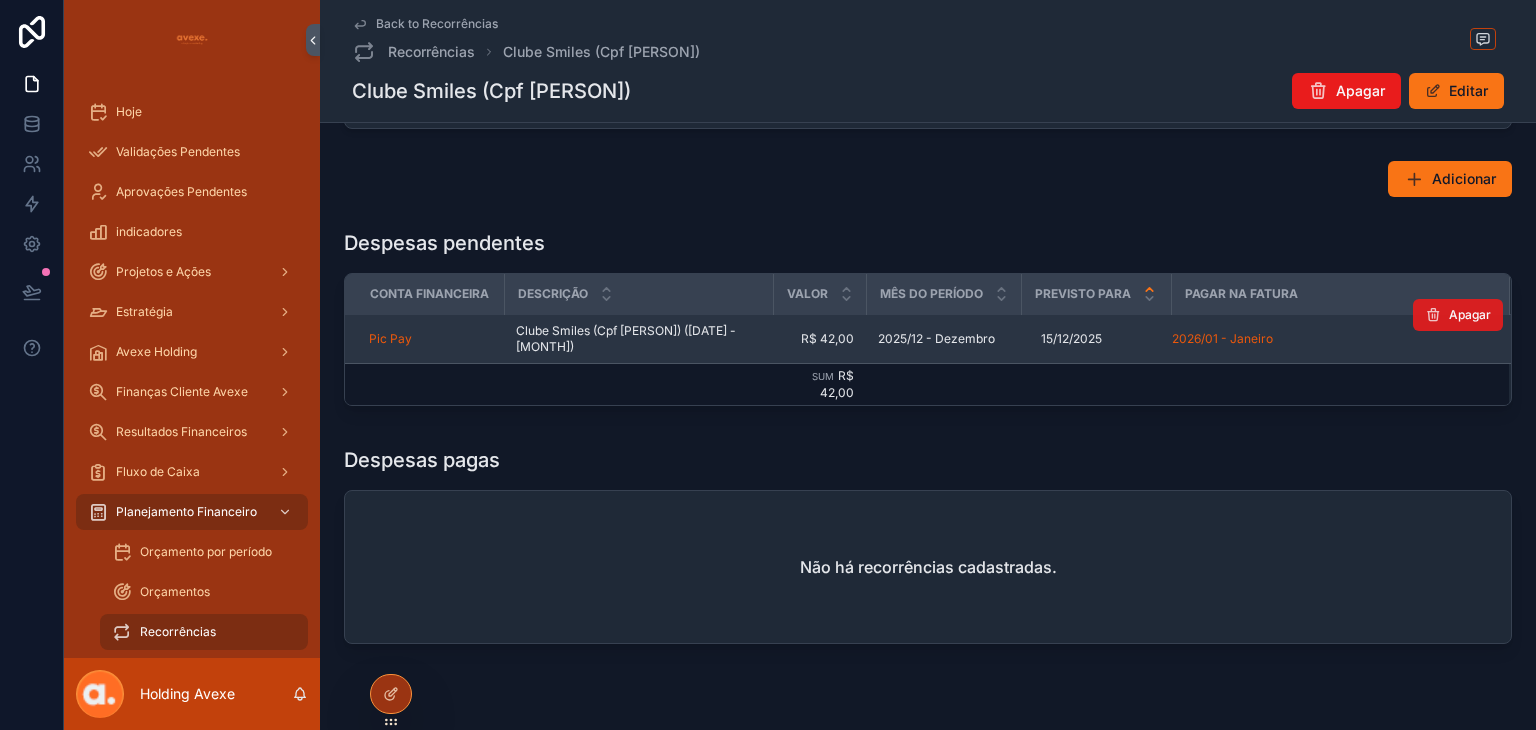 click on "Apagar" at bounding box center (1470, 315) 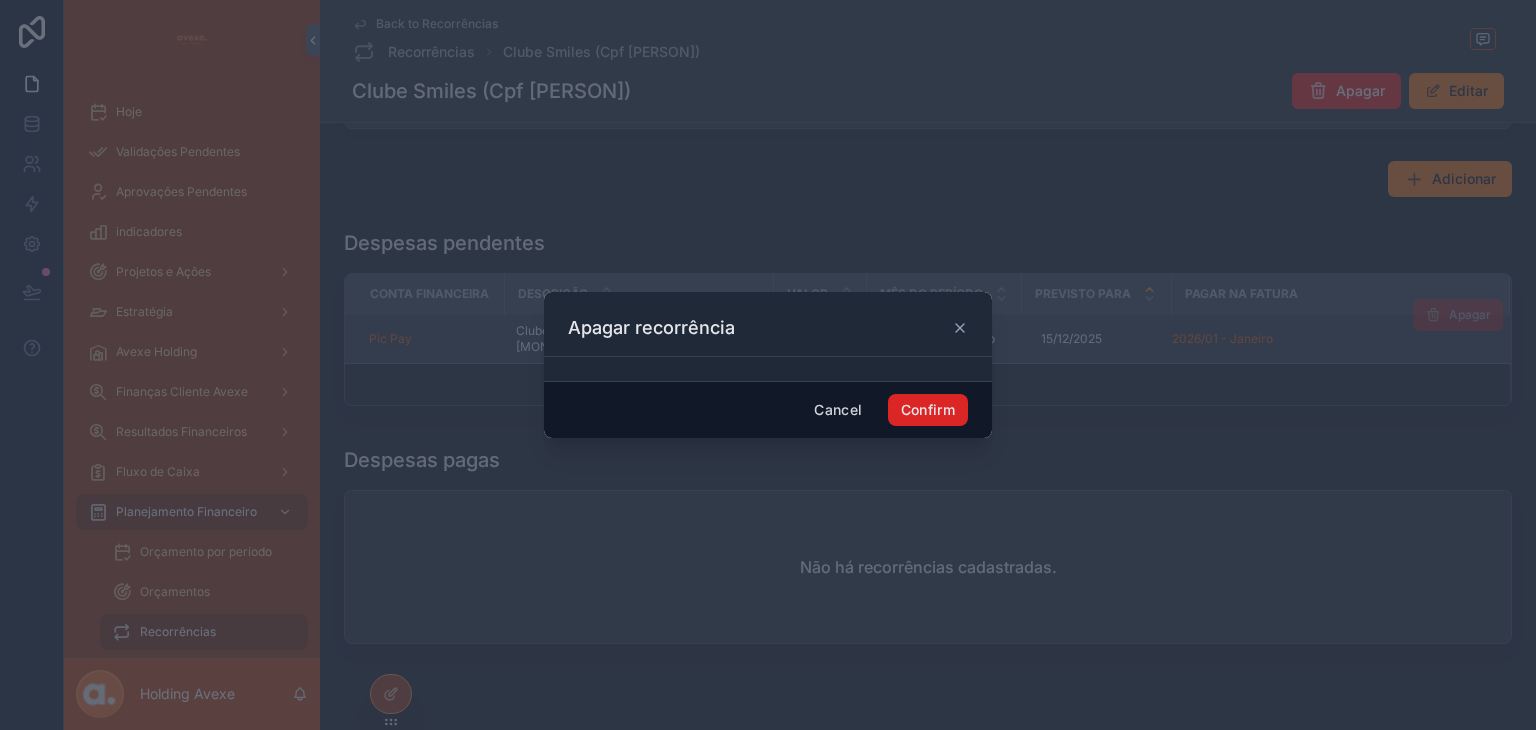 click on "Confirm" at bounding box center [928, 410] 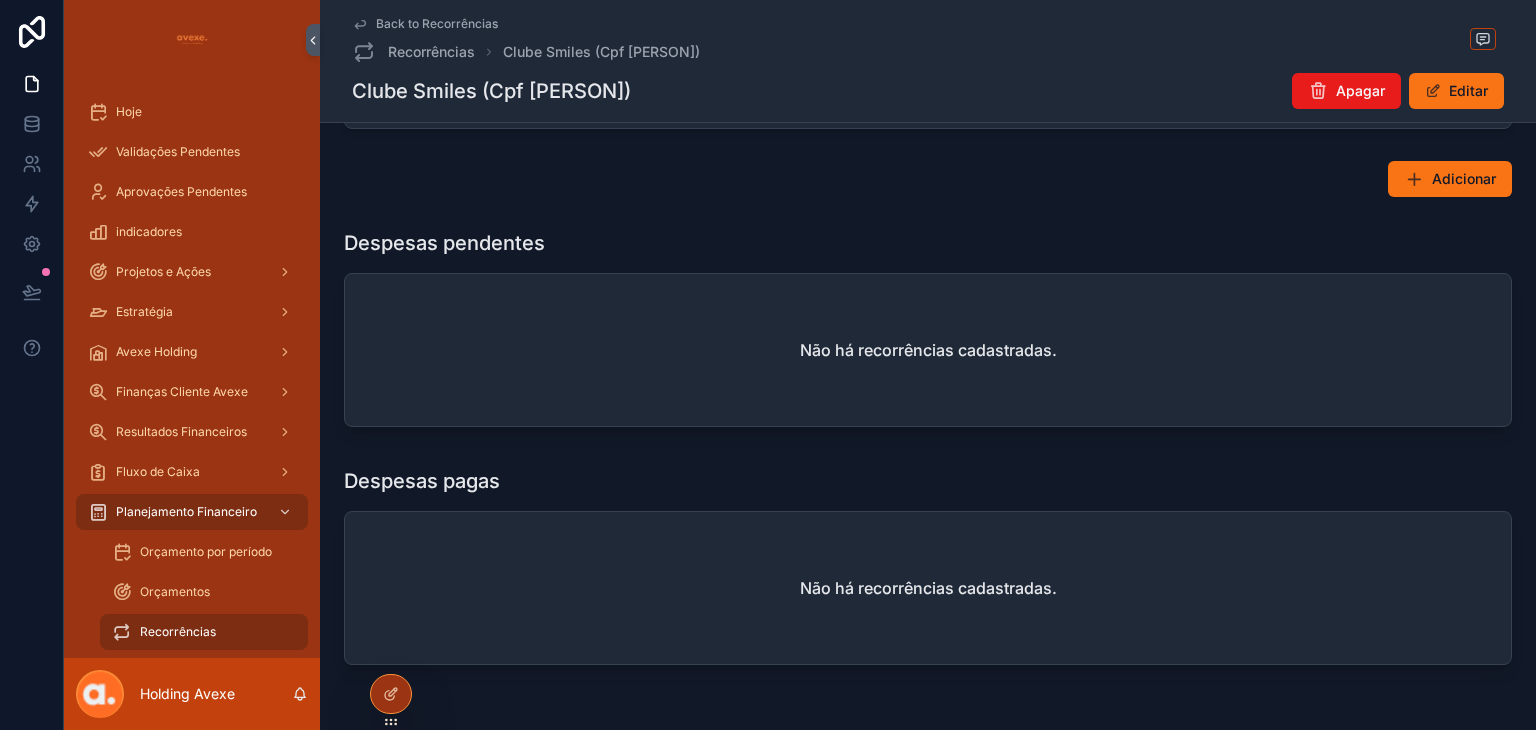 click on "Apagar" at bounding box center [1360, 91] 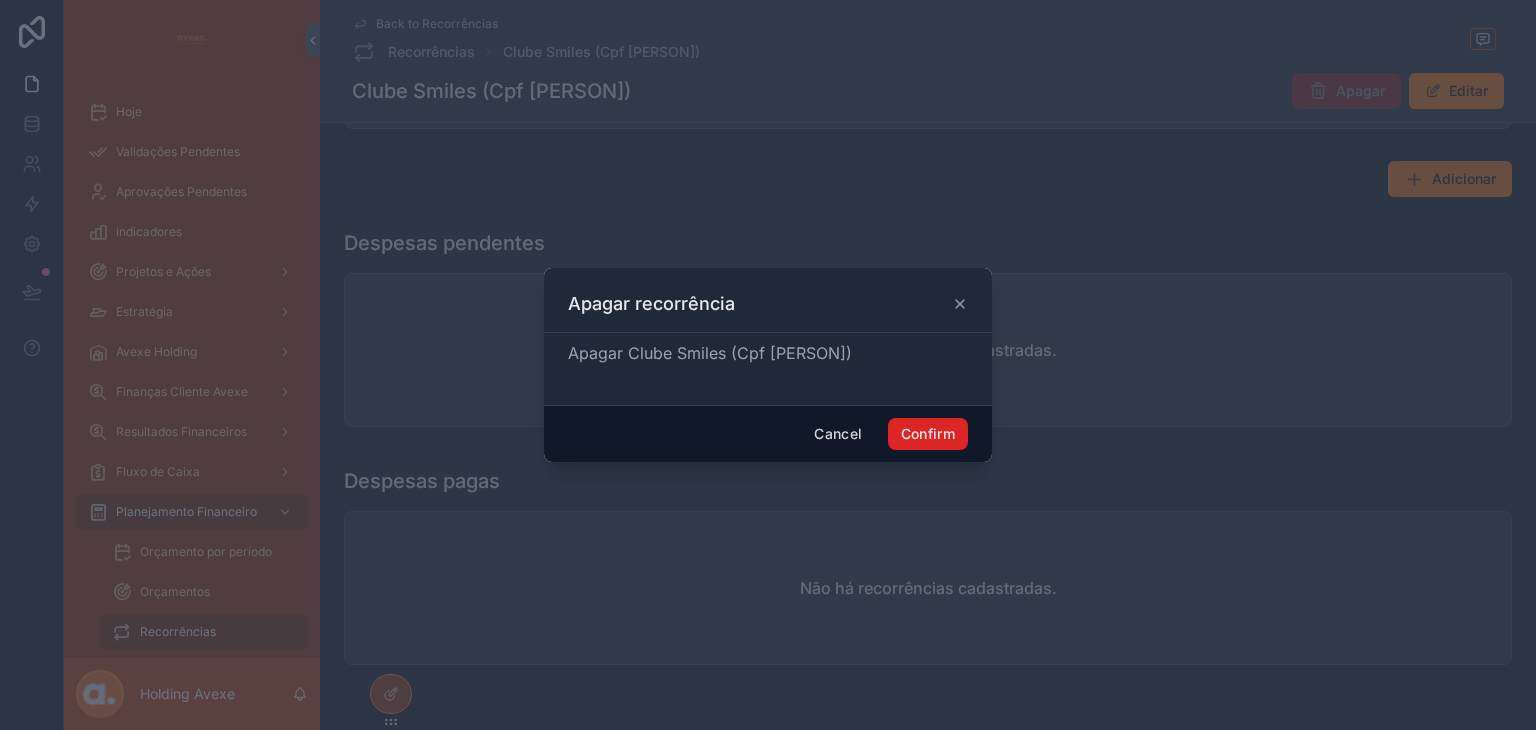 click on "Confirm" at bounding box center [928, 434] 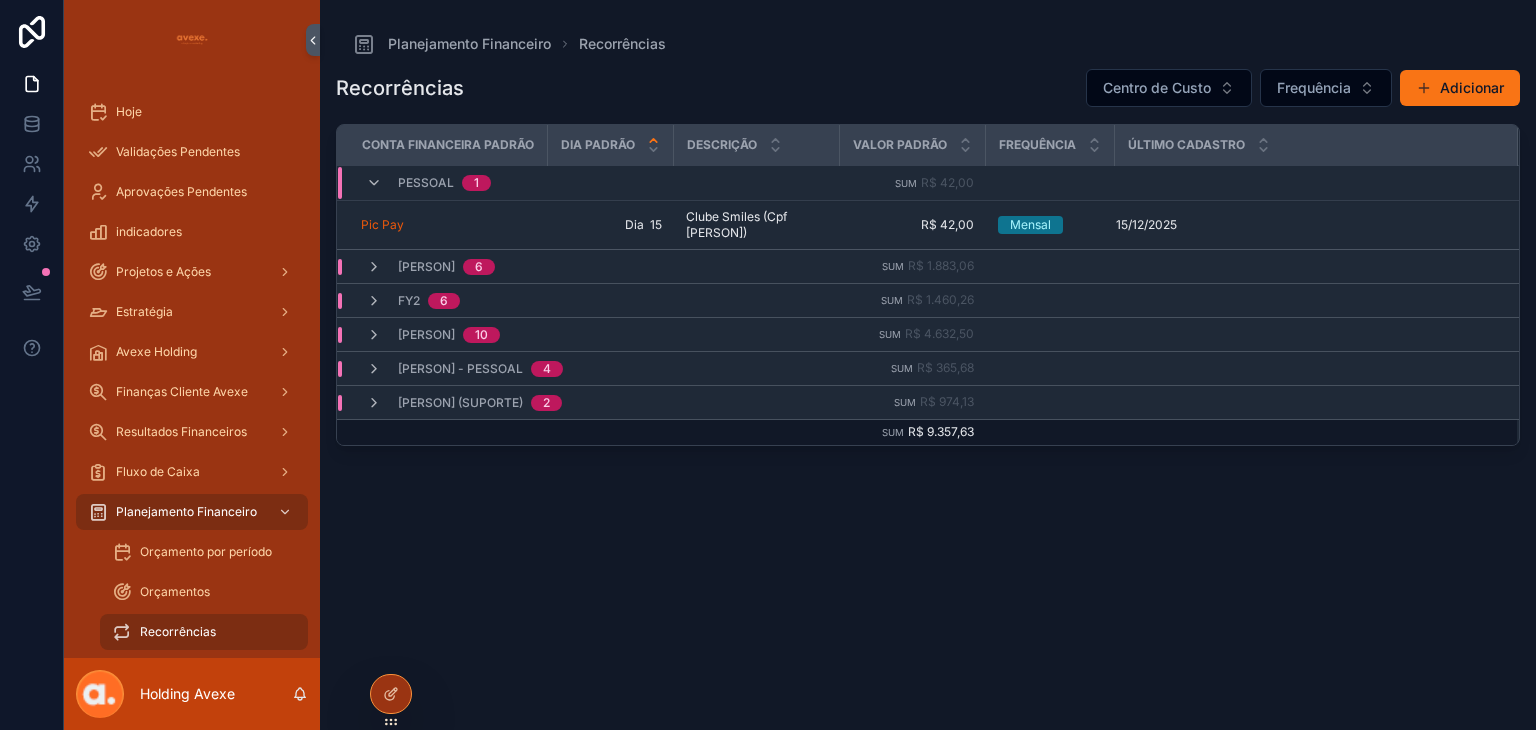 scroll, scrollTop: 0, scrollLeft: 0, axis: both 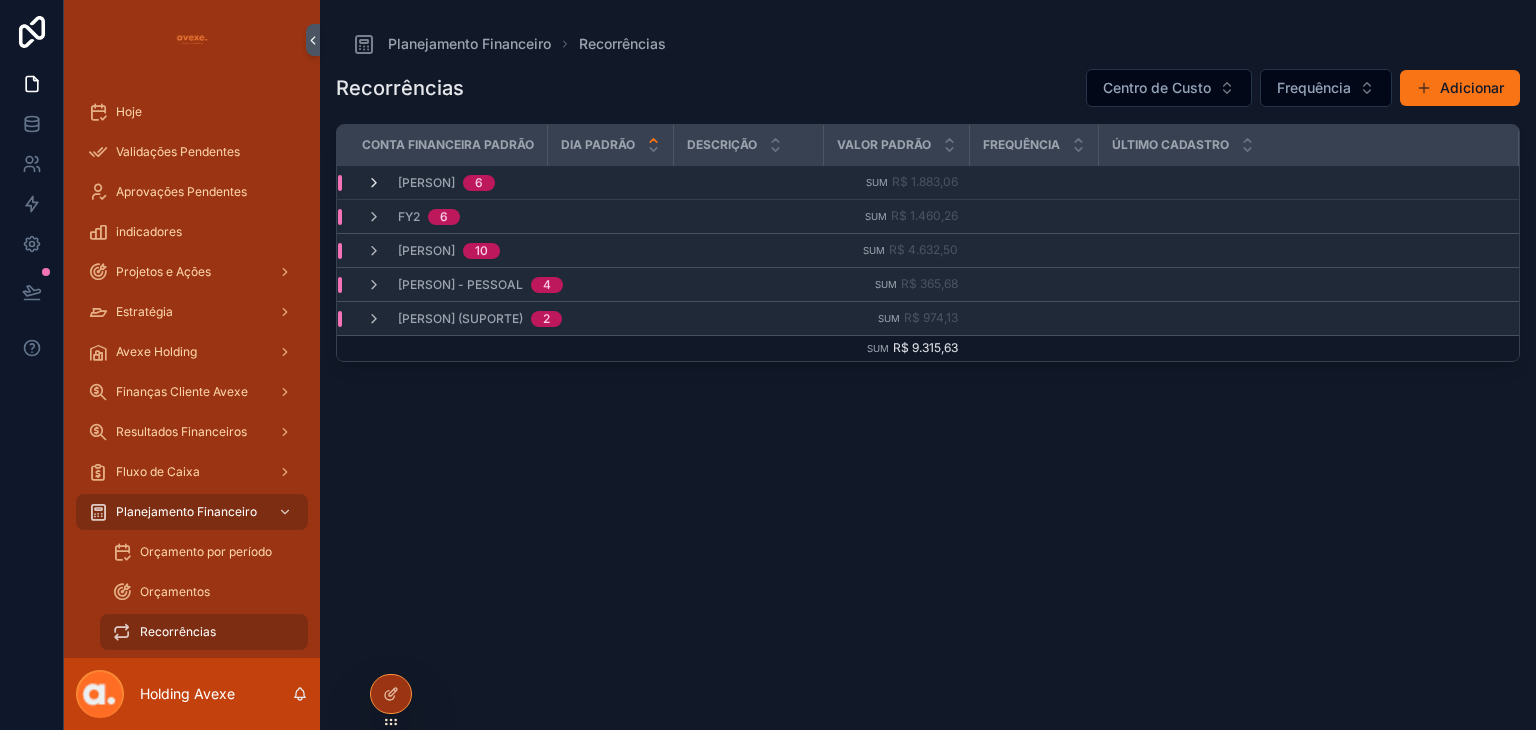 click at bounding box center (374, 183) 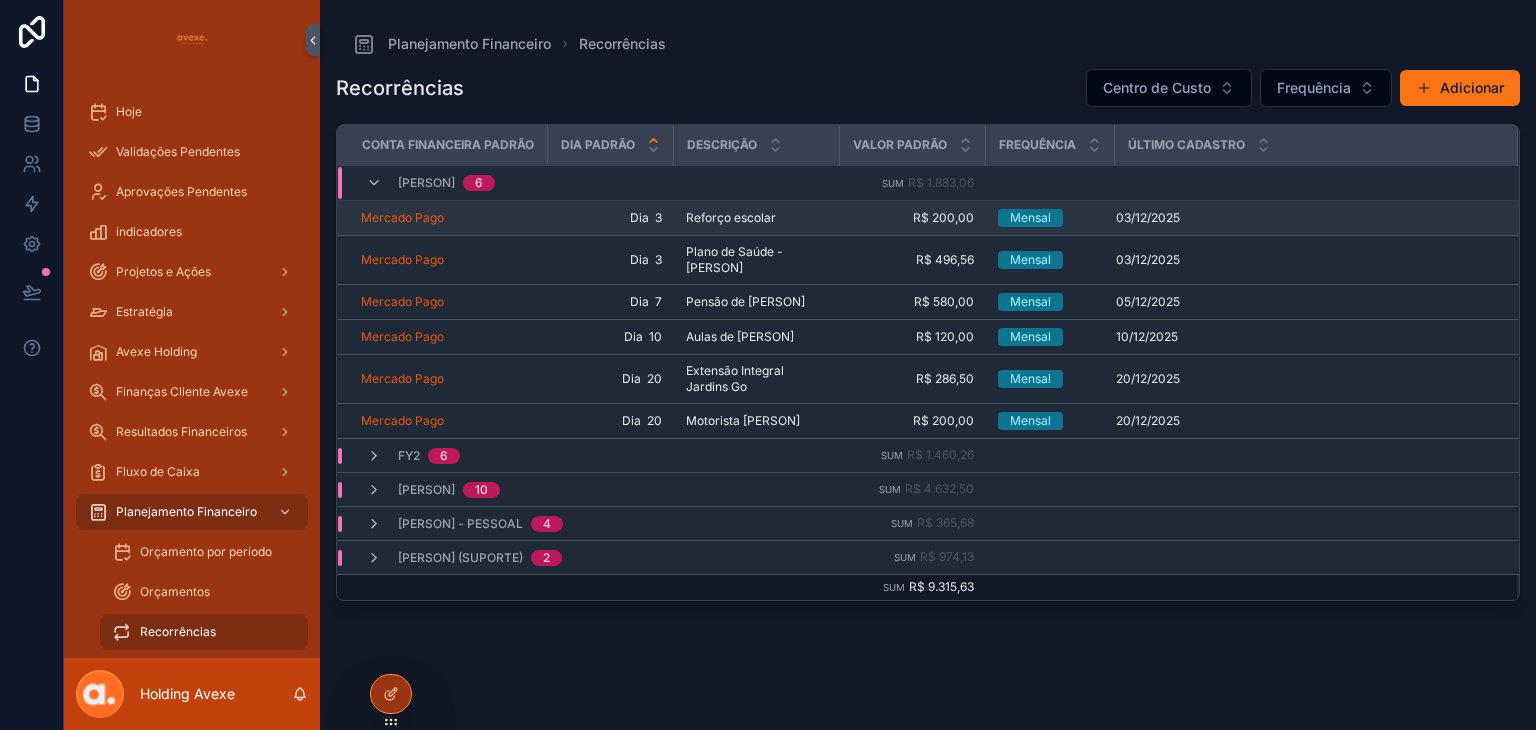 click on "03/12/2025 03/12/2025" at bounding box center (1305, 218) 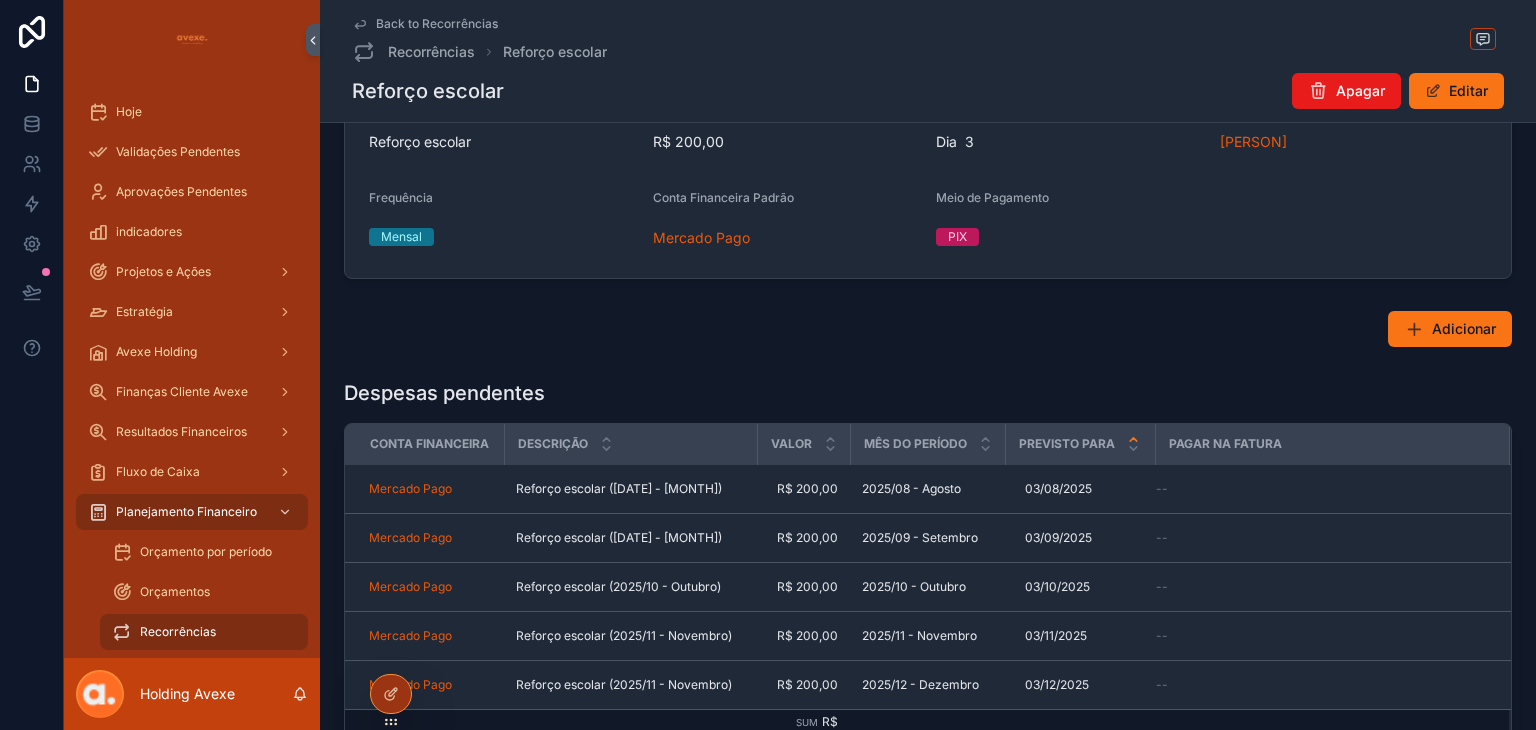 scroll, scrollTop: 200, scrollLeft: 0, axis: vertical 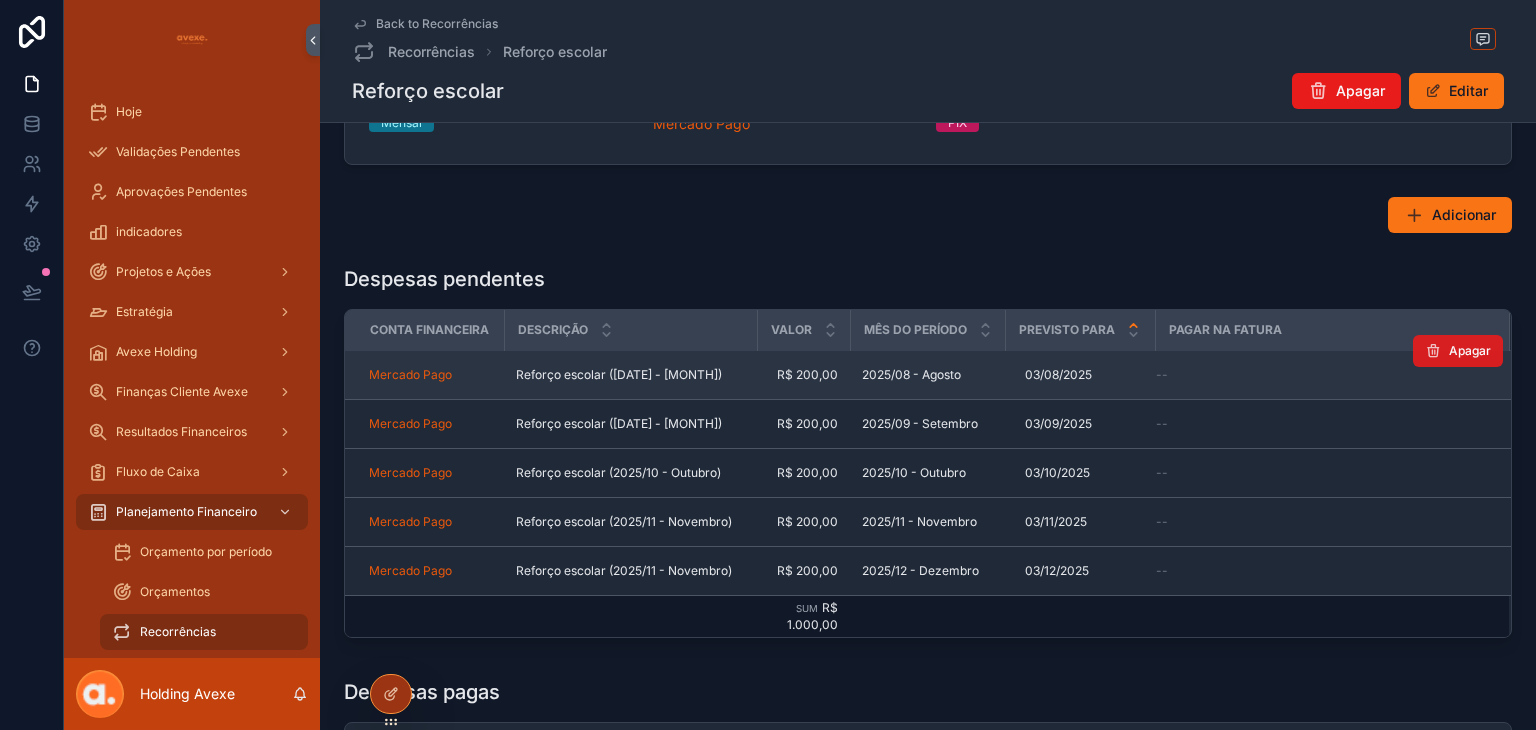click on "Apagar" at bounding box center [1470, 351] 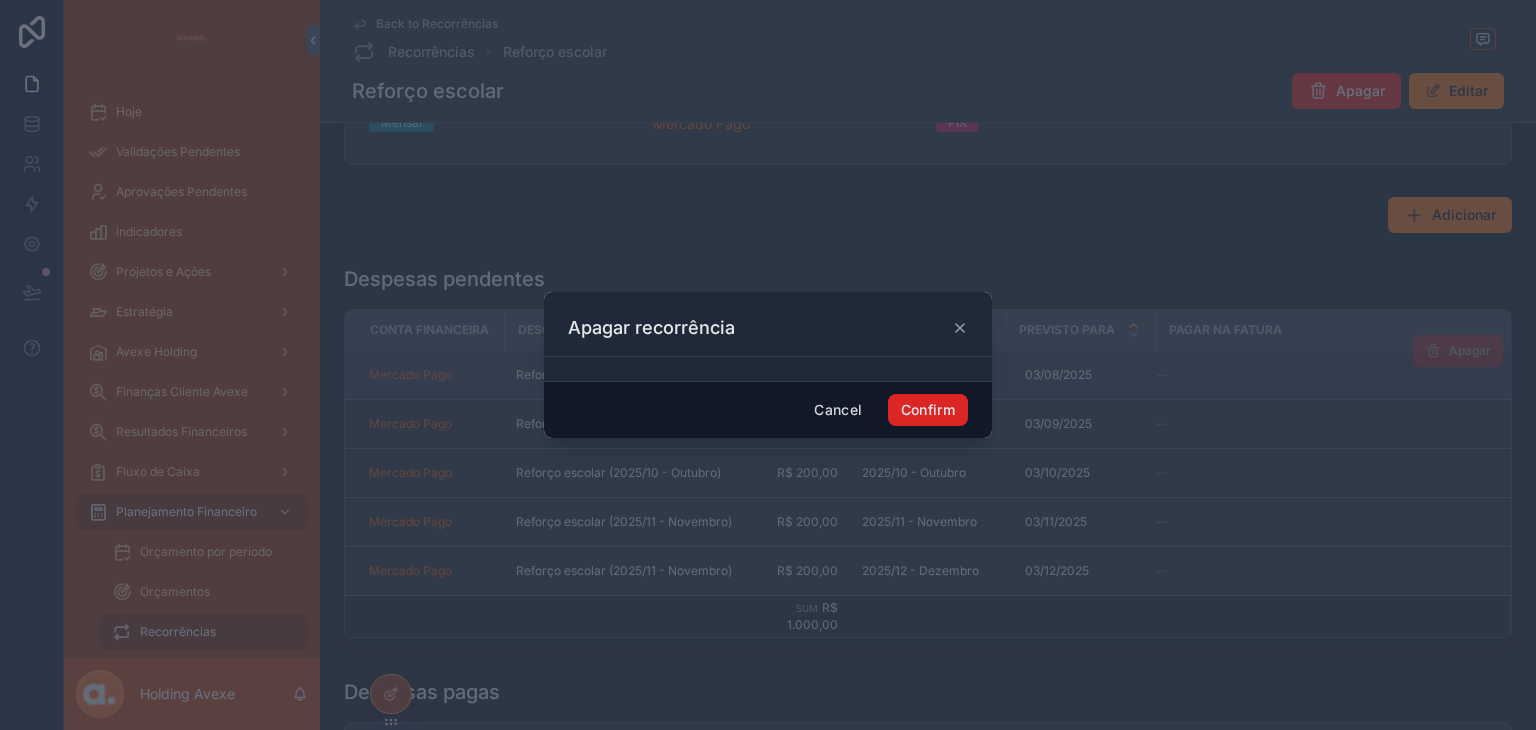 click on "Confirm" at bounding box center [928, 410] 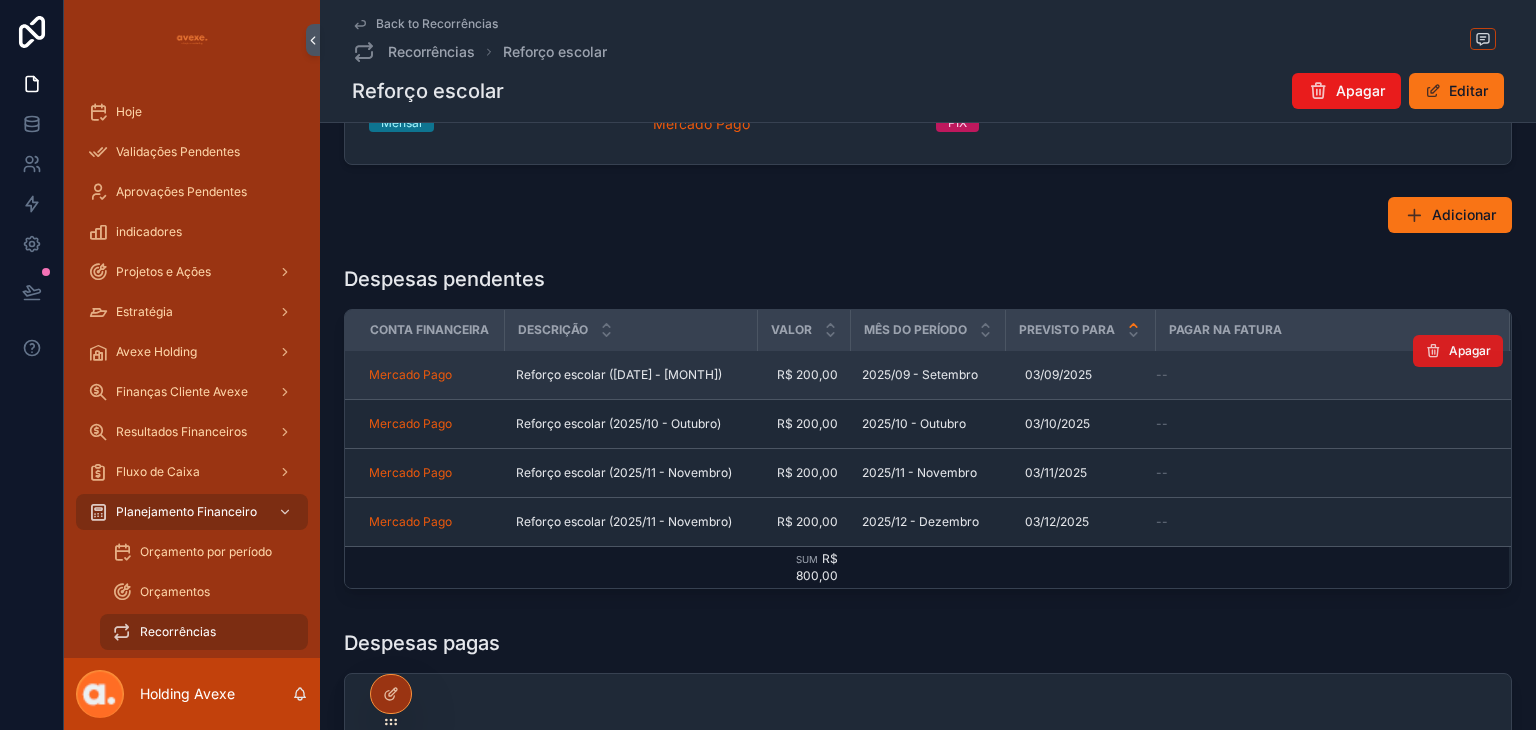 click on "Apagar" at bounding box center [1470, 351] 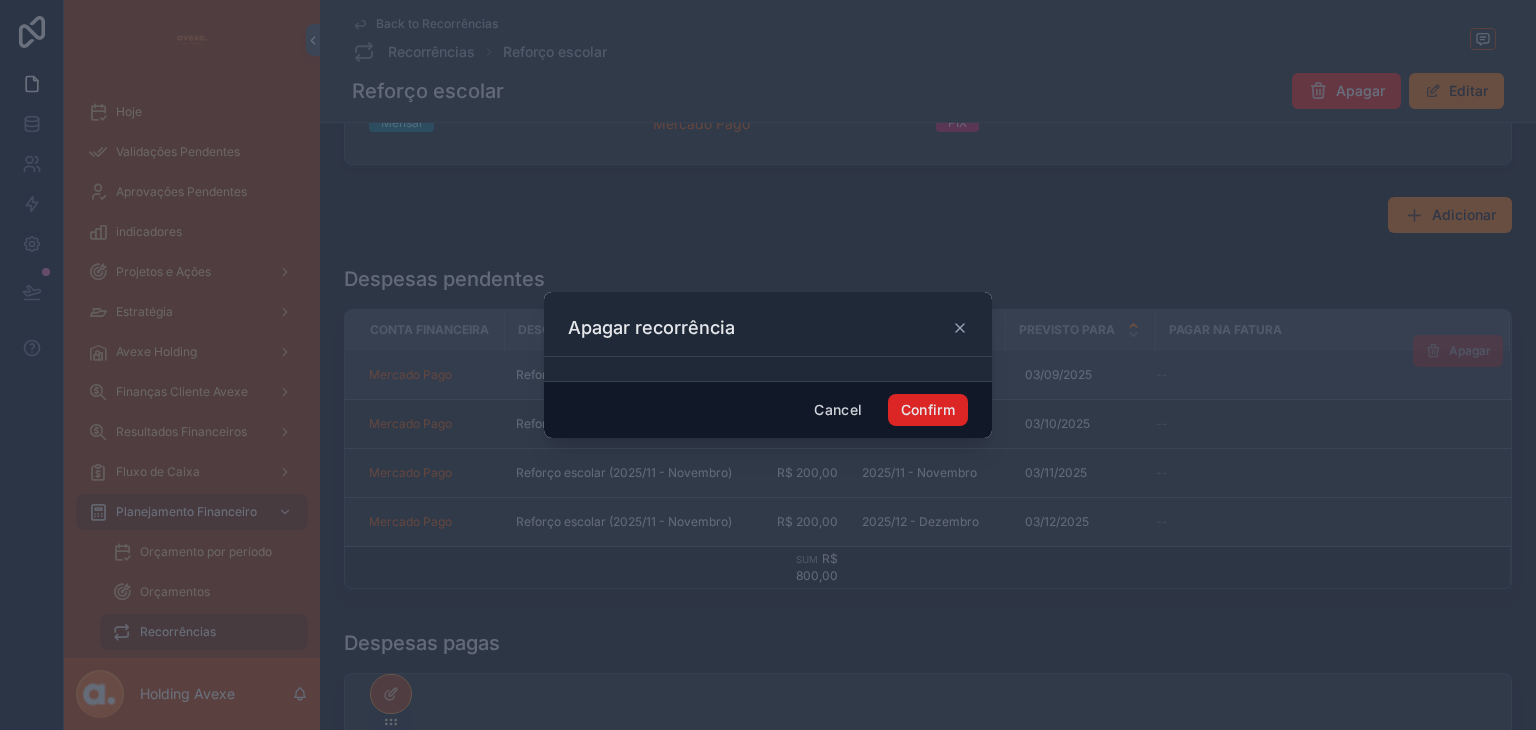 click on "Confirm" at bounding box center [928, 410] 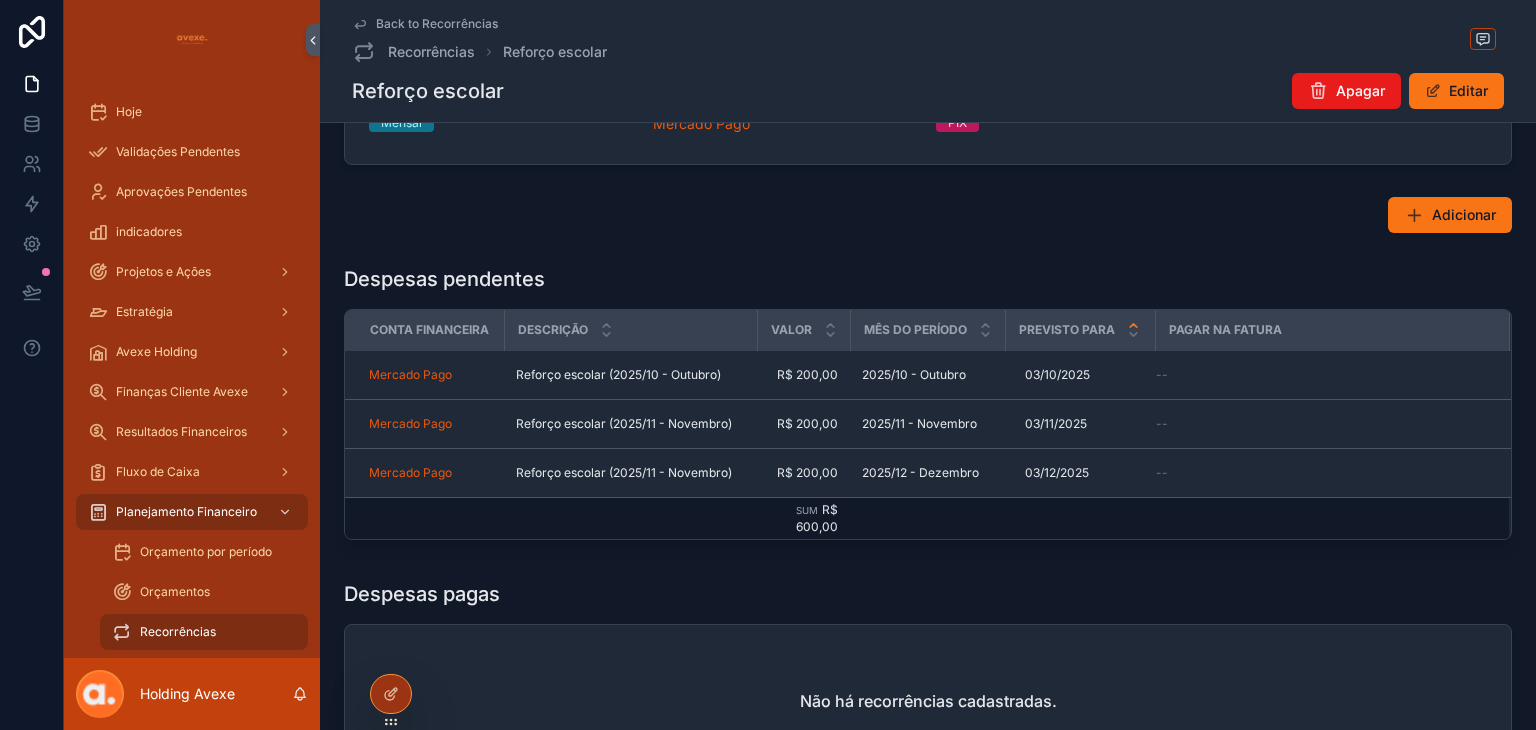 click on "Apagar" at bounding box center (0, 0) 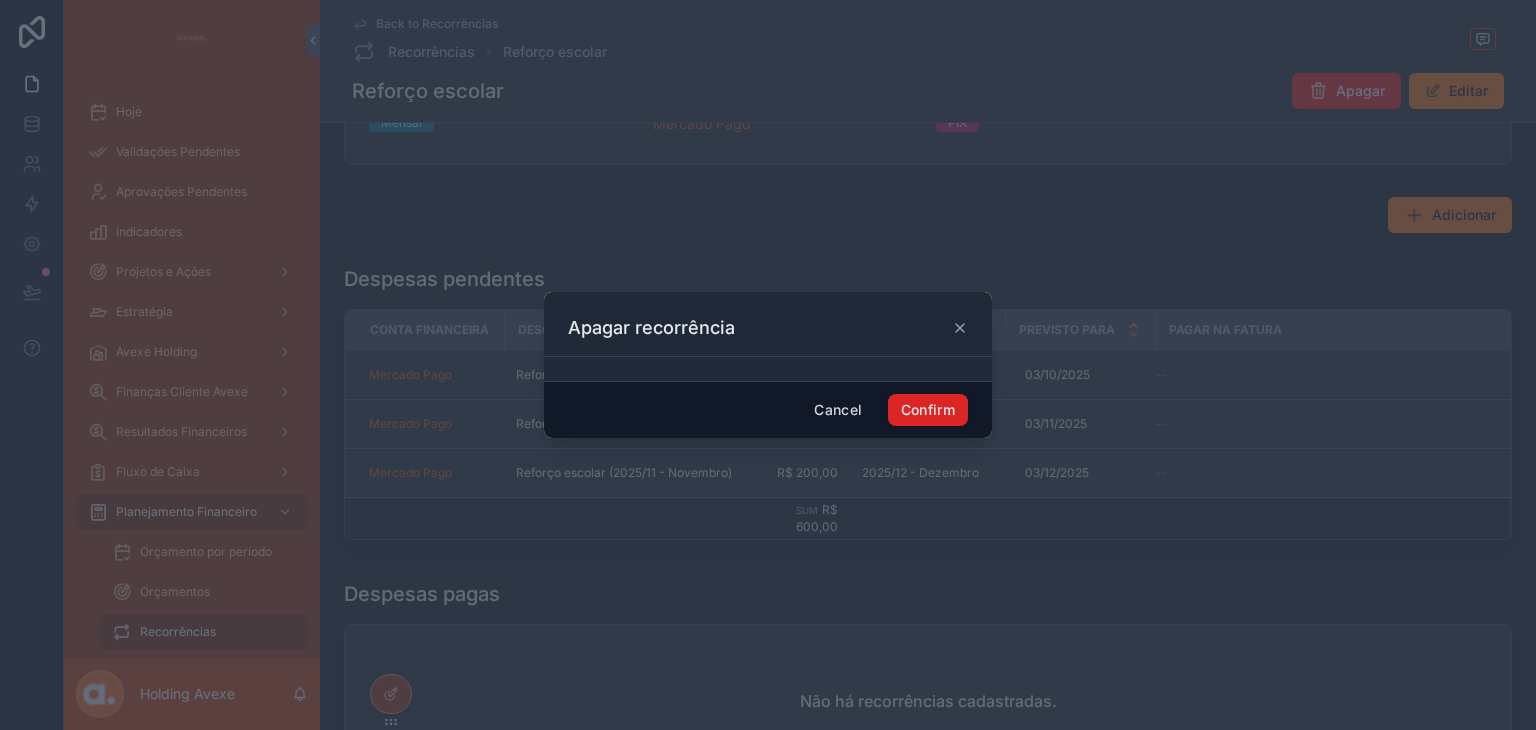 click on "Confirm" at bounding box center [928, 410] 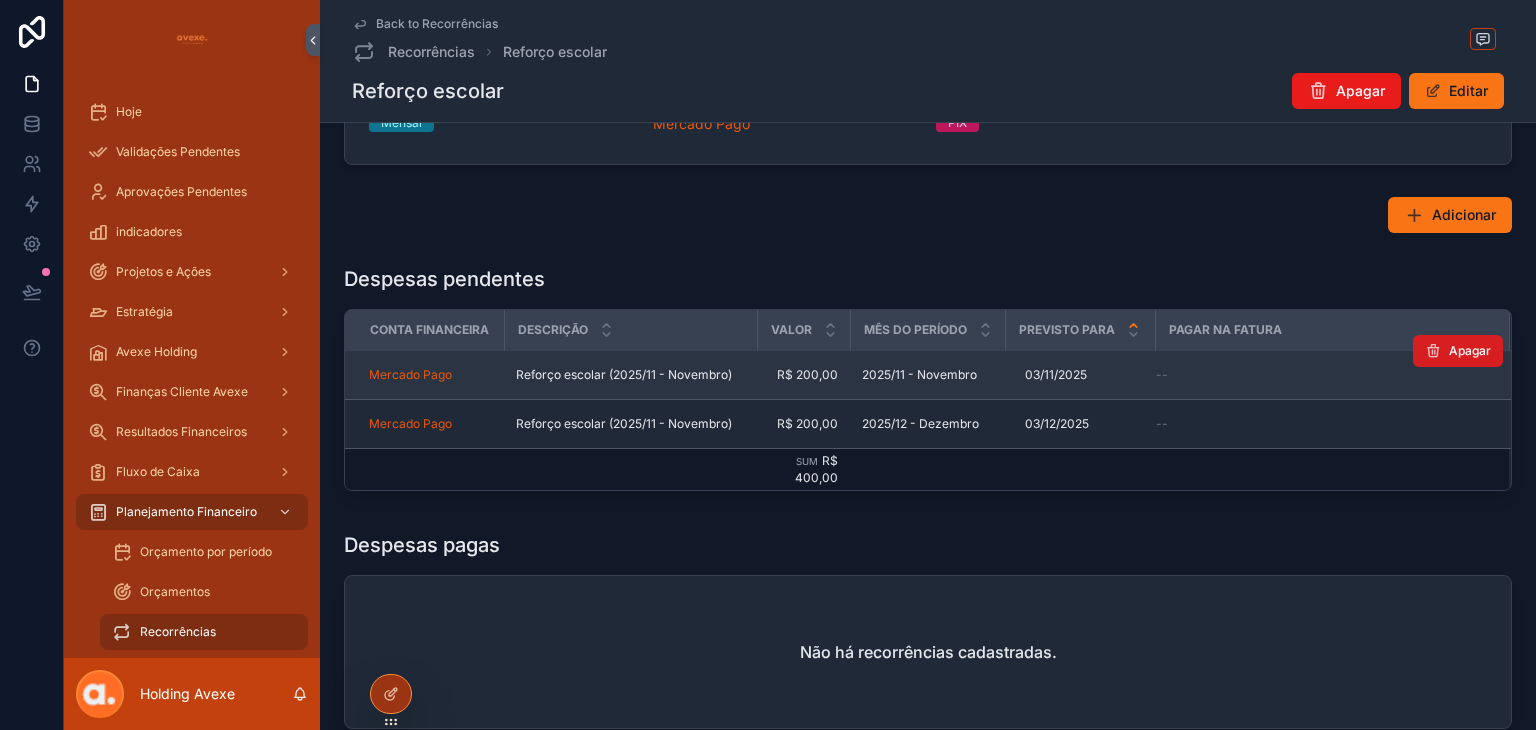 click on "Apagar" at bounding box center [1470, 351] 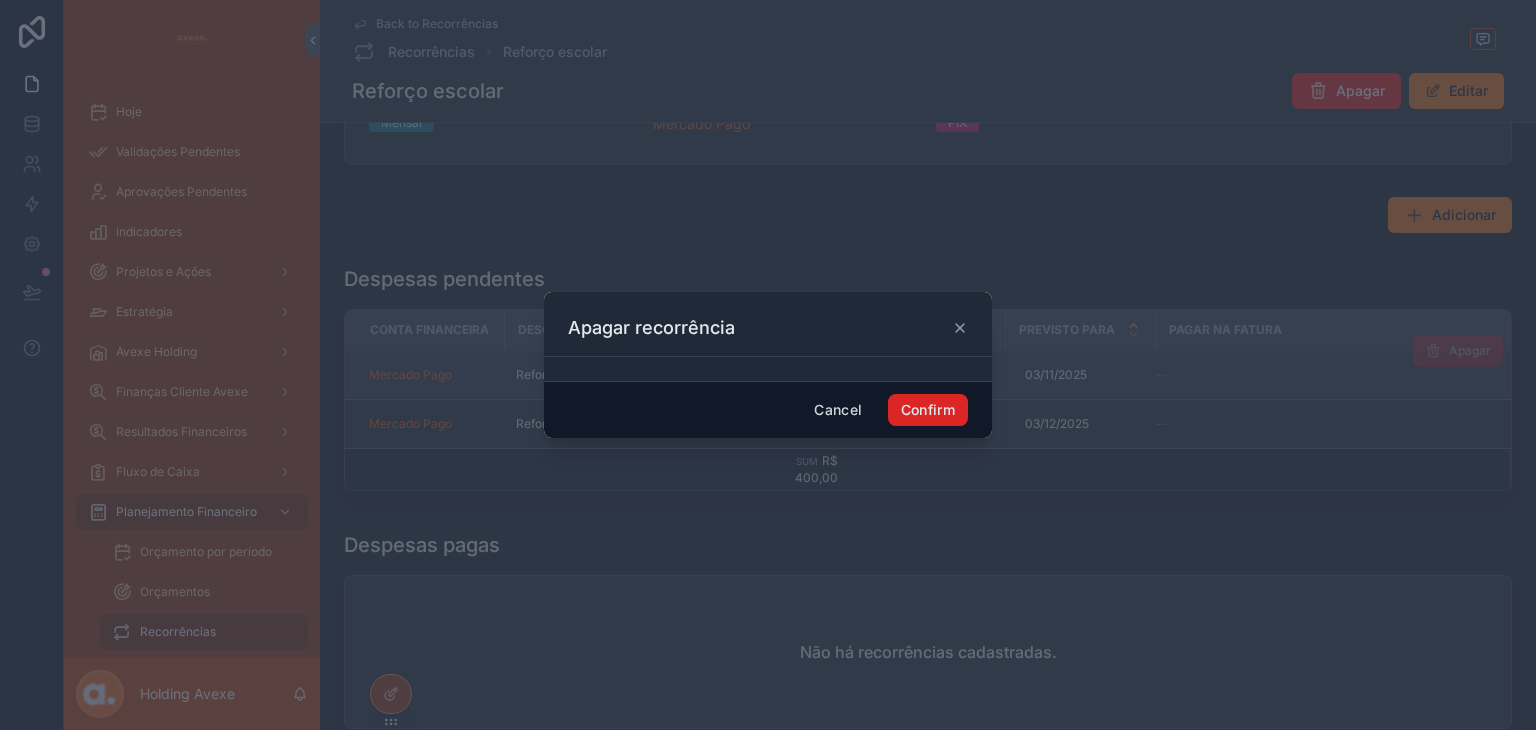 click on "Confirm" at bounding box center [928, 410] 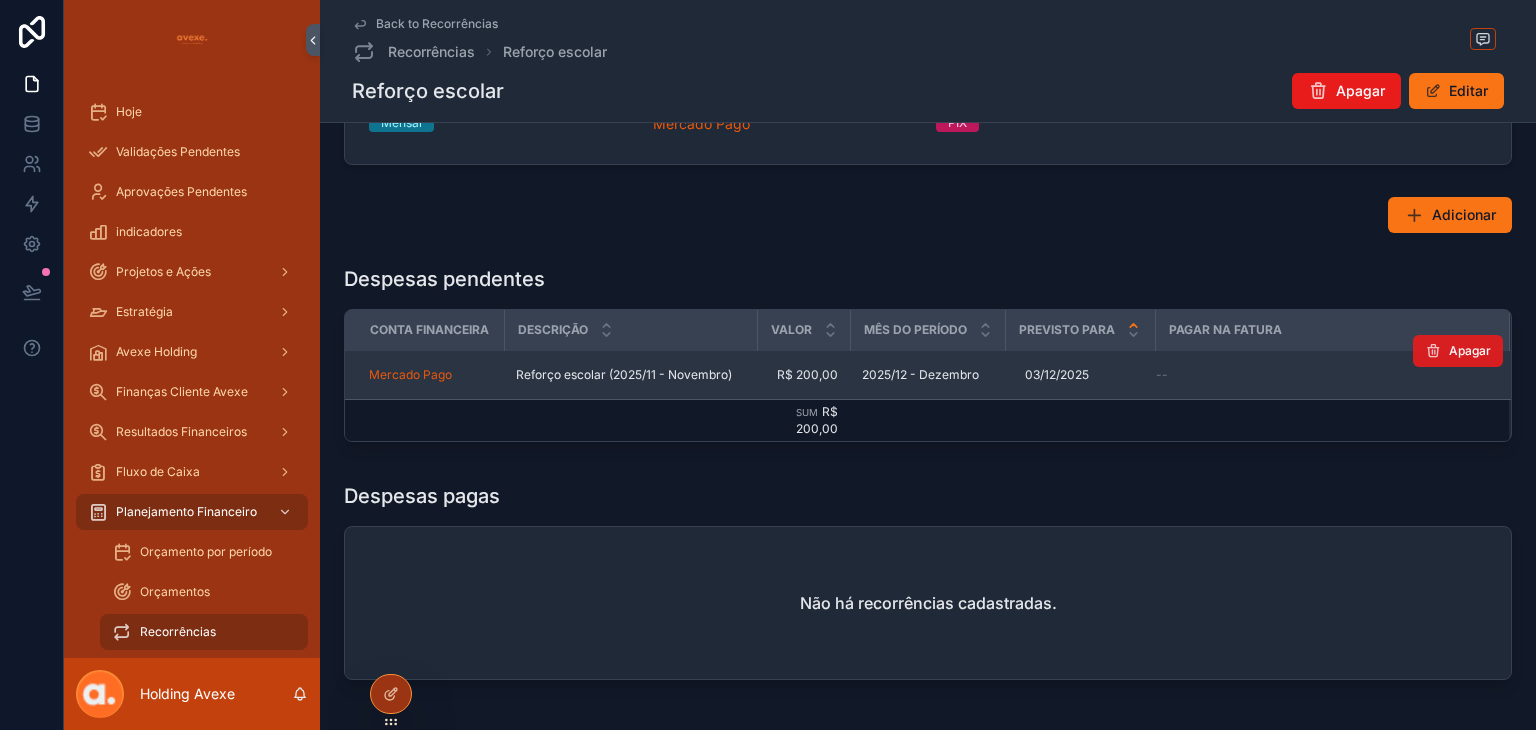 click on "Apagar" at bounding box center [1458, 351] 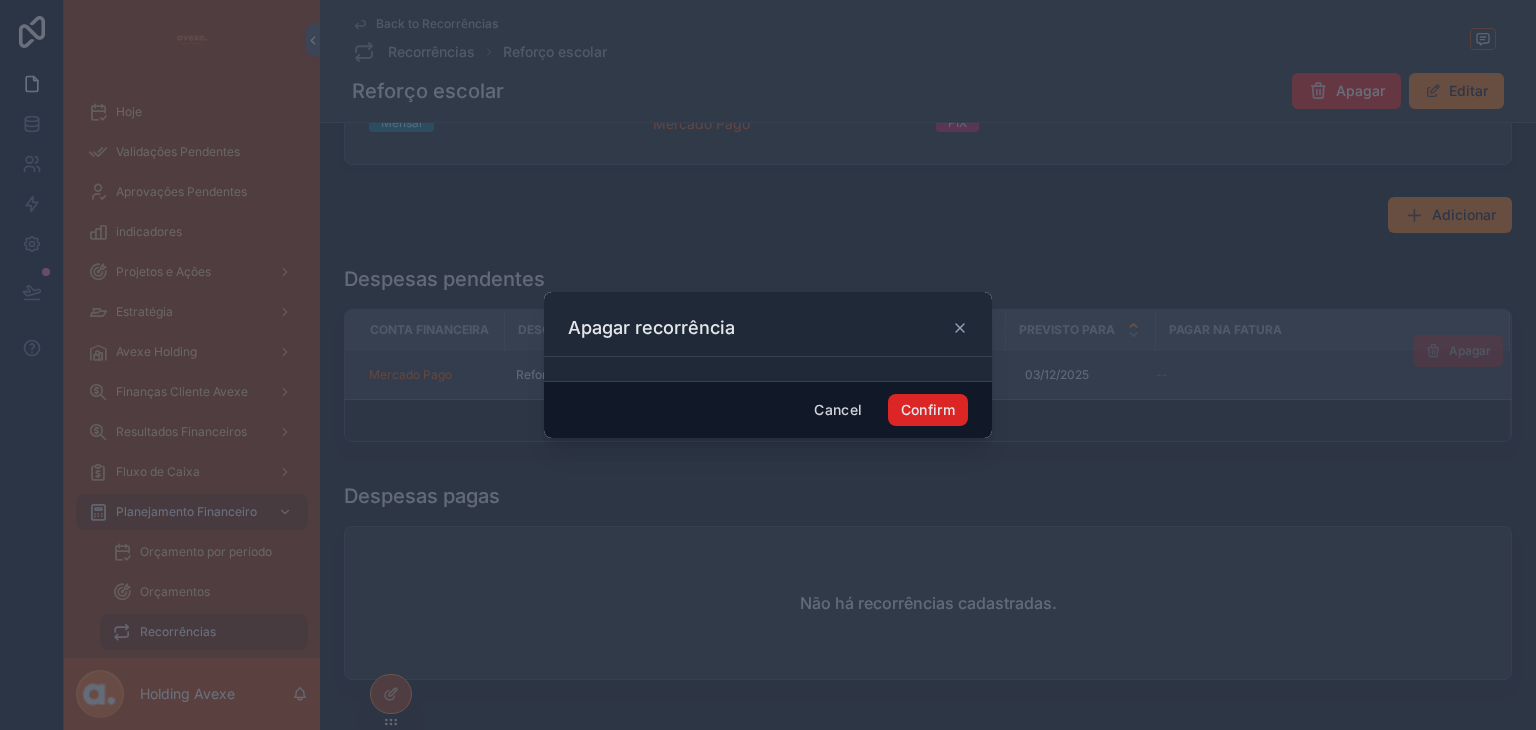 click on "Confirm" at bounding box center (928, 410) 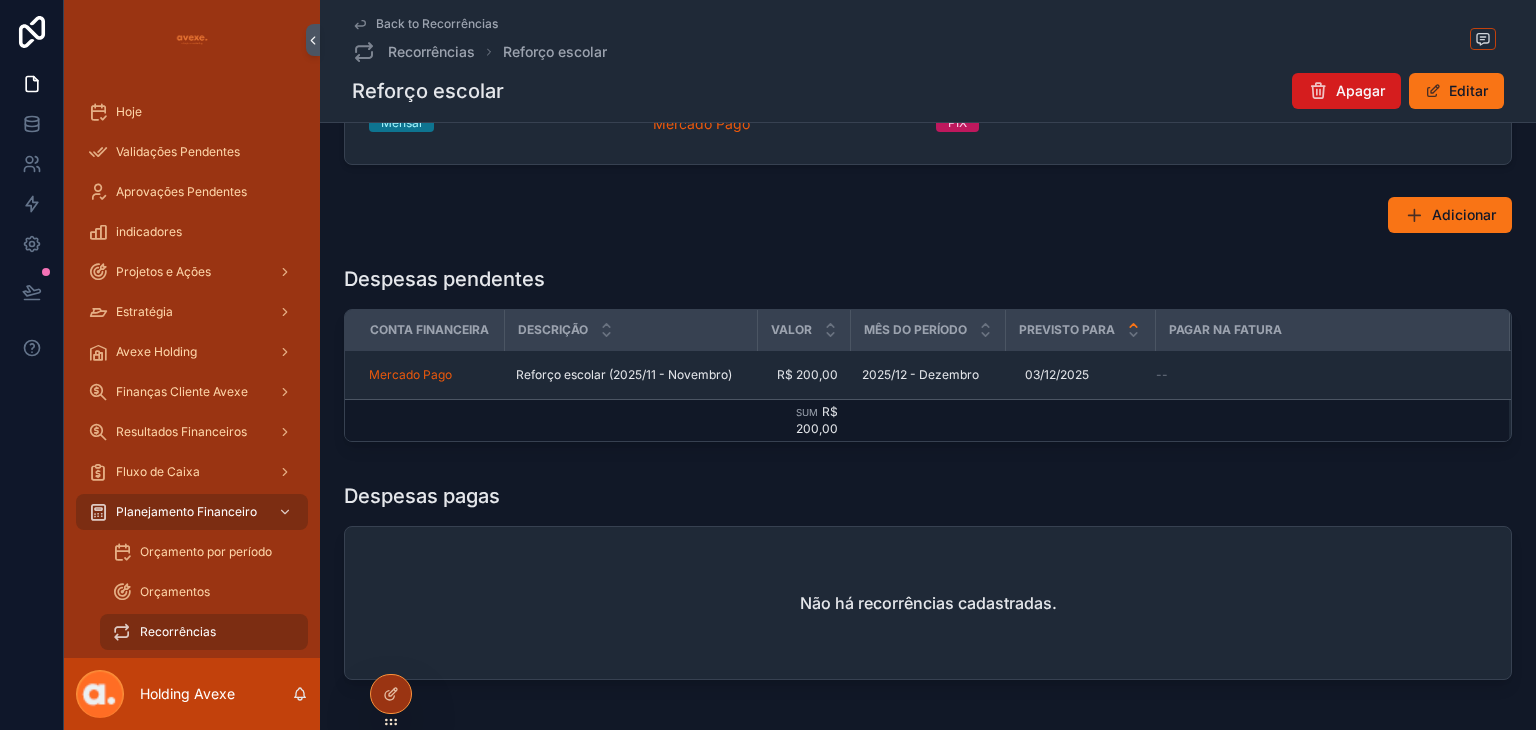 click on "Apagar" at bounding box center [1346, 91] 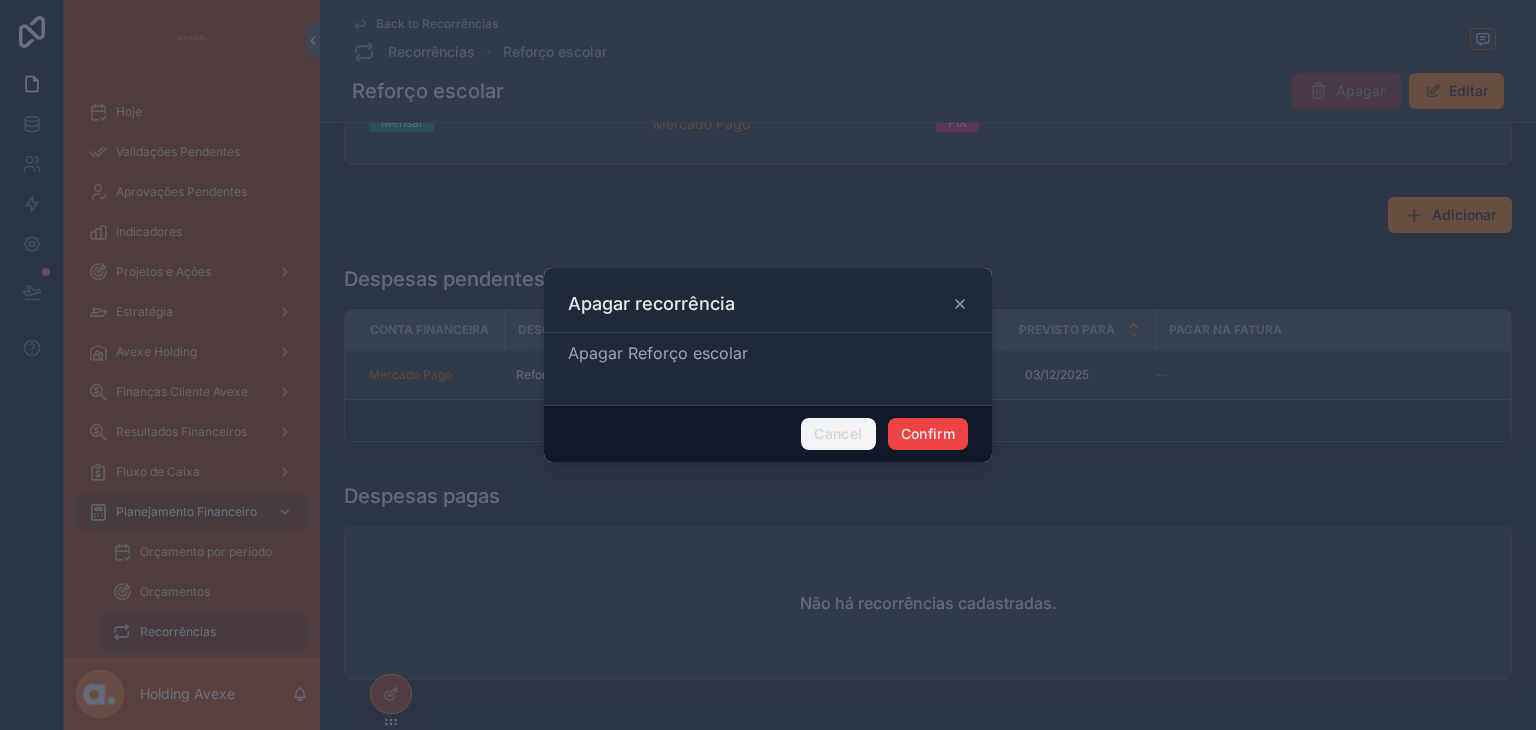 click on "Cancel" at bounding box center [838, 434] 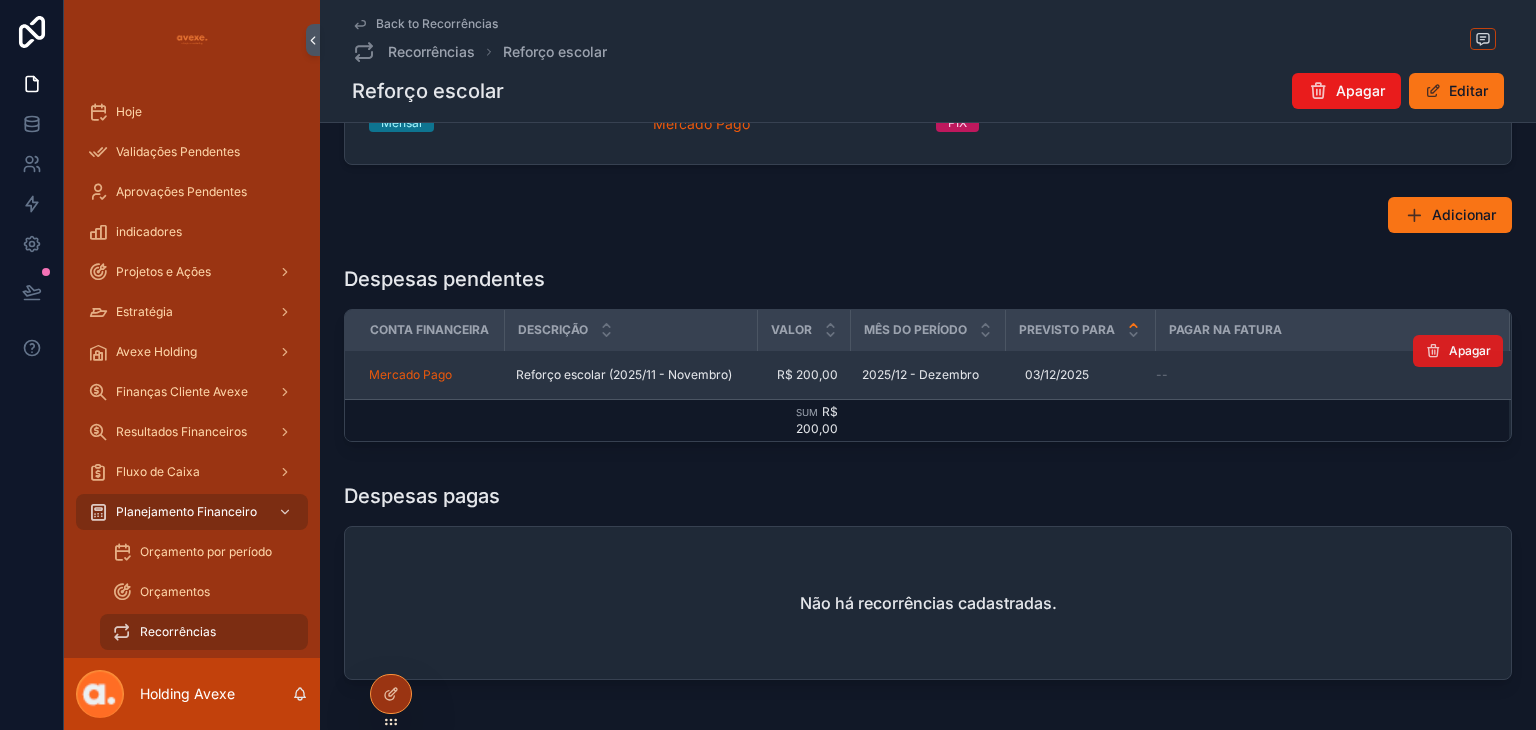 click on "Apagar" at bounding box center [1470, 351] 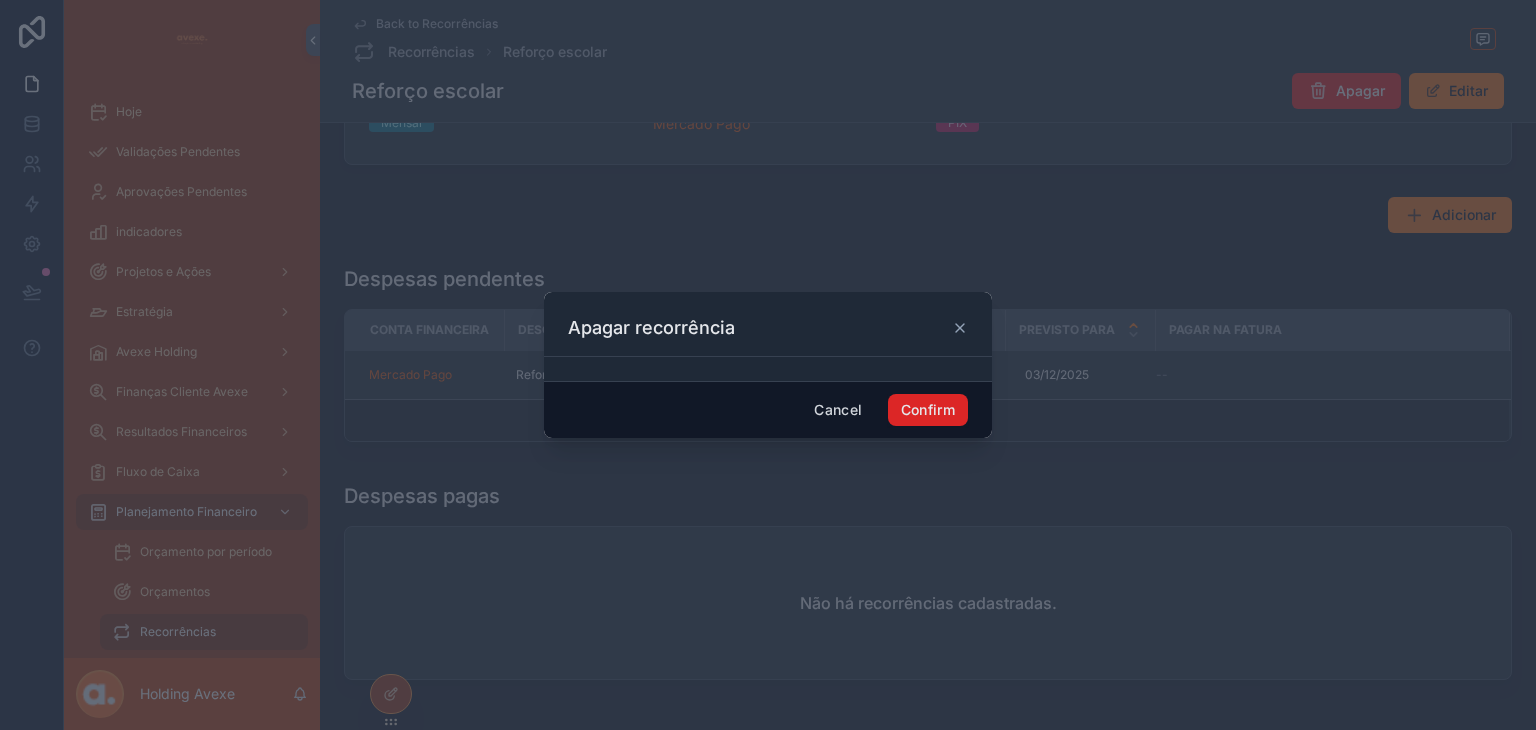 click on "Confirm" at bounding box center (928, 410) 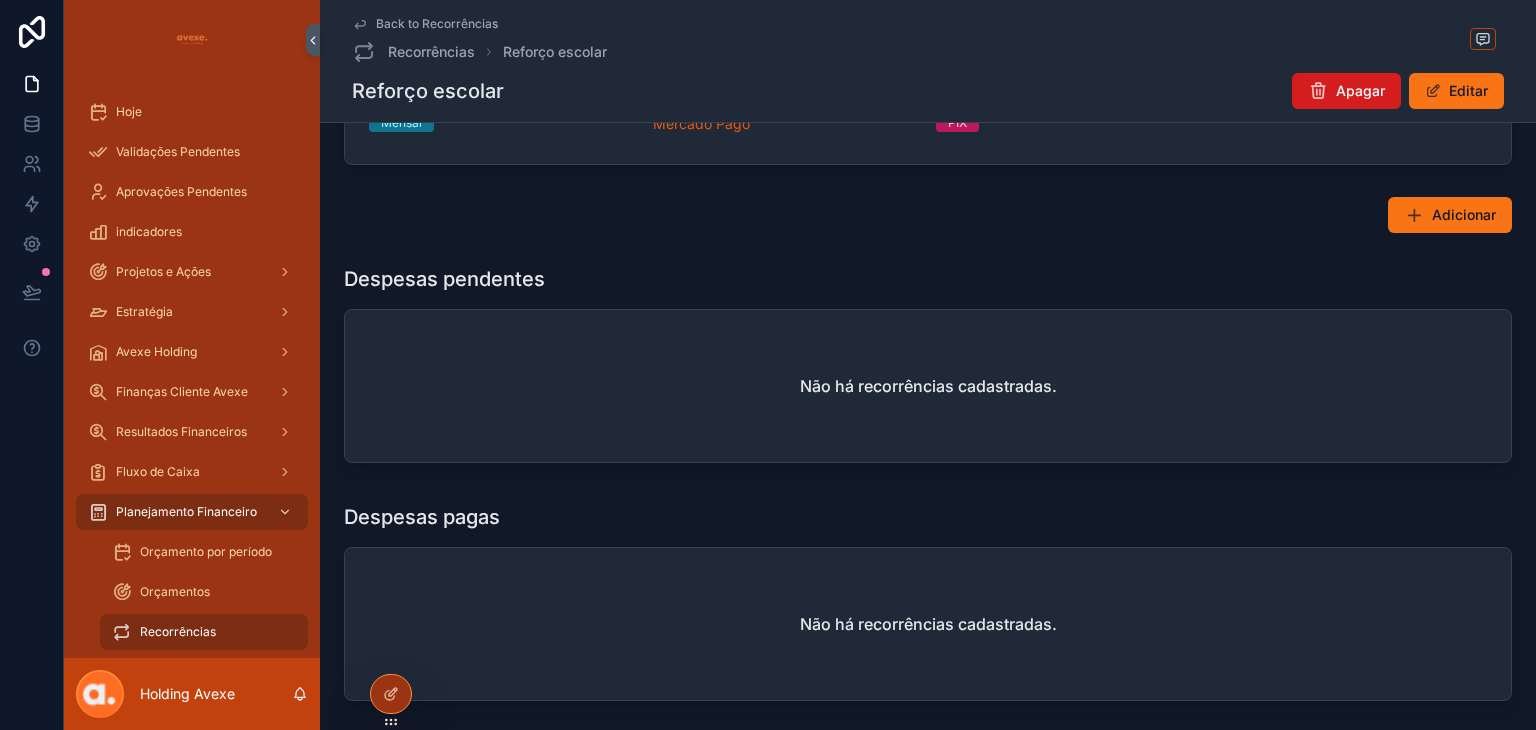 click on "Apagar" at bounding box center (1360, 91) 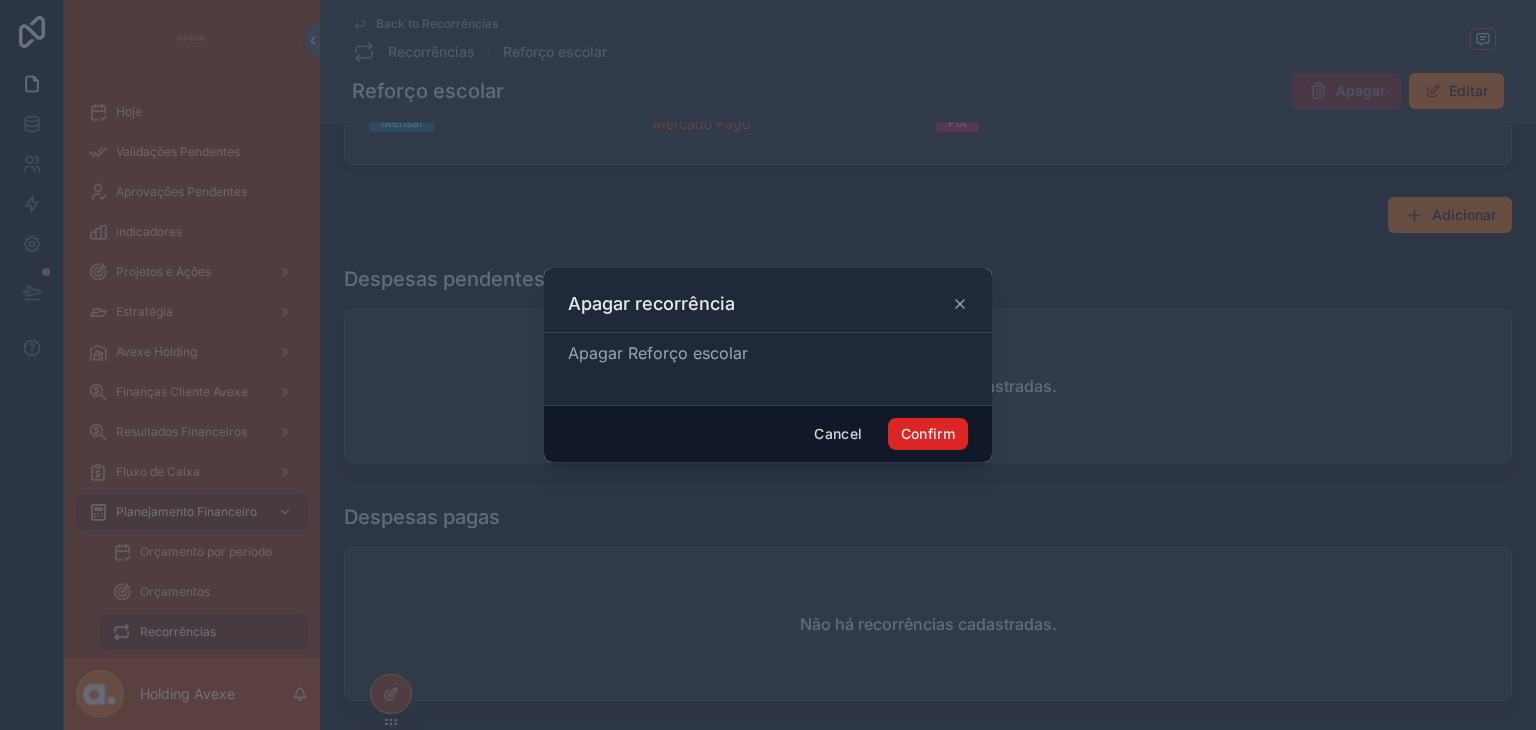 click on "Confirm" at bounding box center (928, 434) 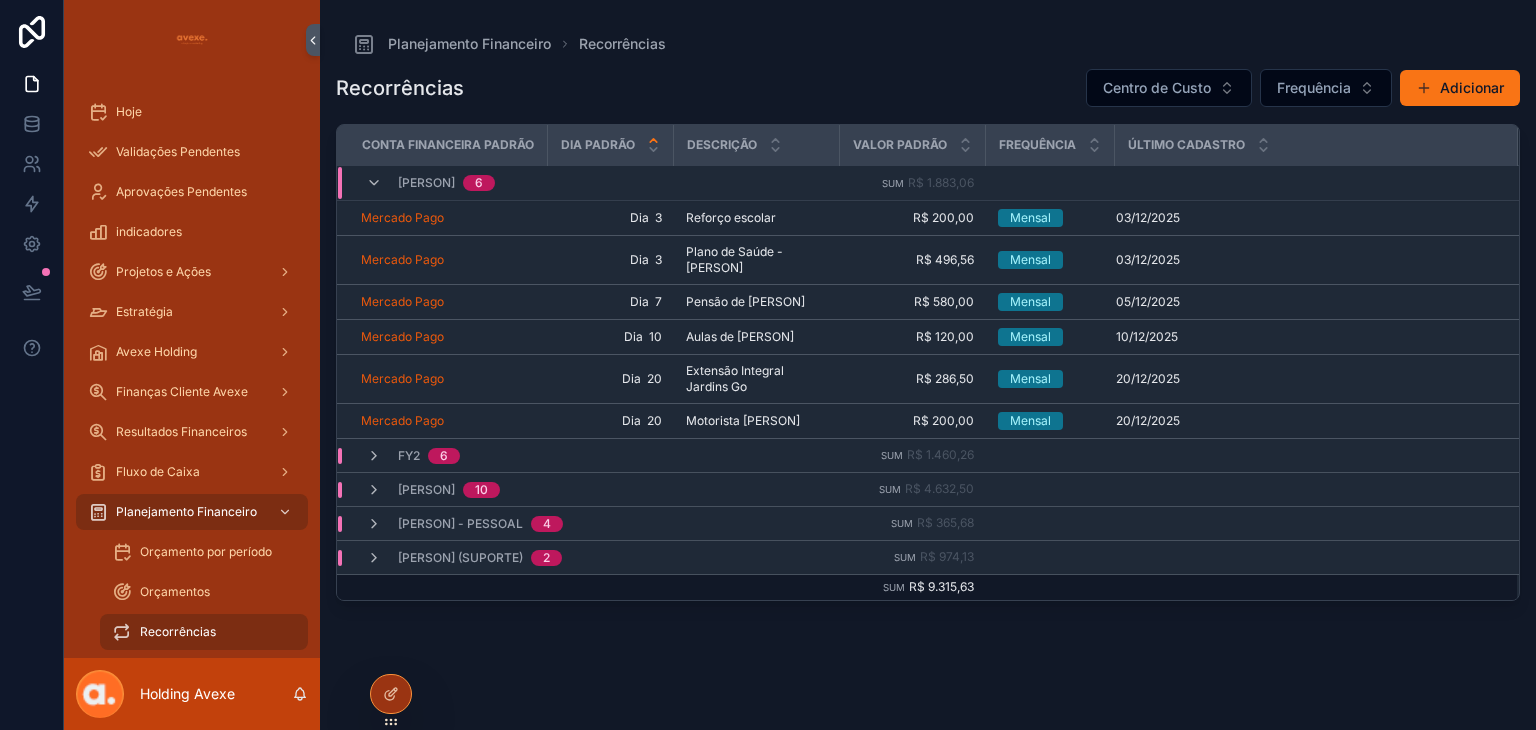 scroll, scrollTop: 0, scrollLeft: 0, axis: both 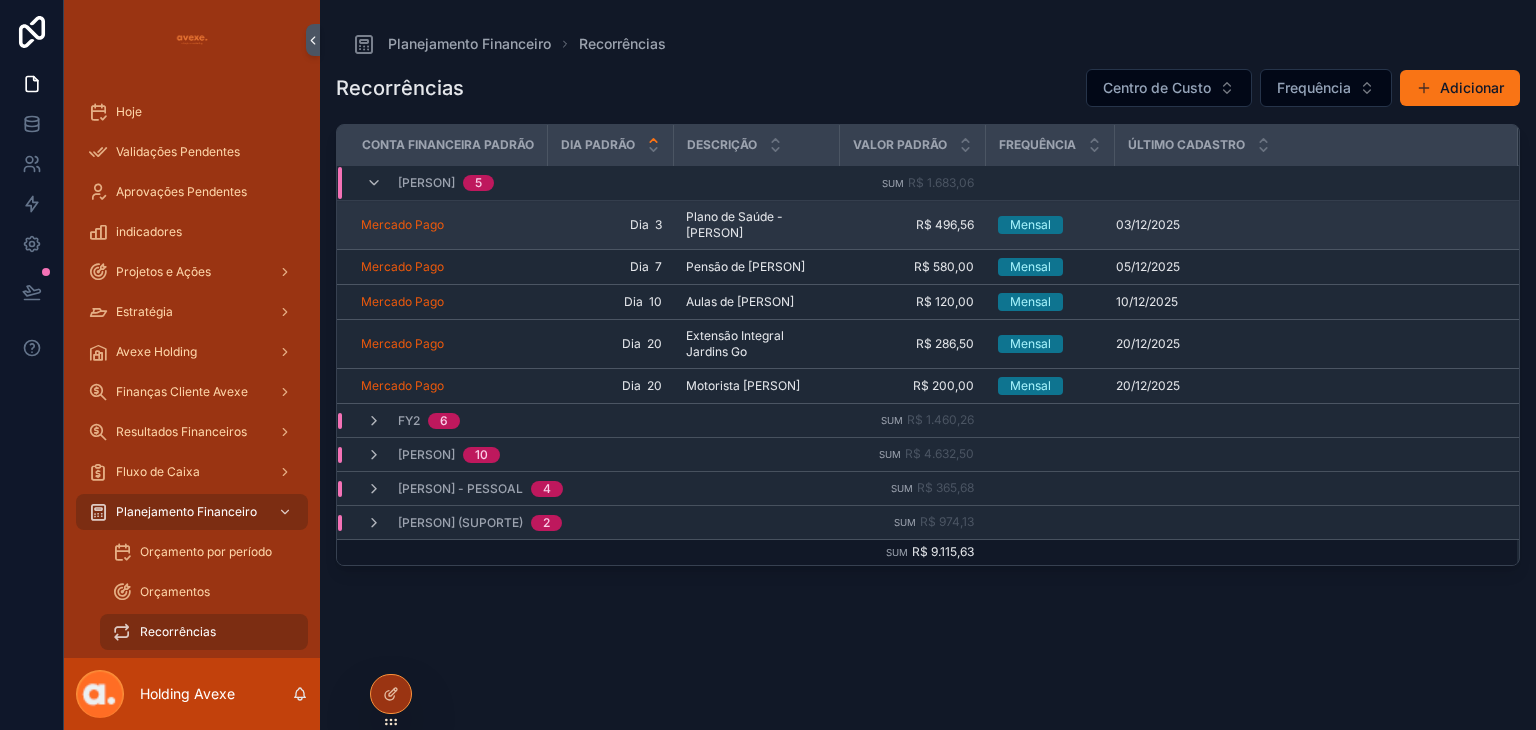 click on "Plano de Saúde - [PERSON]" at bounding box center [757, 225] 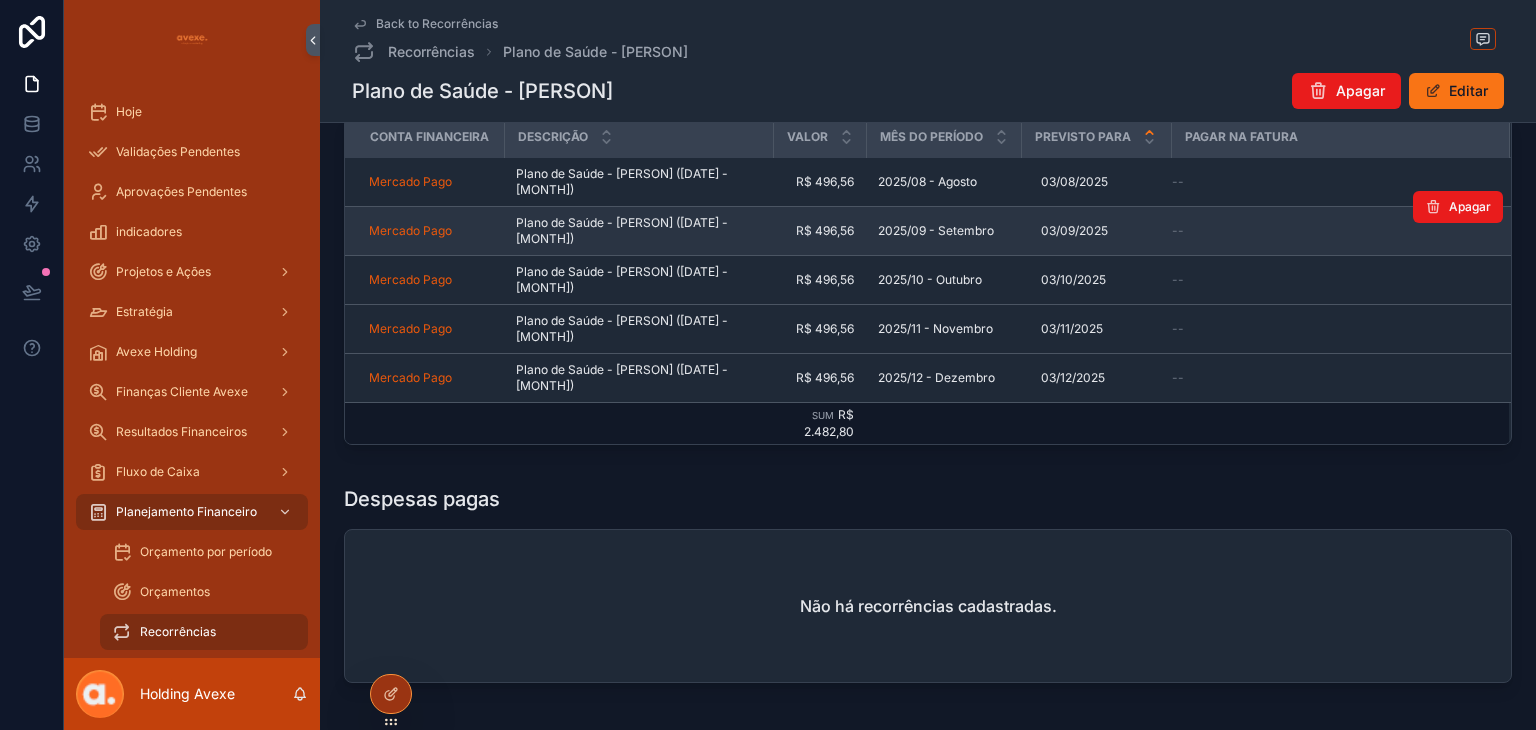 scroll, scrollTop: 288, scrollLeft: 0, axis: vertical 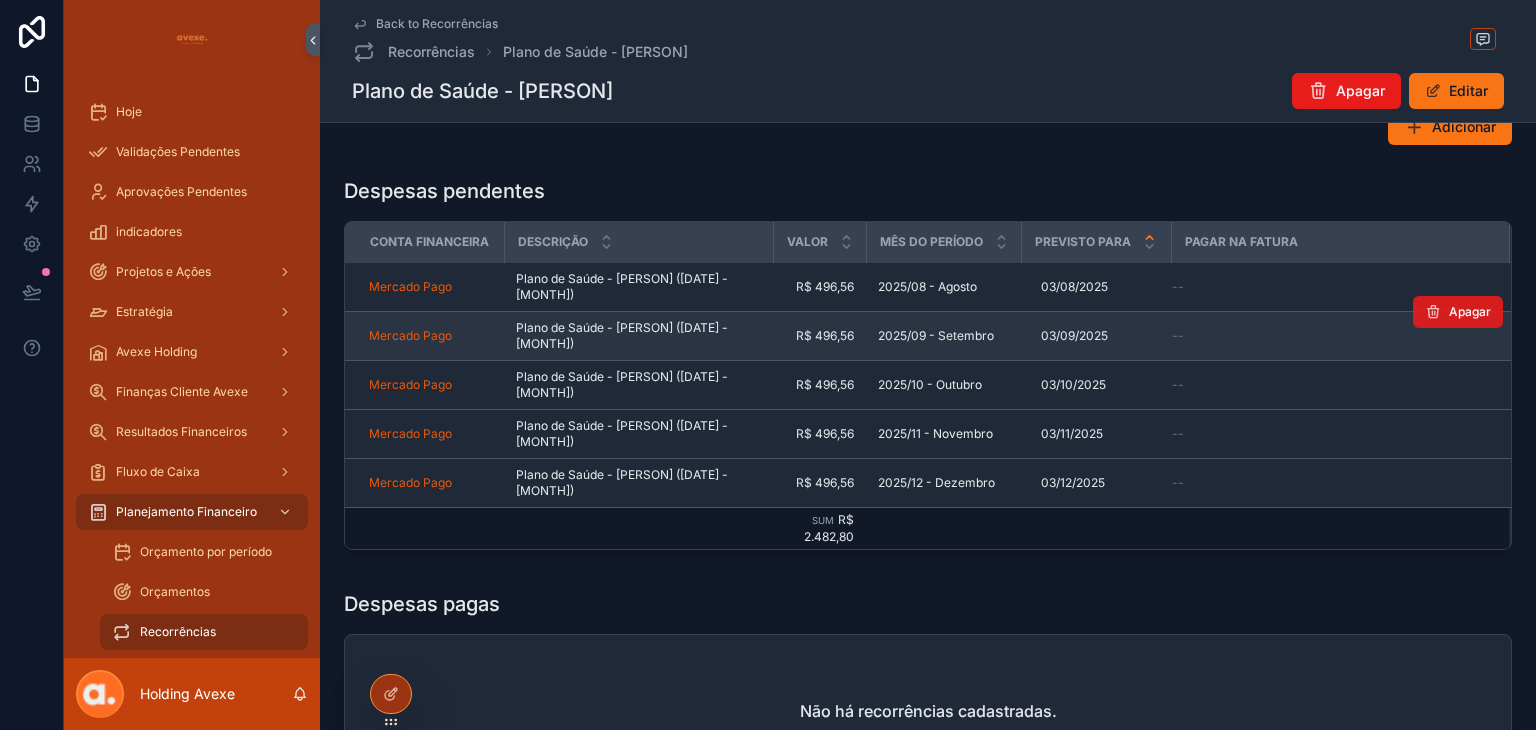 click on "Apagar" at bounding box center [1458, 312] 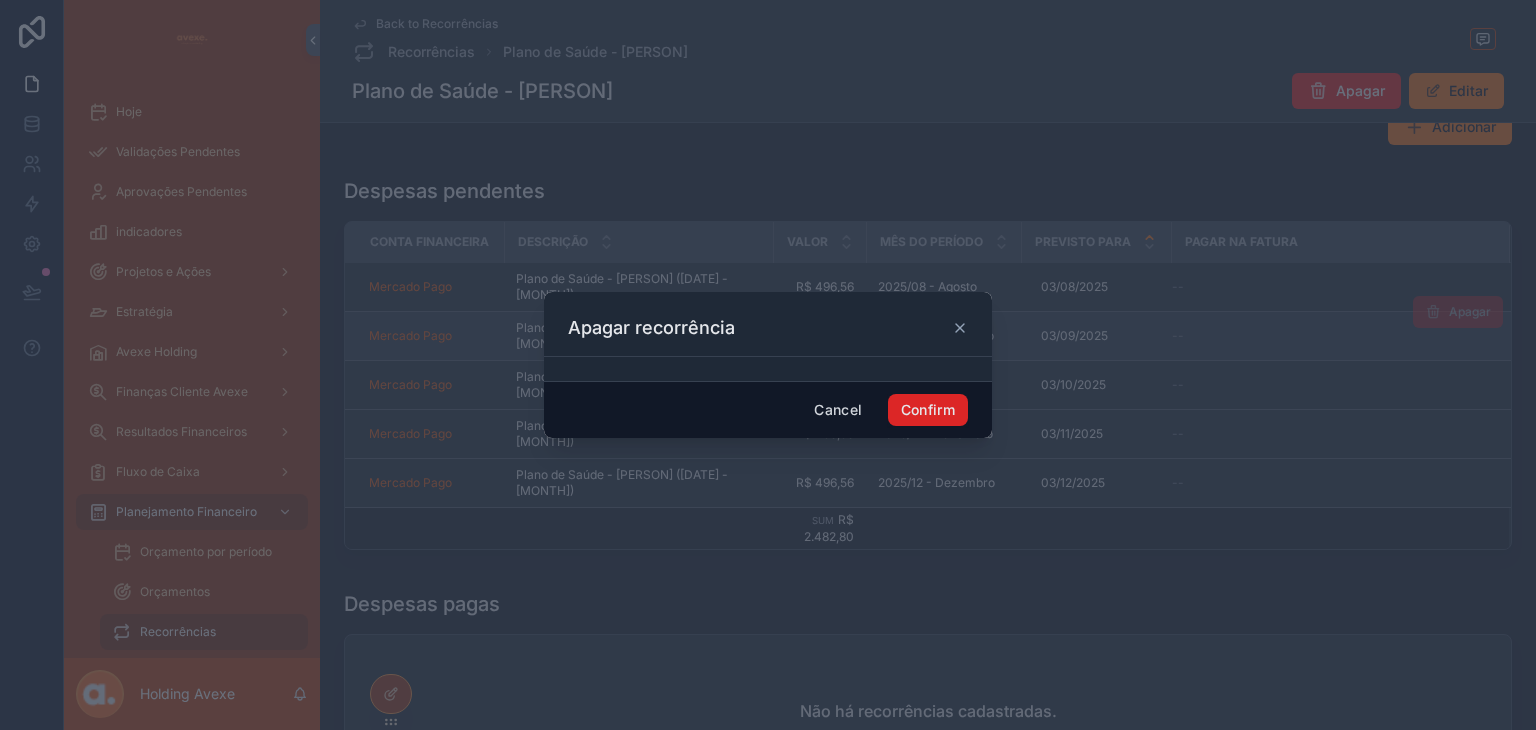 click on "Confirm" at bounding box center (928, 410) 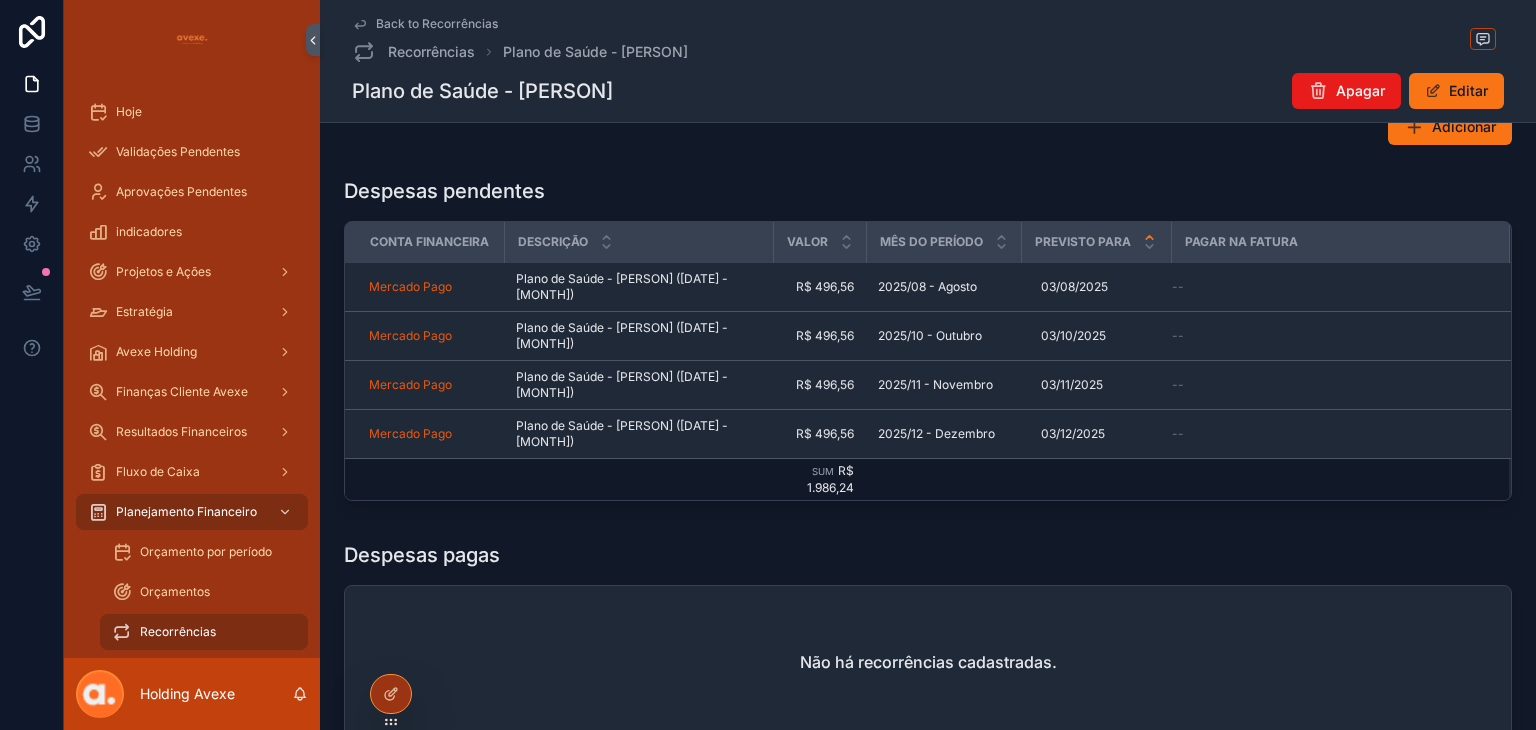 click on "--" at bounding box center (1328, 287) 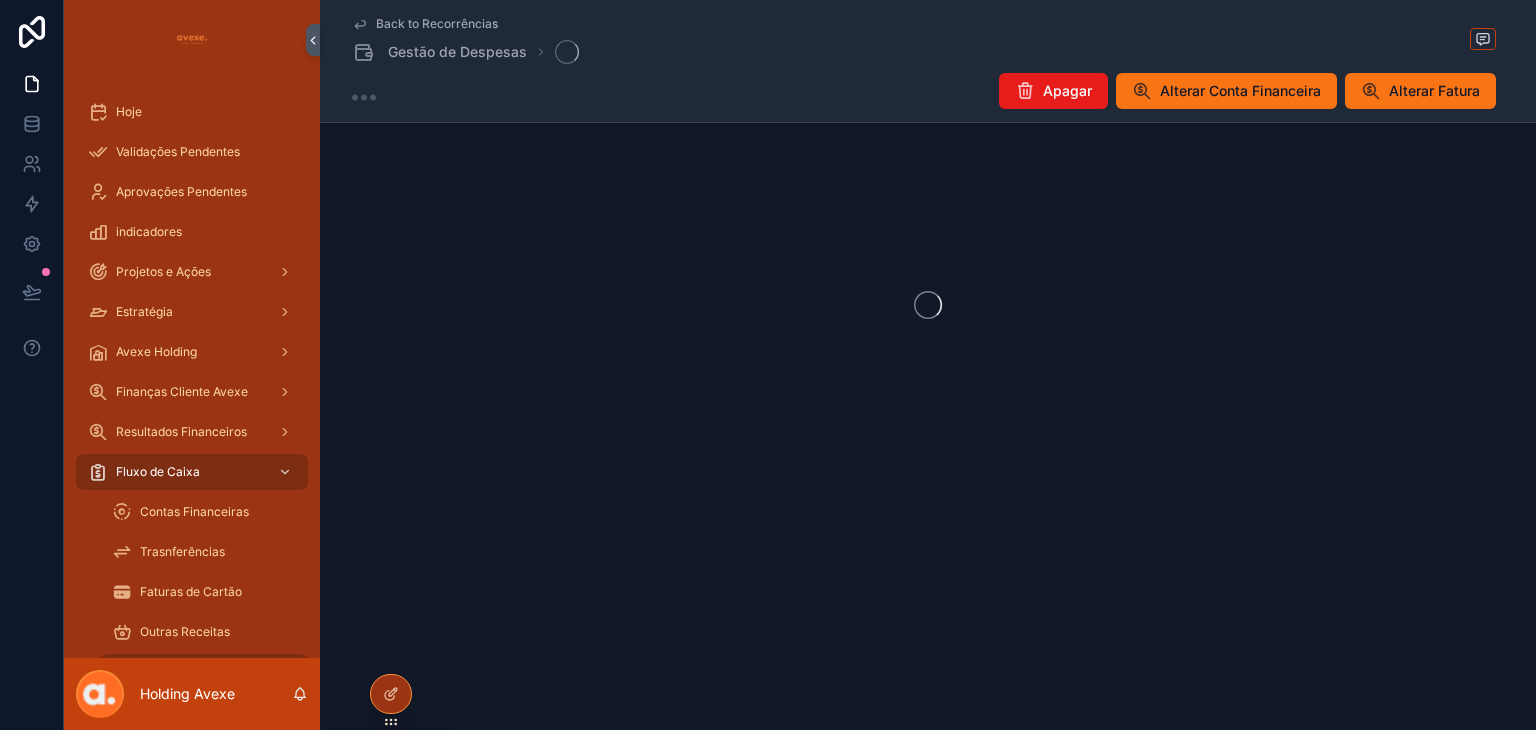 scroll, scrollTop: 0, scrollLeft: 0, axis: both 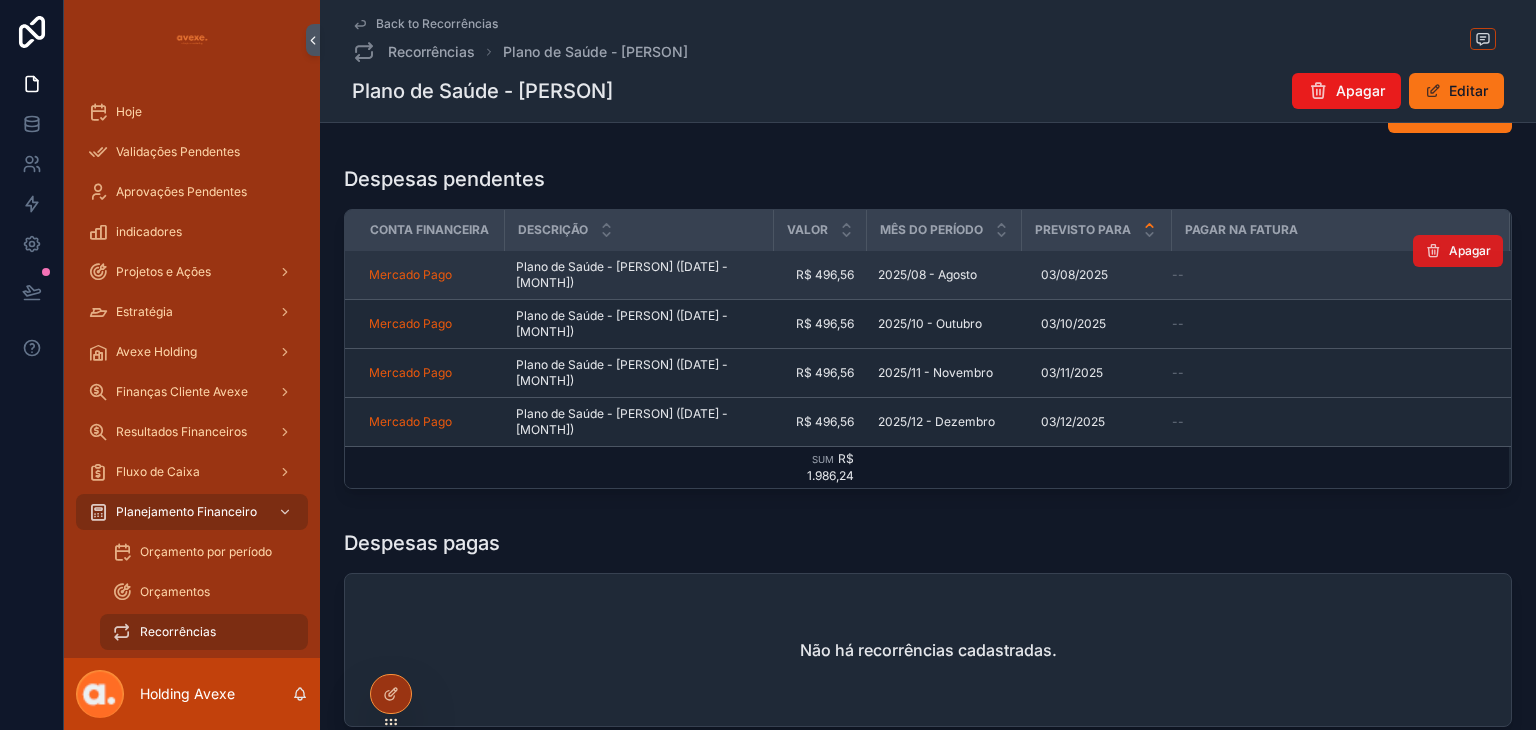 click on "Apagar" at bounding box center [1470, 251] 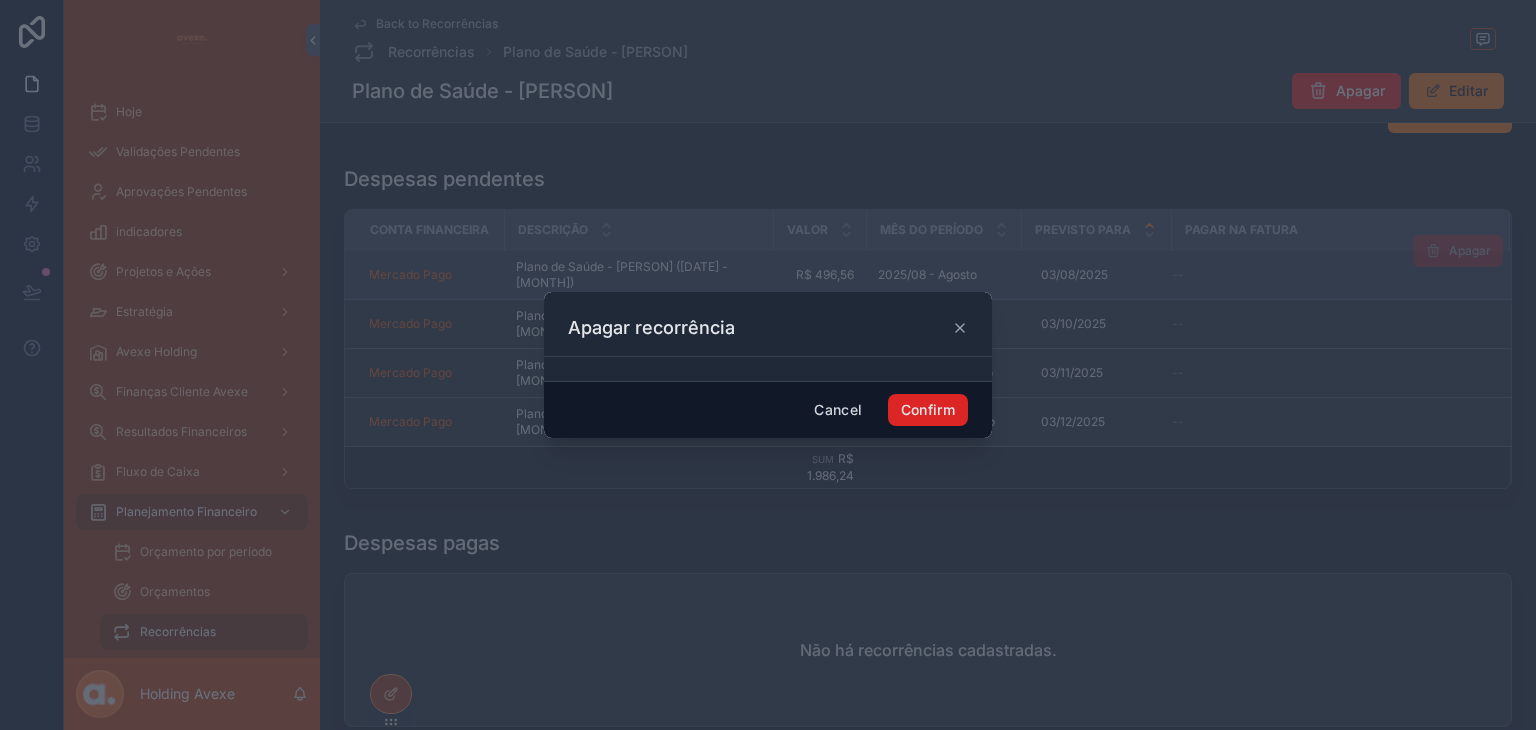 click on "Confirm" at bounding box center [928, 410] 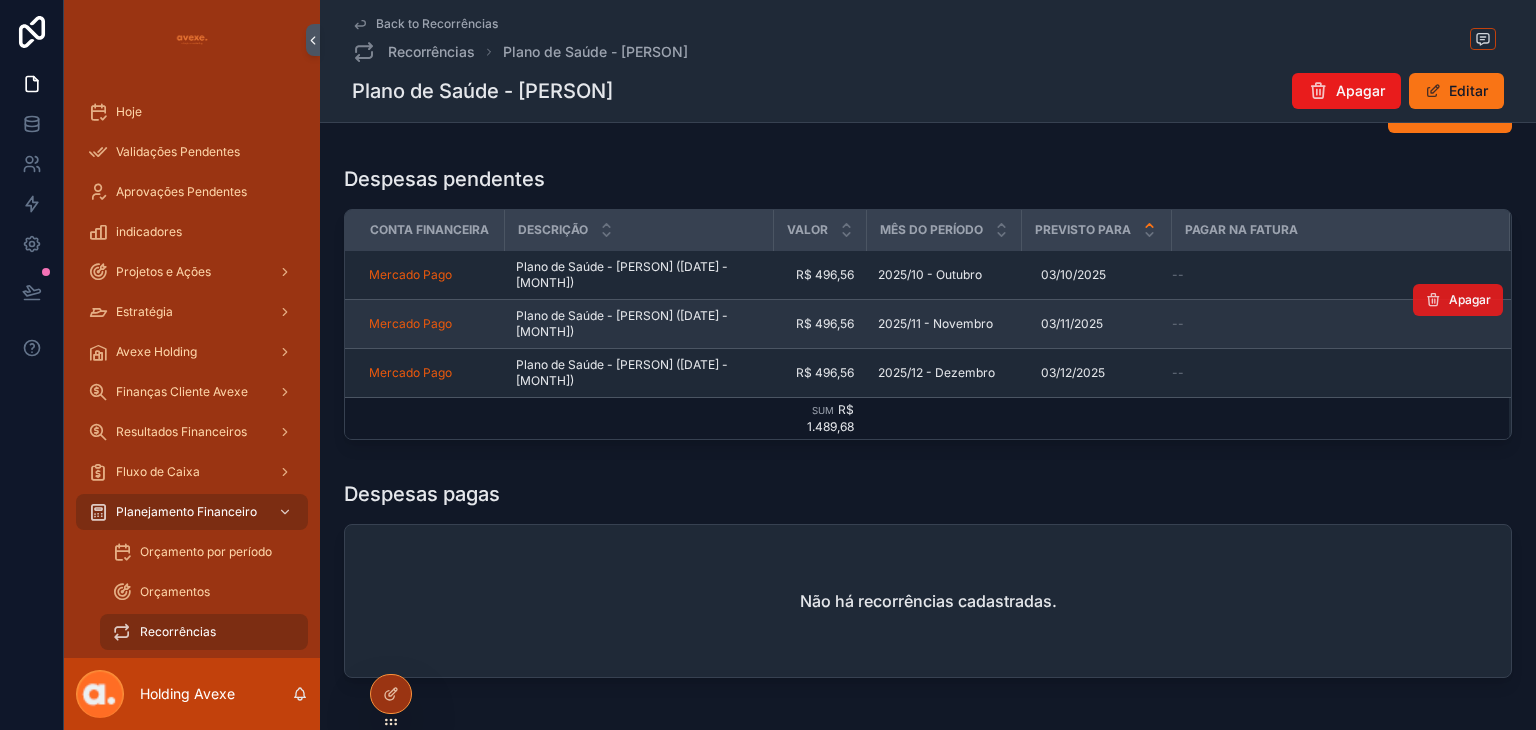 click at bounding box center [1433, 300] 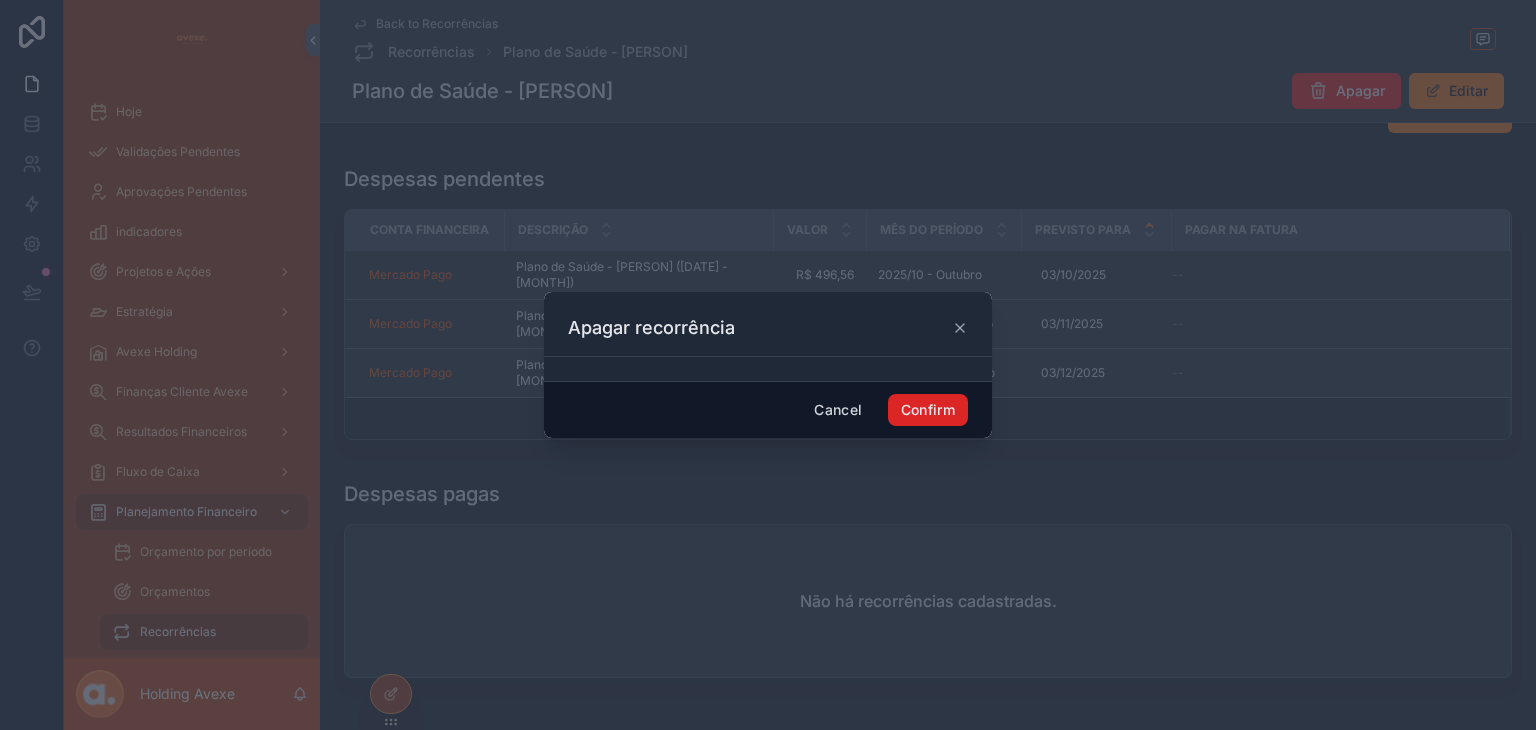 click on "Confirm" at bounding box center (928, 410) 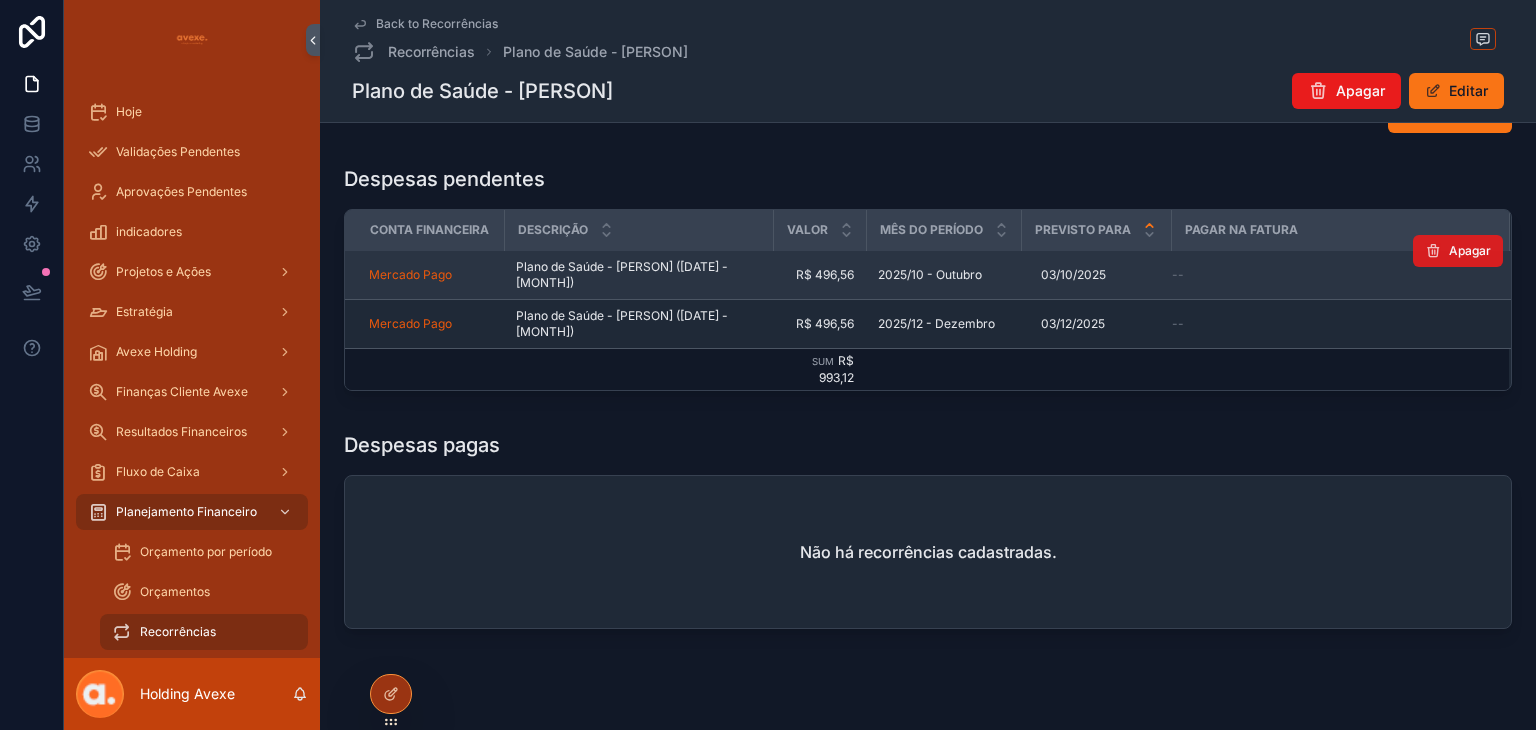 click on "Apagar" at bounding box center (1470, 251) 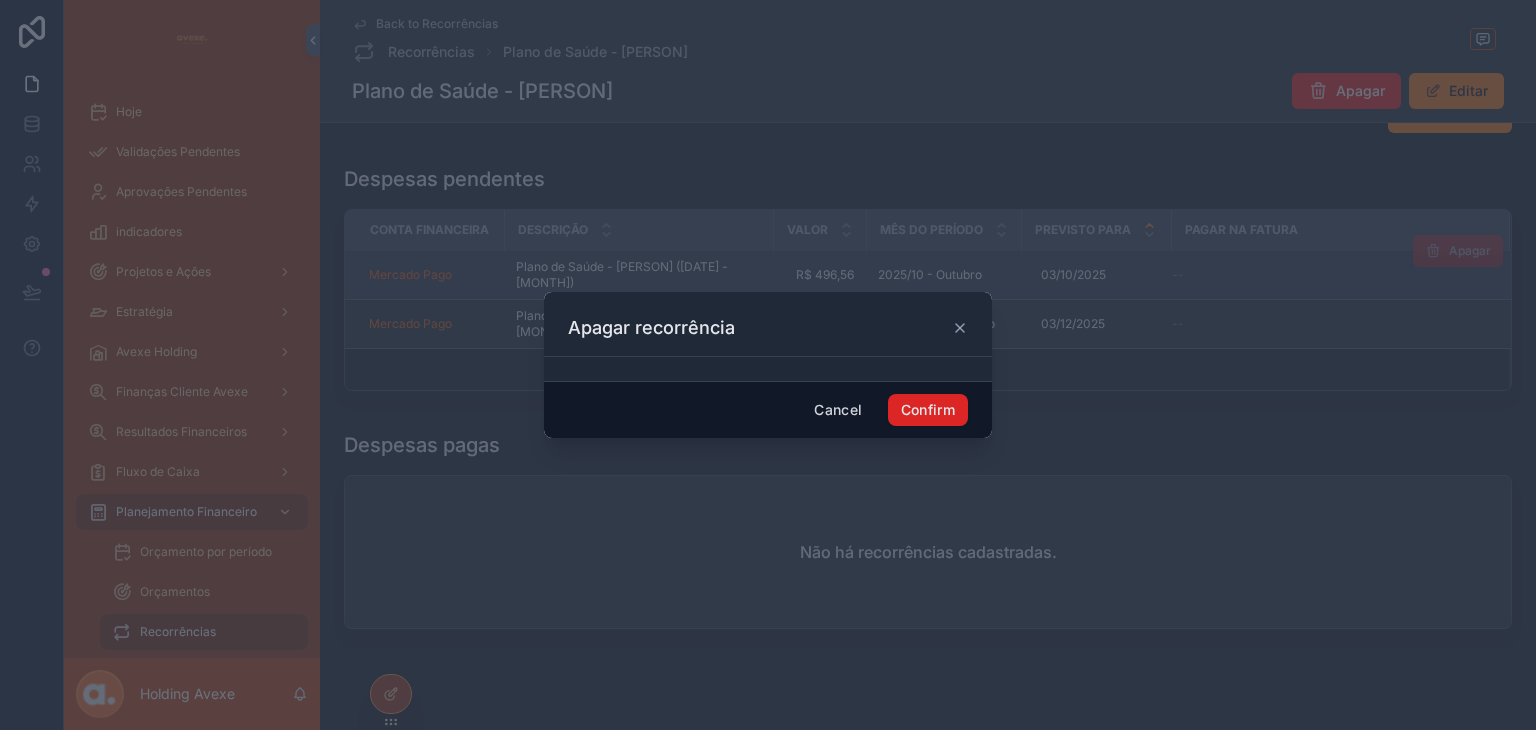 click on "Confirm" at bounding box center (928, 410) 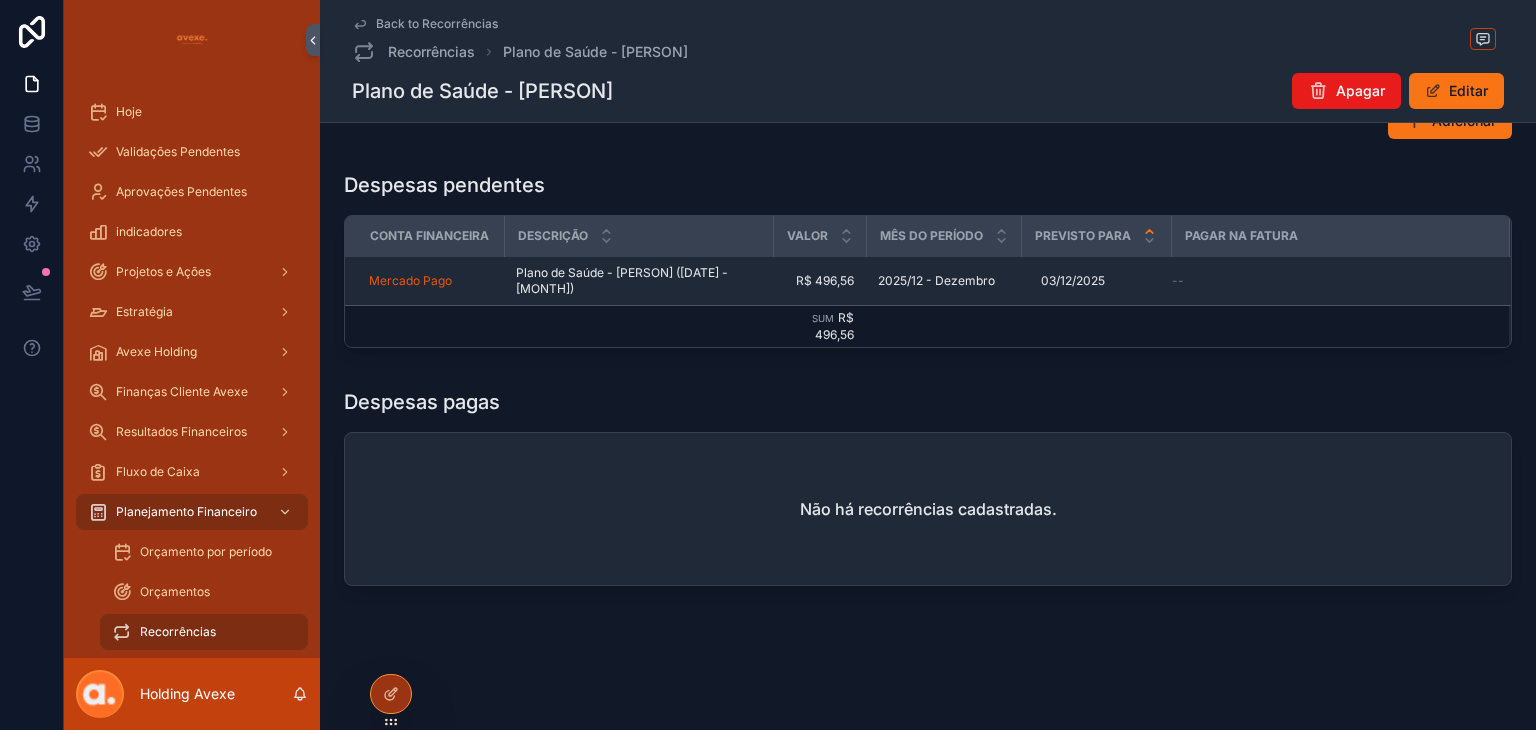scroll, scrollTop: 292, scrollLeft: 0, axis: vertical 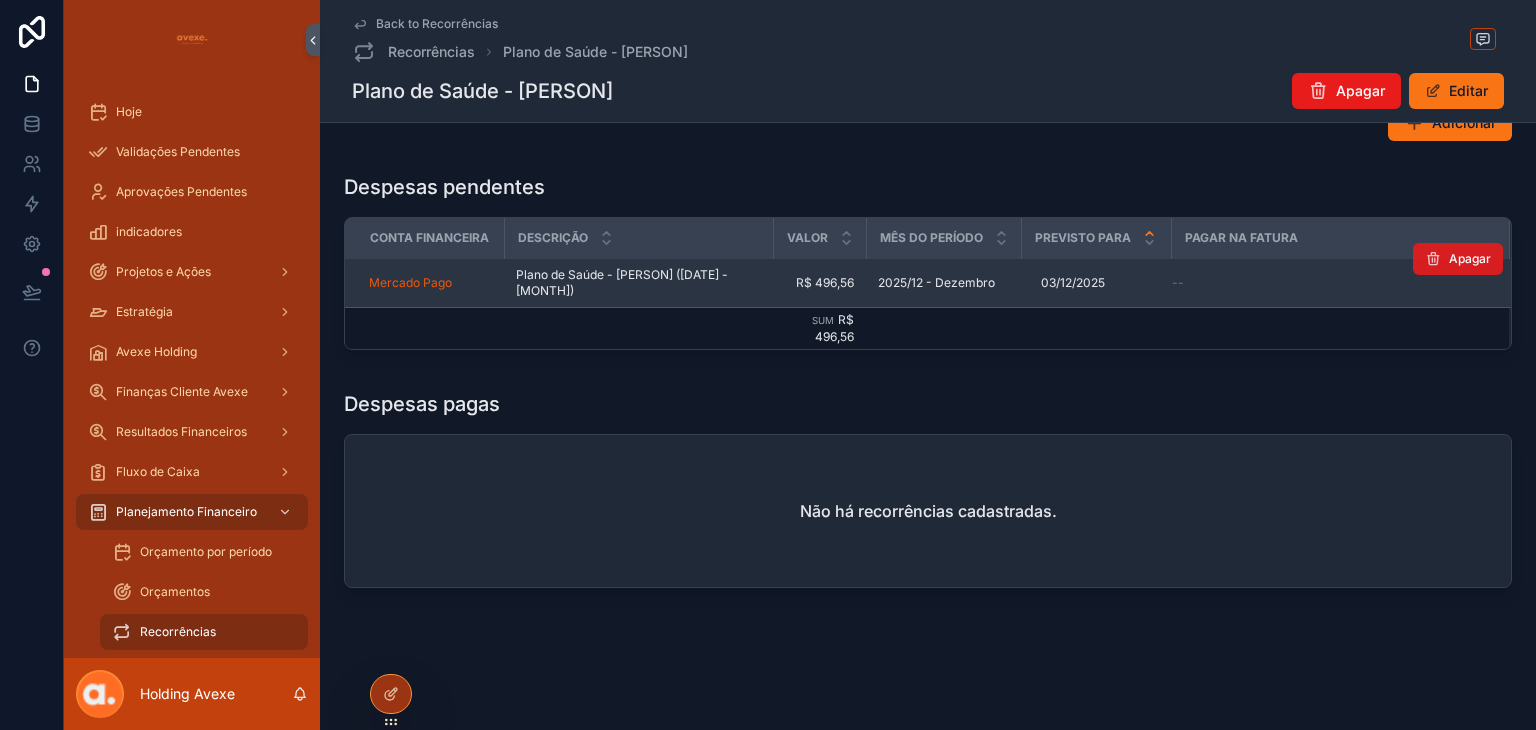 click on "Apagar" at bounding box center (1470, 259) 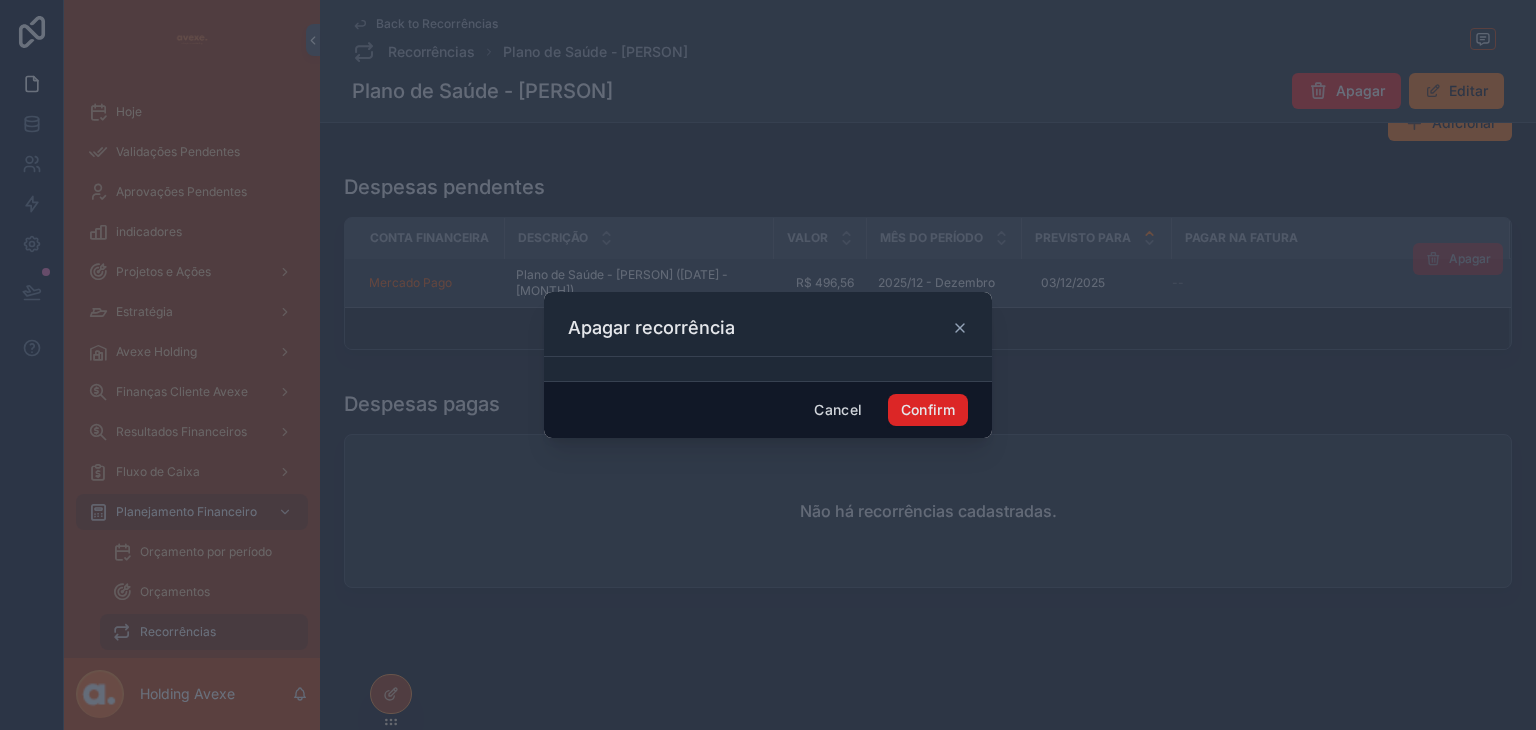 click on "Confirm" at bounding box center [928, 410] 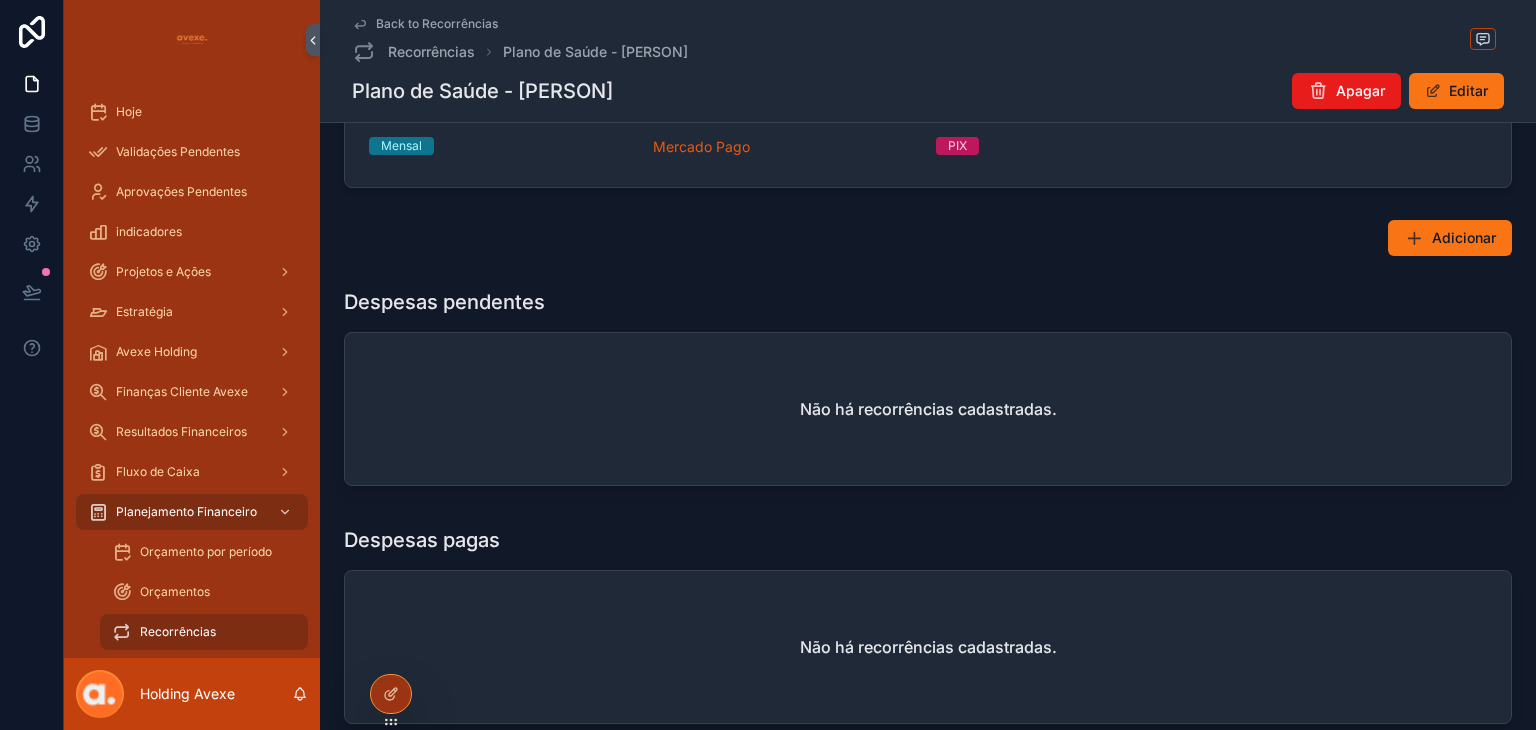 scroll, scrollTop: 92, scrollLeft: 0, axis: vertical 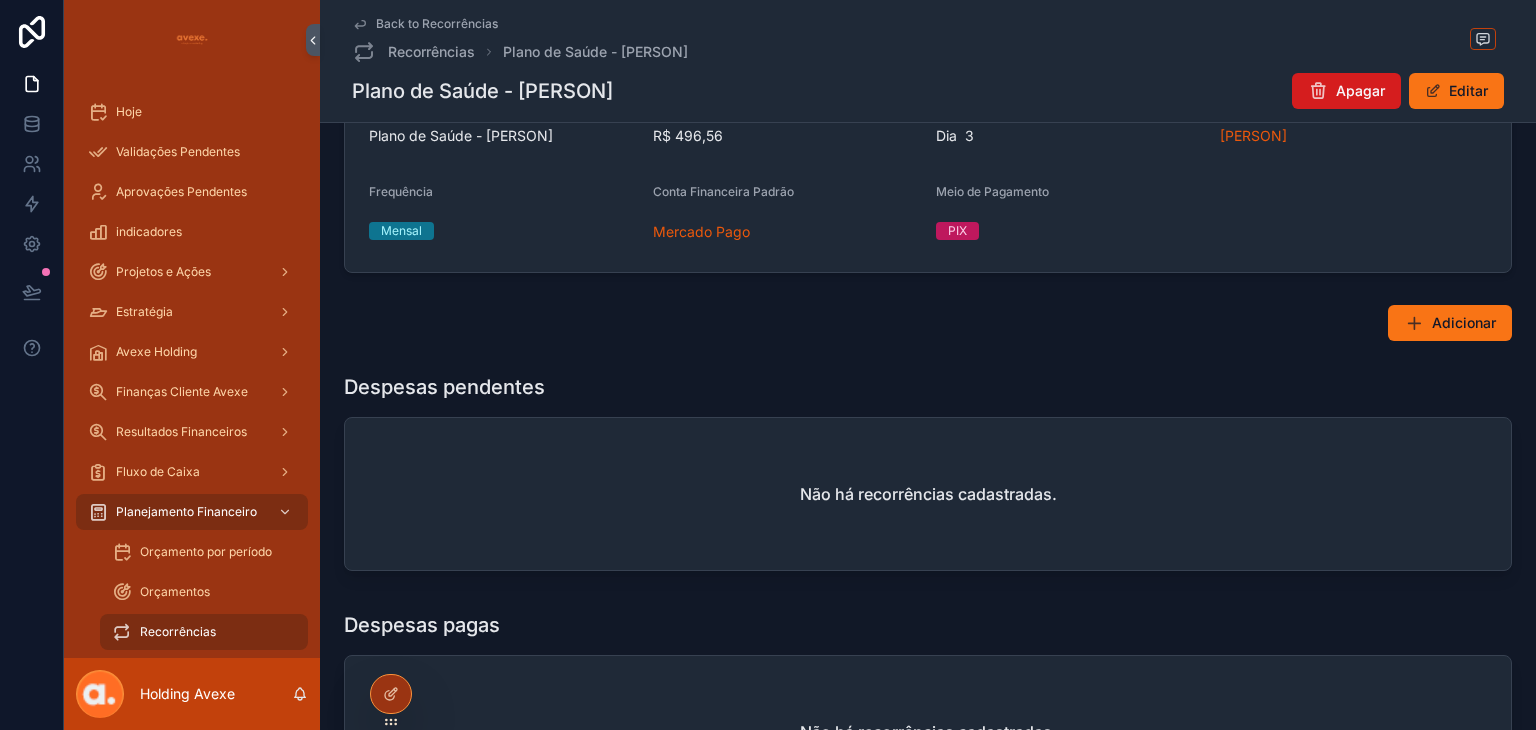 click on "Apagar" at bounding box center (1360, 91) 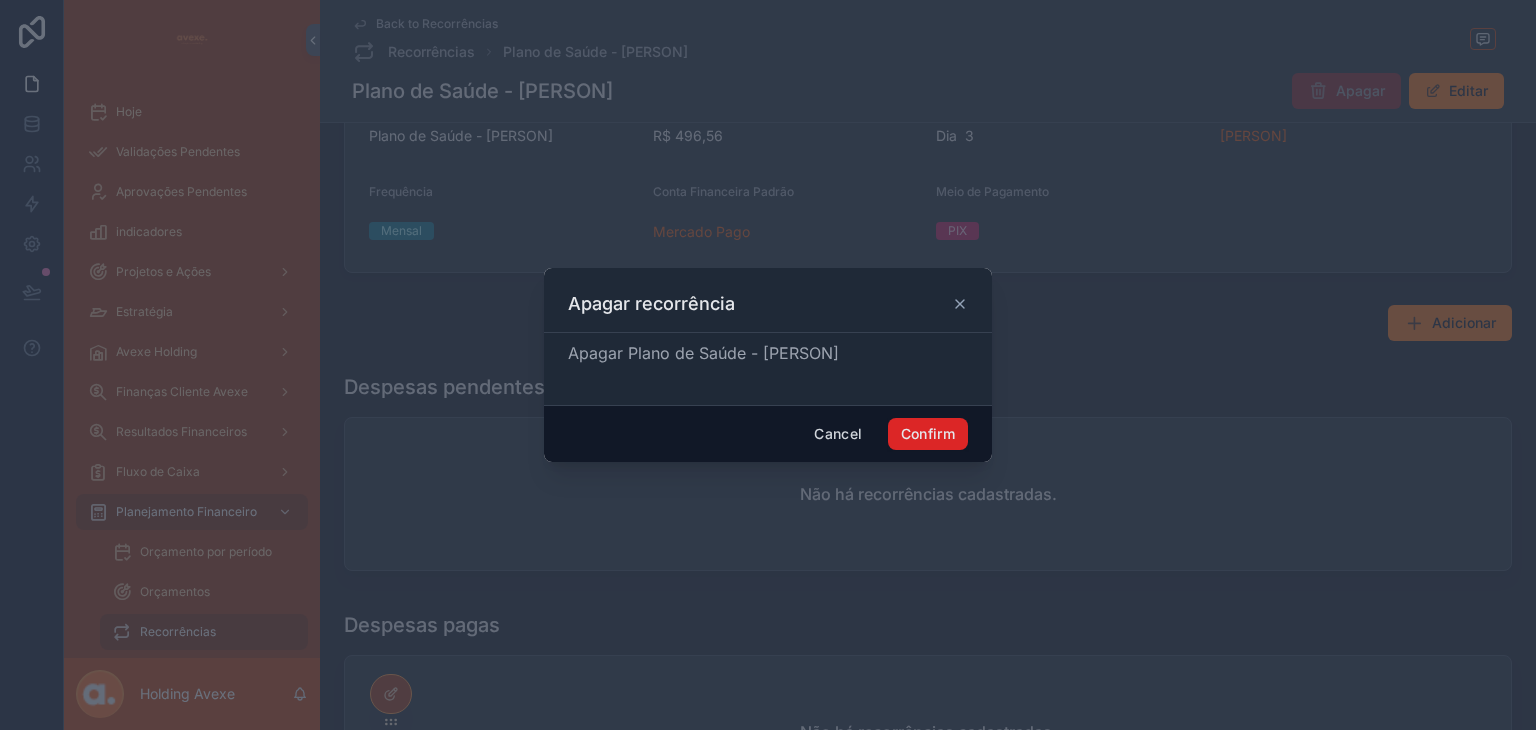 click on "Confirm" at bounding box center (928, 434) 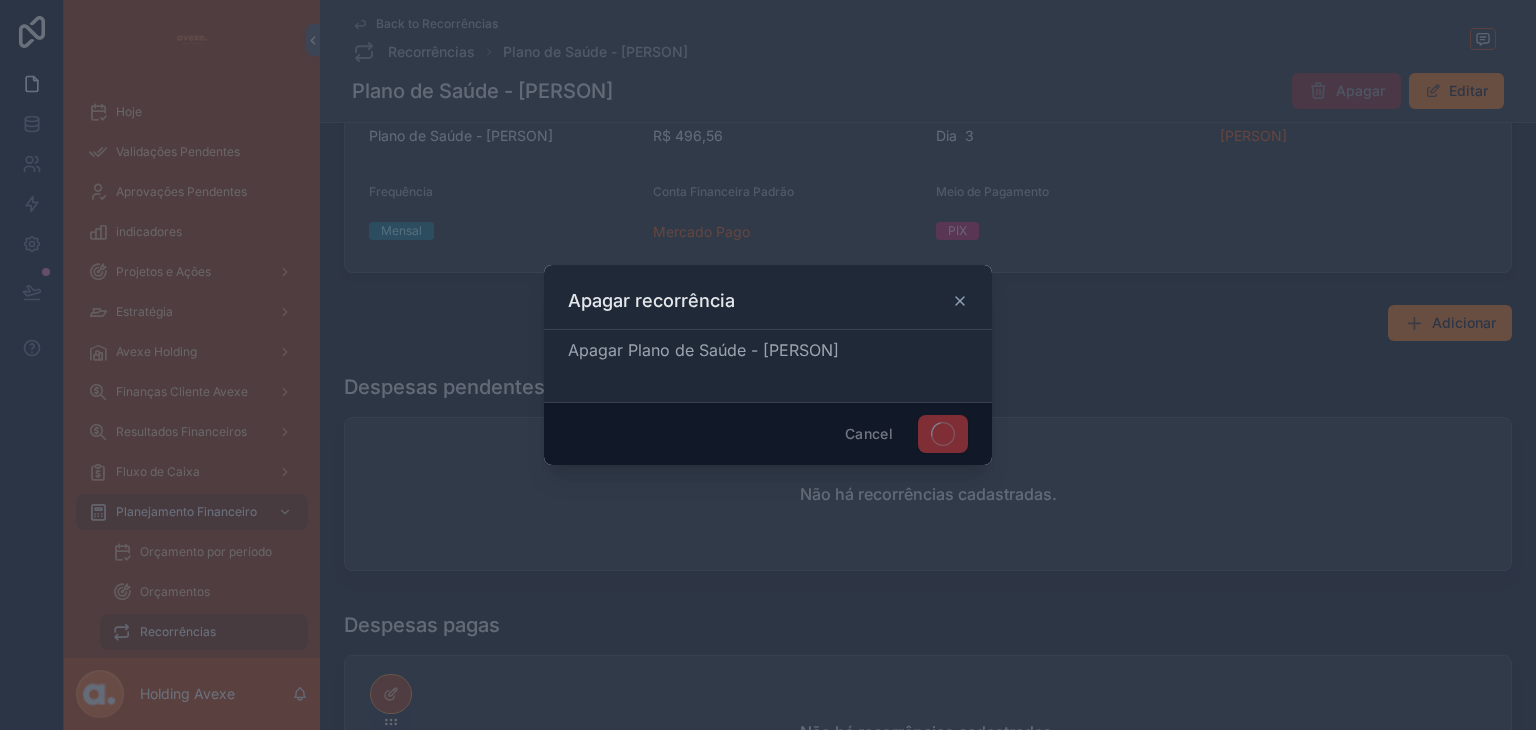 scroll, scrollTop: 0, scrollLeft: 0, axis: both 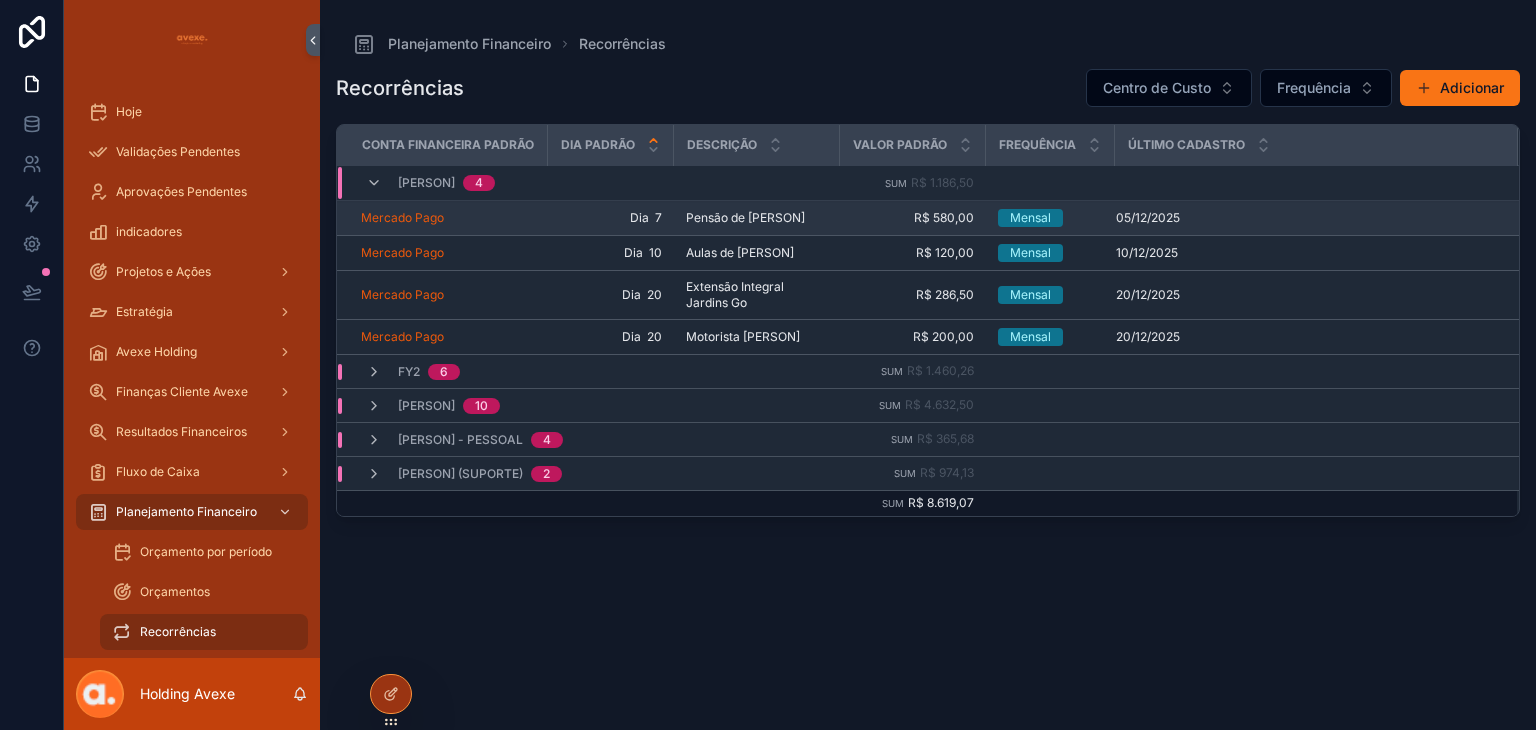 click on "Dia  7" at bounding box center [611, 218] 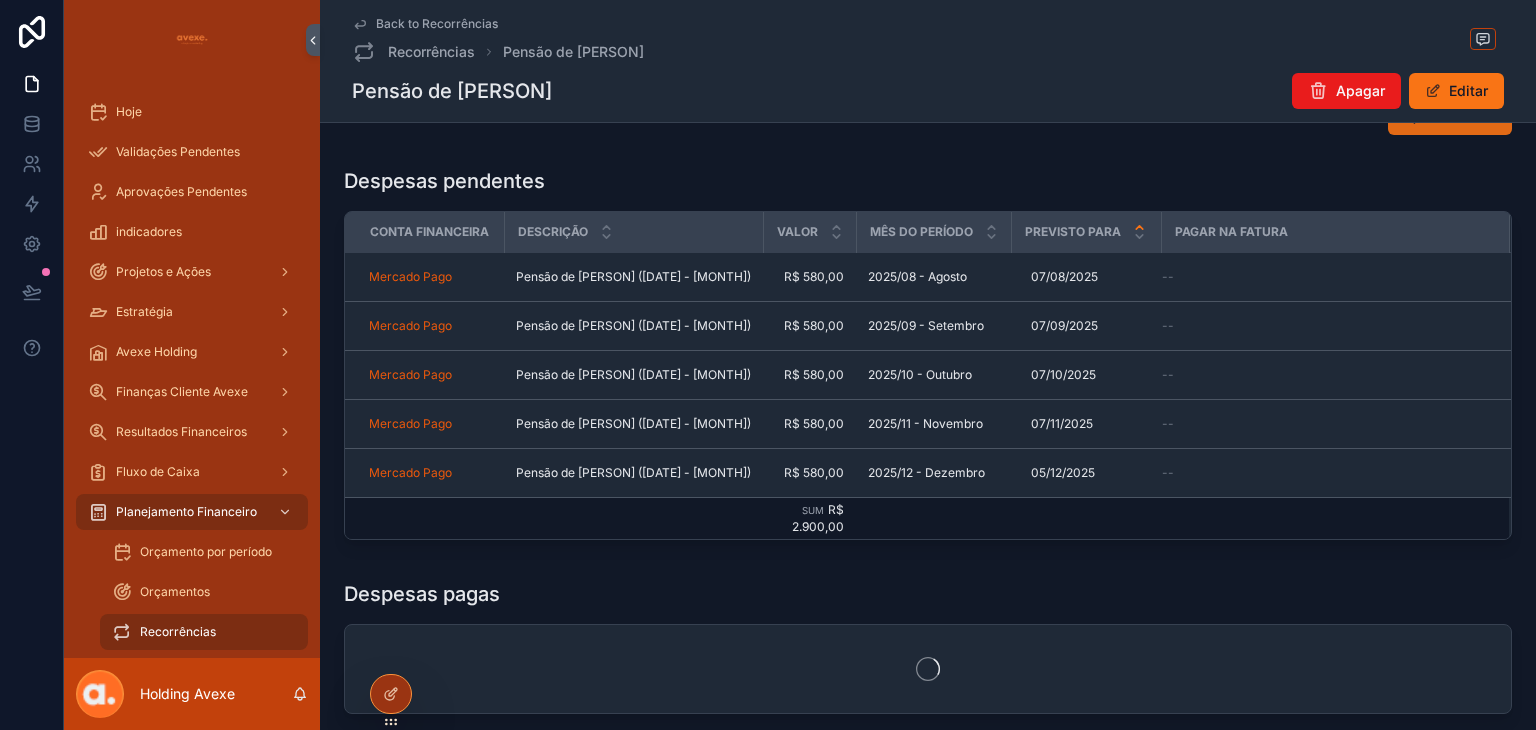 scroll, scrollTop: 124, scrollLeft: 0, axis: vertical 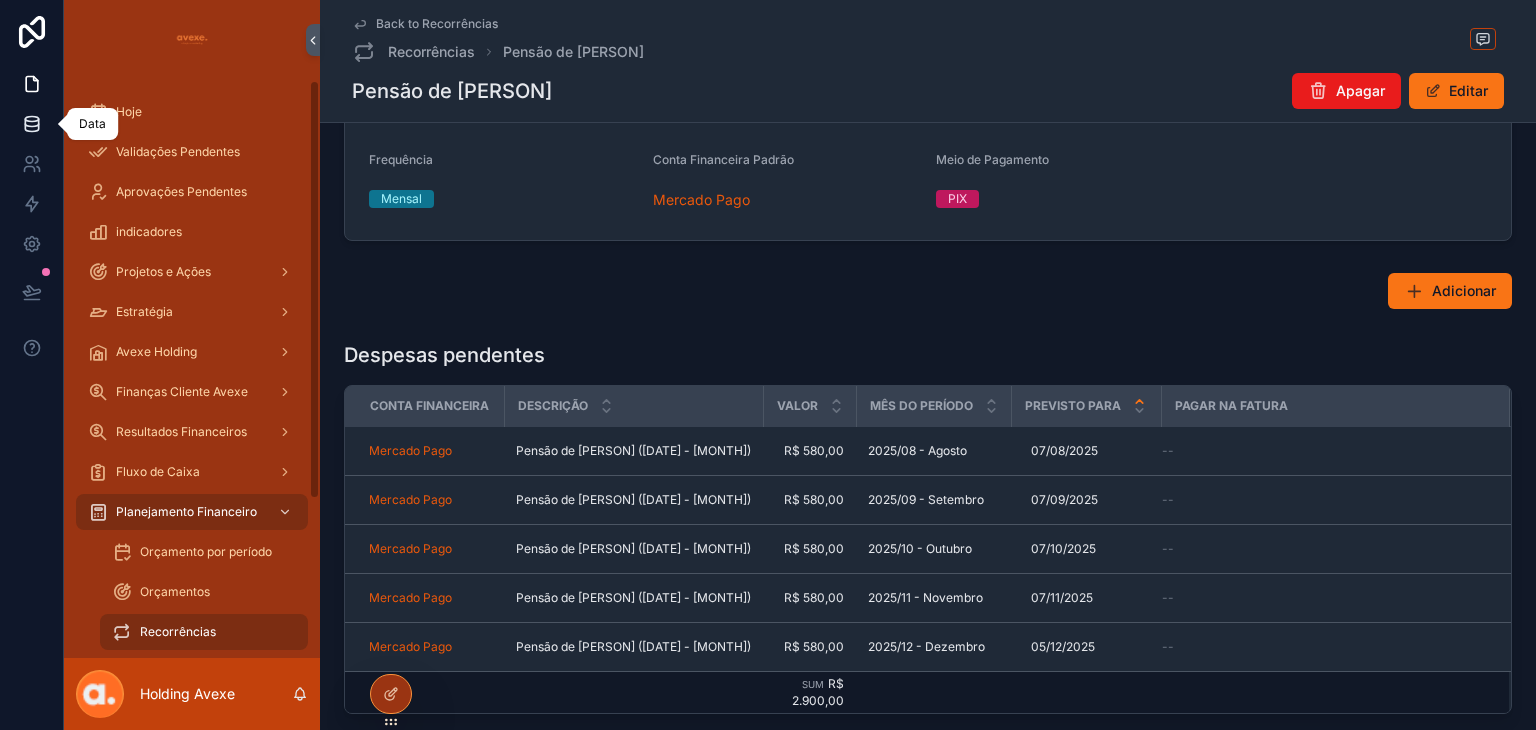 click 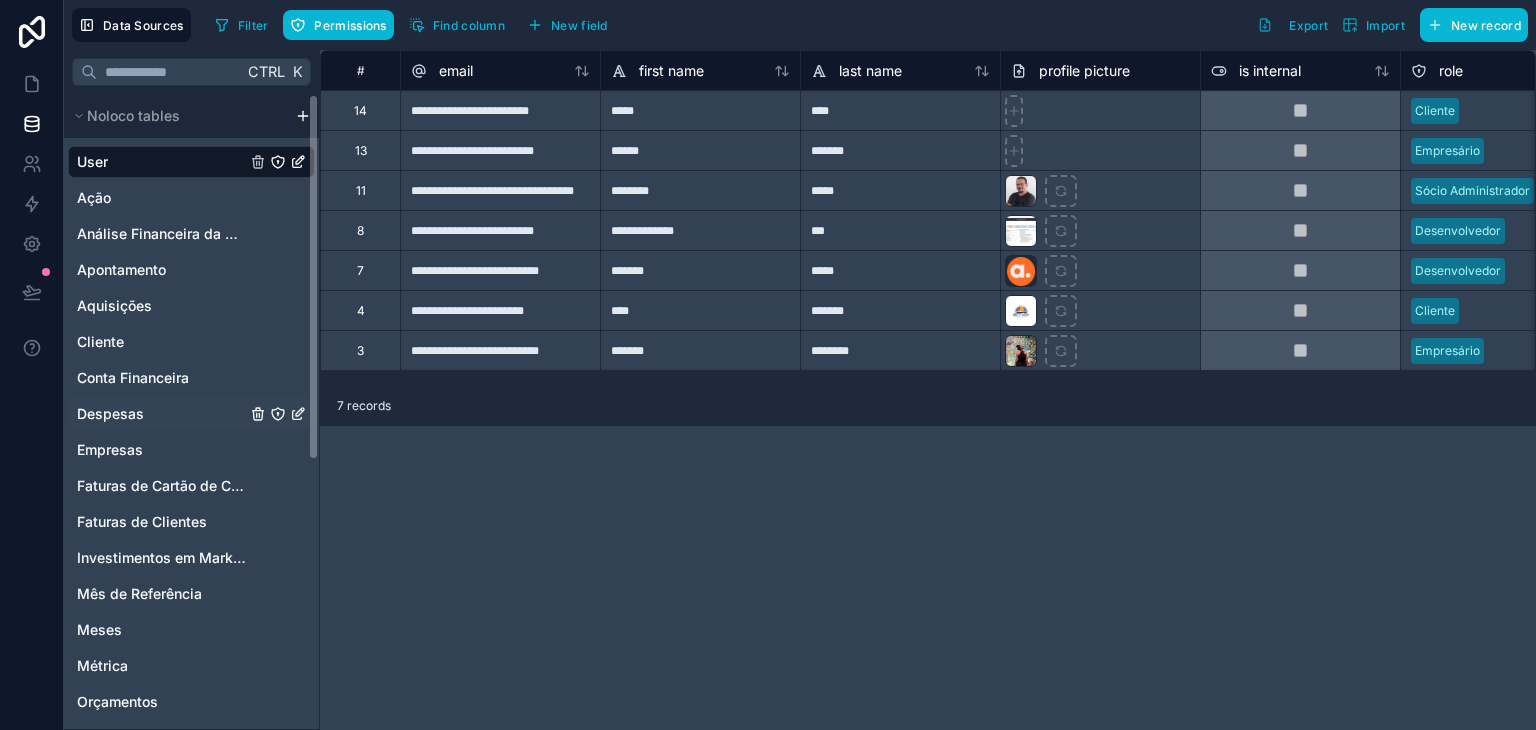click on "Despesas" at bounding box center [110, 414] 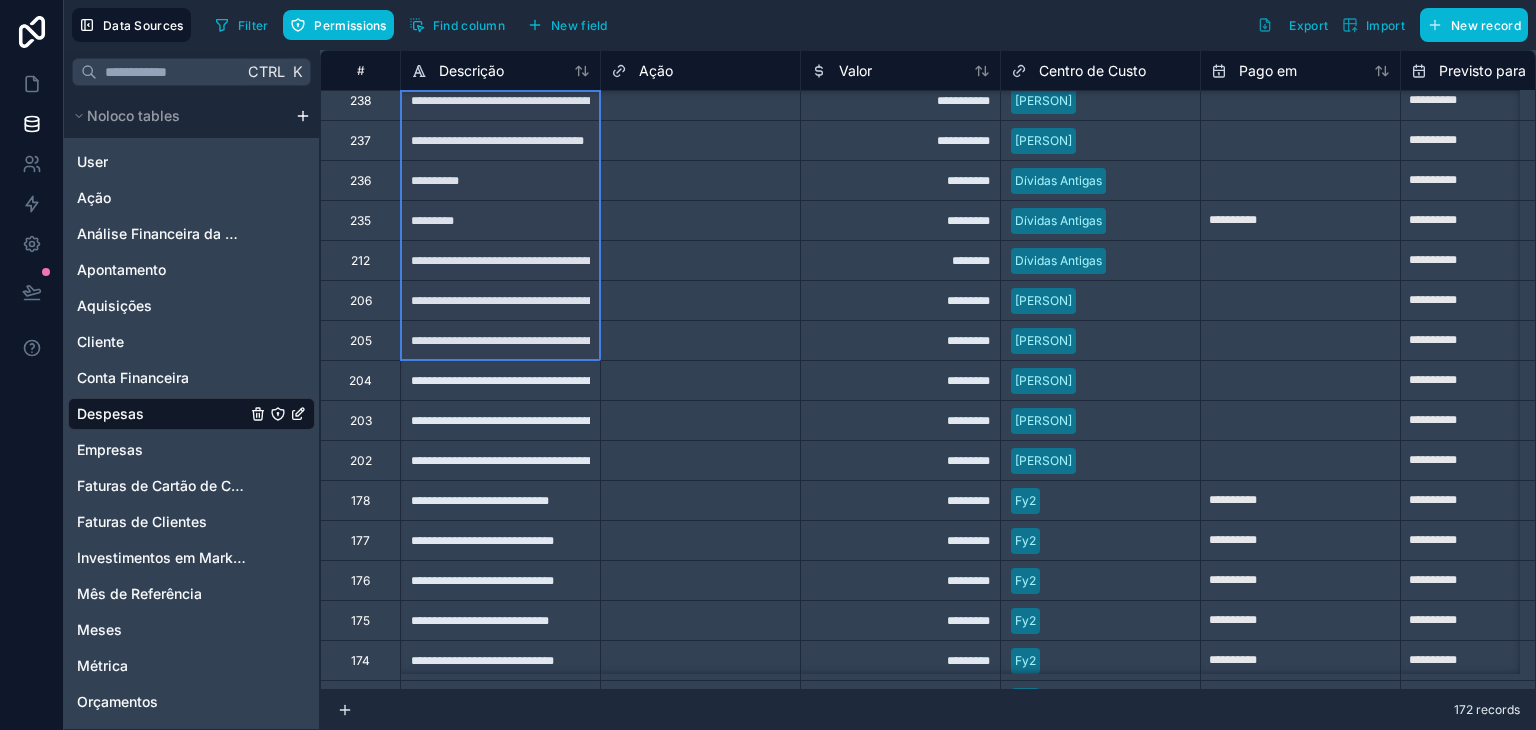 scroll, scrollTop: 2336, scrollLeft: 0, axis: vertical 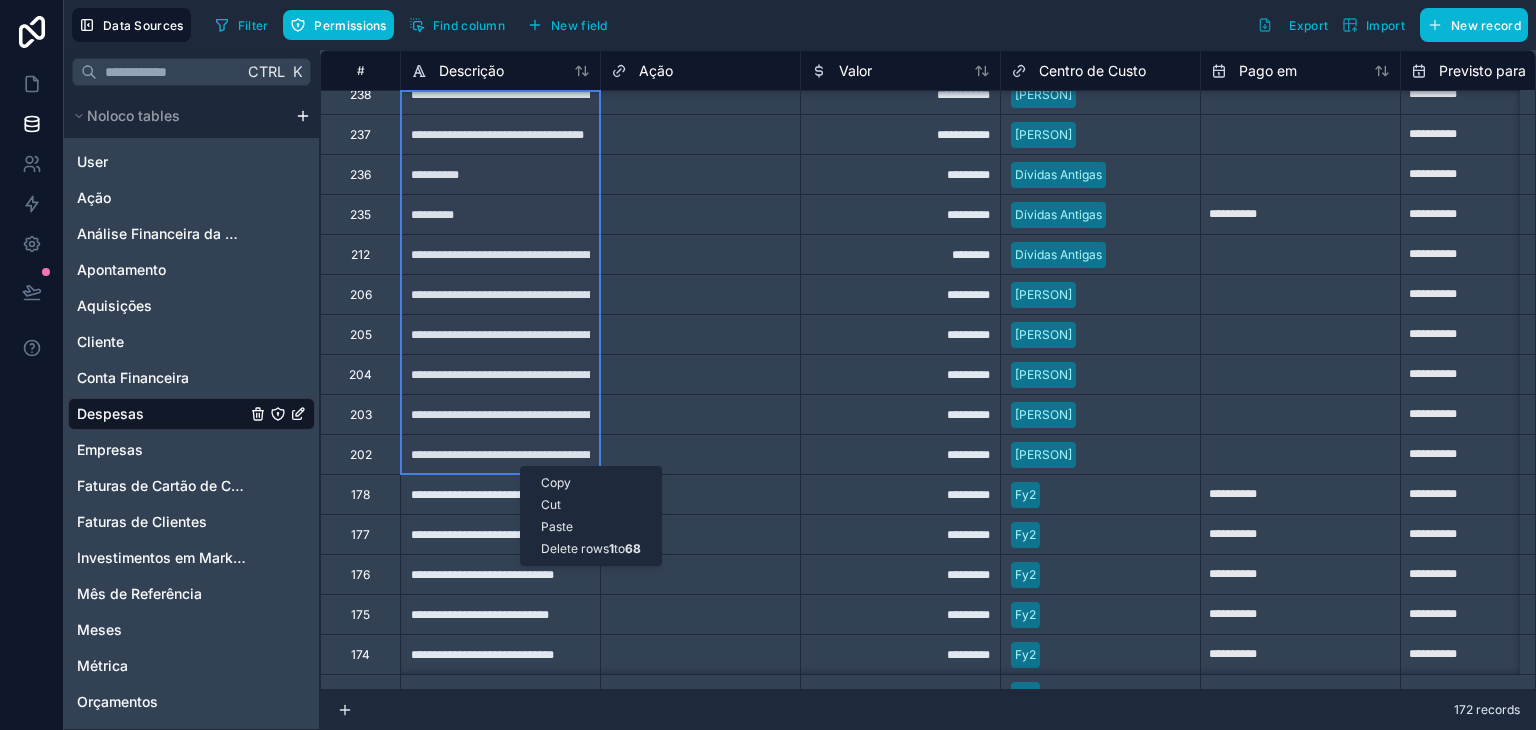 drag, startPoint x: 520, startPoint y: 466, endPoint x: 590, endPoint y: 552, distance: 110.88733 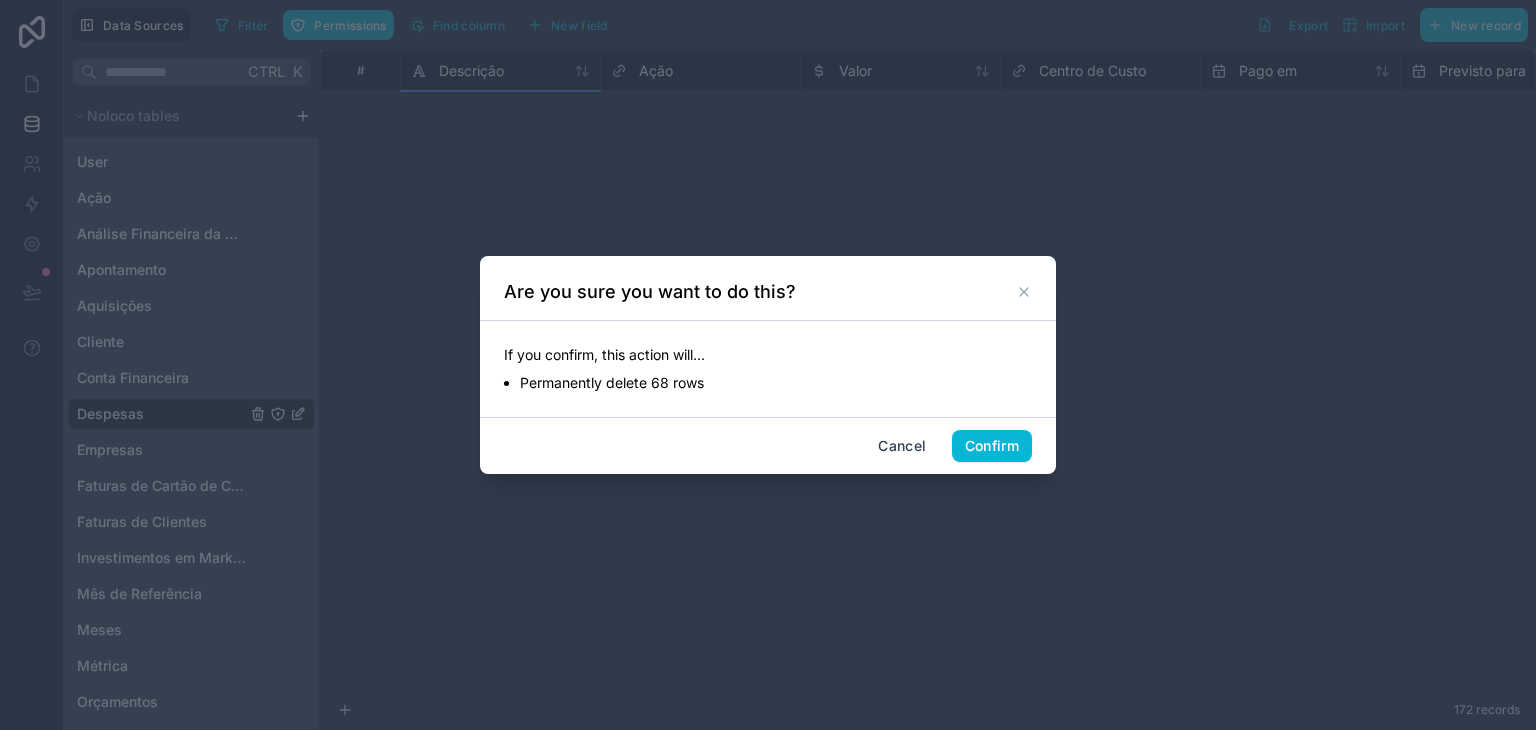 scroll, scrollTop: 0, scrollLeft: 0, axis: both 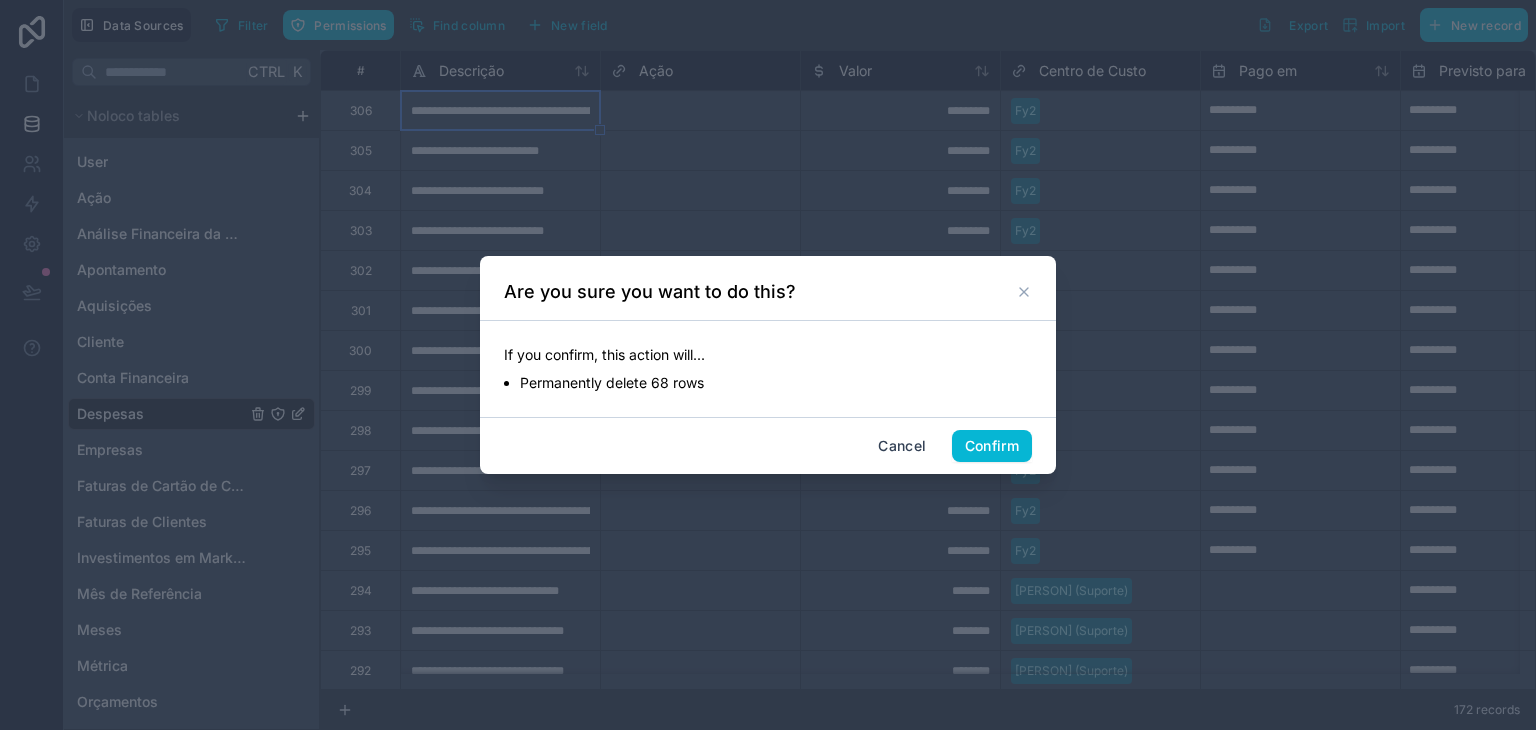 click on "Cancel Confirm" at bounding box center (768, 445) 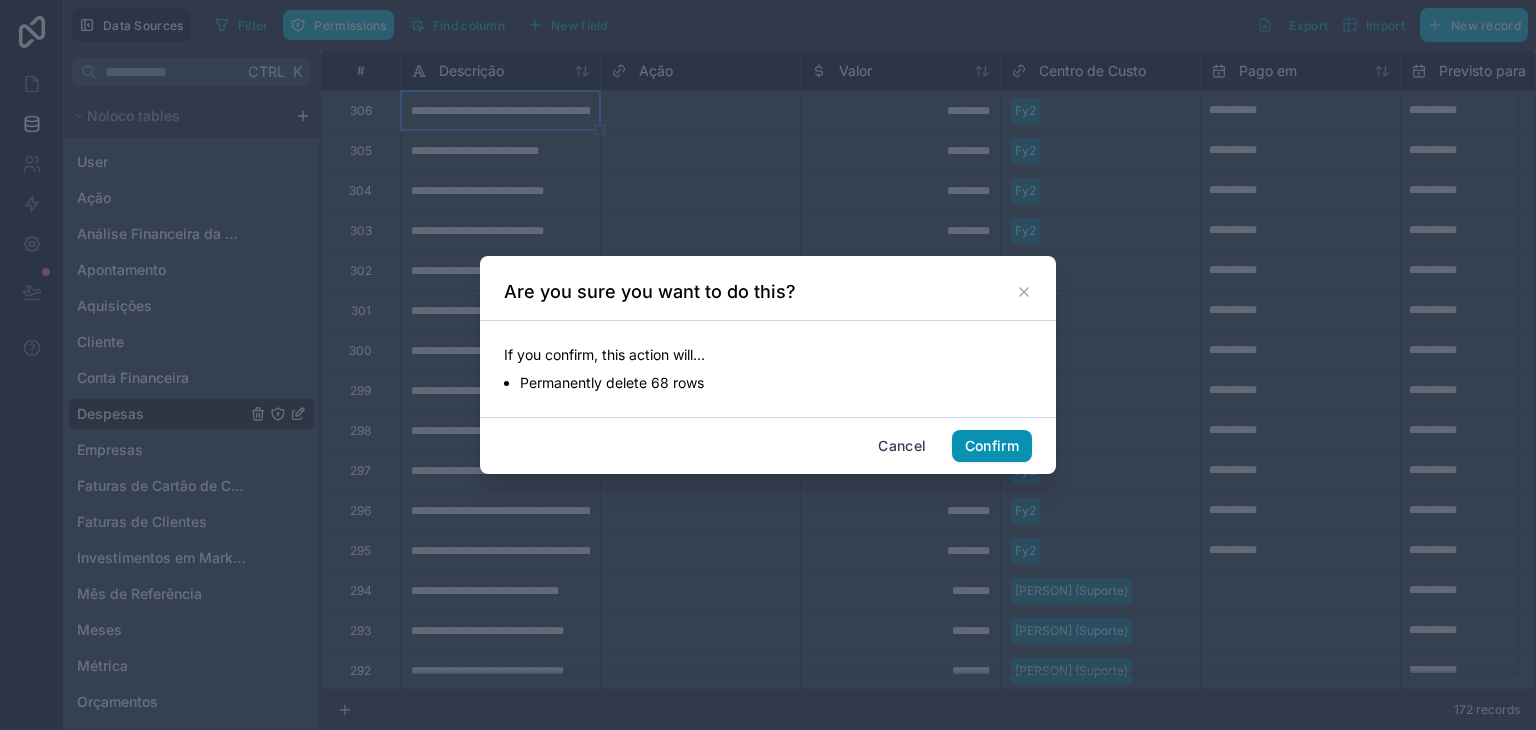 drag, startPoint x: 1043, startPoint y: 429, endPoint x: 1028, endPoint y: 439, distance: 18.027756 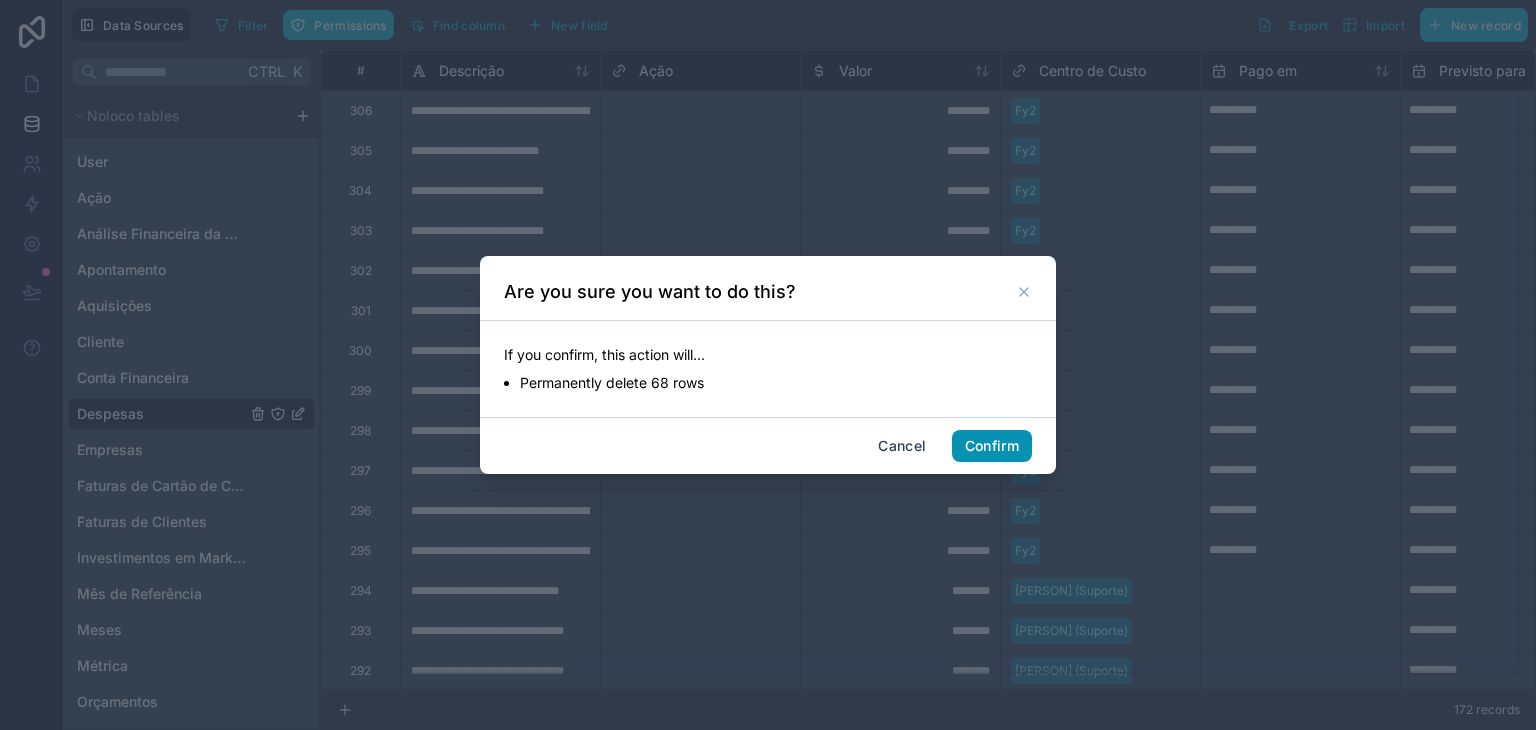 click on "Confirm" at bounding box center (992, 446) 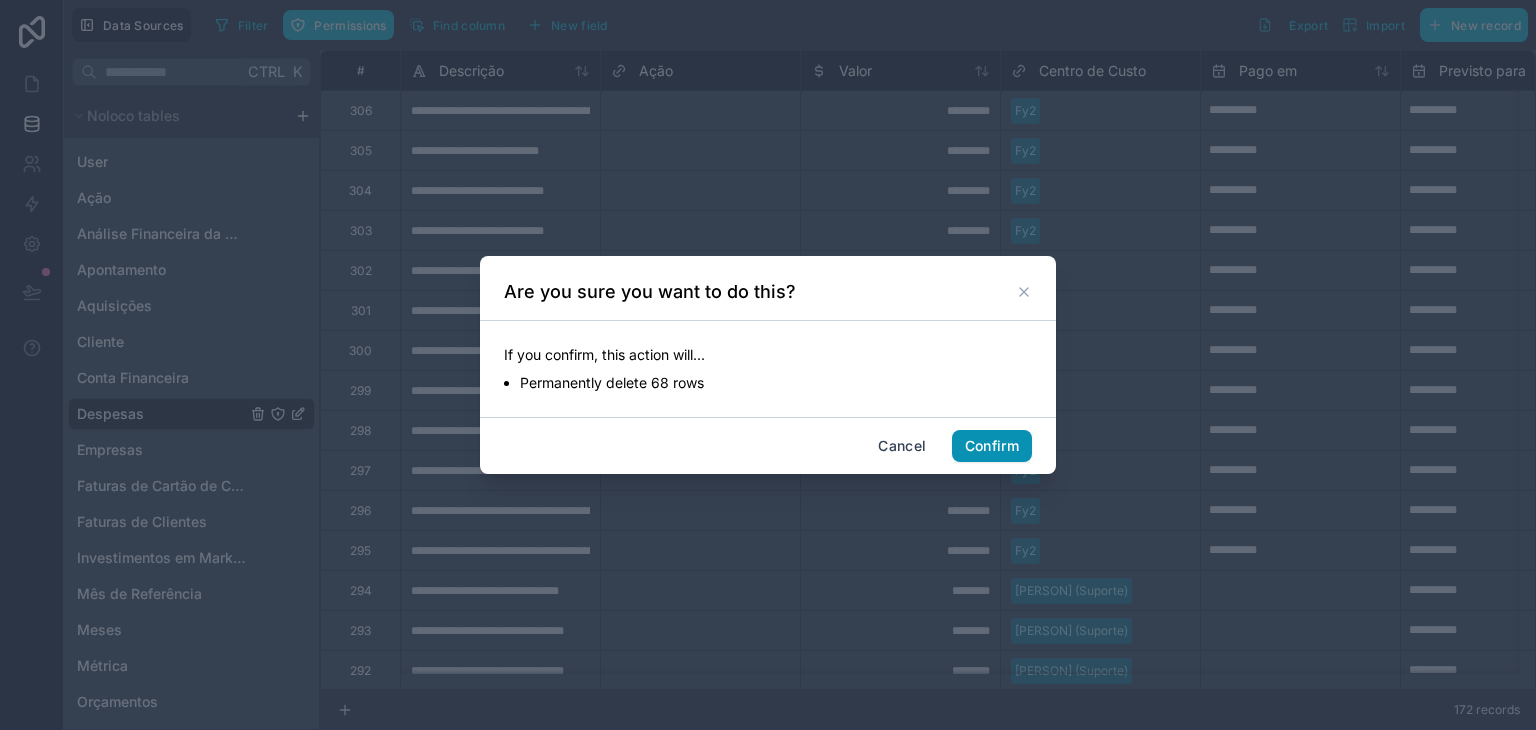 type on "**********" 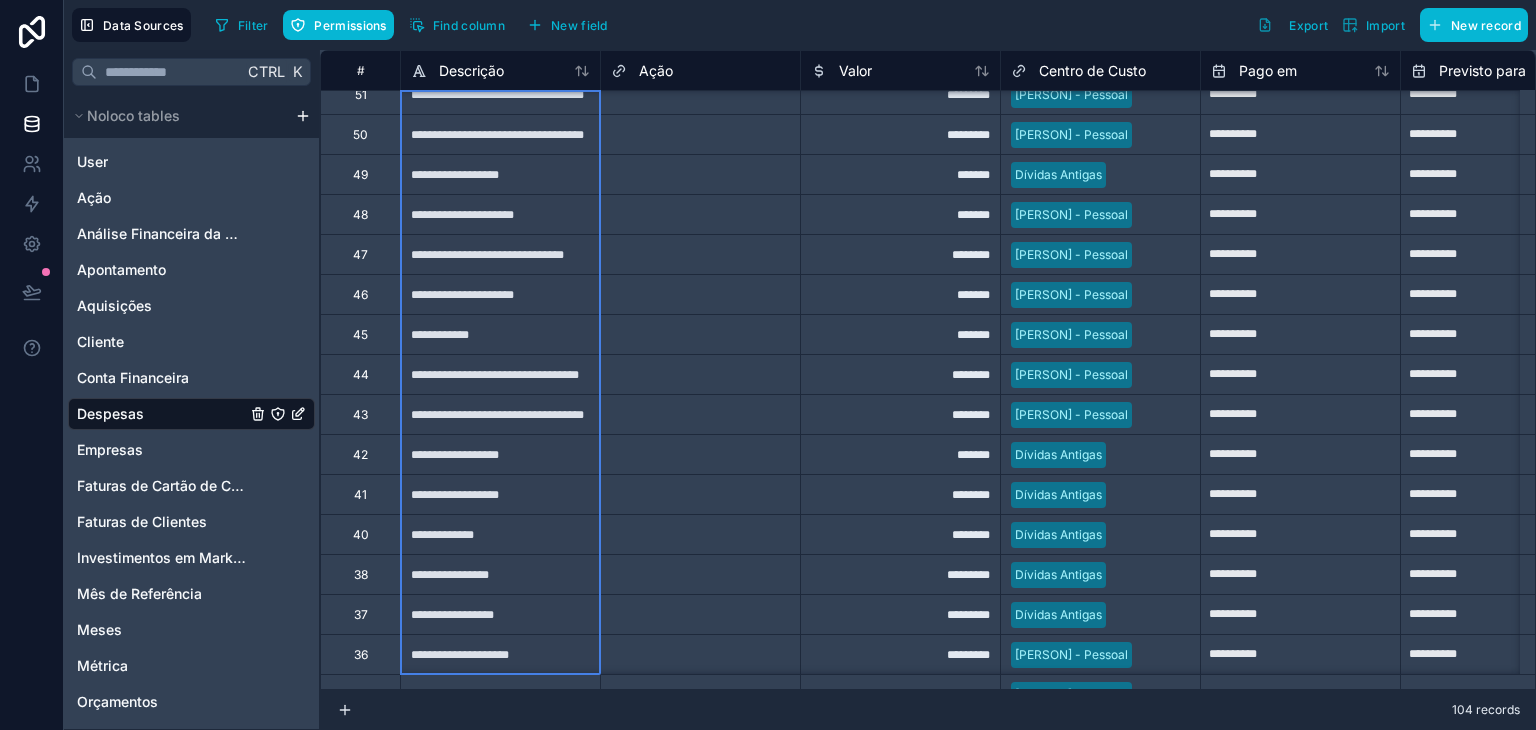 scroll, scrollTop: 3576, scrollLeft: 0, axis: vertical 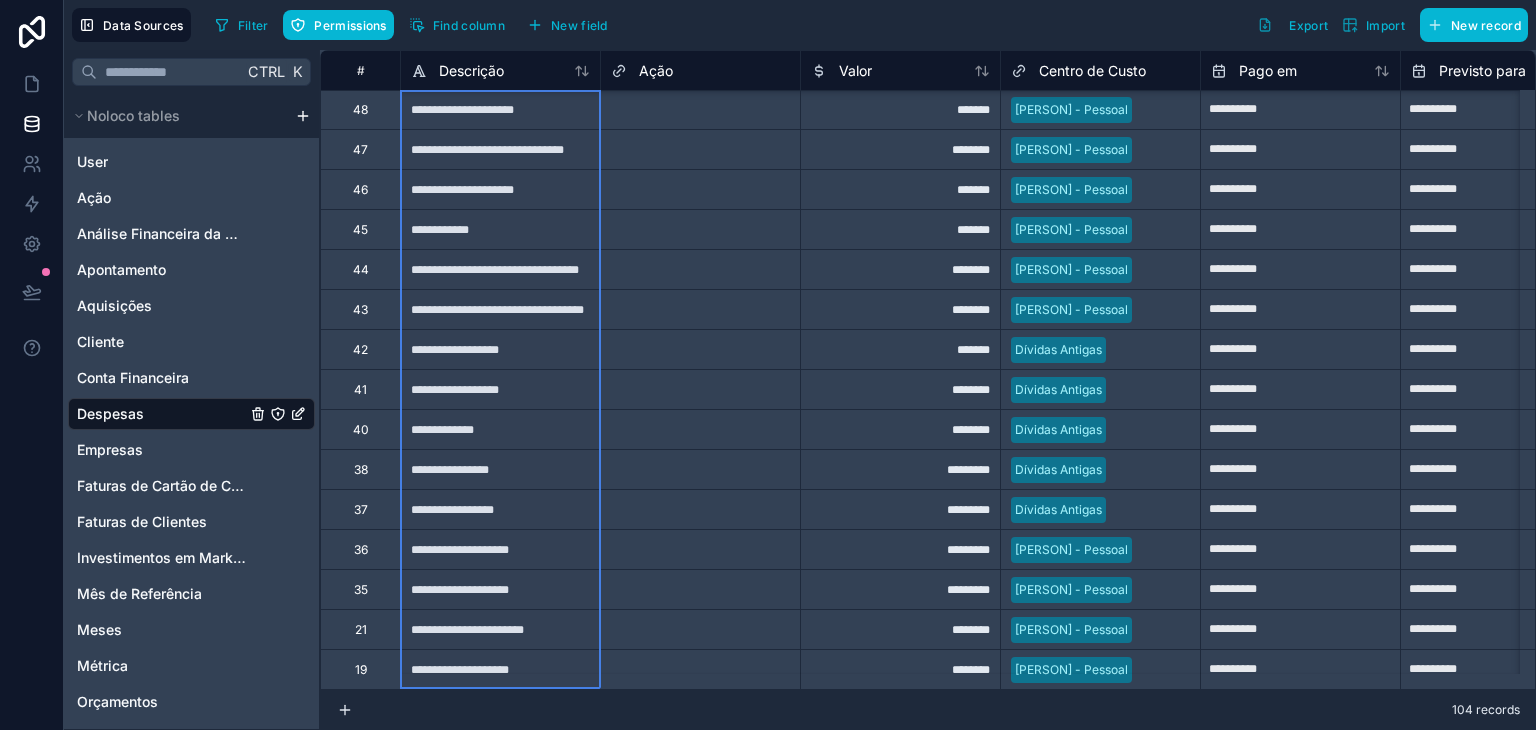 drag, startPoint x: 550, startPoint y: 109, endPoint x: 531, endPoint y: 685, distance: 576.3133 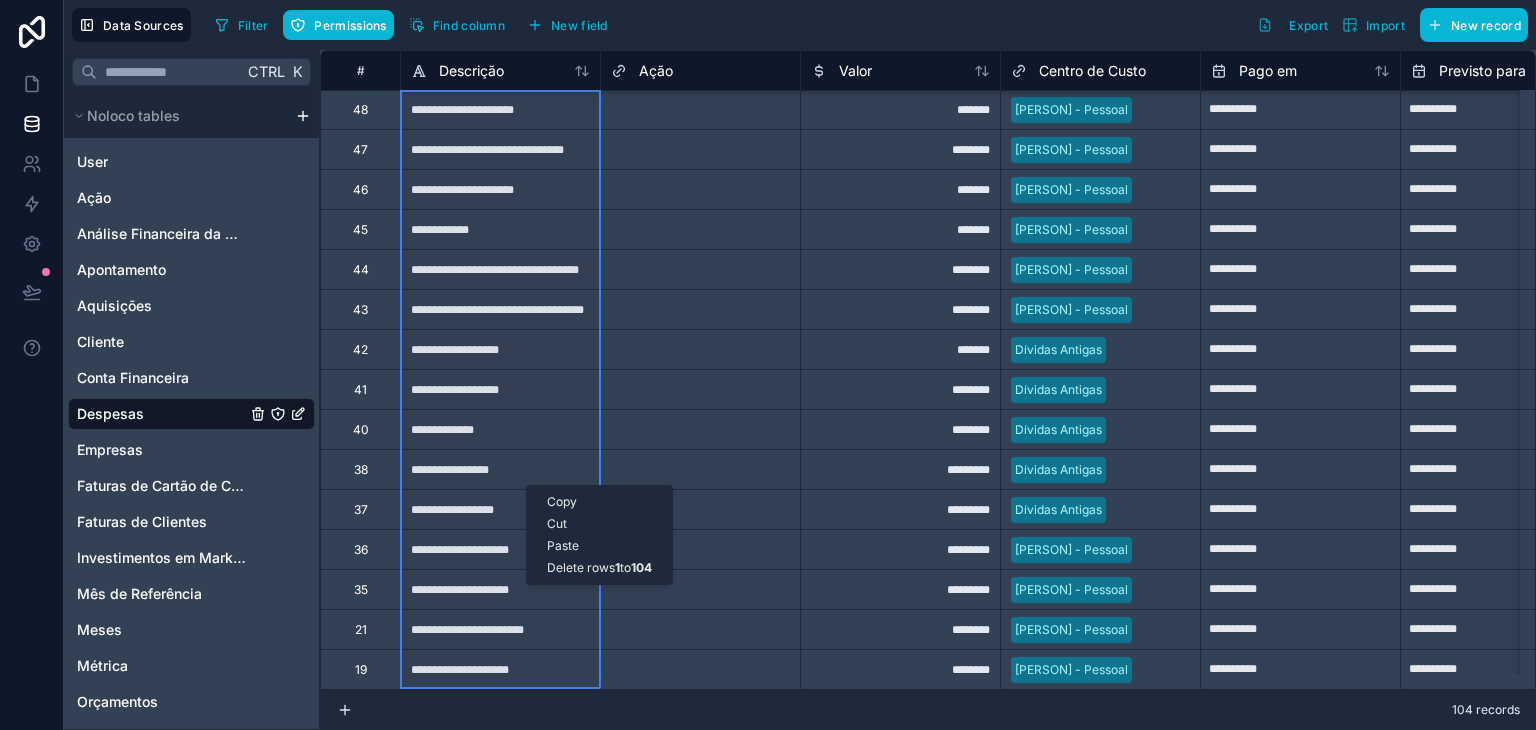 click on "Delete rows  1  to  104" at bounding box center [599, 568] 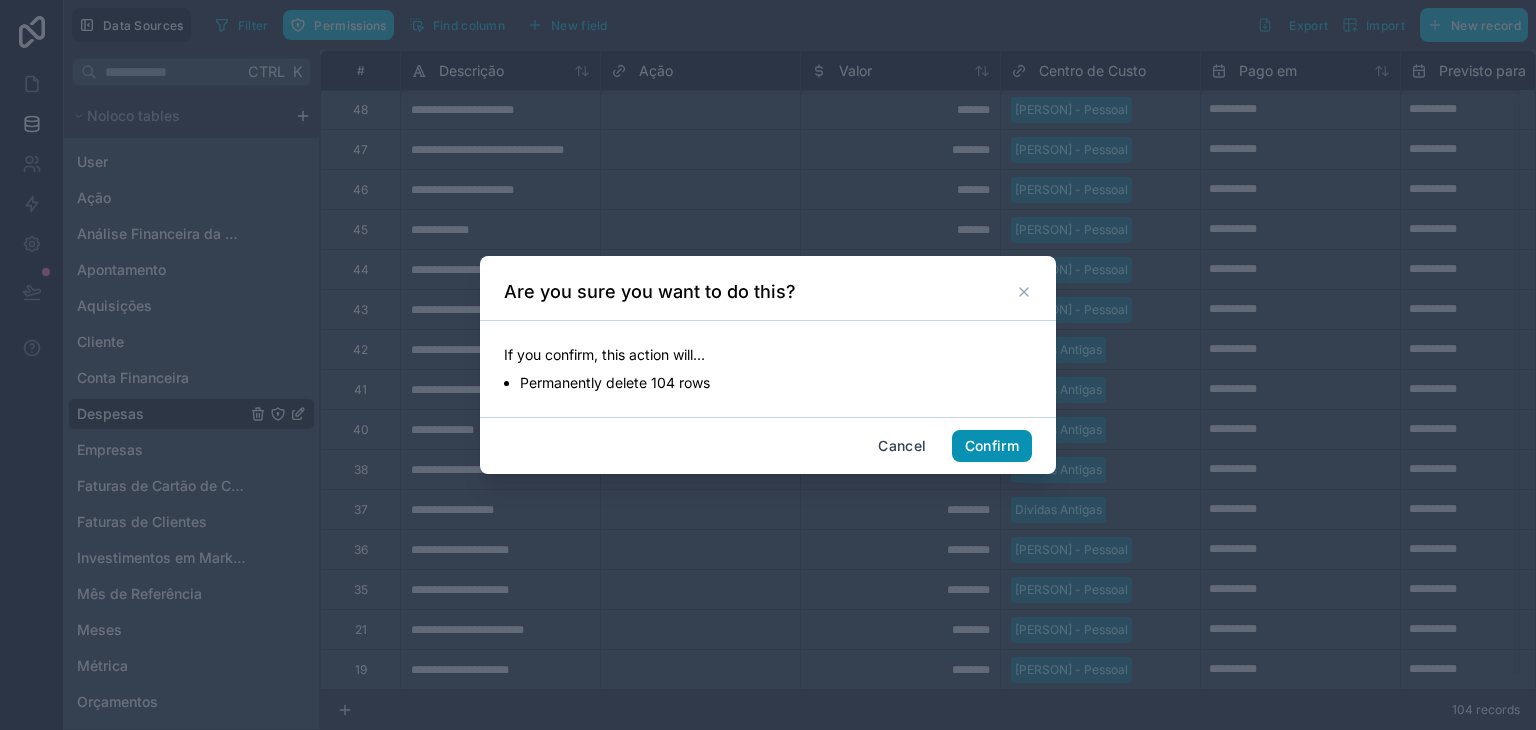 click on "Confirm" at bounding box center (992, 446) 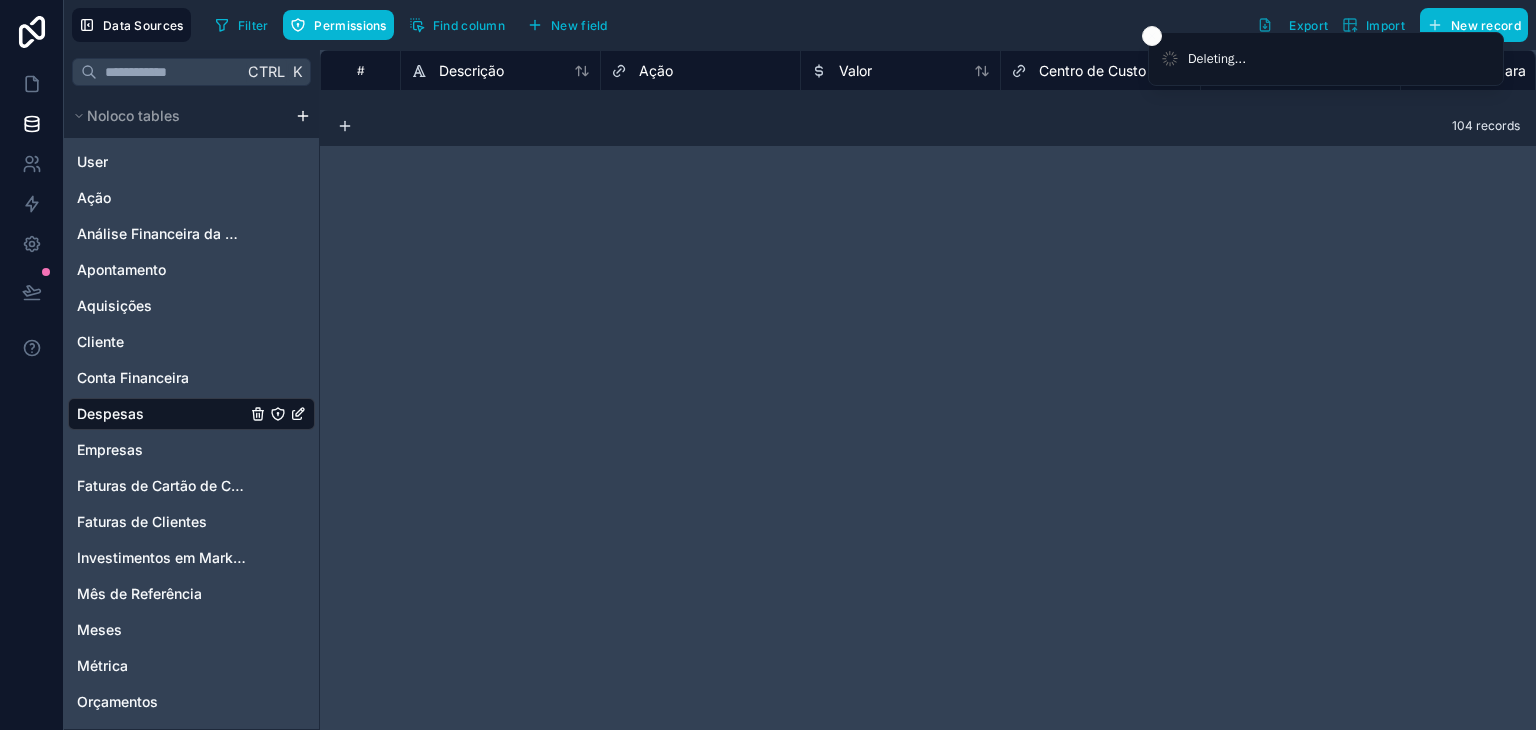 scroll, scrollTop: 0, scrollLeft: 0, axis: both 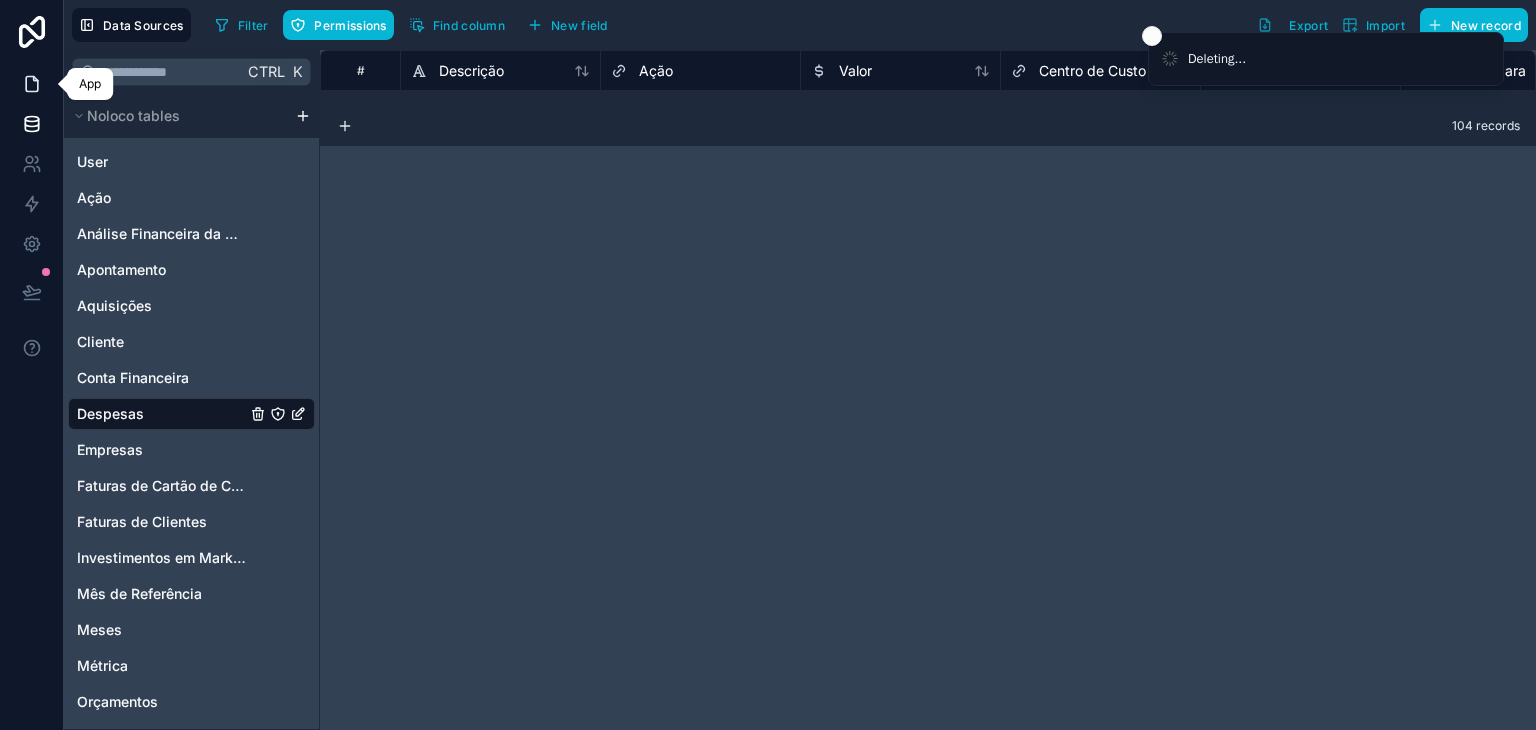 click at bounding box center [31, 84] 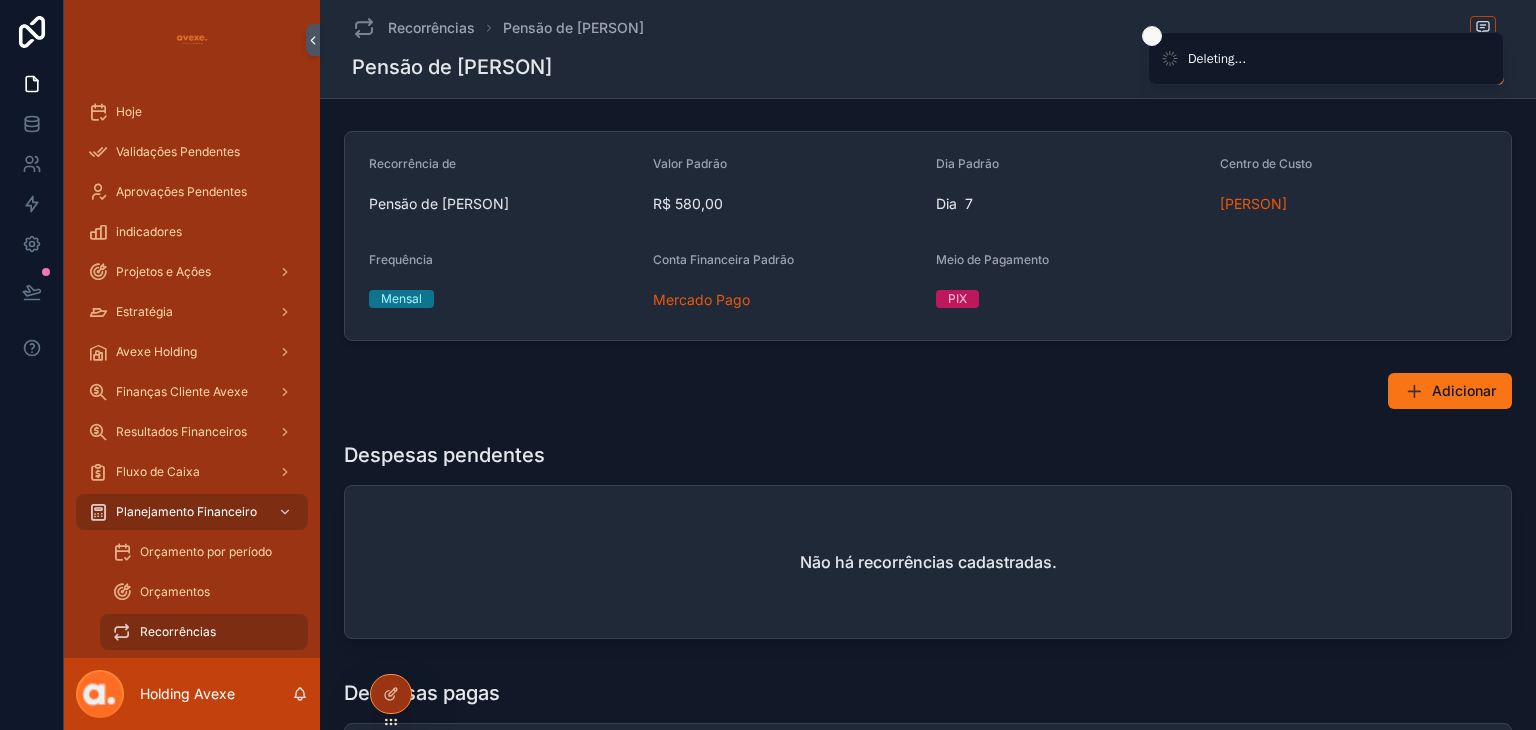 click 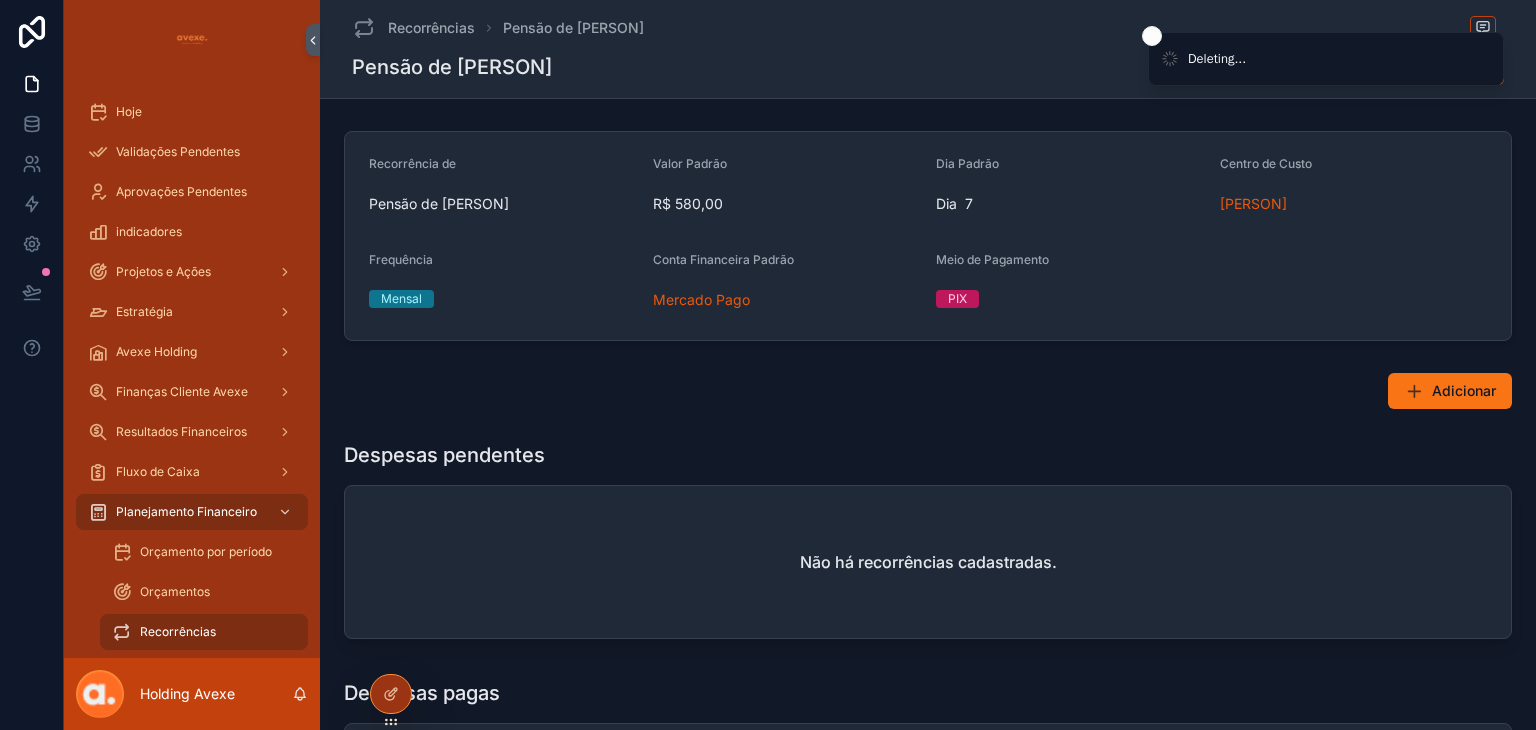 type 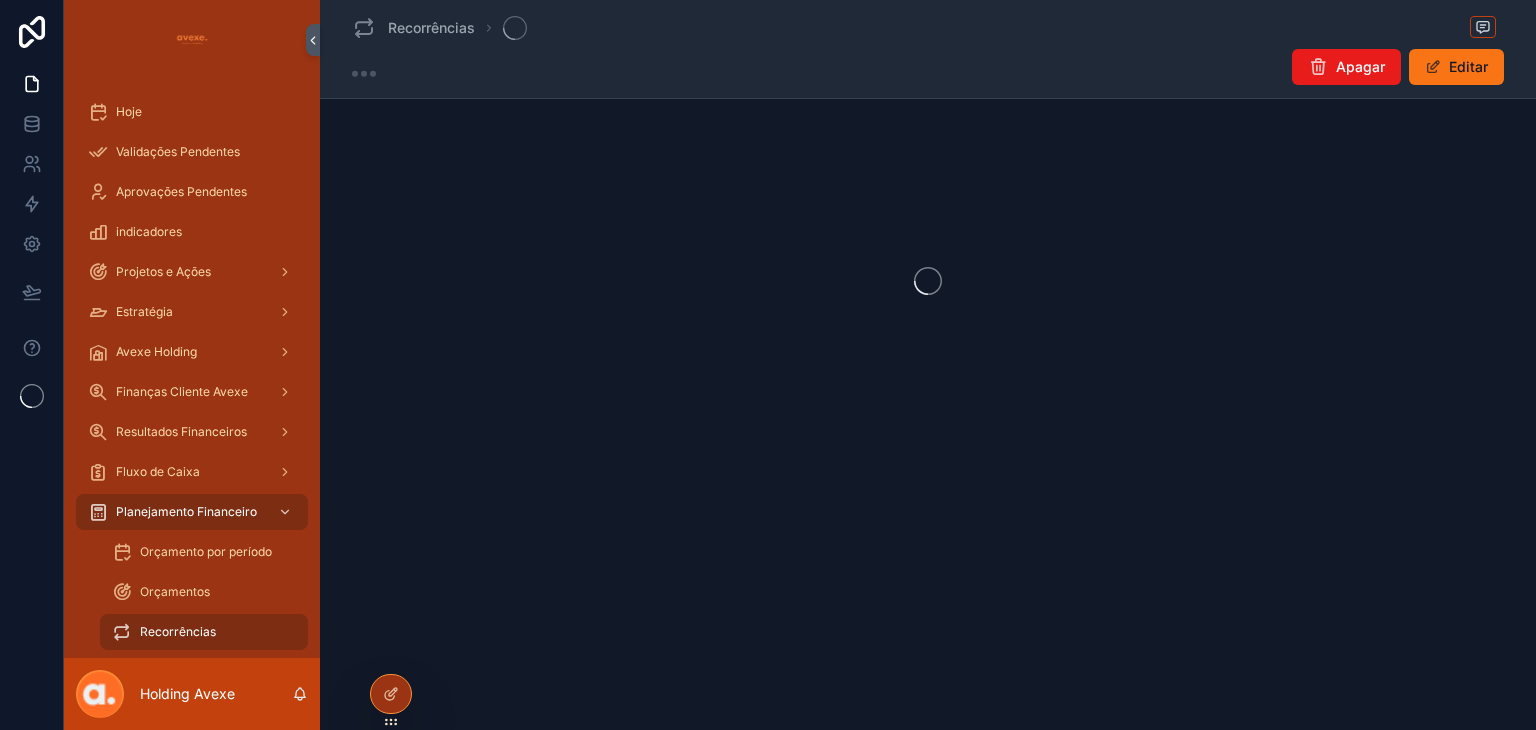 scroll, scrollTop: 0, scrollLeft: 0, axis: both 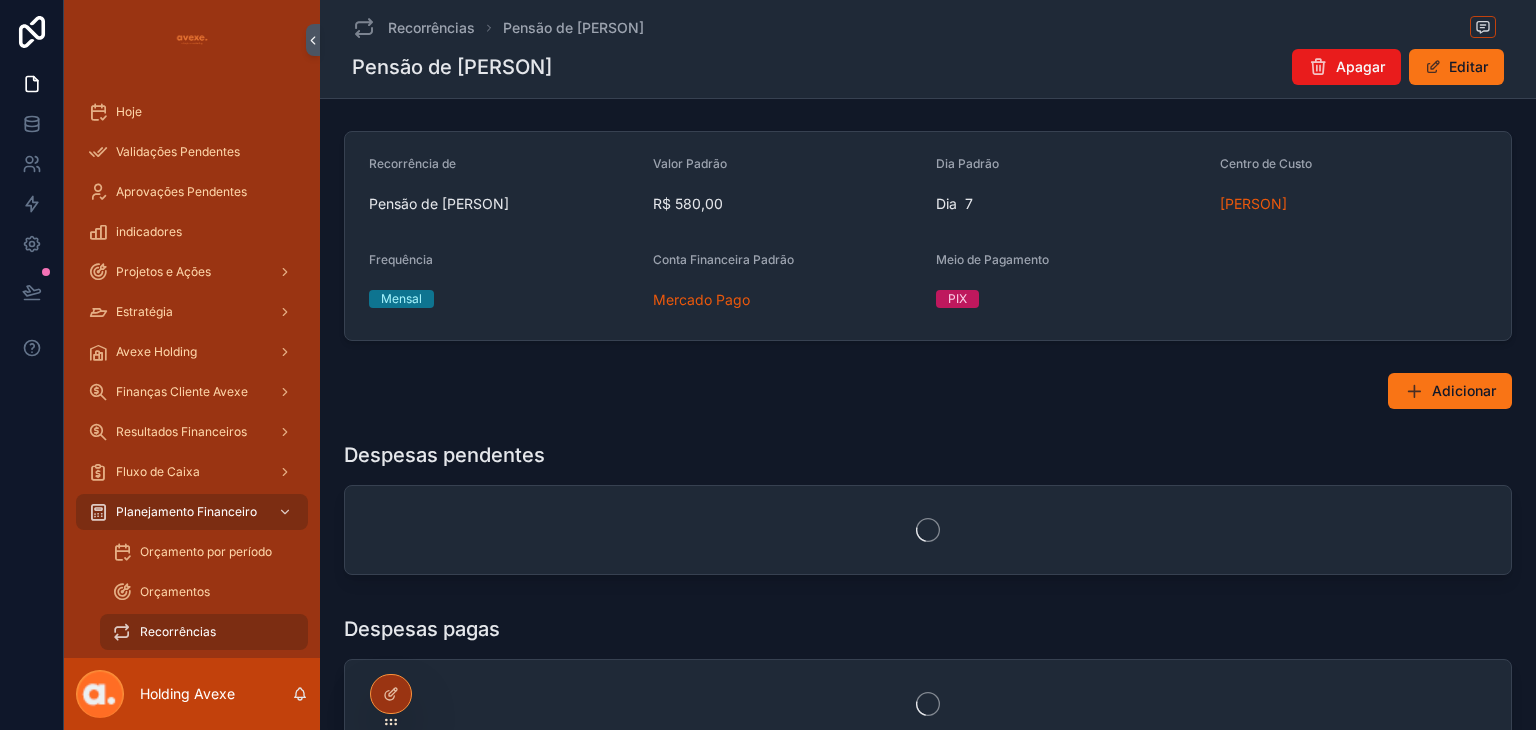 click on "Apagar" at bounding box center (1360, 67) 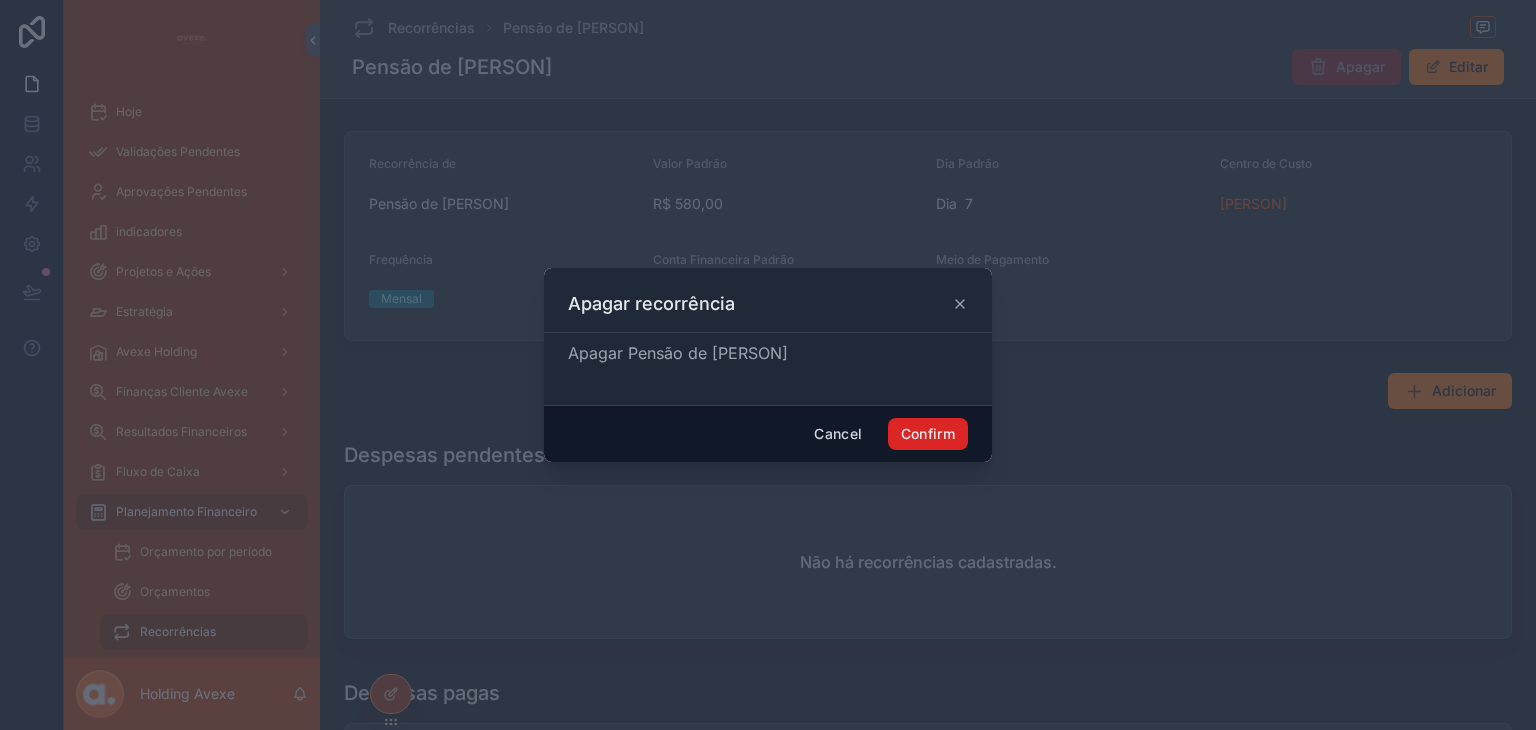 click on "Confirm" at bounding box center (928, 434) 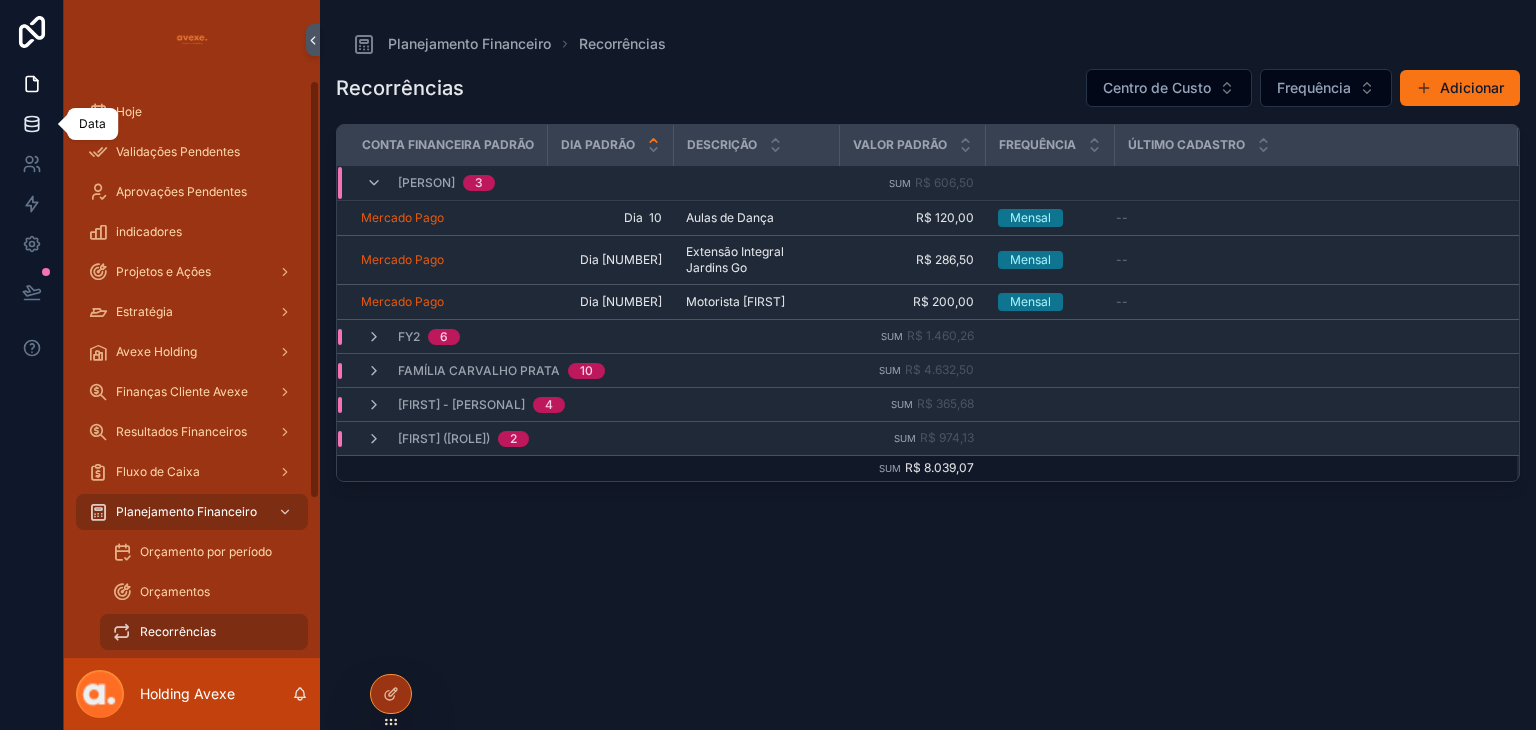 click at bounding box center [31, 124] 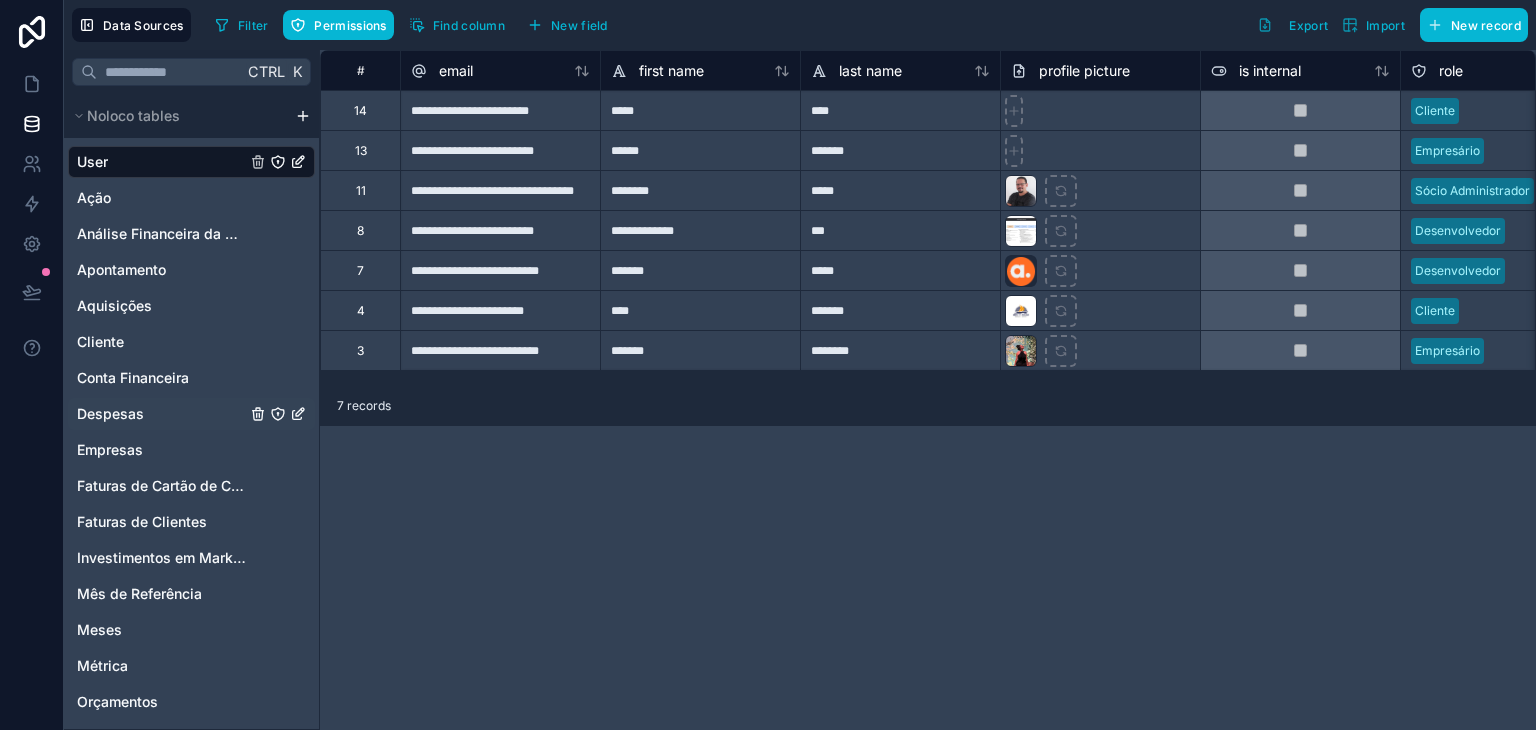 click on "Despesas" at bounding box center [191, 414] 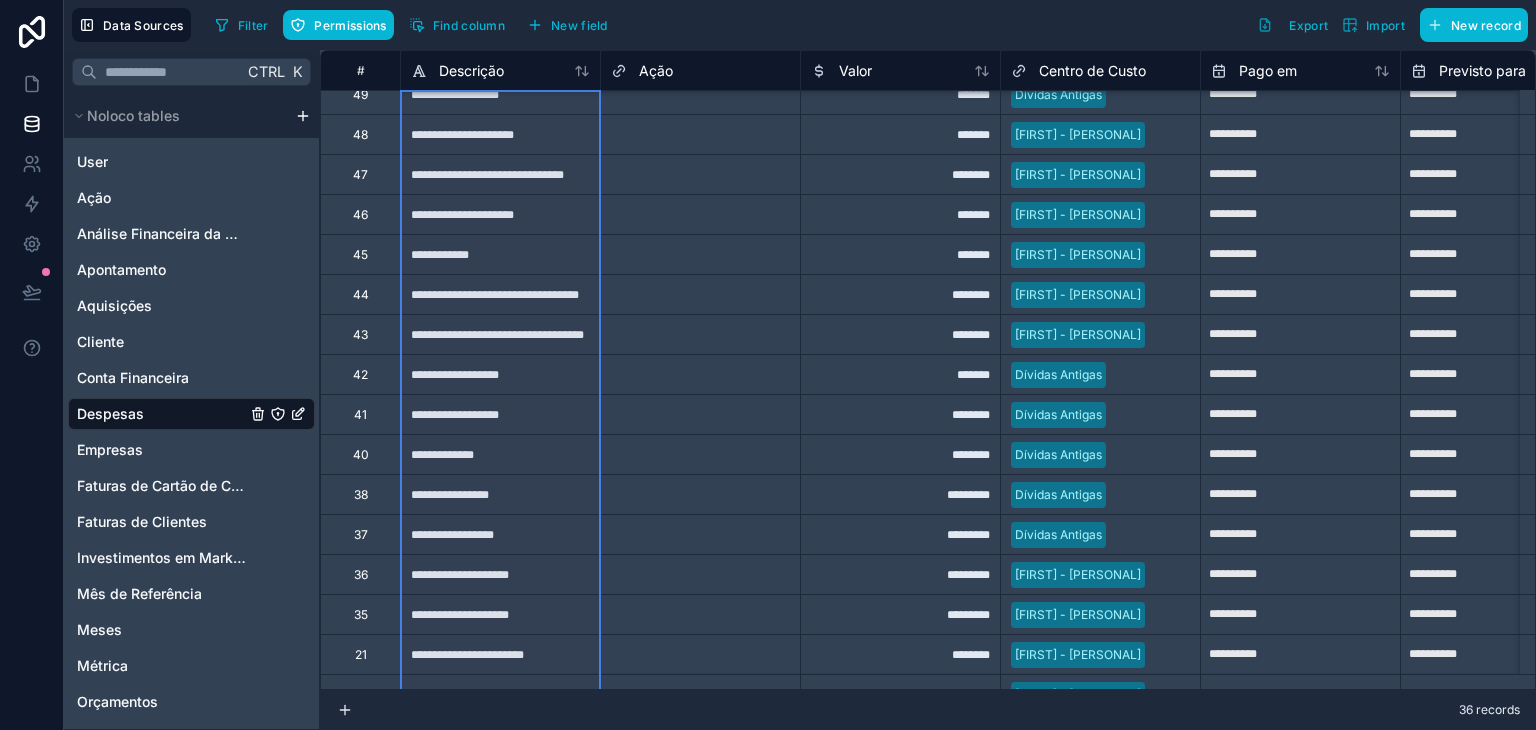 scroll, scrollTop: 856, scrollLeft: 0, axis: vertical 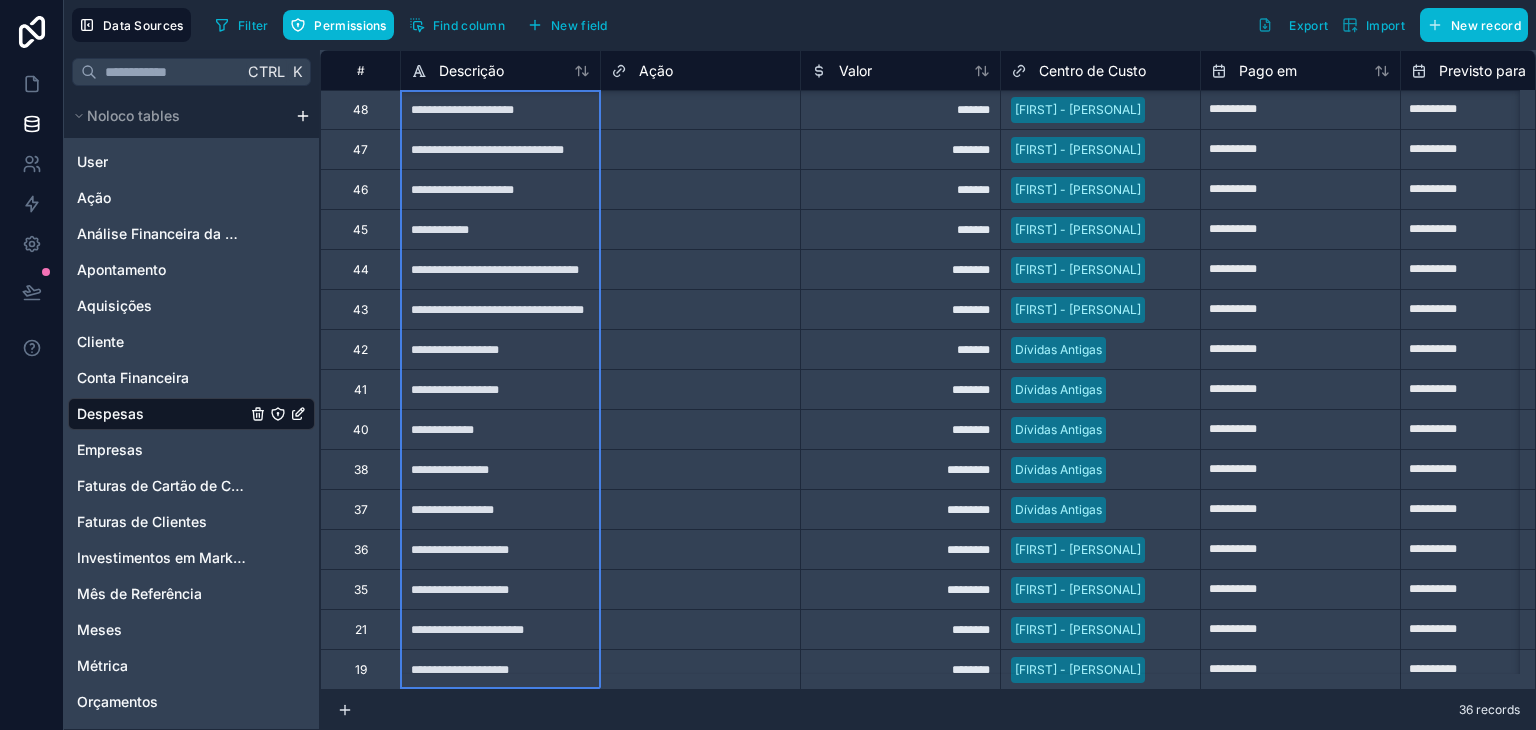 drag, startPoint x: 537, startPoint y: 105, endPoint x: 522, endPoint y: 711, distance: 606.1856 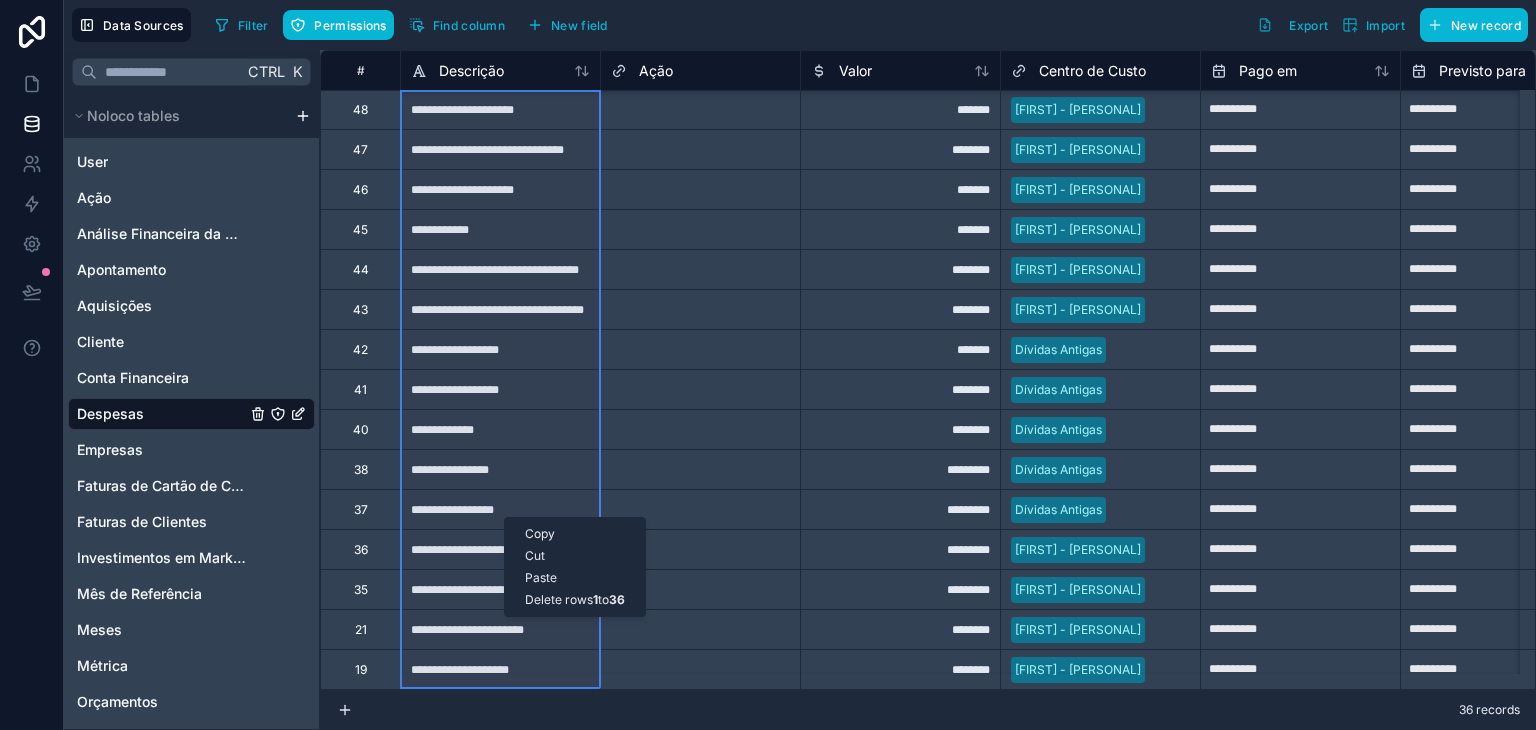 click on "Delete rows  1  to  36" at bounding box center (575, 600) 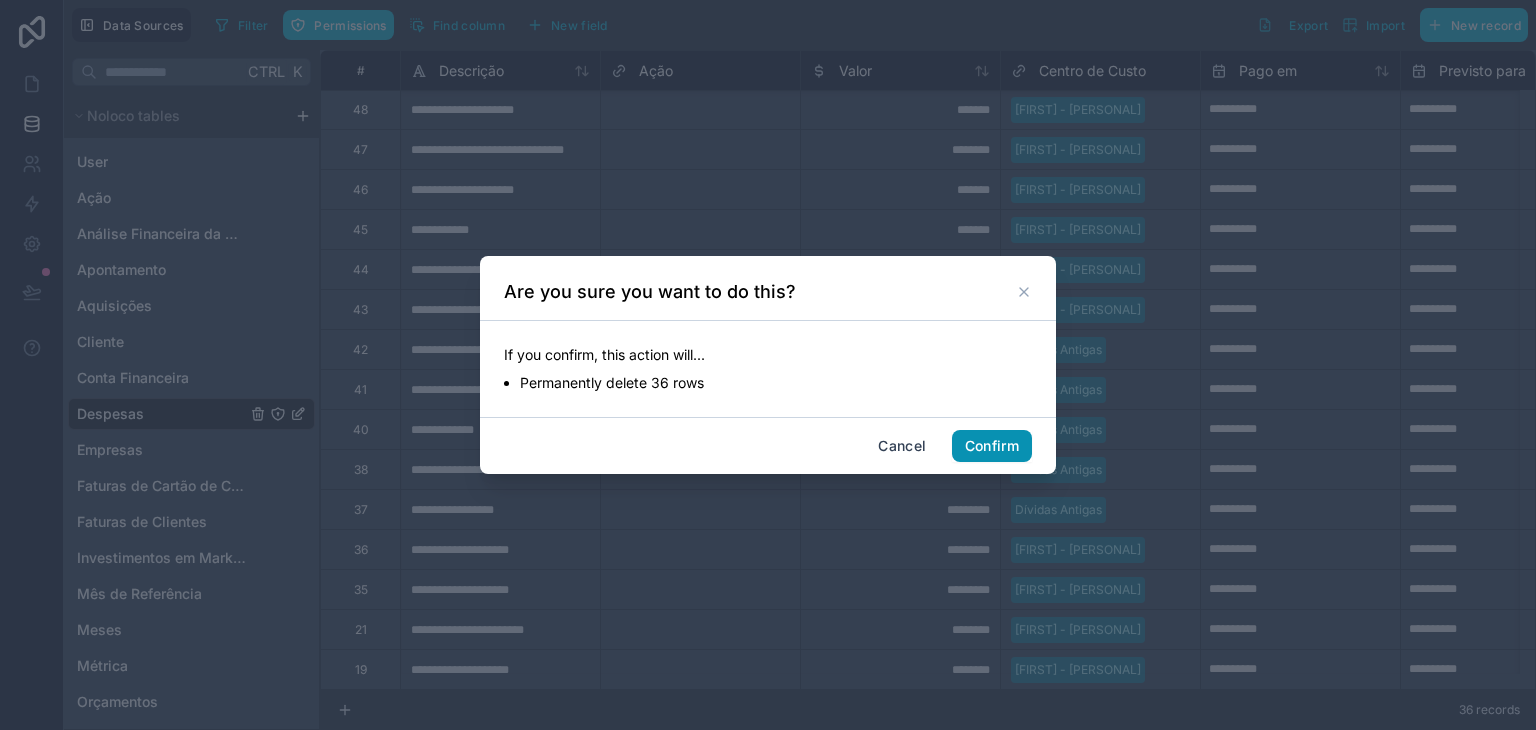 click on "Confirm" at bounding box center (992, 446) 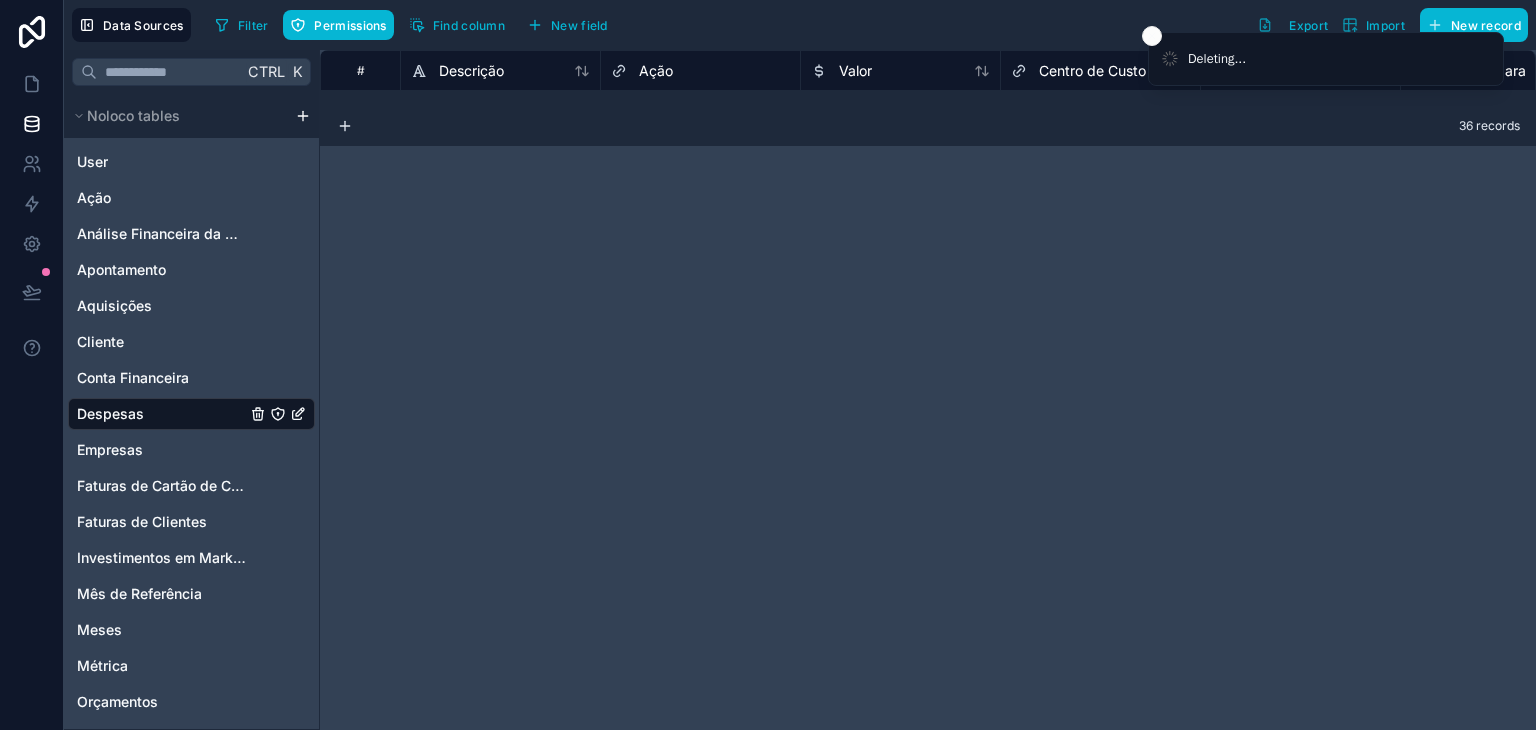 scroll, scrollTop: 0, scrollLeft: 0, axis: both 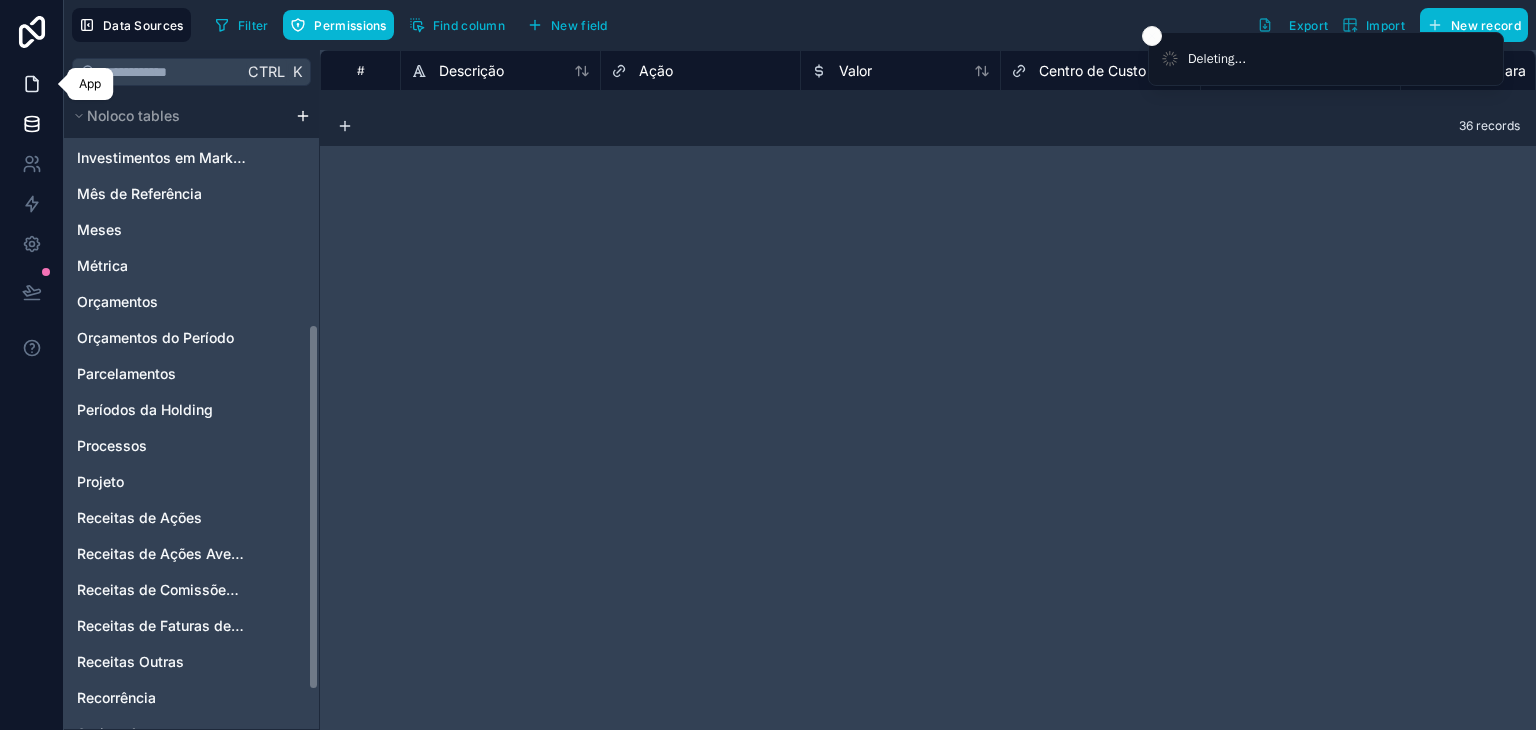 click 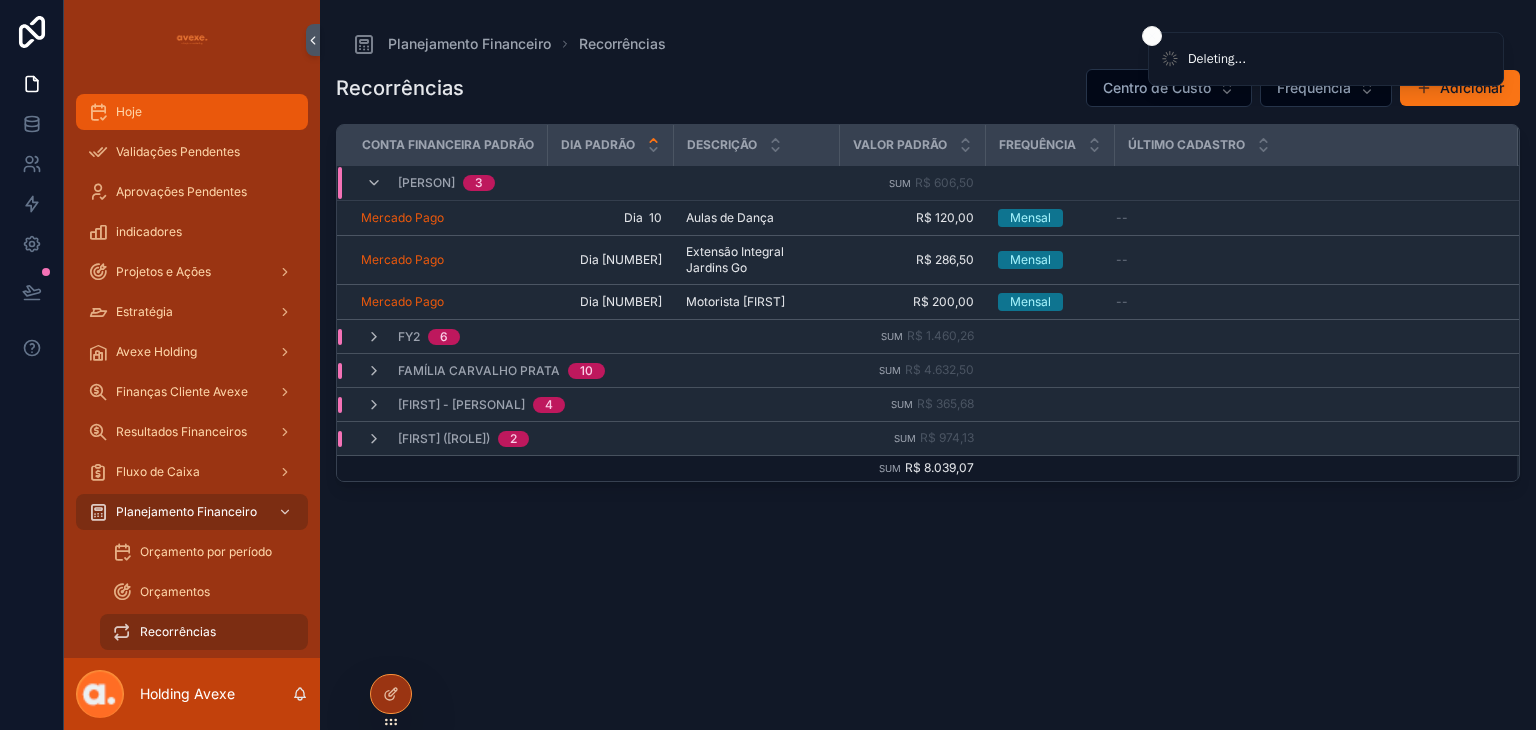 click on "Hoje" at bounding box center (192, 112) 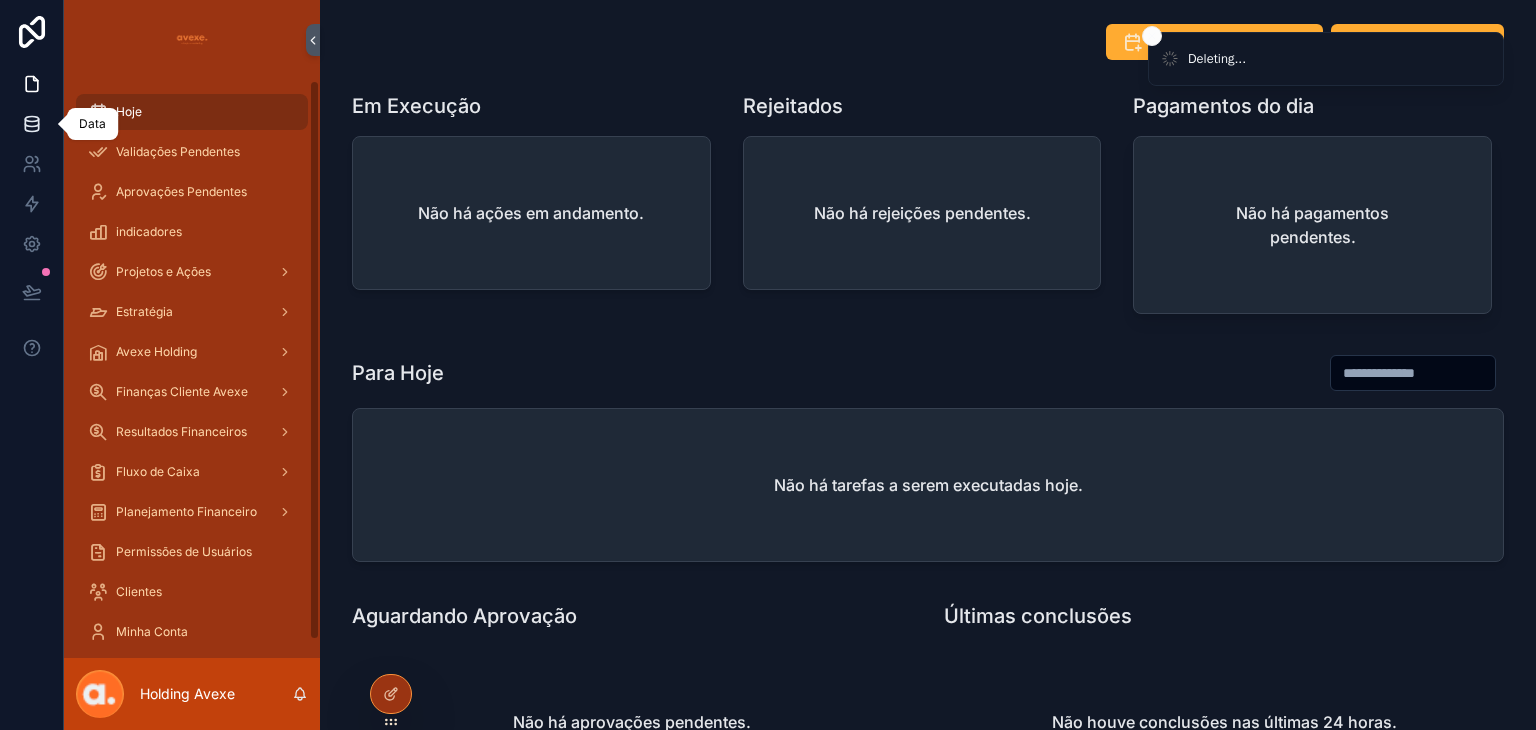 click 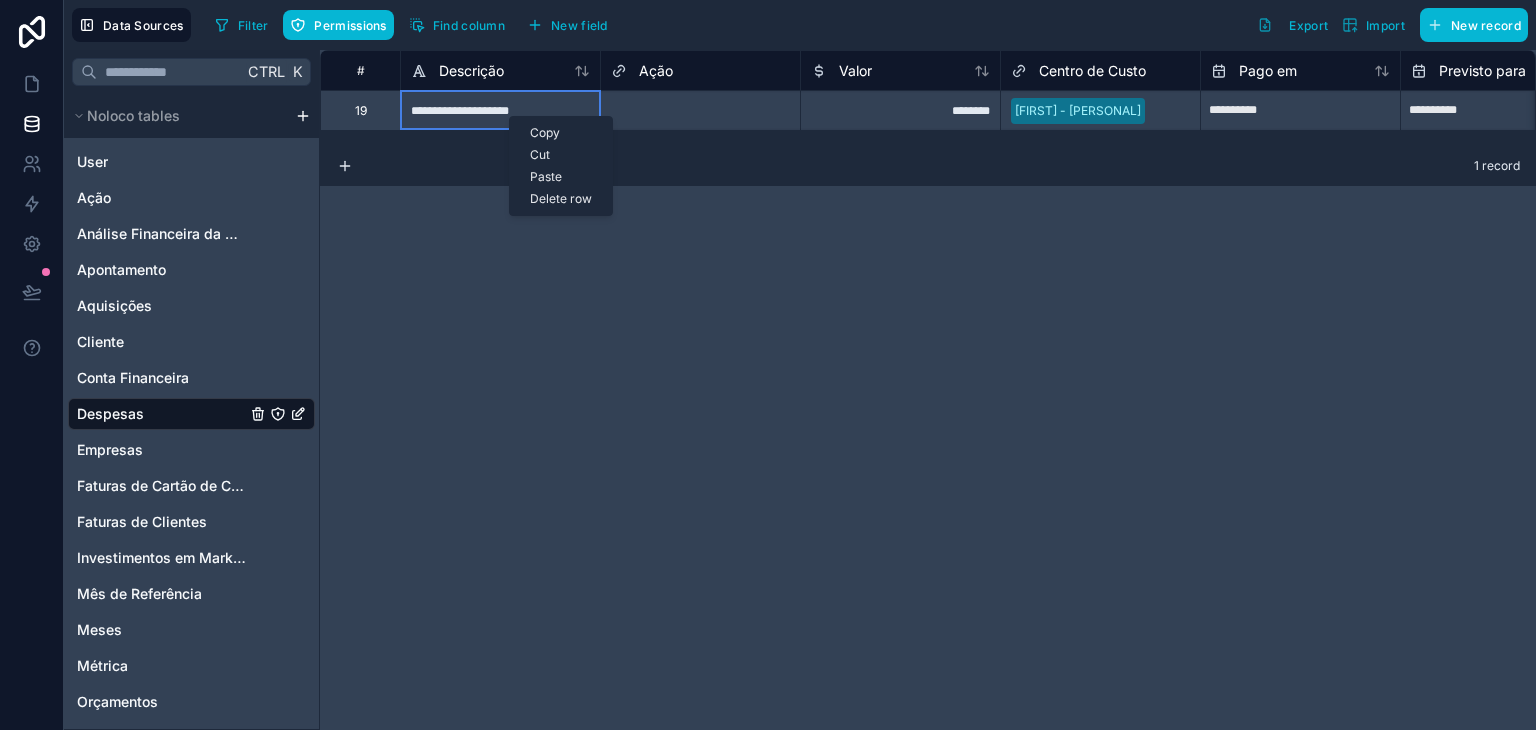 drag, startPoint x: 509, startPoint y: 116, endPoint x: 433, endPoint y: 182, distance: 100.65784 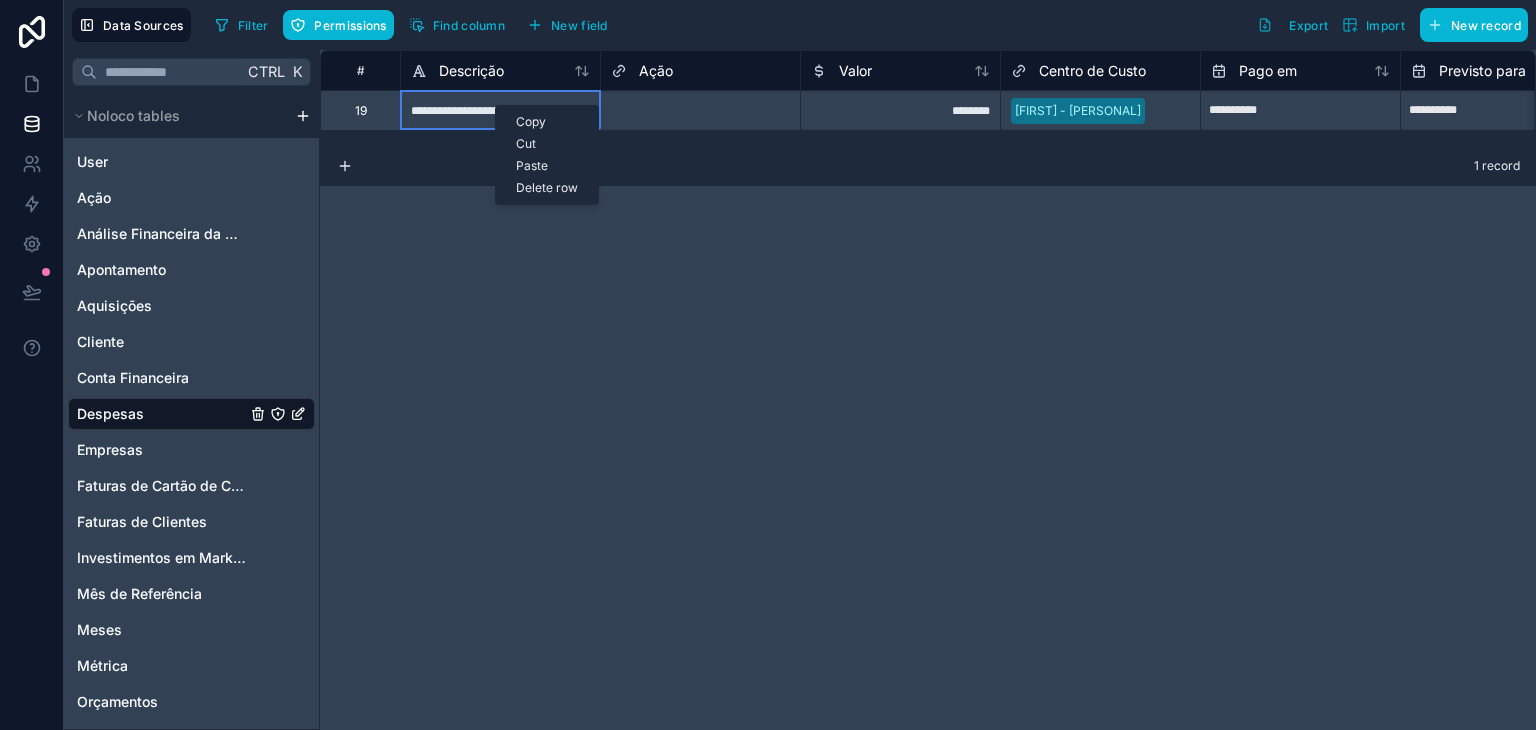 click on "Delete row" at bounding box center (547, 188) 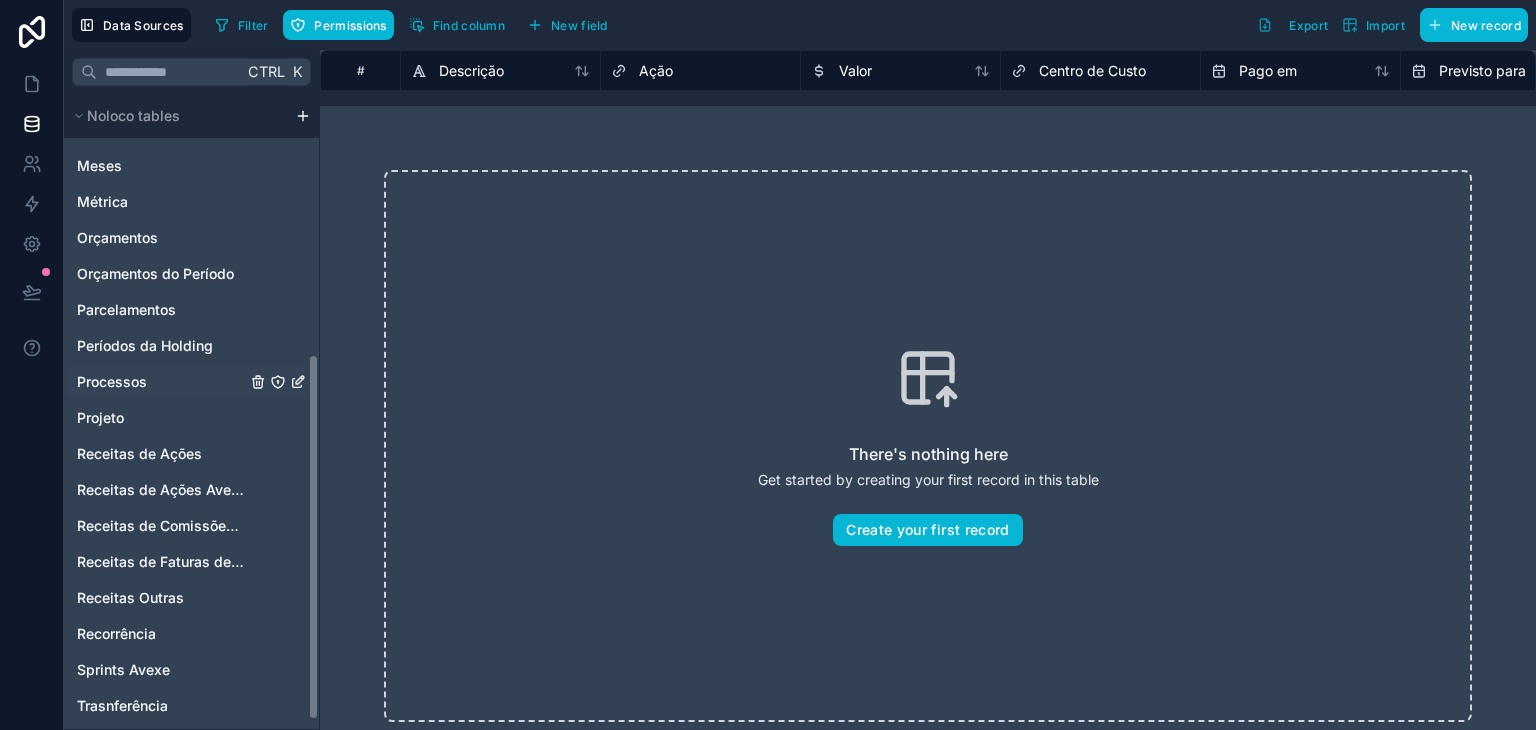 scroll, scrollTop: 465, scrollLeft: 0, axis: vertical 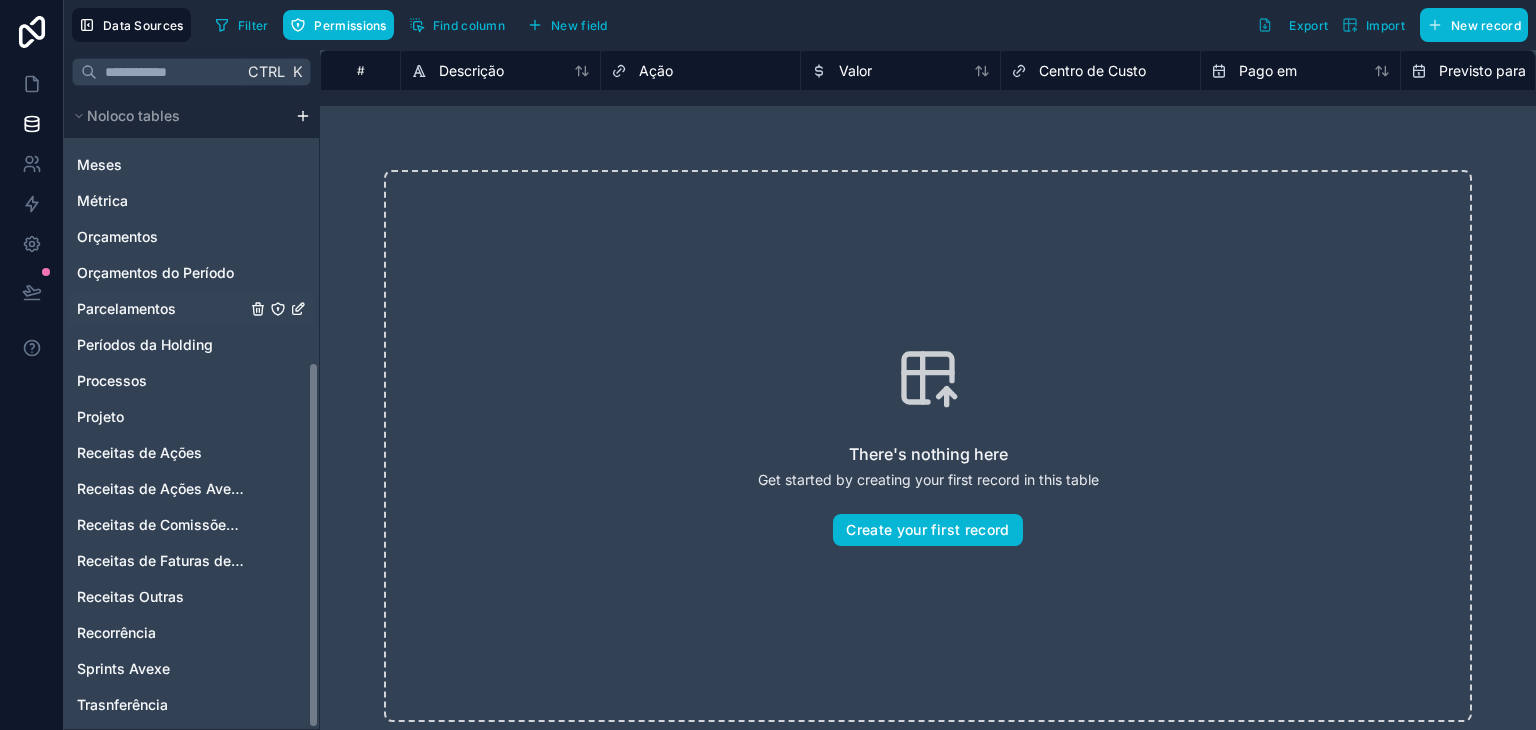 click on "Parcelamentos" at bounding box center [126, 309] 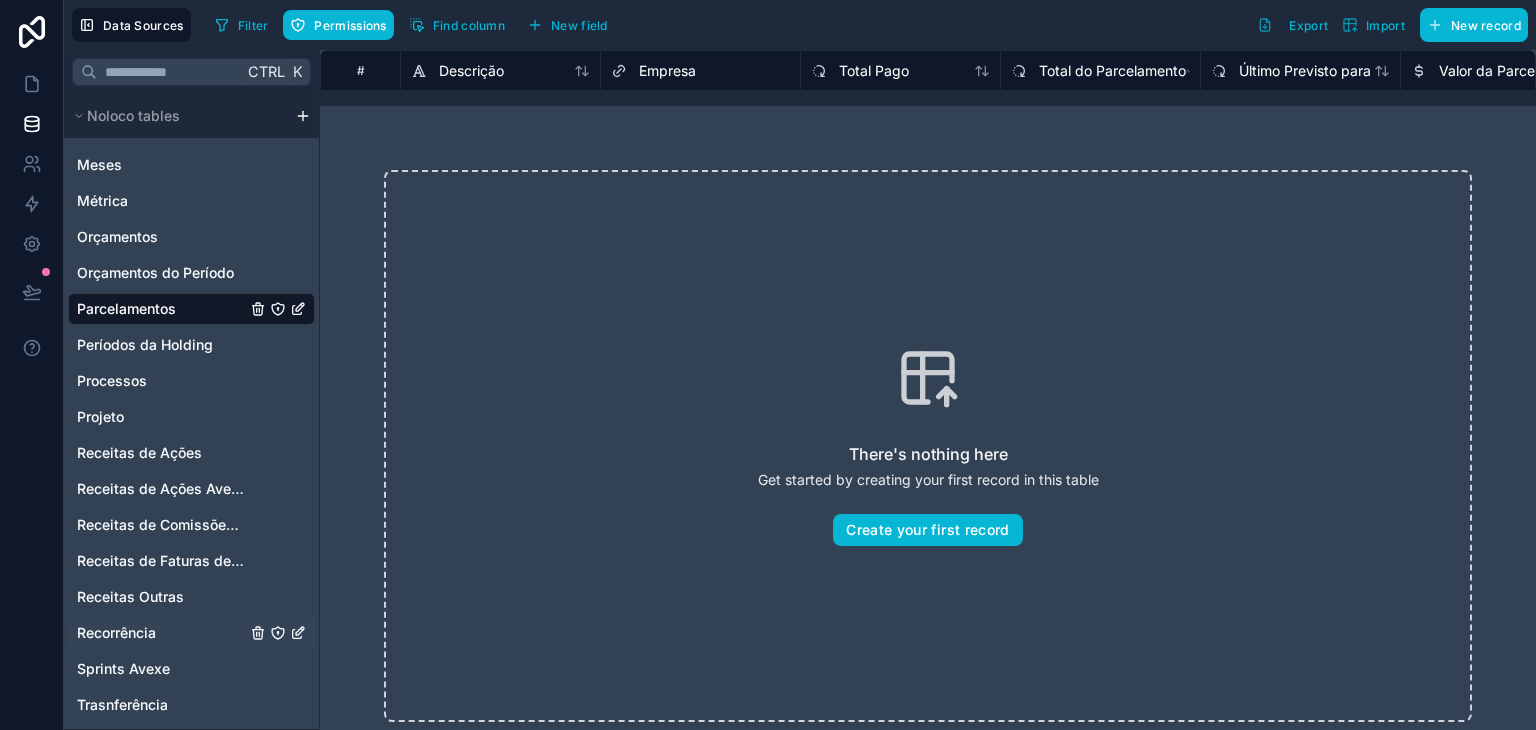 click on "Recorrência" at bounding box center (116, 633) 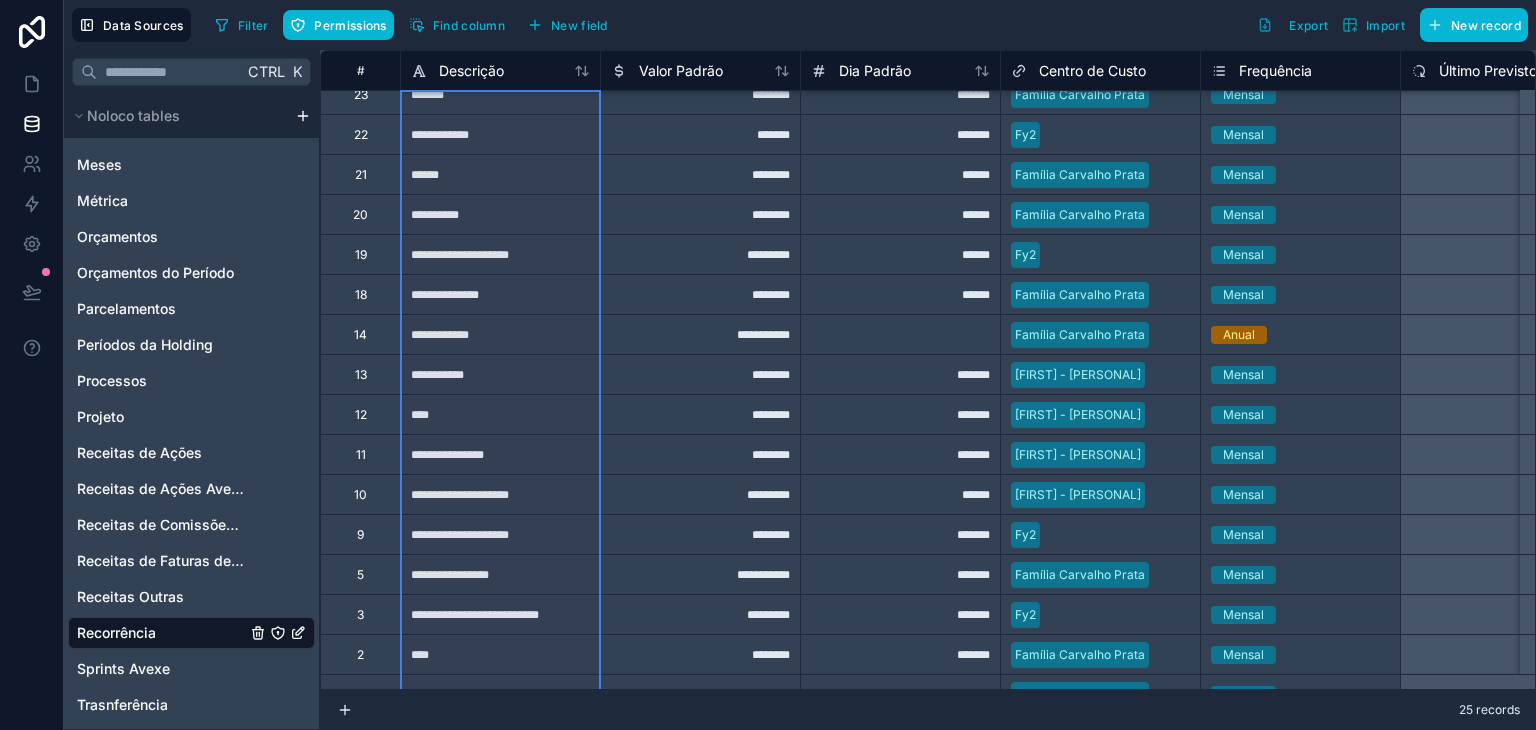 scroll, scrollTop: 416, scrollLeft: 0, axis: vertical 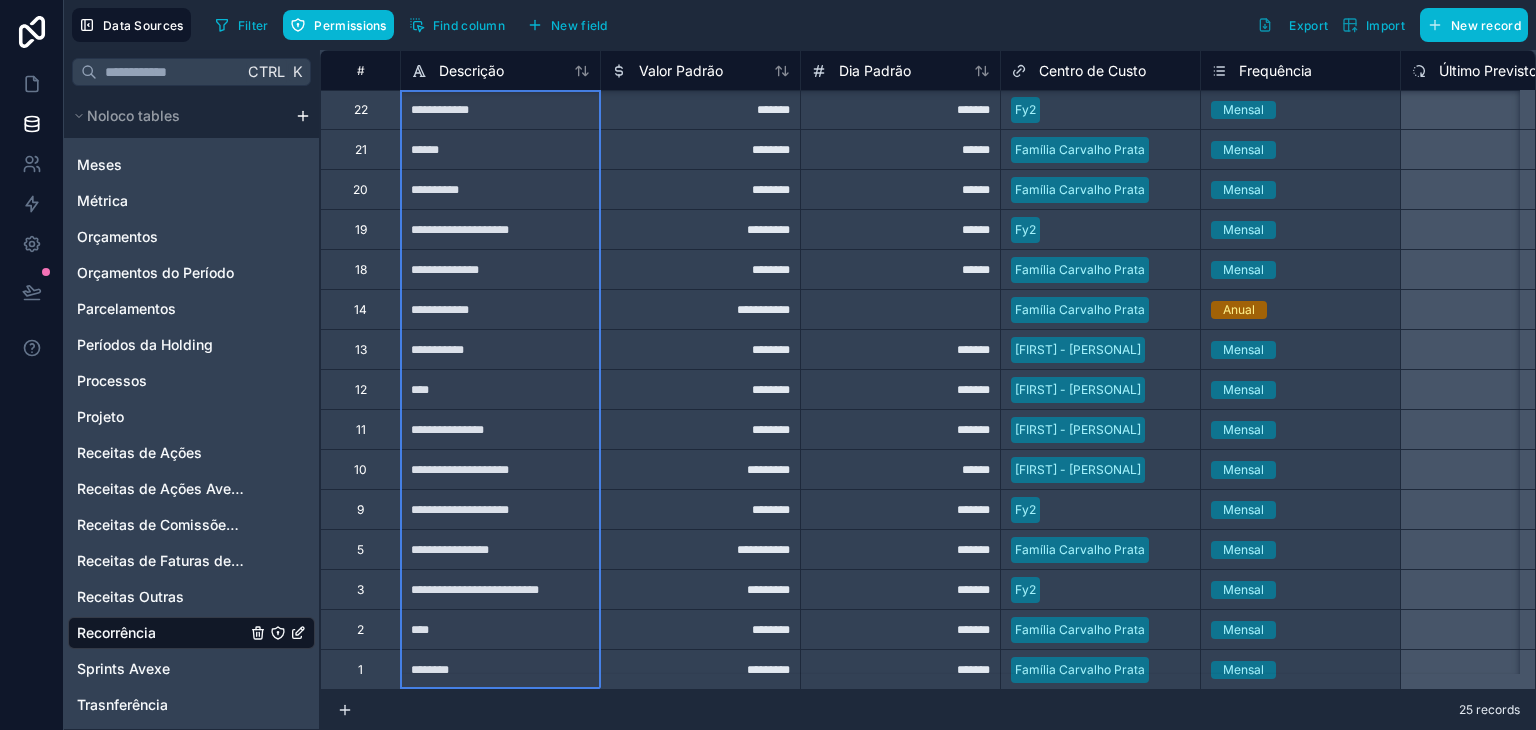 drag, startPoint x: 515, startPoint y: 109, endPoint x: 488, endPoint y: 776, distance: 667.54626 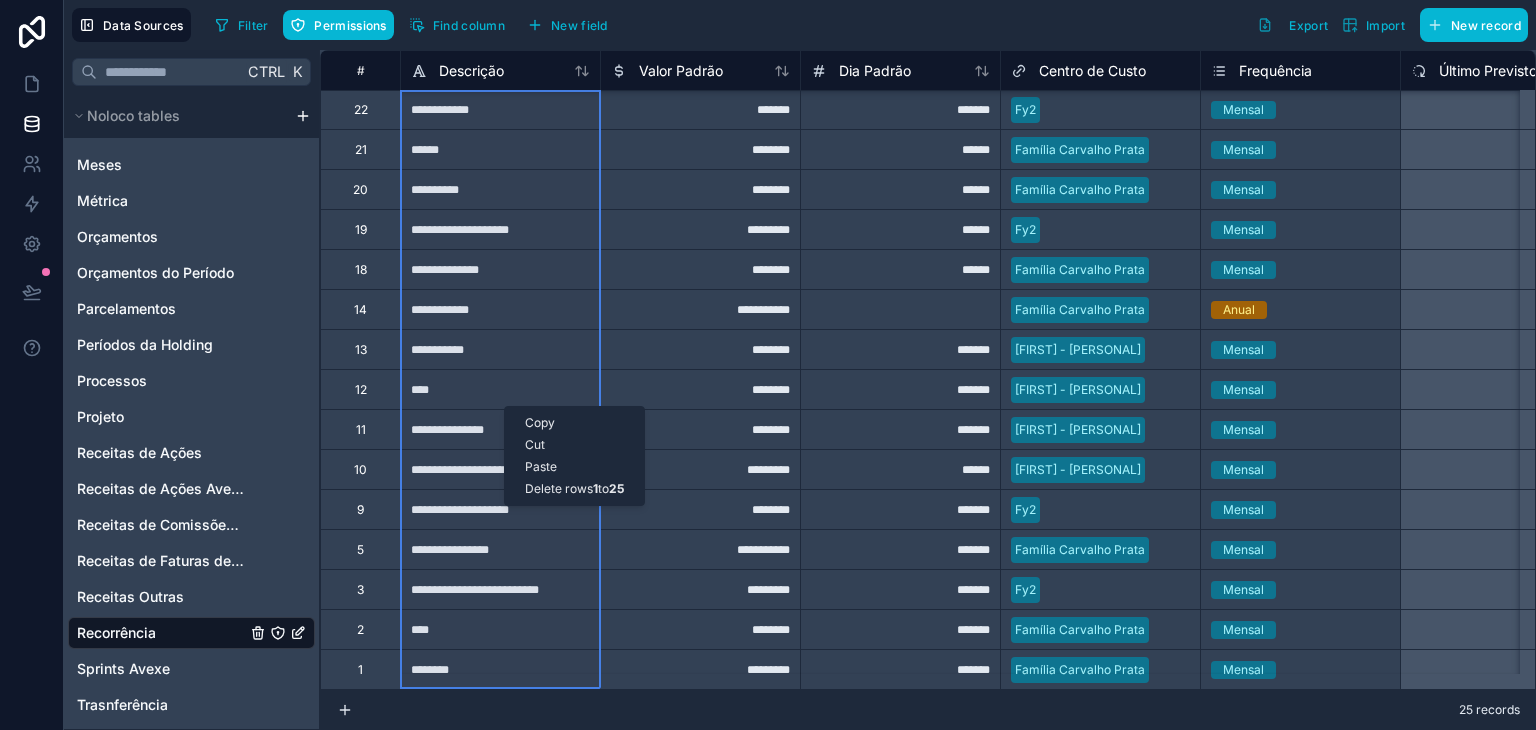 click on "Delete rows  1  to  25" at bounding box center (574, 489) 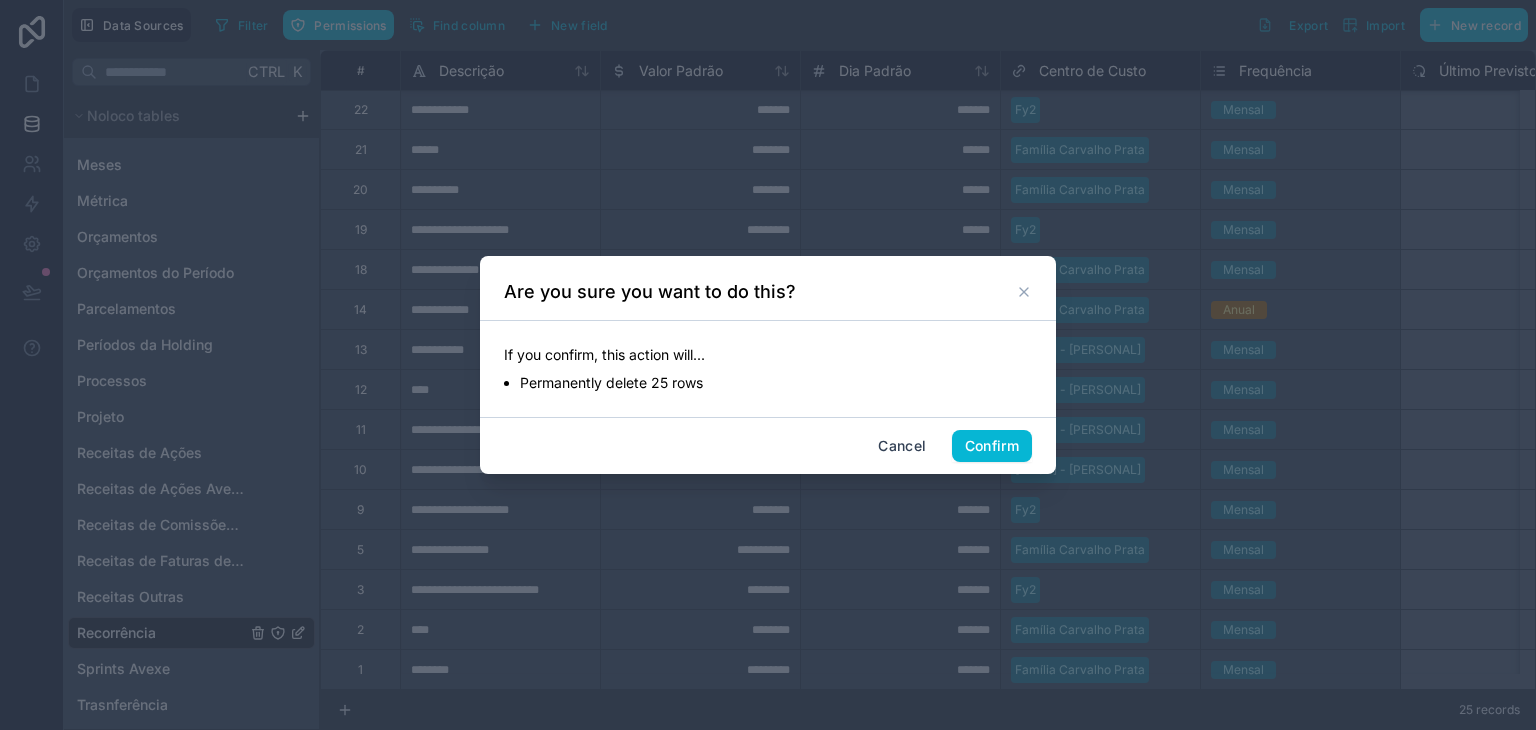 click on "Are you sure you want to do this? If you confirm, this action will... Permanently delete 25 rows Cancel Confirm" at bounding box center [768, 365] 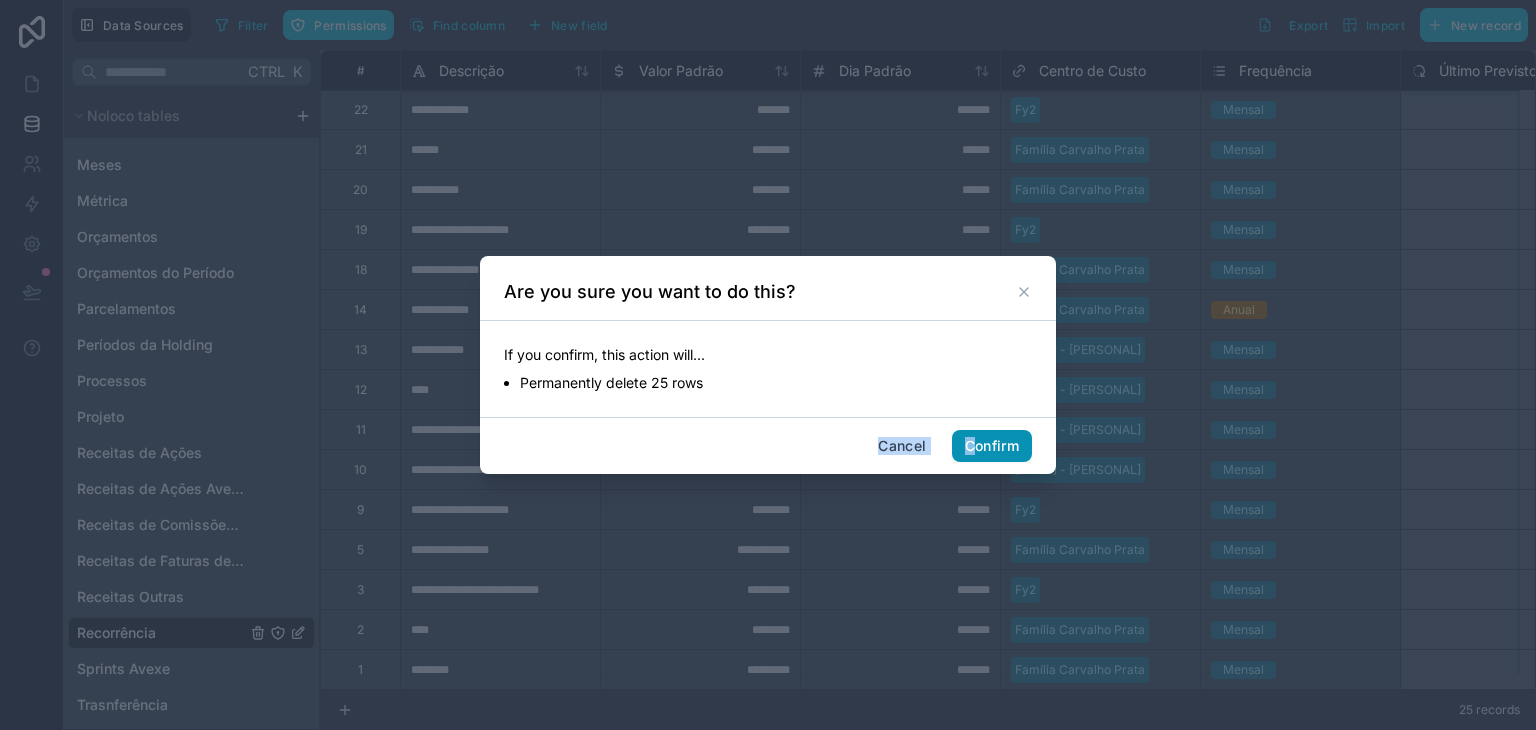 click on "Confirm" at bounding box center (992, 446) 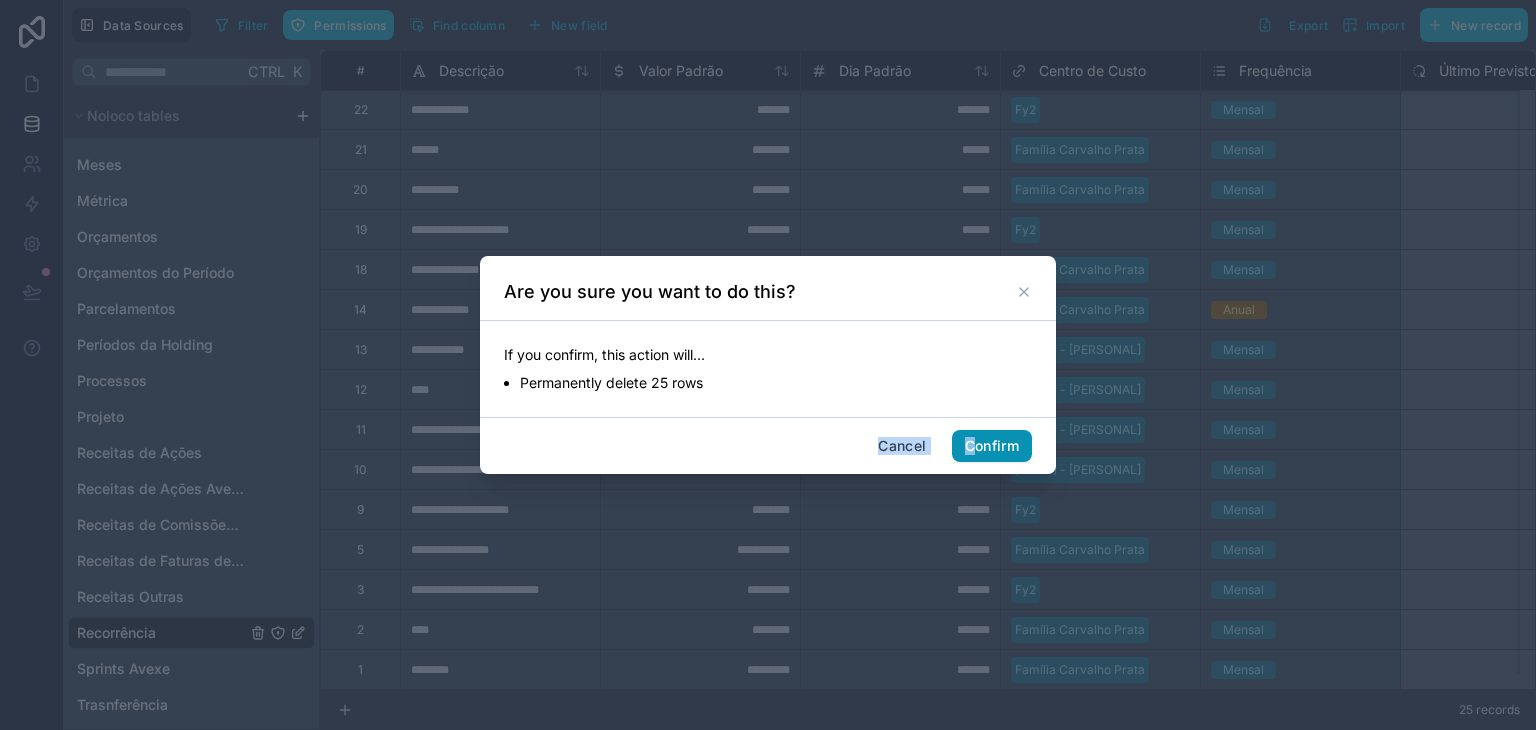 scroll, scrollTop: 0, scrollLeft: 0, axis: both 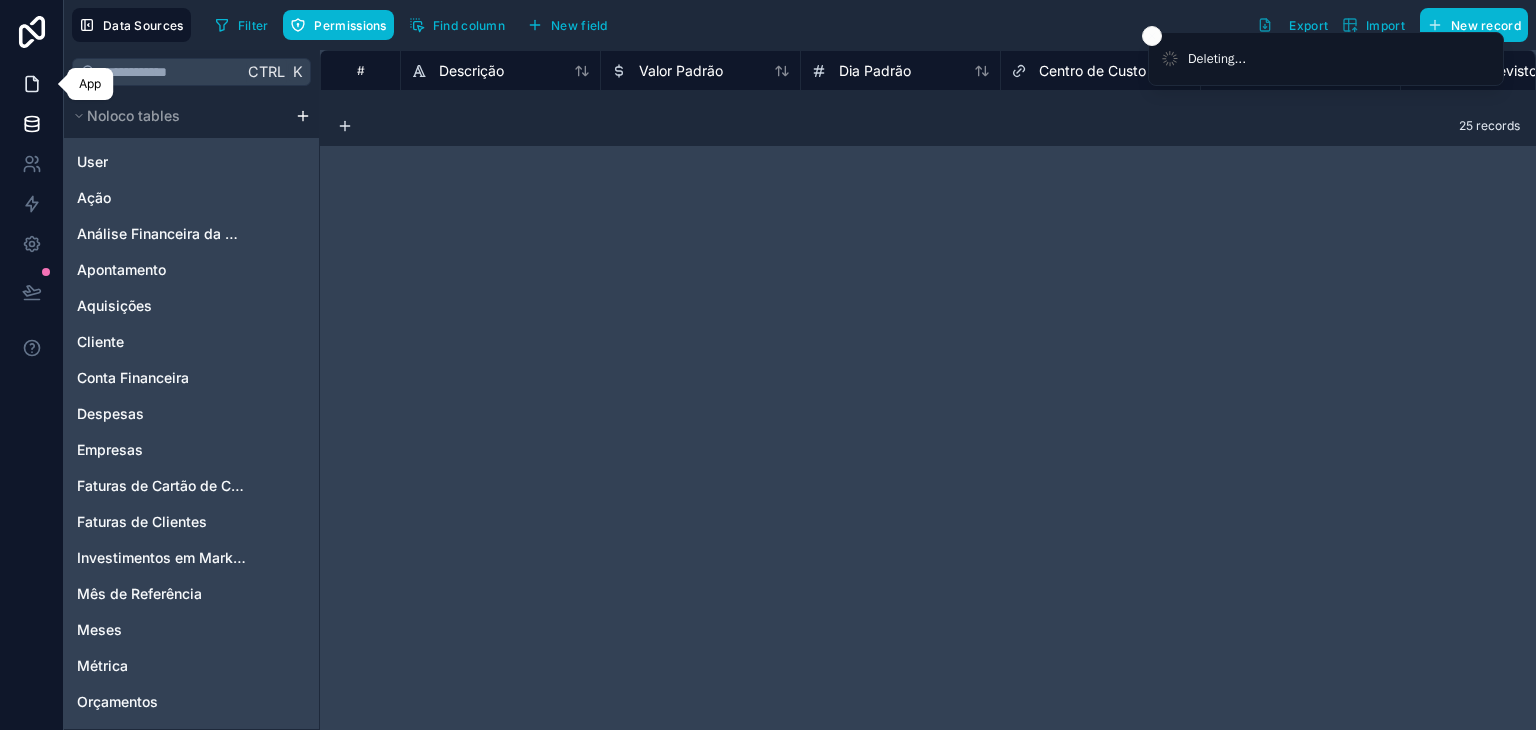 click 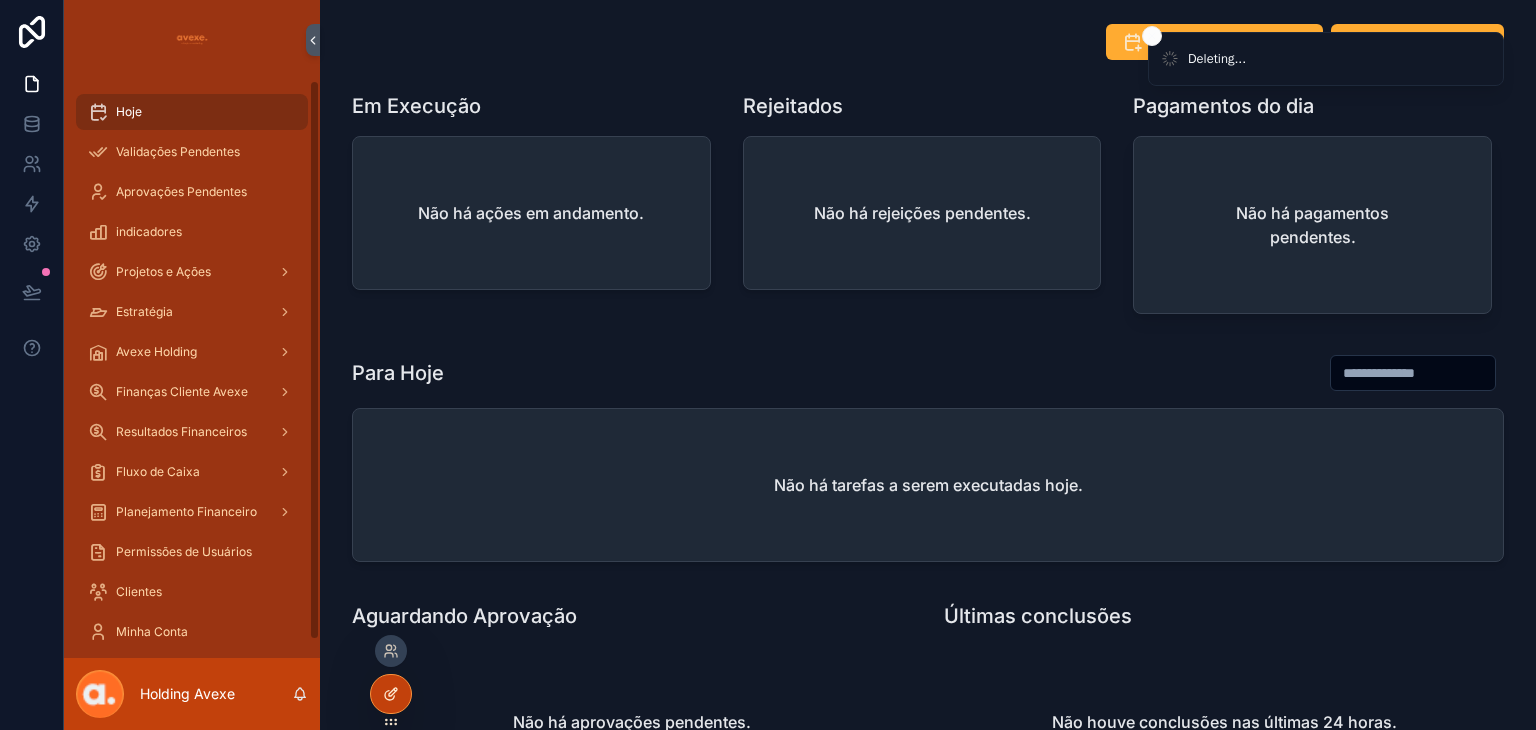 click at bounding box center [391, 694] 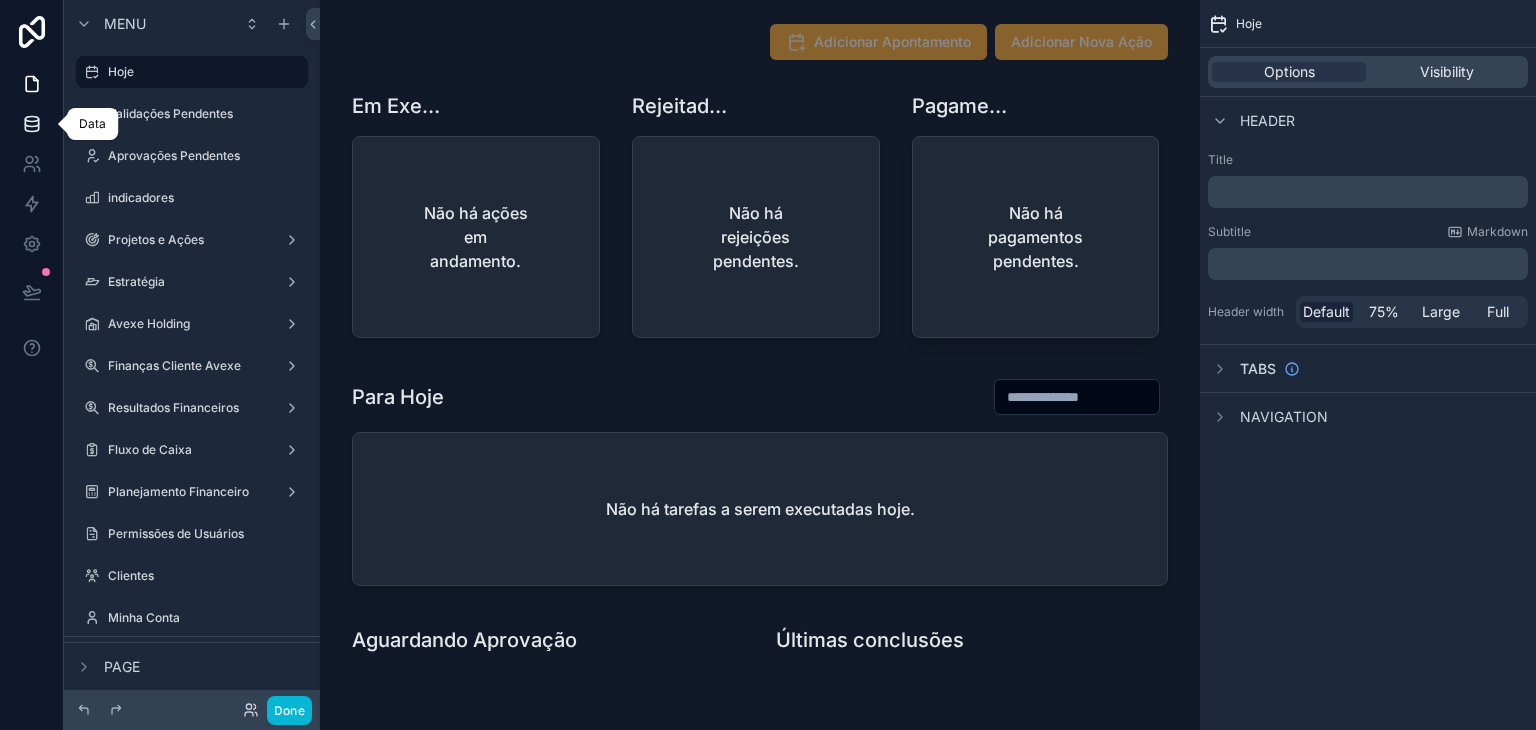 click 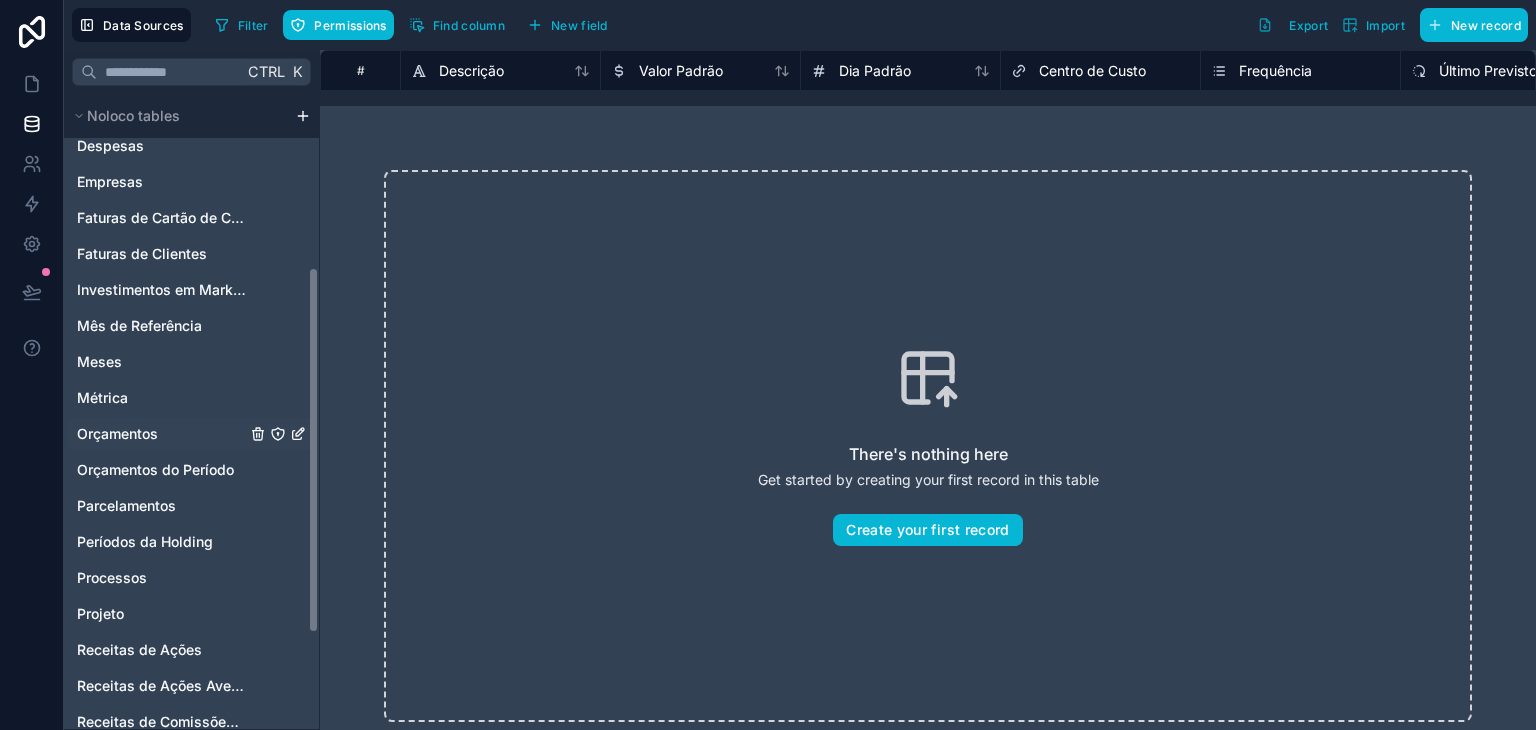 scroll, scrollTop: 300, scrollLeft: 0, axis: vertical 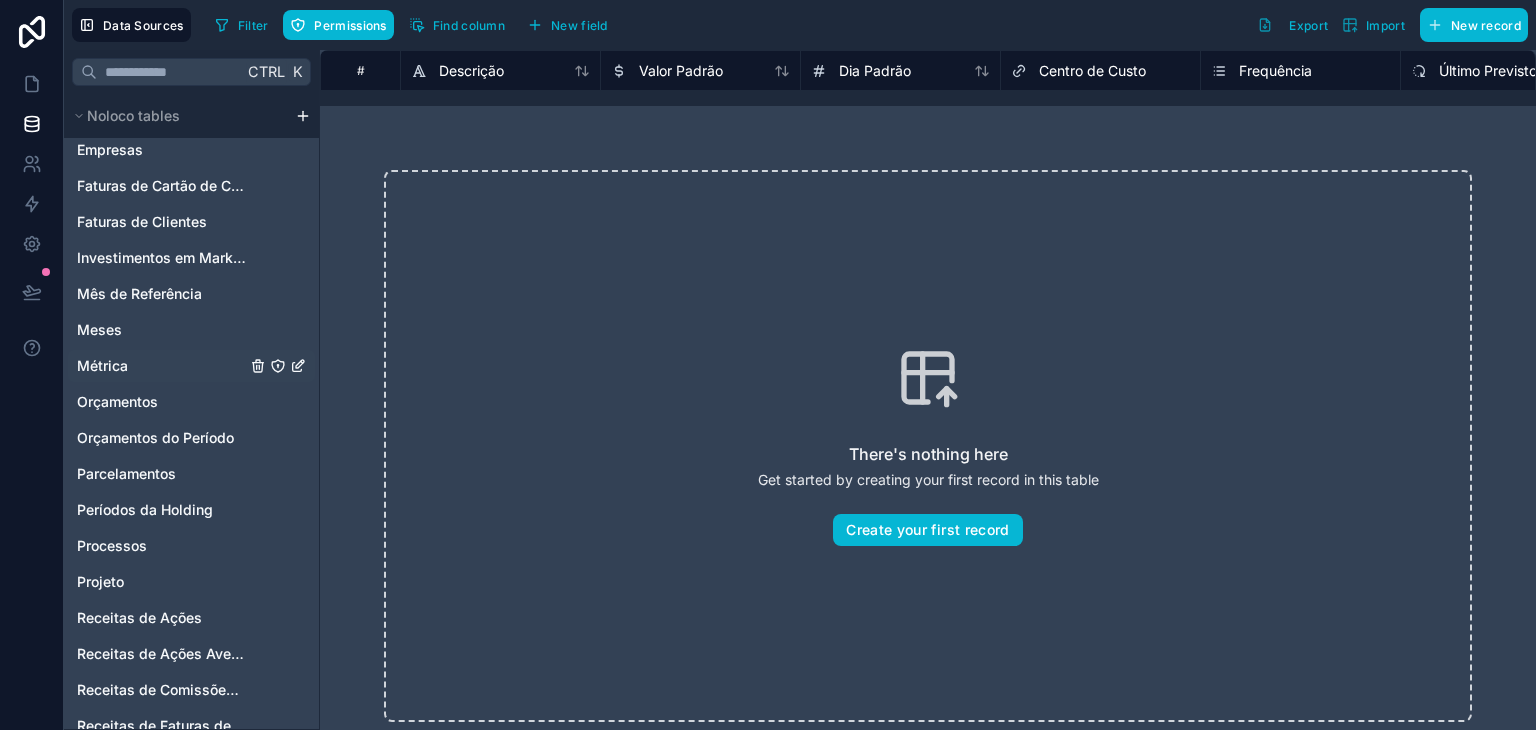 click on "Métrica" at bounding box center (191, 366) 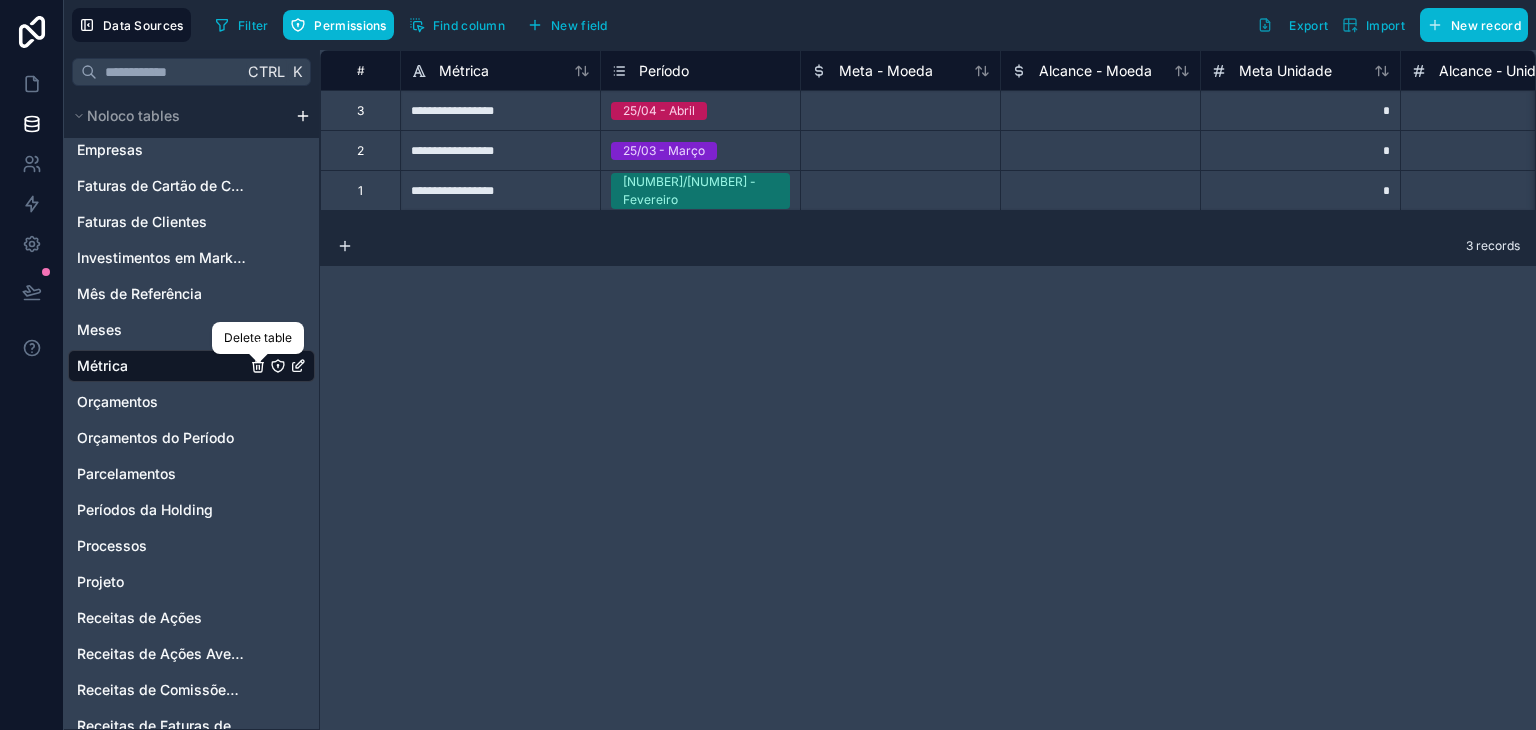 click 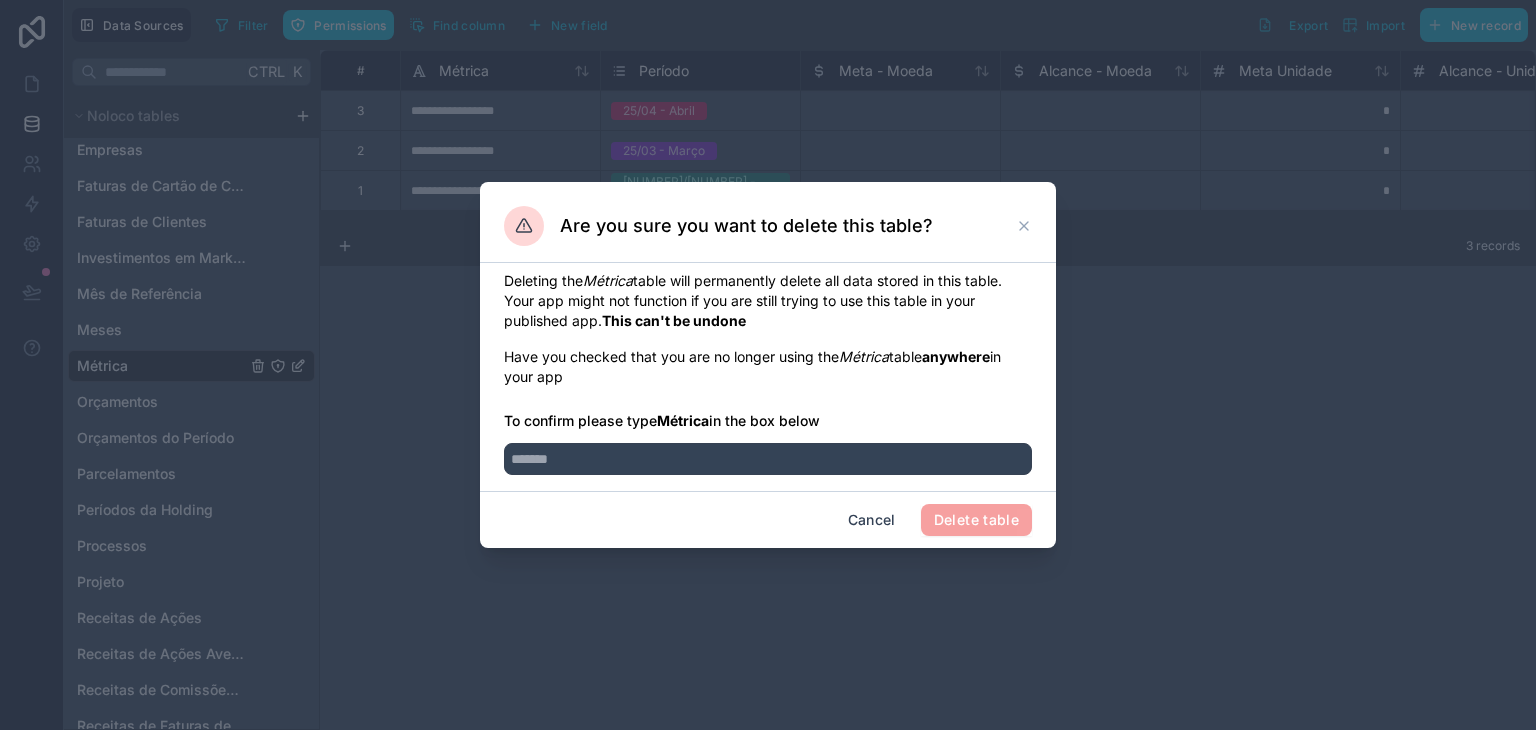 click on "Métrica" at bounding box center [683, 420] 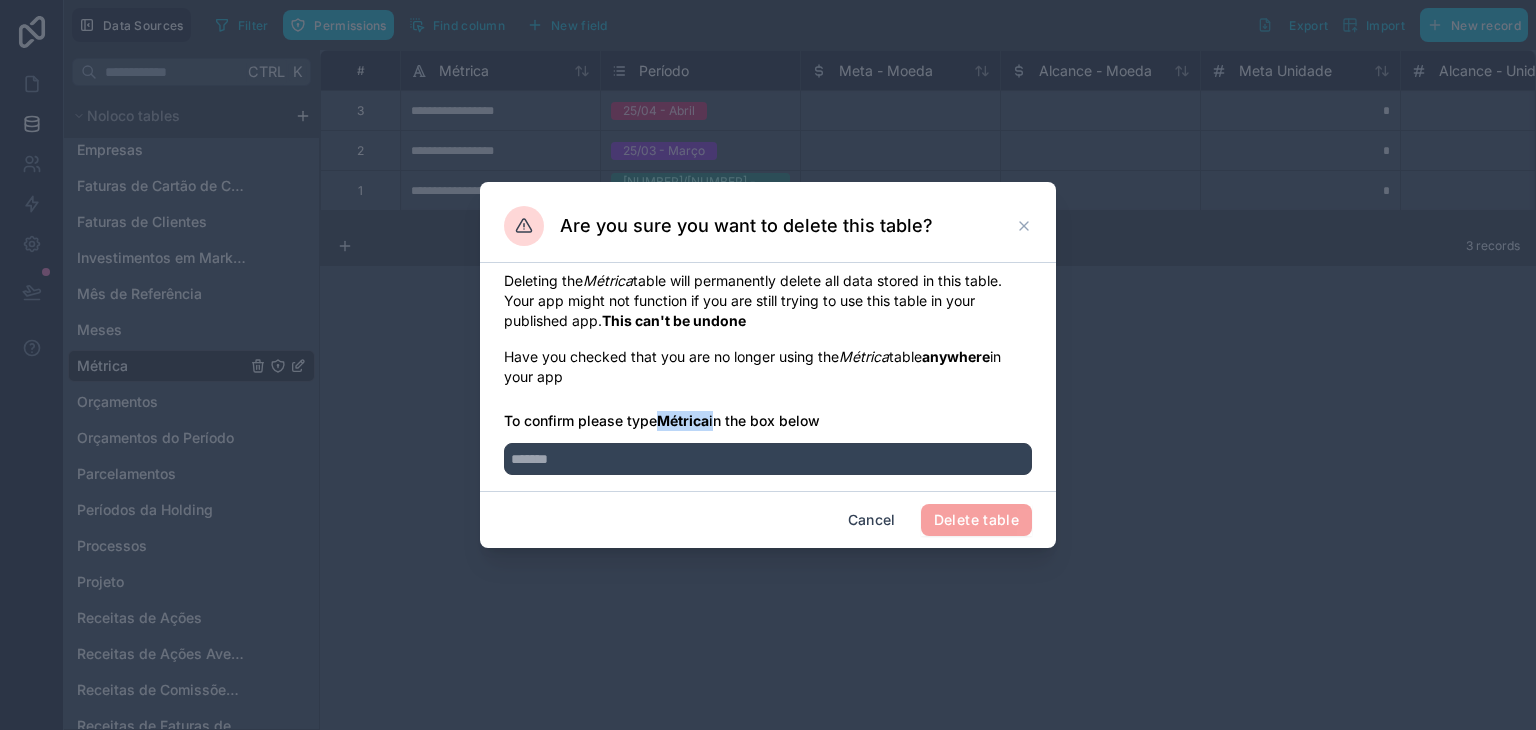 click on "Métrica" at bounding box center [683, 420] 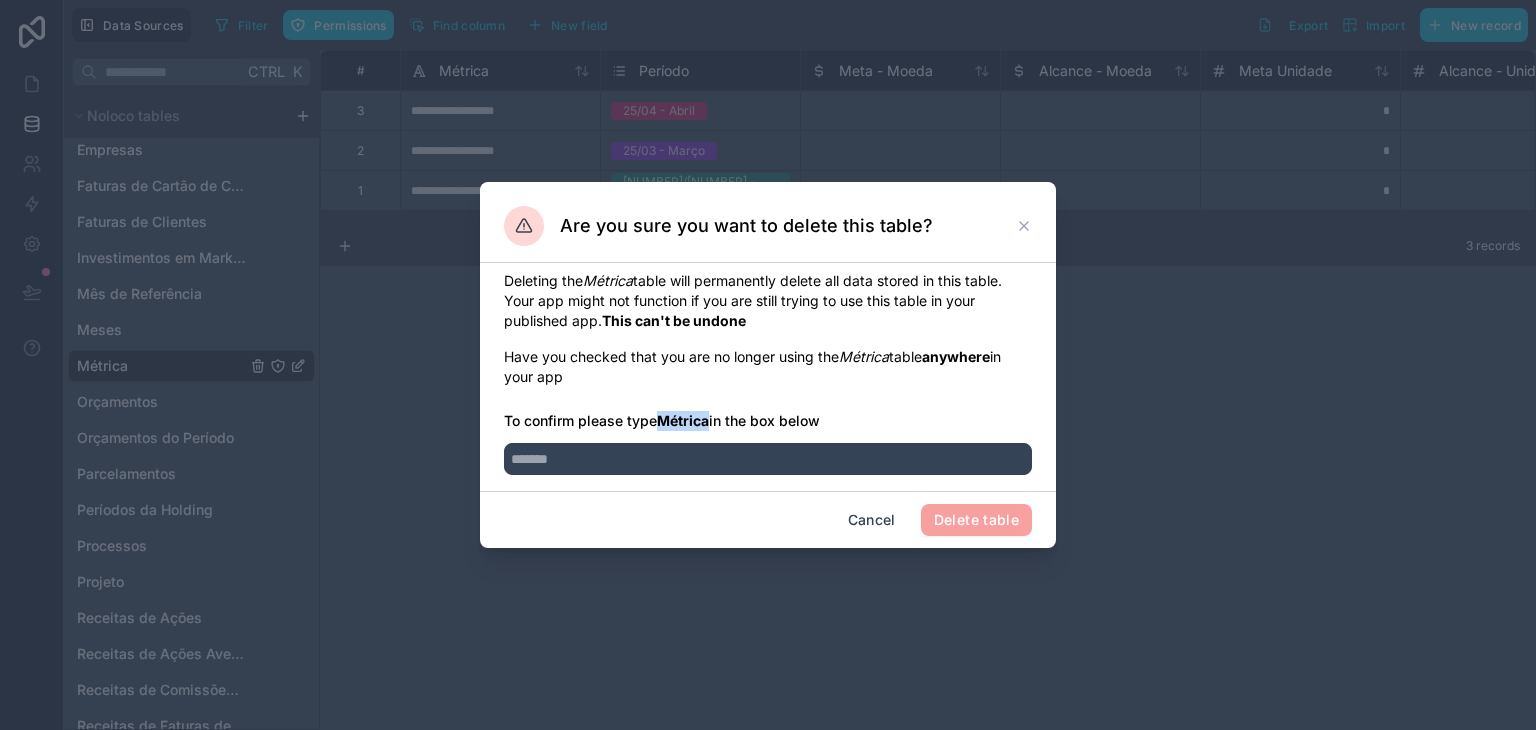 copy on "Métrica" 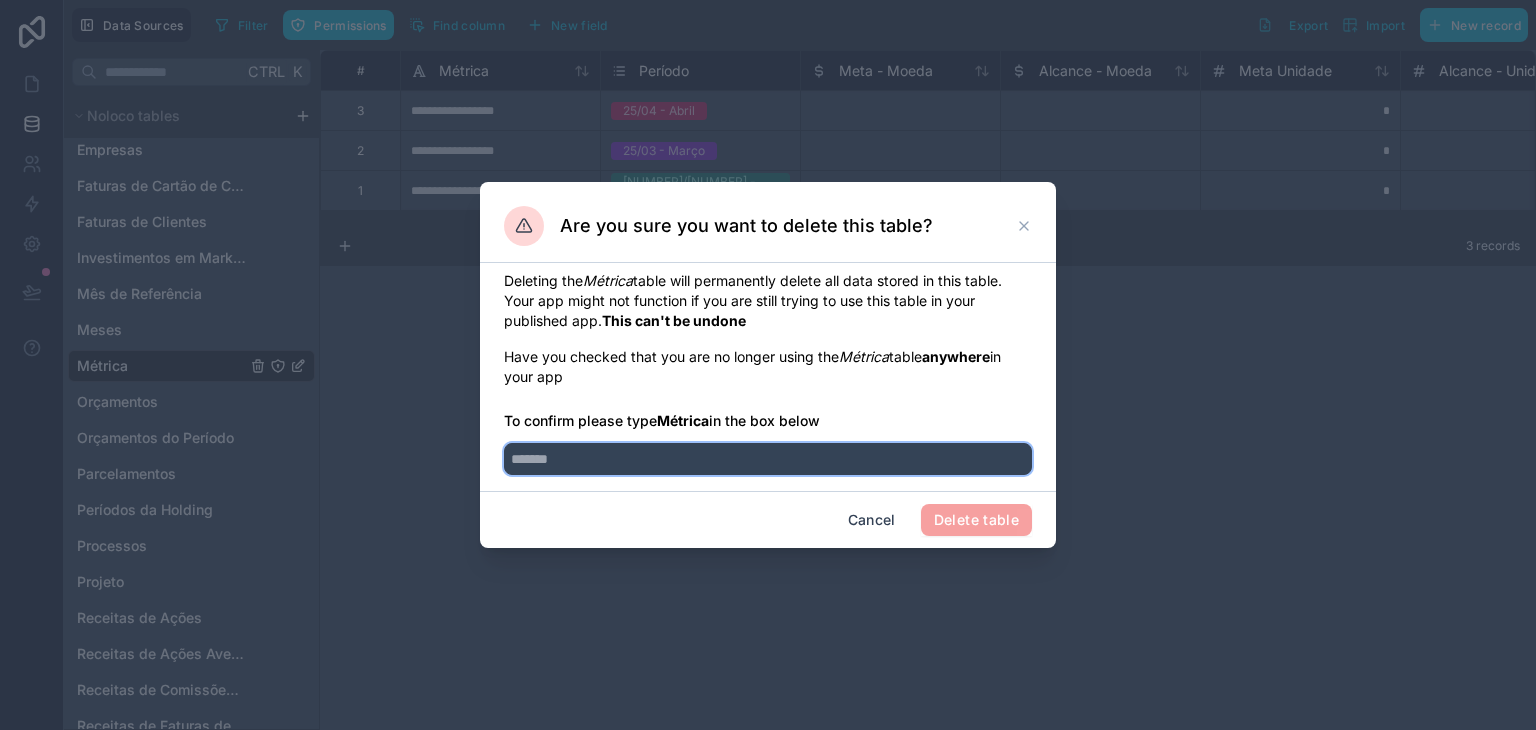 click at bounding box center (768, 459) 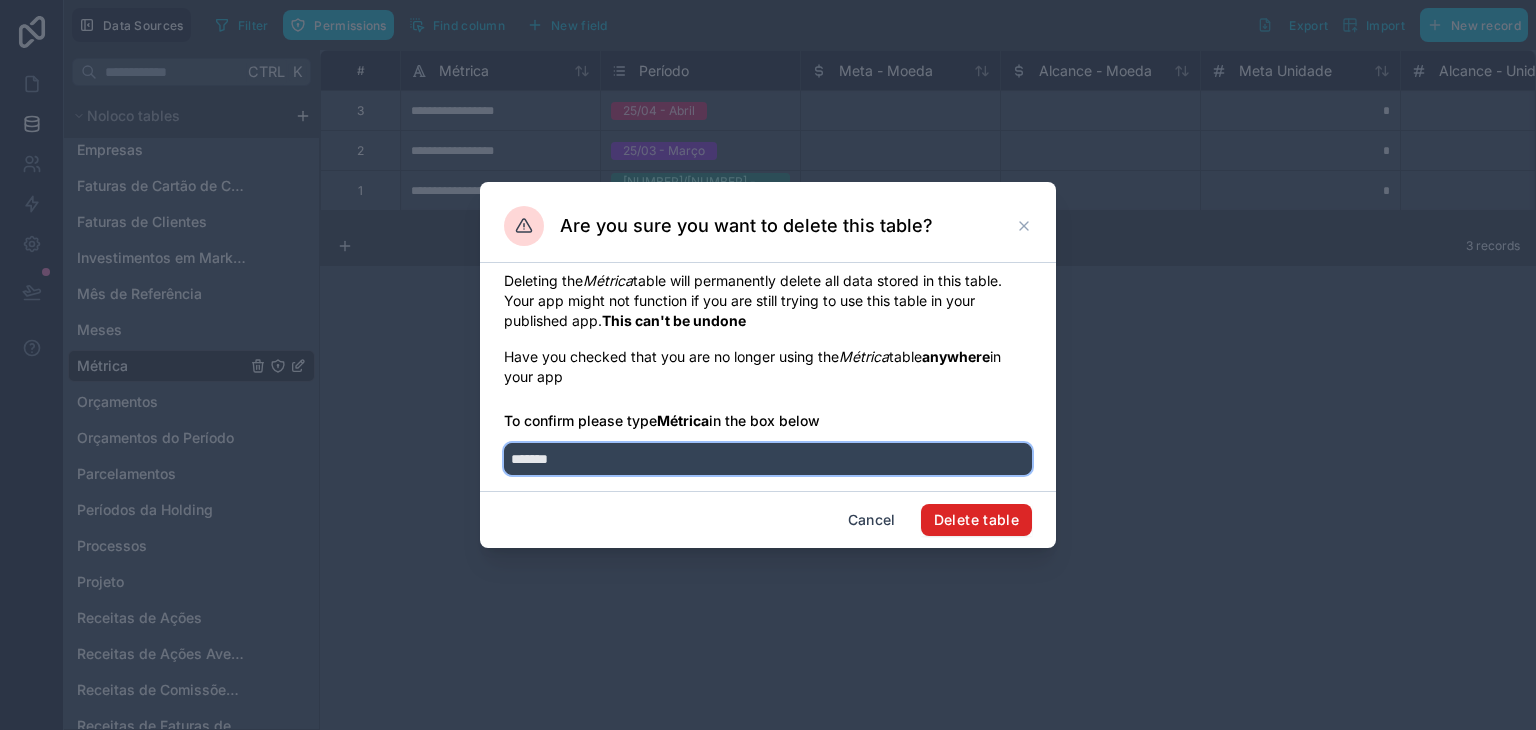 type on "*******" 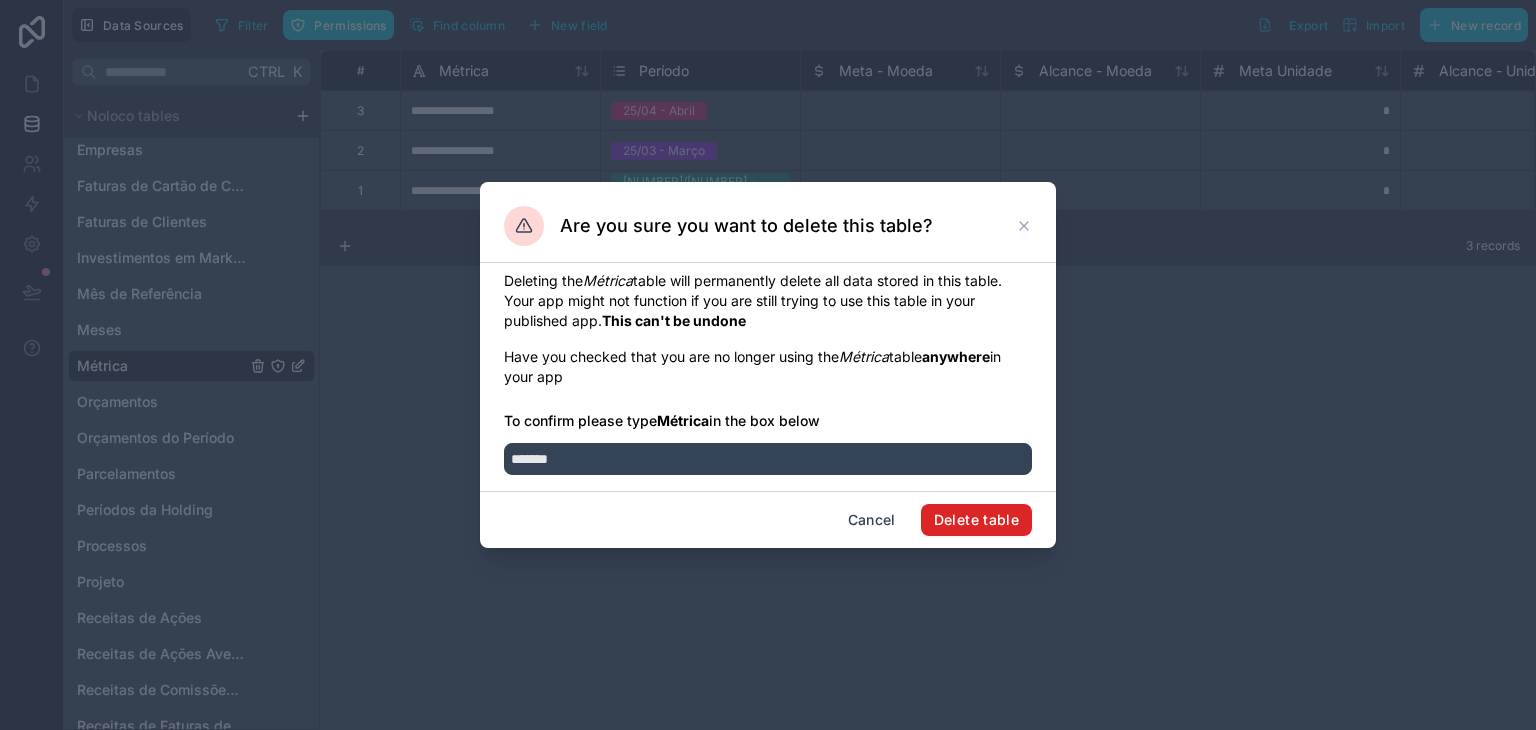 click on "Delete table" at bounding box center [976, 520] 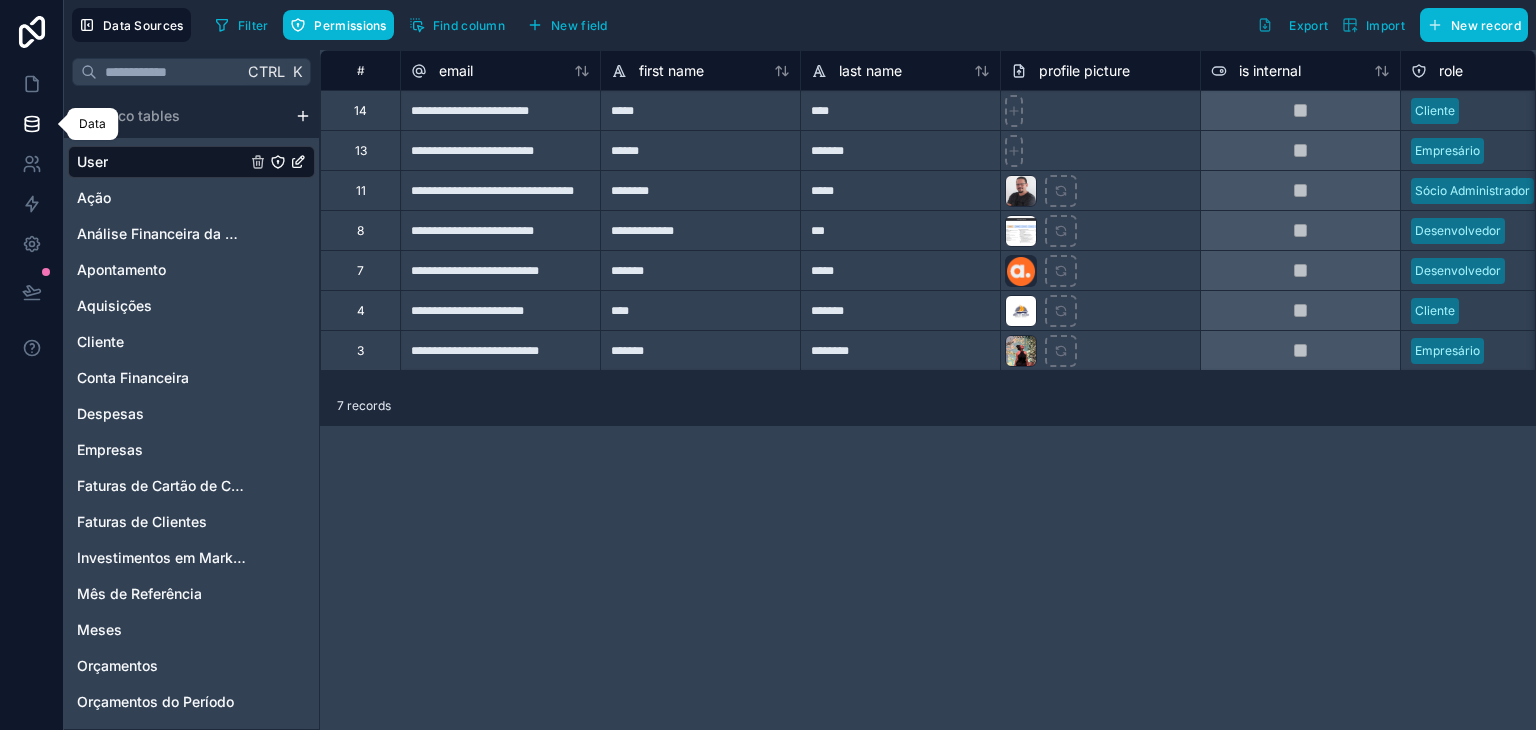 click 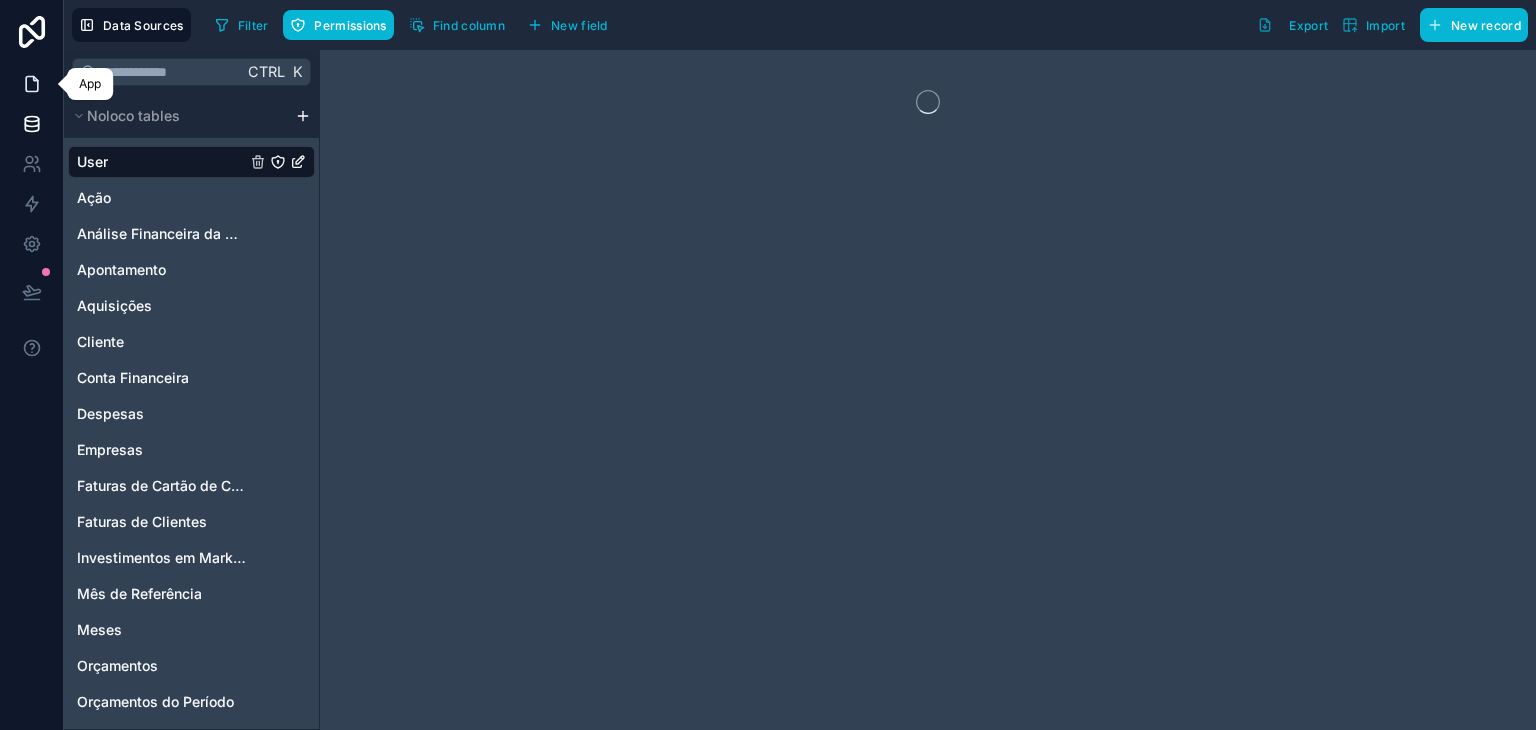 click 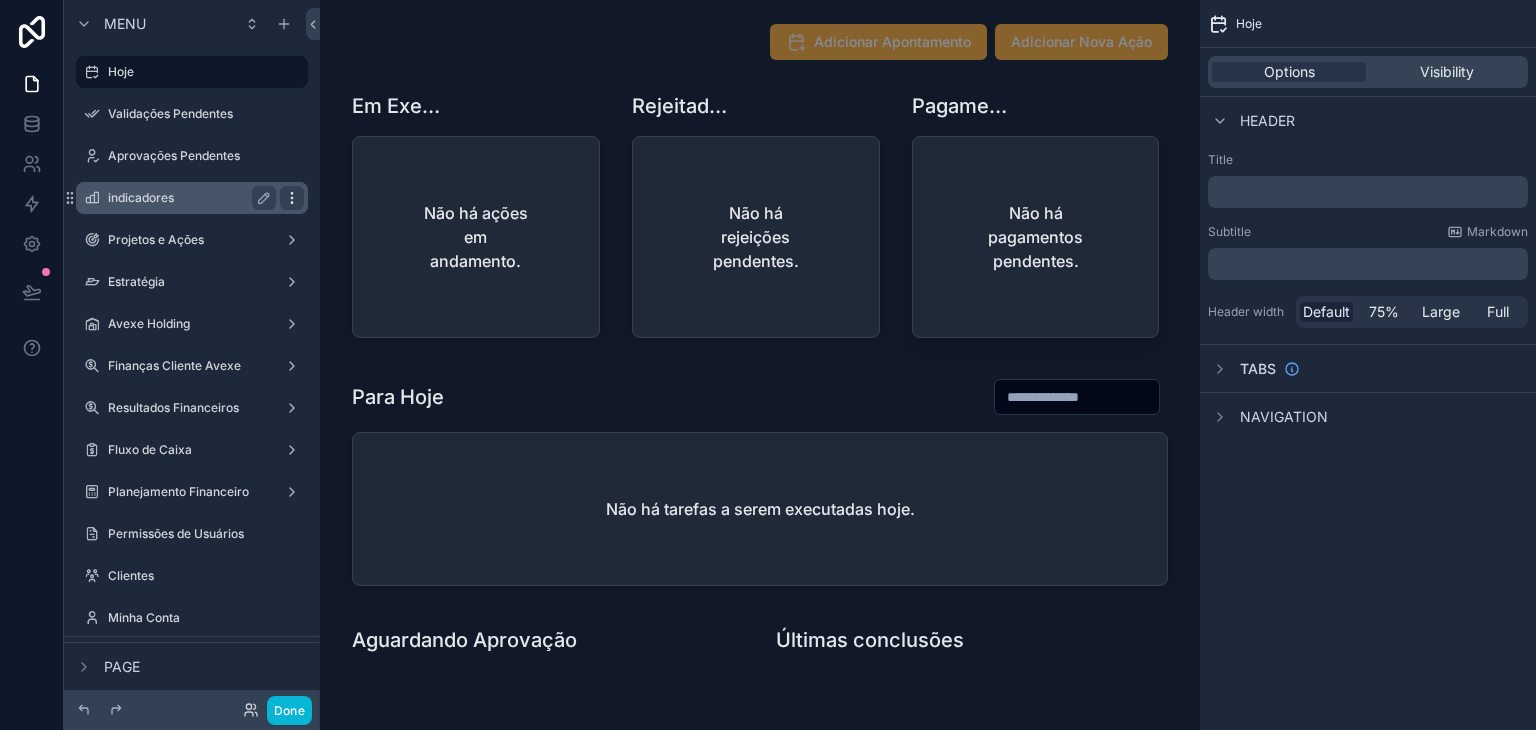 click 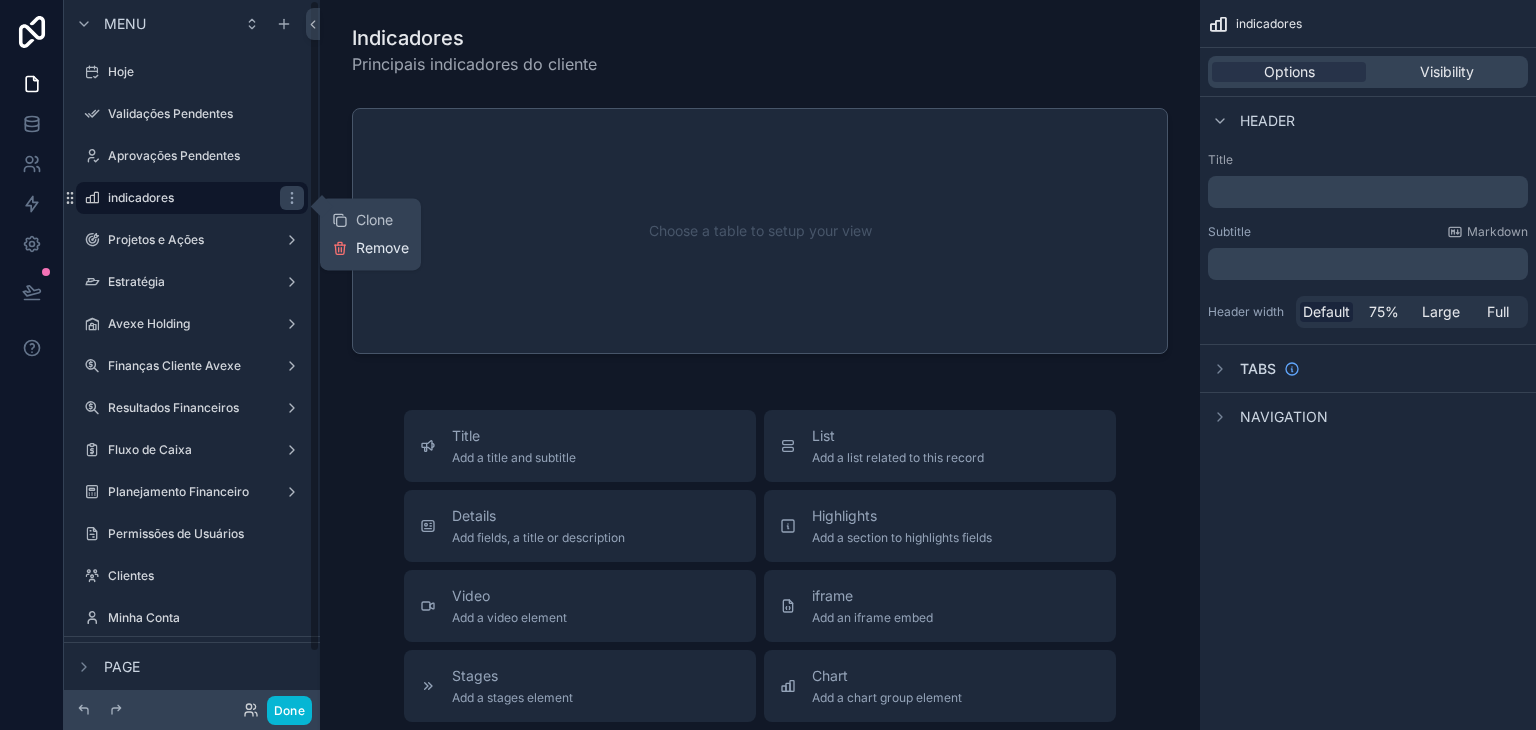 click on "Remove" at bounding box center [382, 248] 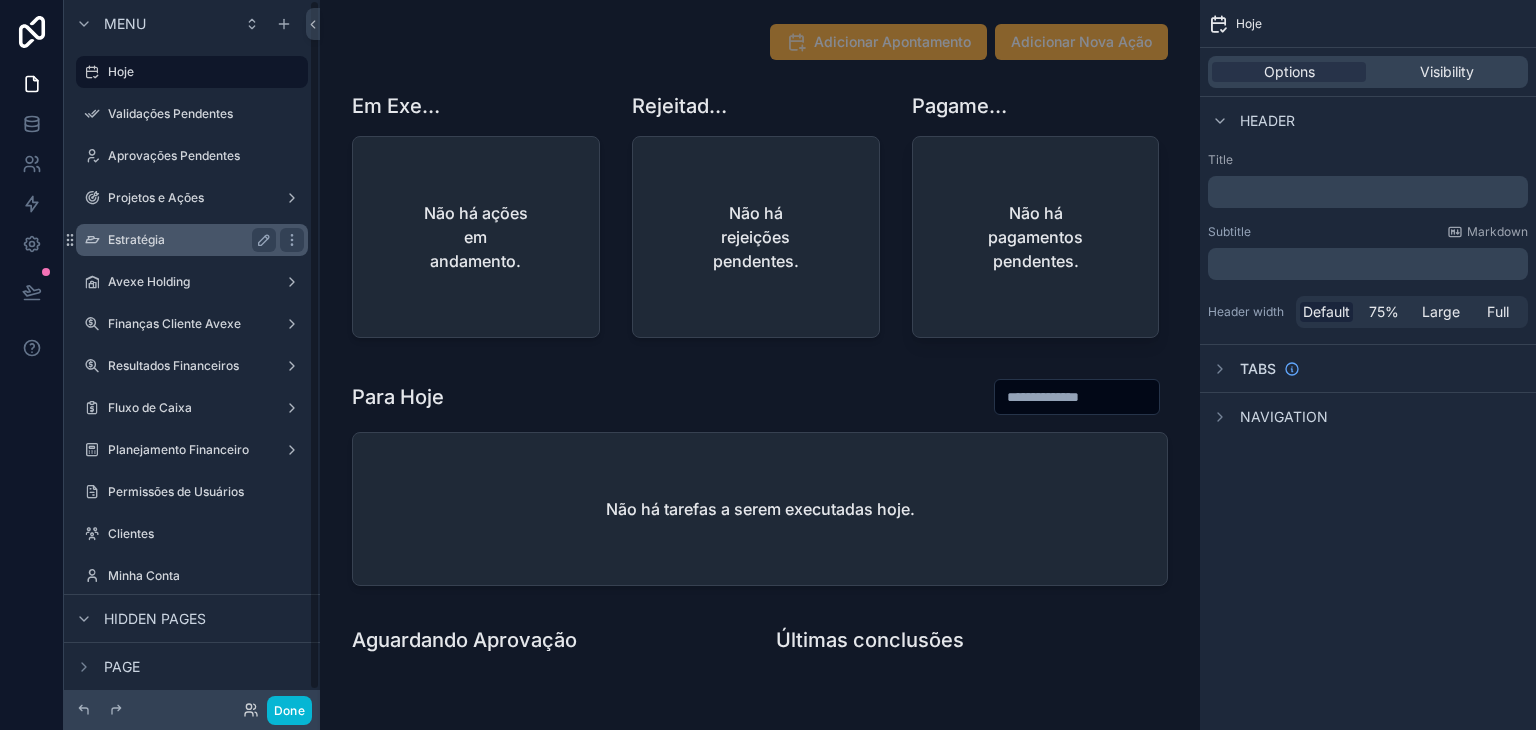 click on "Estratégia" at bounding box center [192, 240] 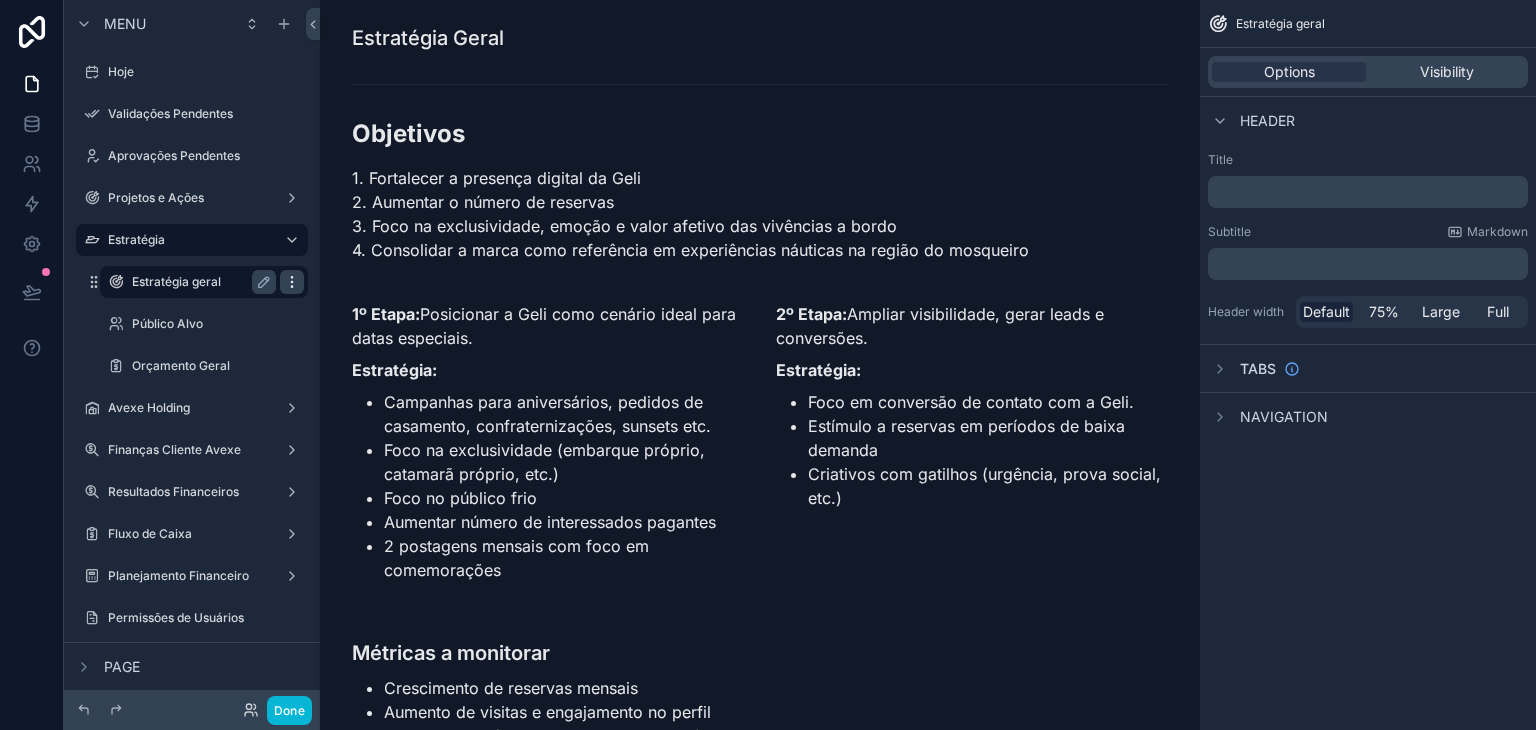 click 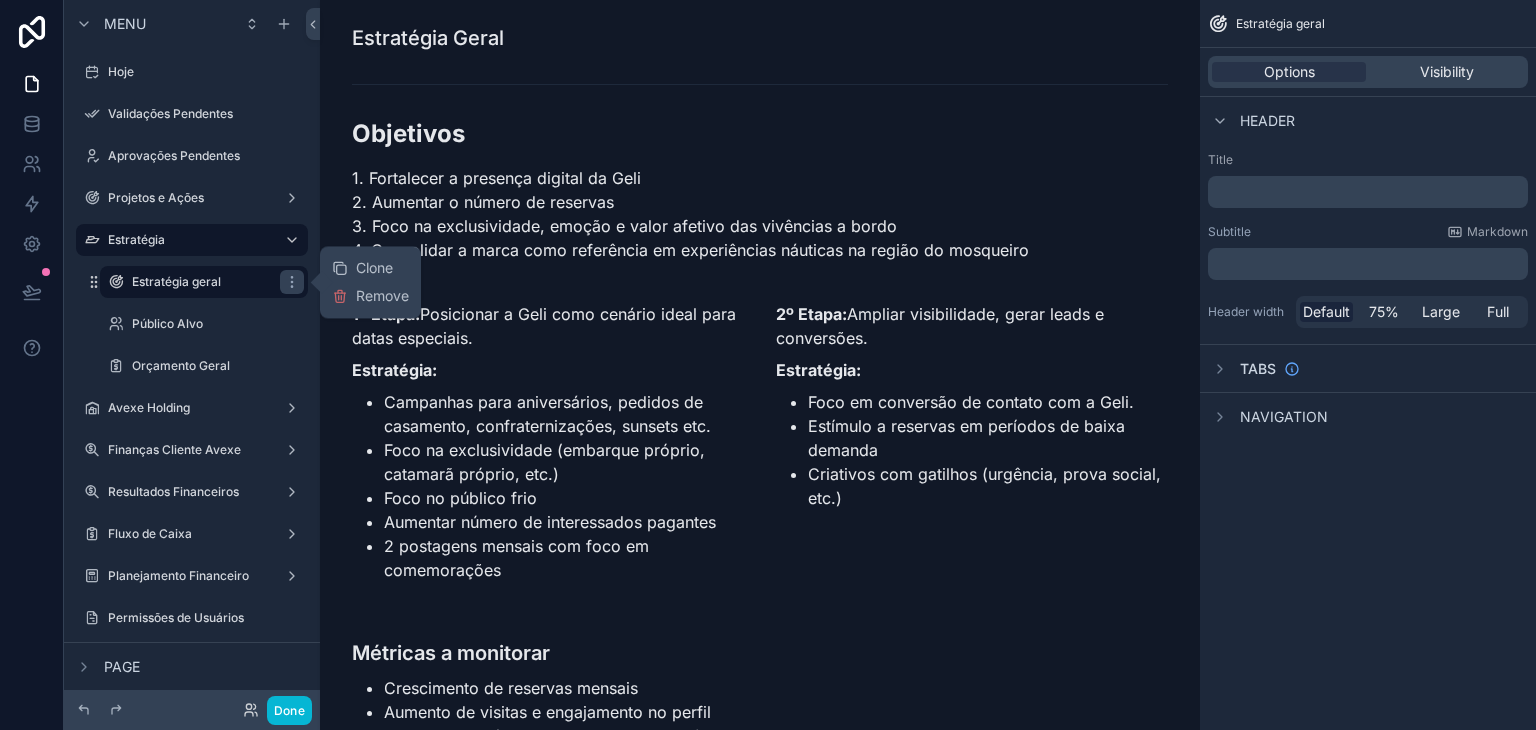 click on "Remove" at bounding box center (382, 296) 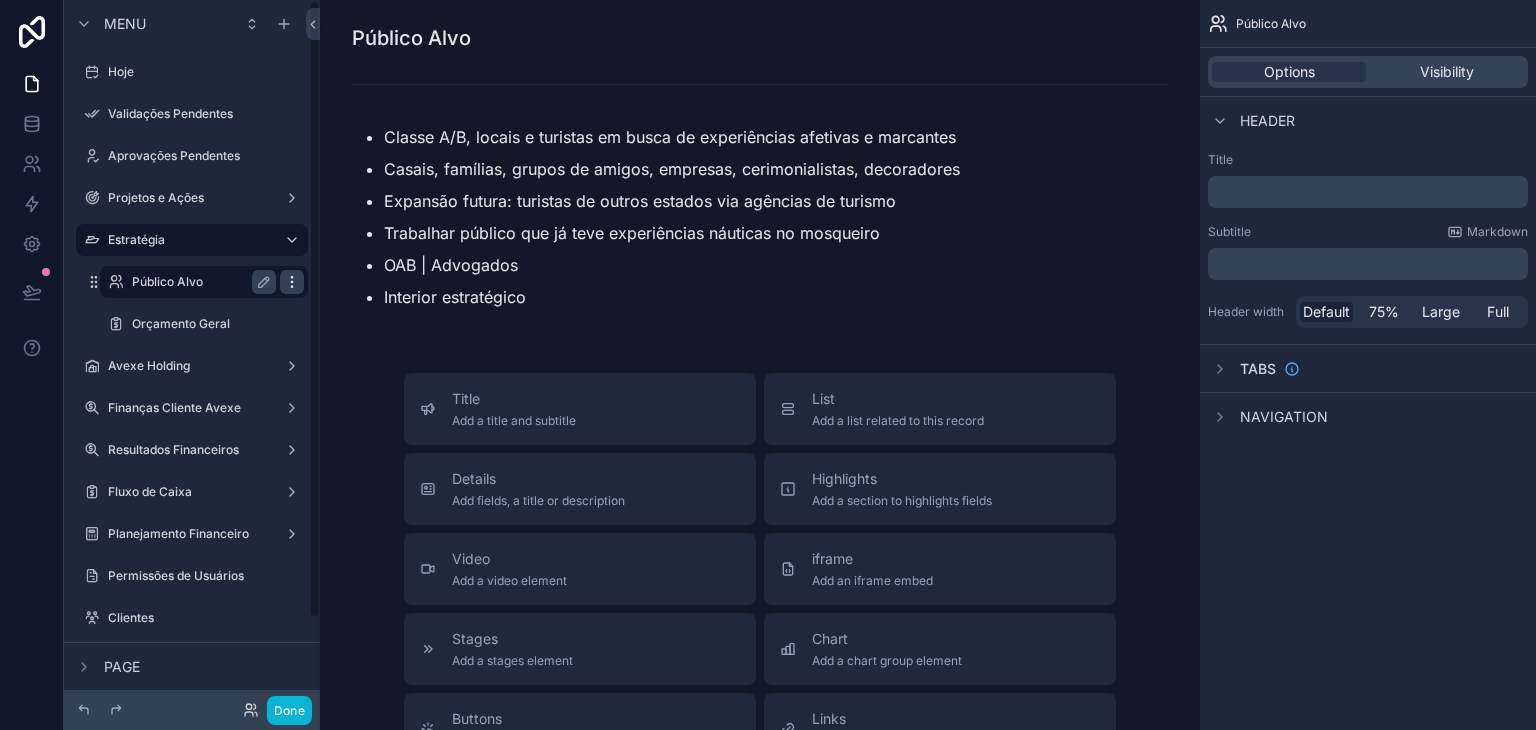 click 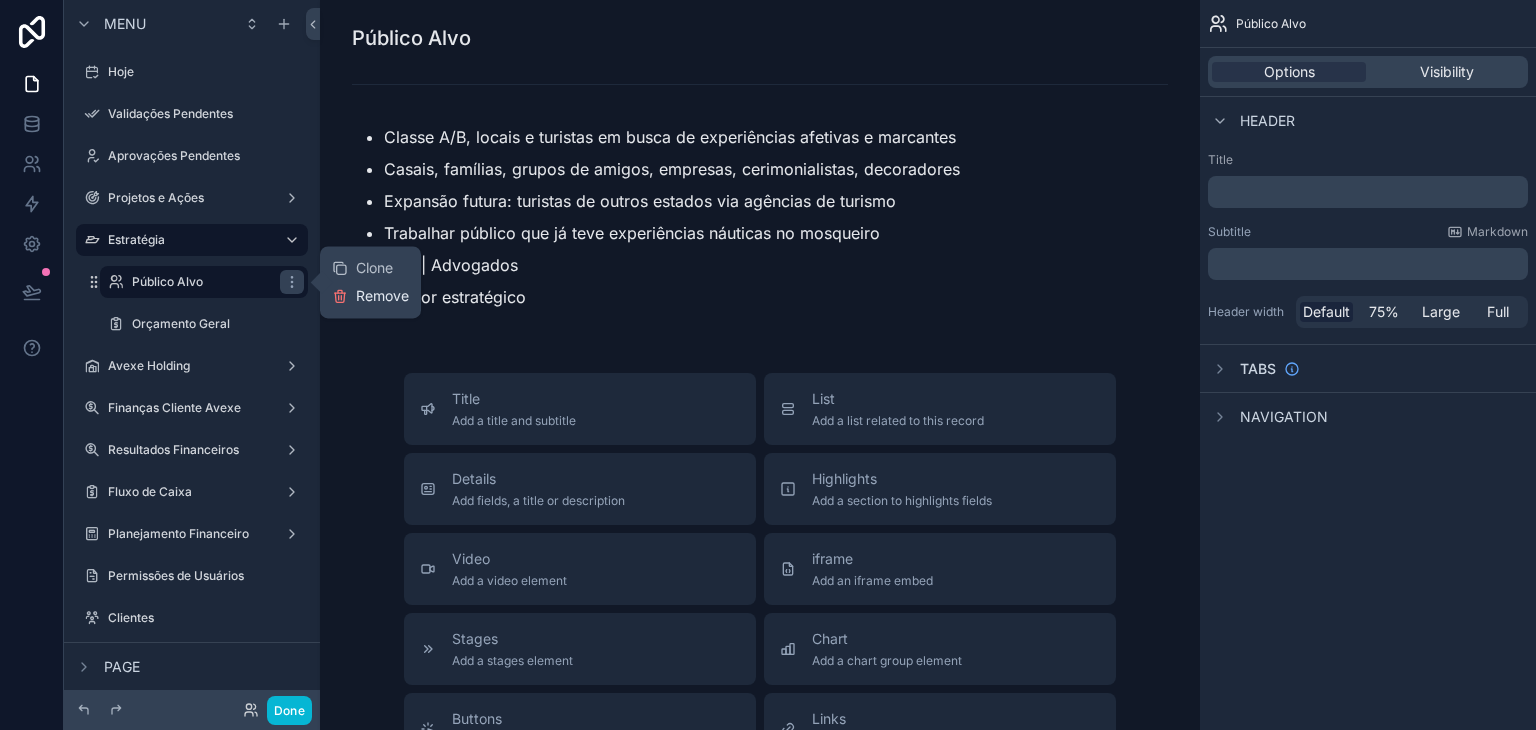 click on "Remove" at bounding box center (382, 296) 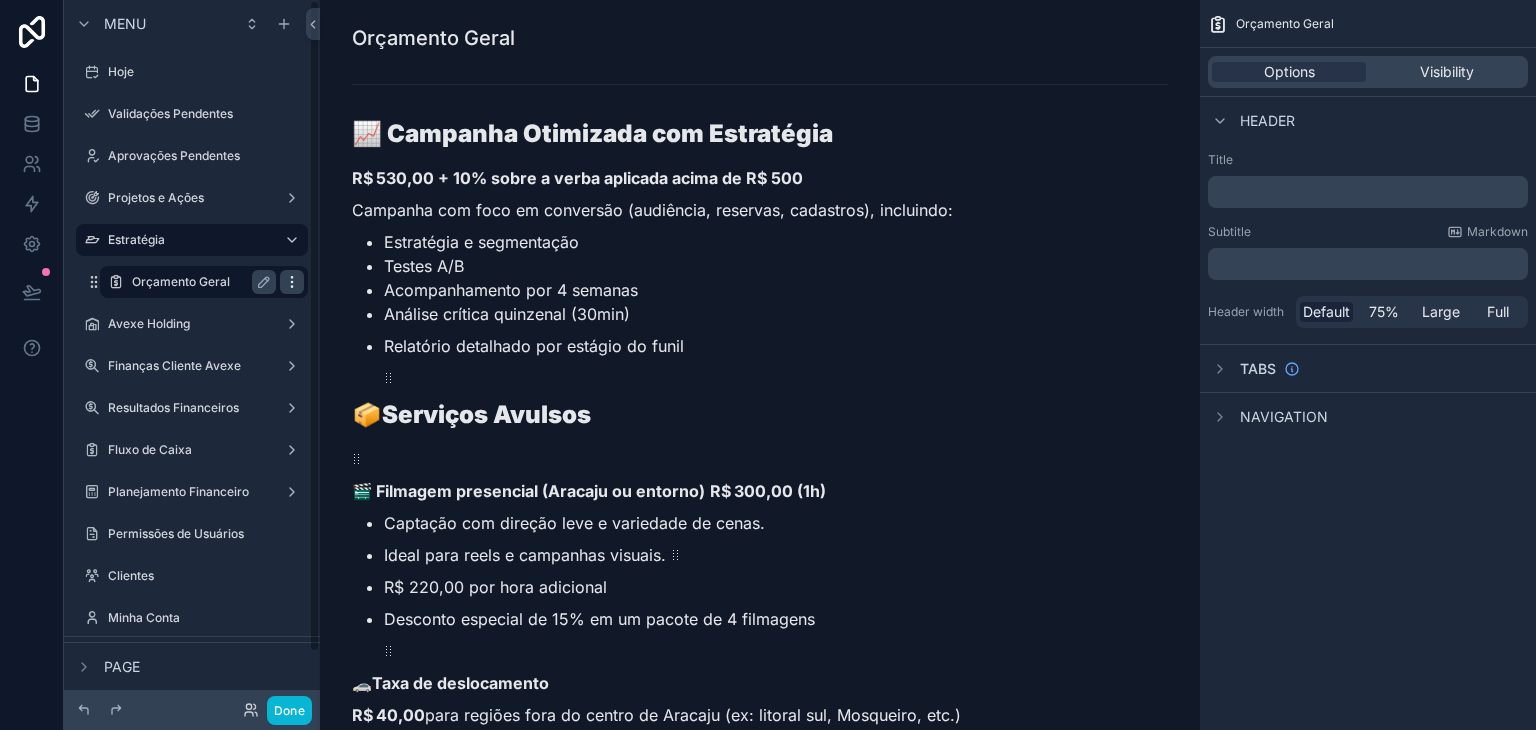 click 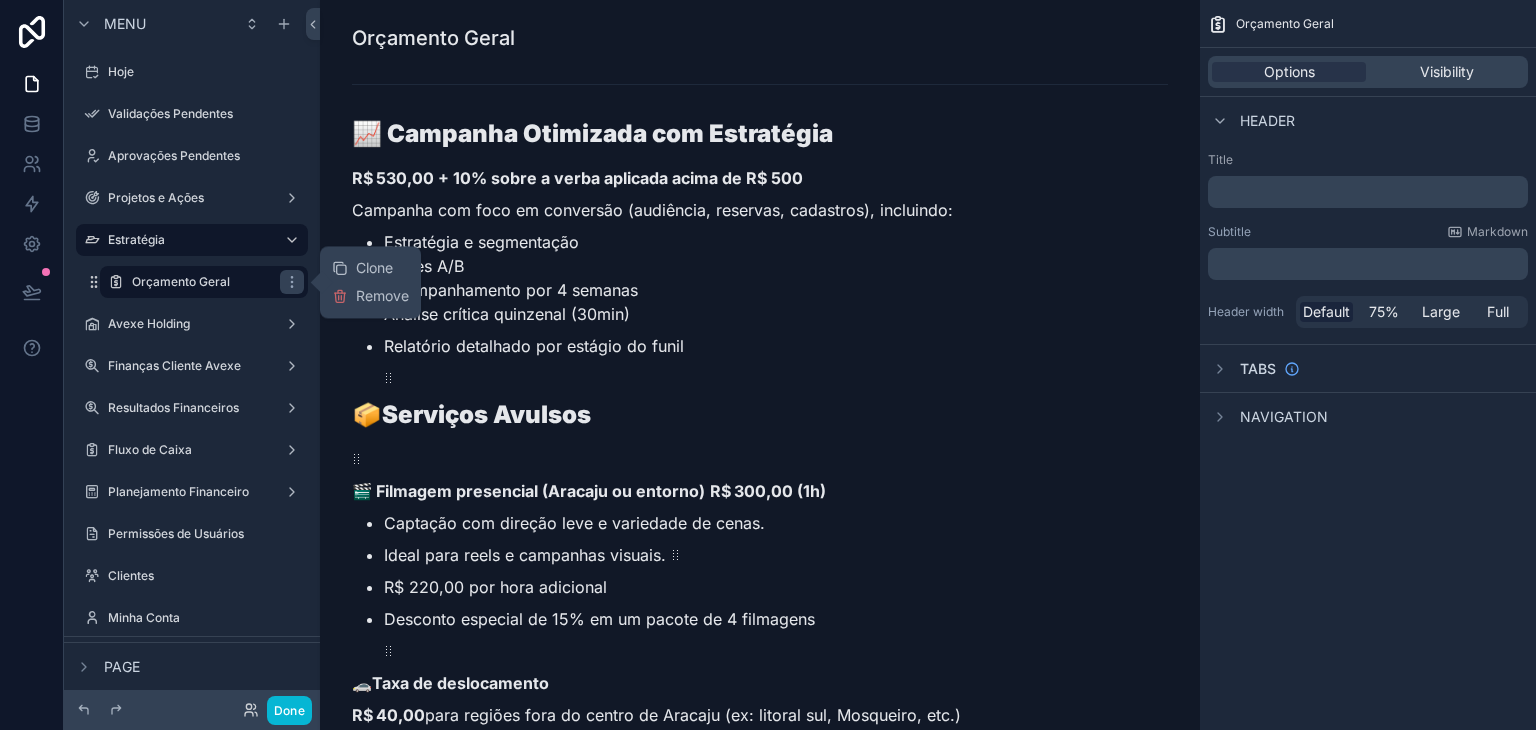 click on "Clone Remove" at bounding box center (370, 282) 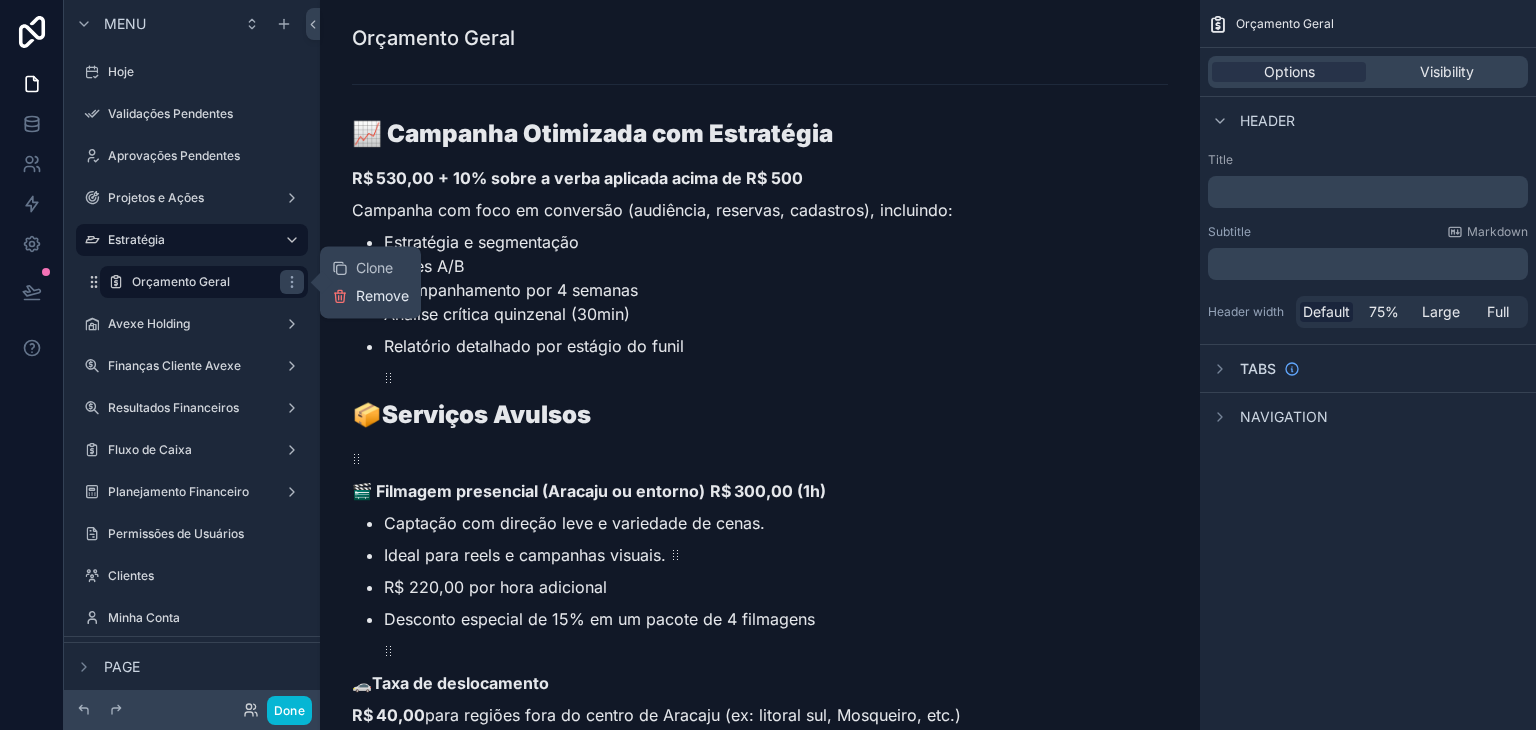 click on "Remove" at bounding box center [382, 296] 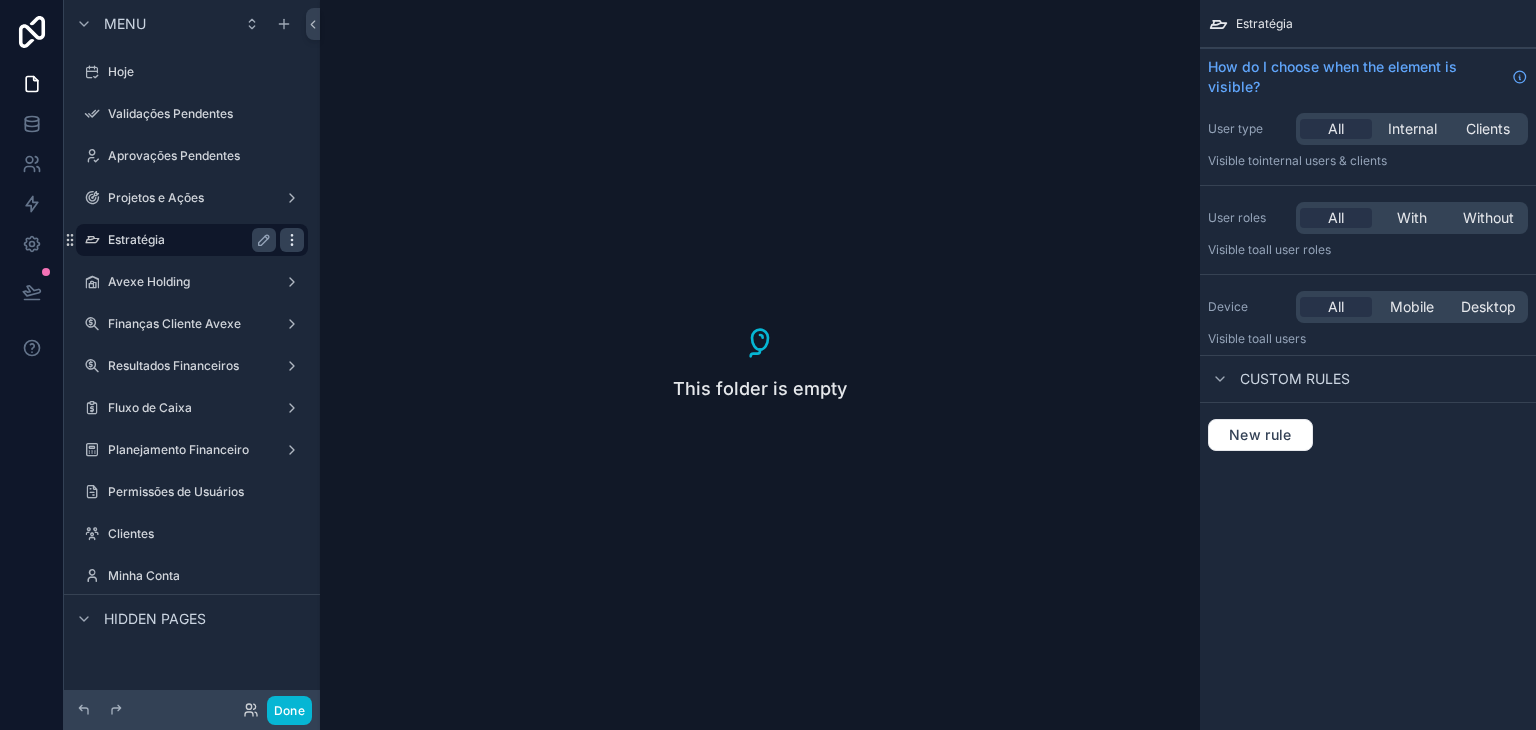click 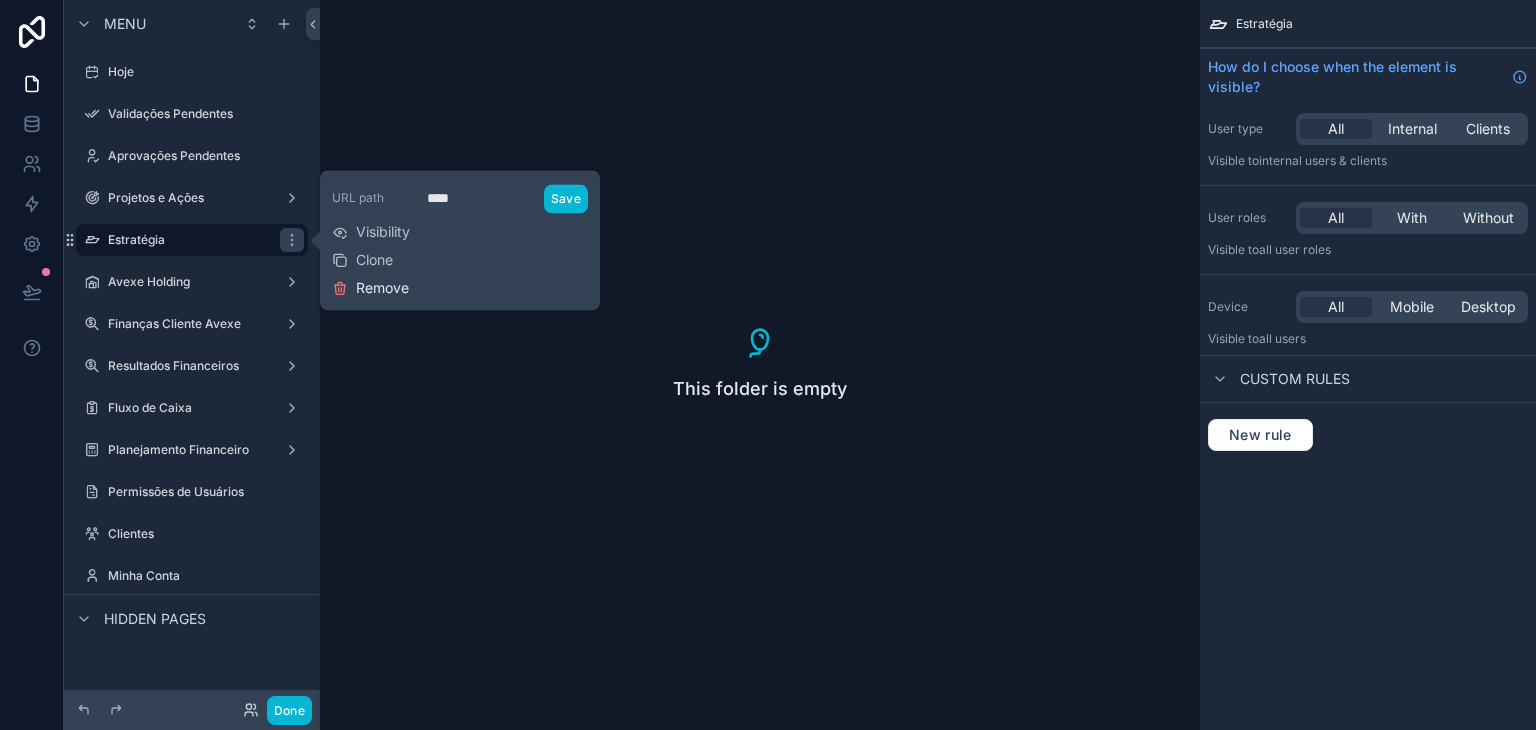 click on "Remove" at bounding box center [382, 288] 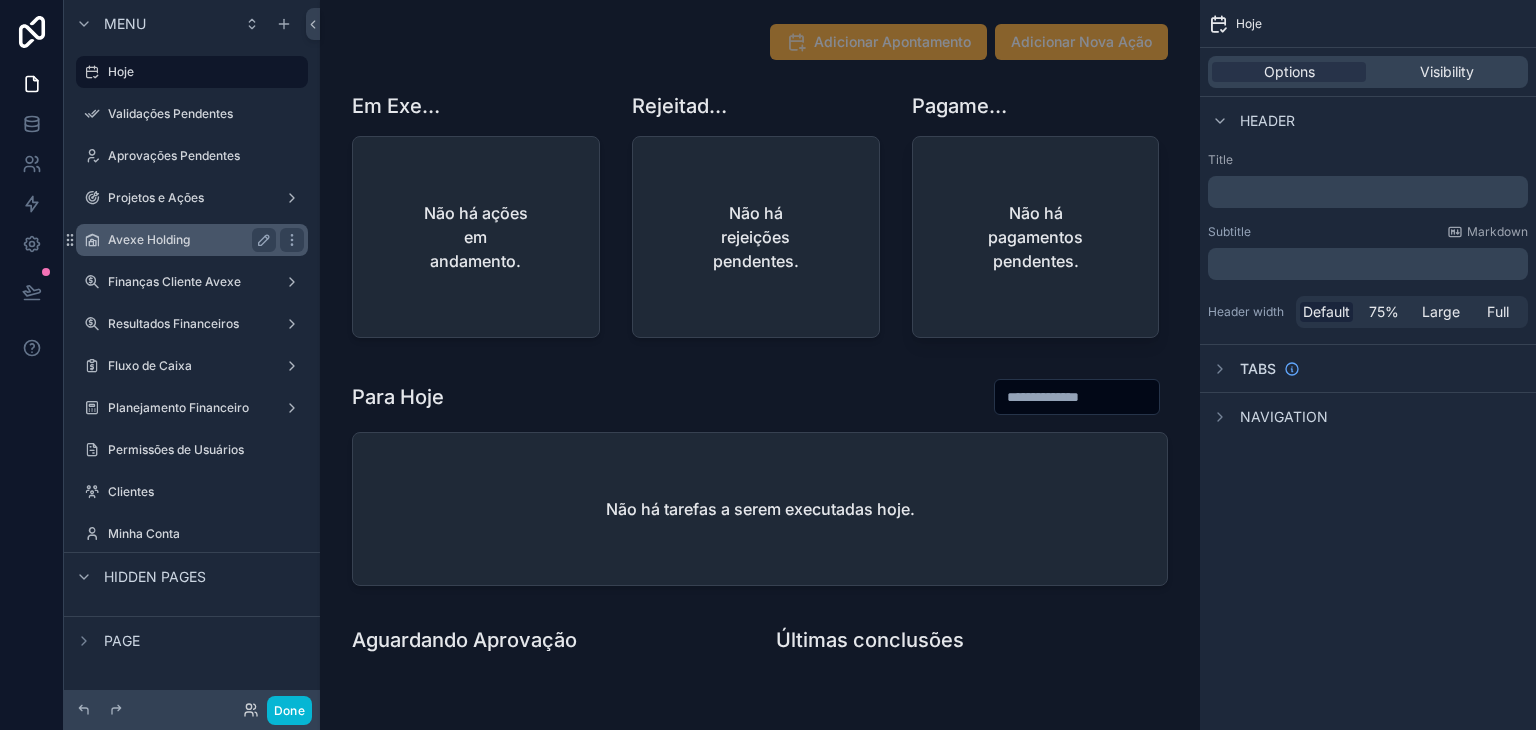 click on "Avexe Holding" at bounding box center (188, 240) 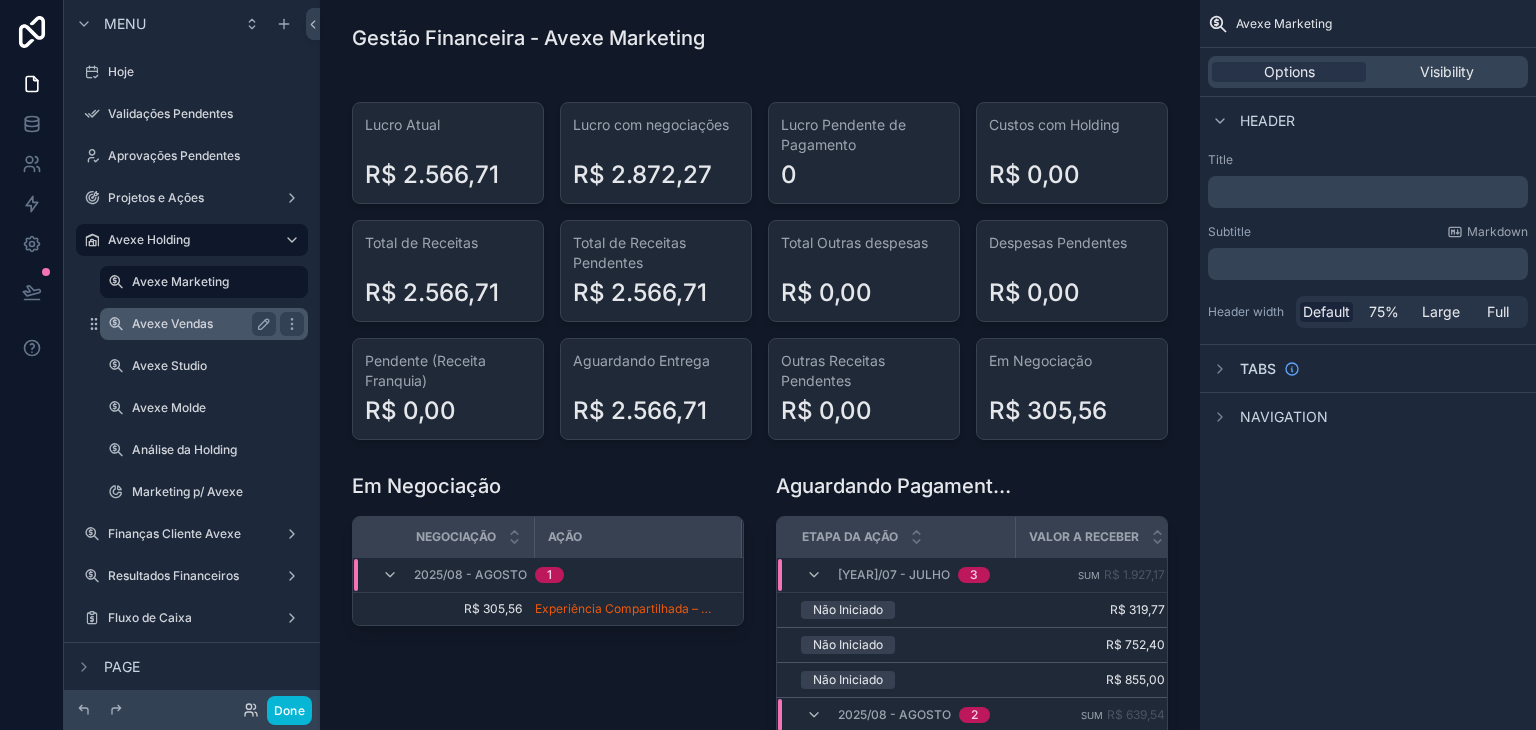 click on "Avexe Vendas" at bounding box center (200, 324) 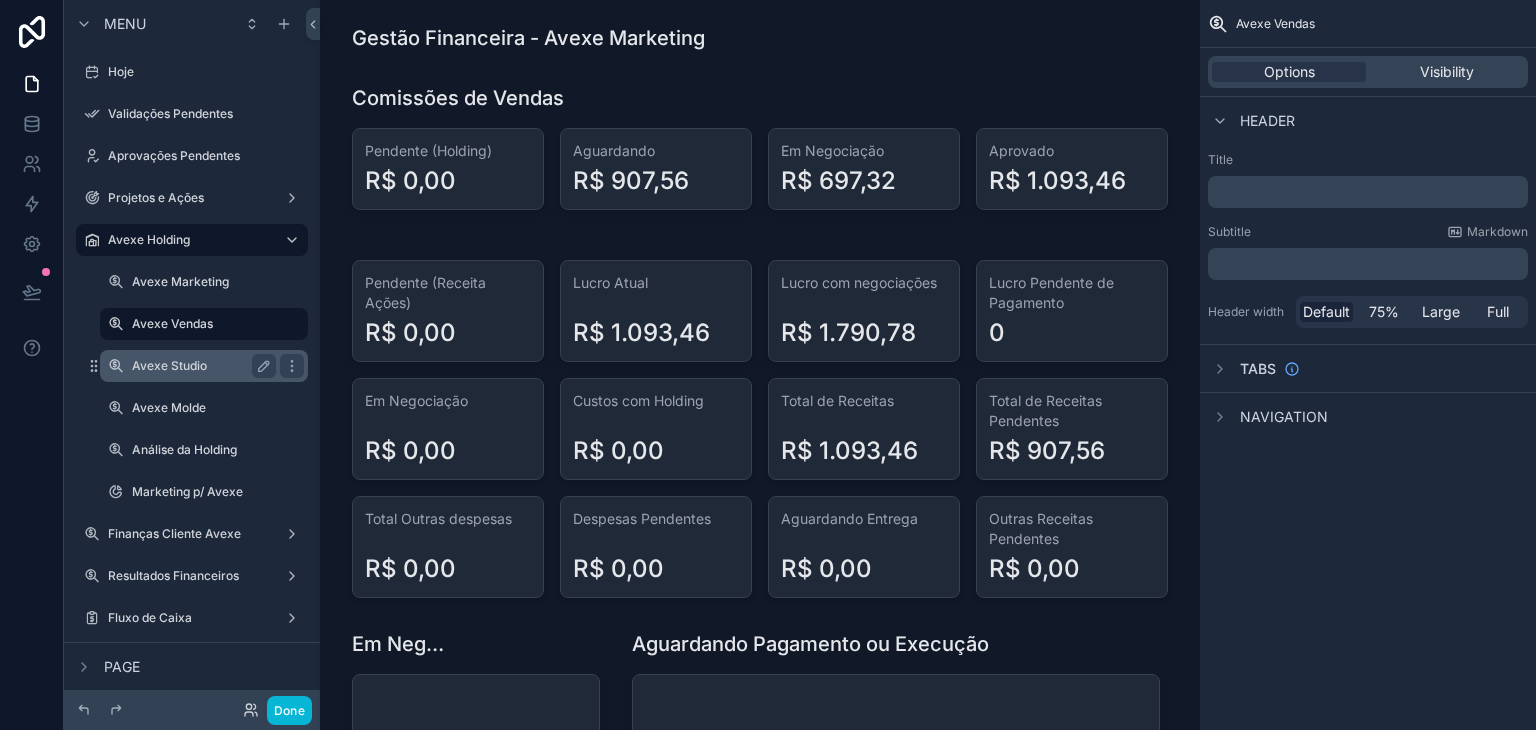 click on "Avexe Studio" at bounding box center [200, 366] 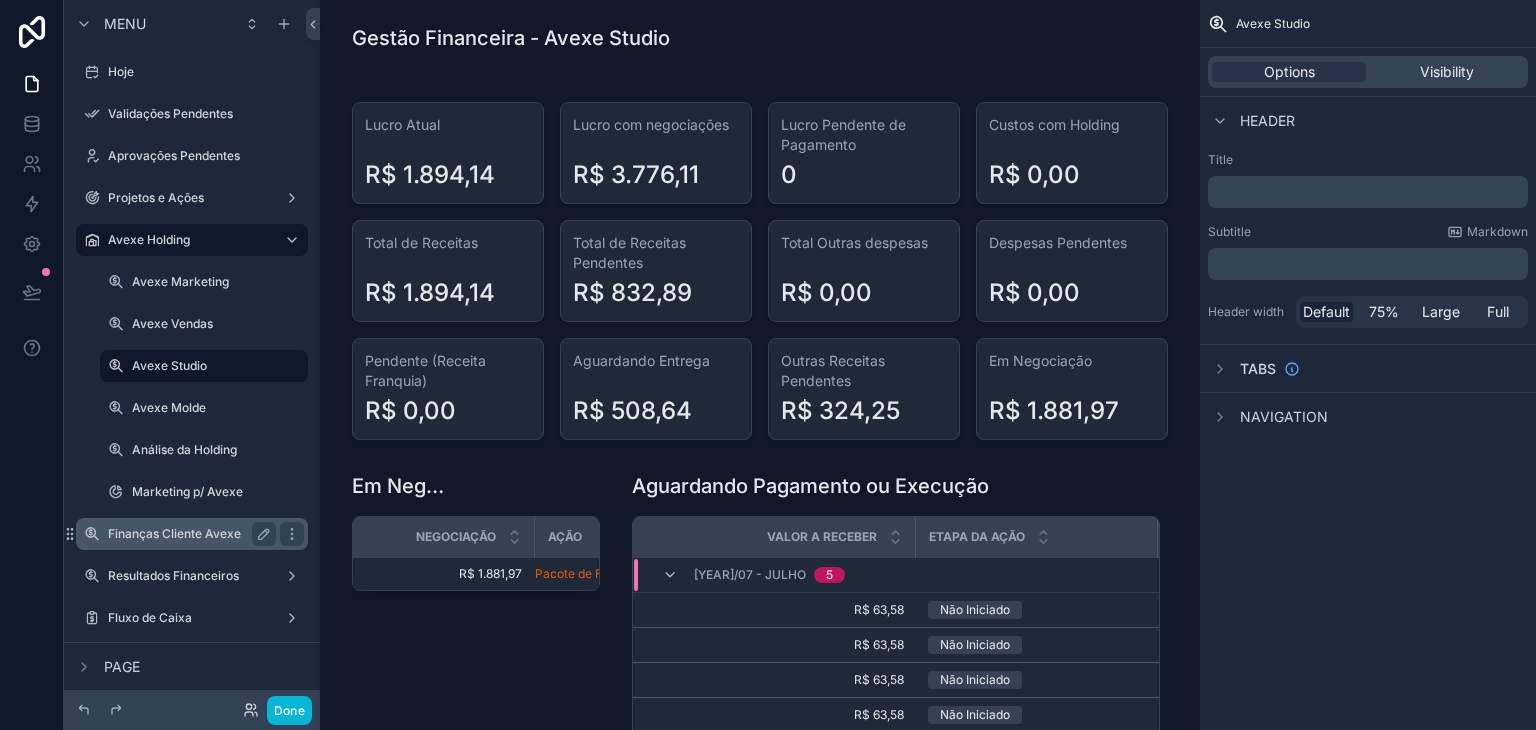 click on "Finanças Cliente Avexe" at bounding box center (188, 534) 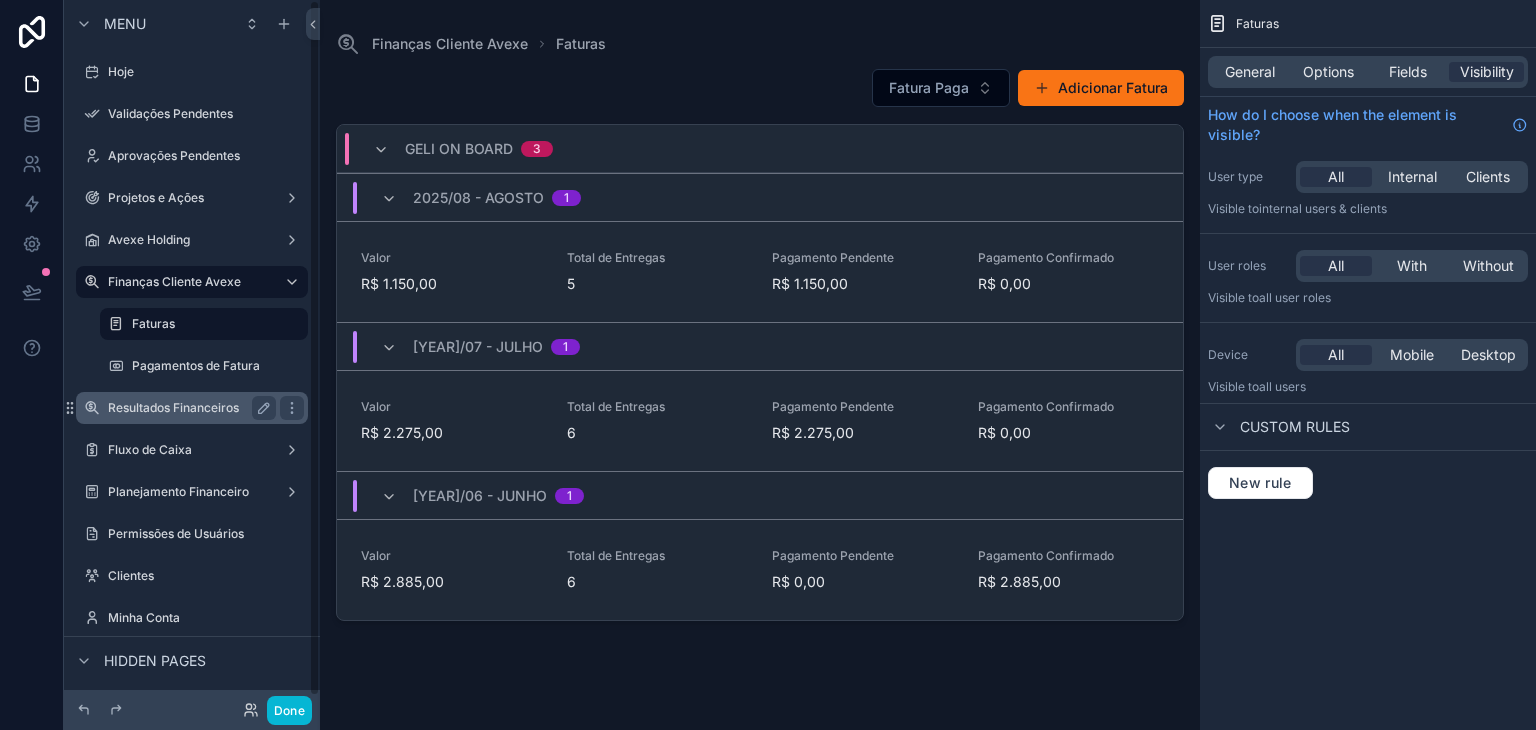 click on "Resultados Financeiros" at bounding box center (188, 408) 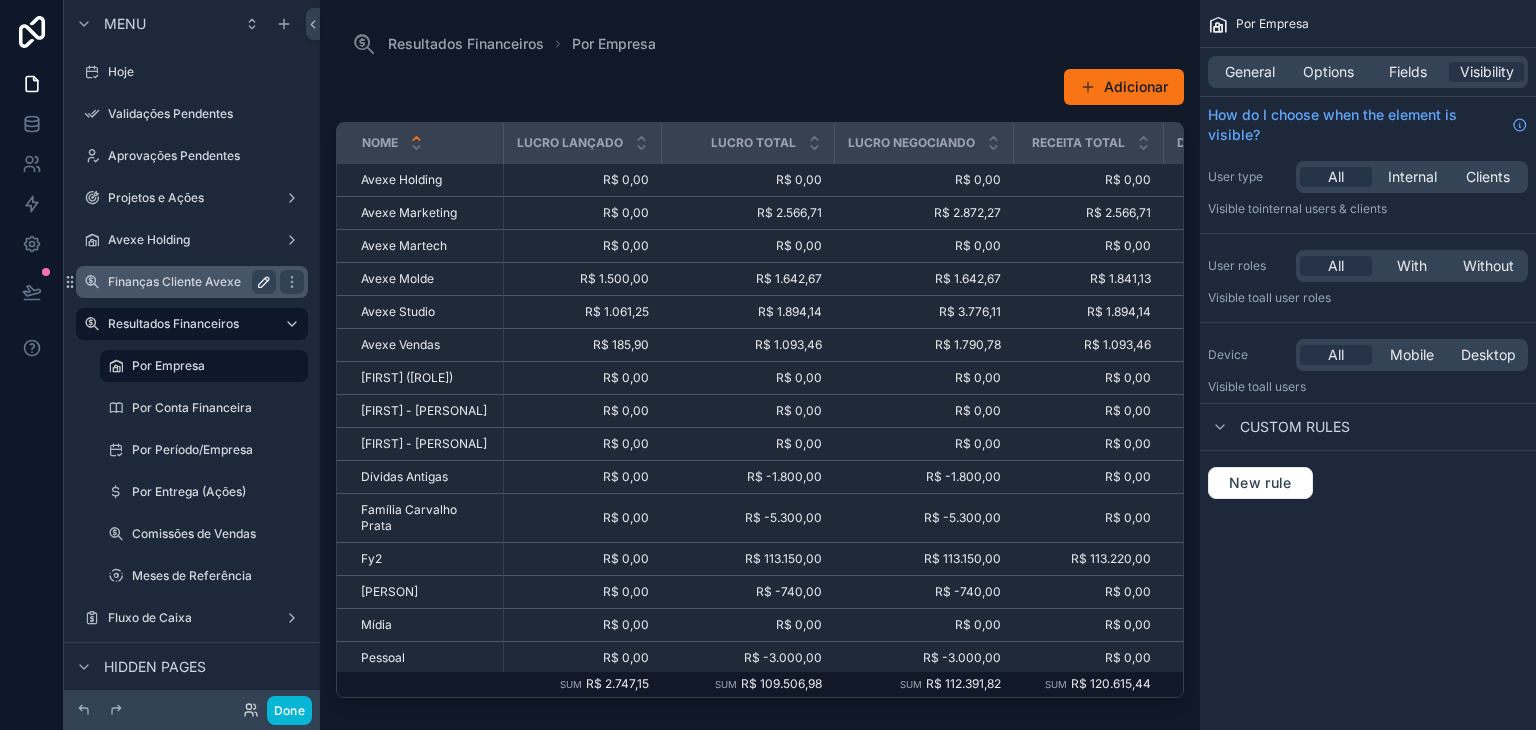 click 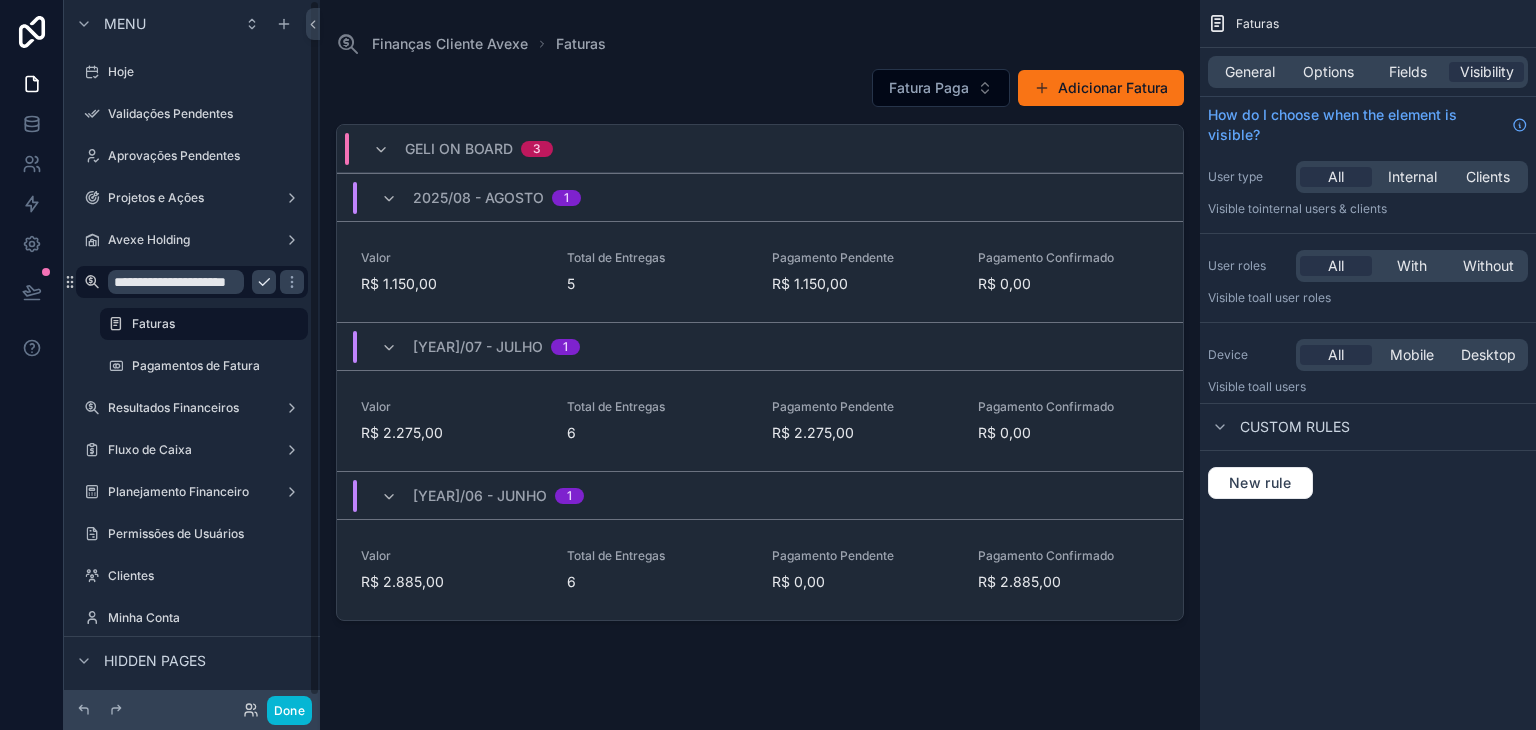 click on "**********" at bounding box center [176, 282] 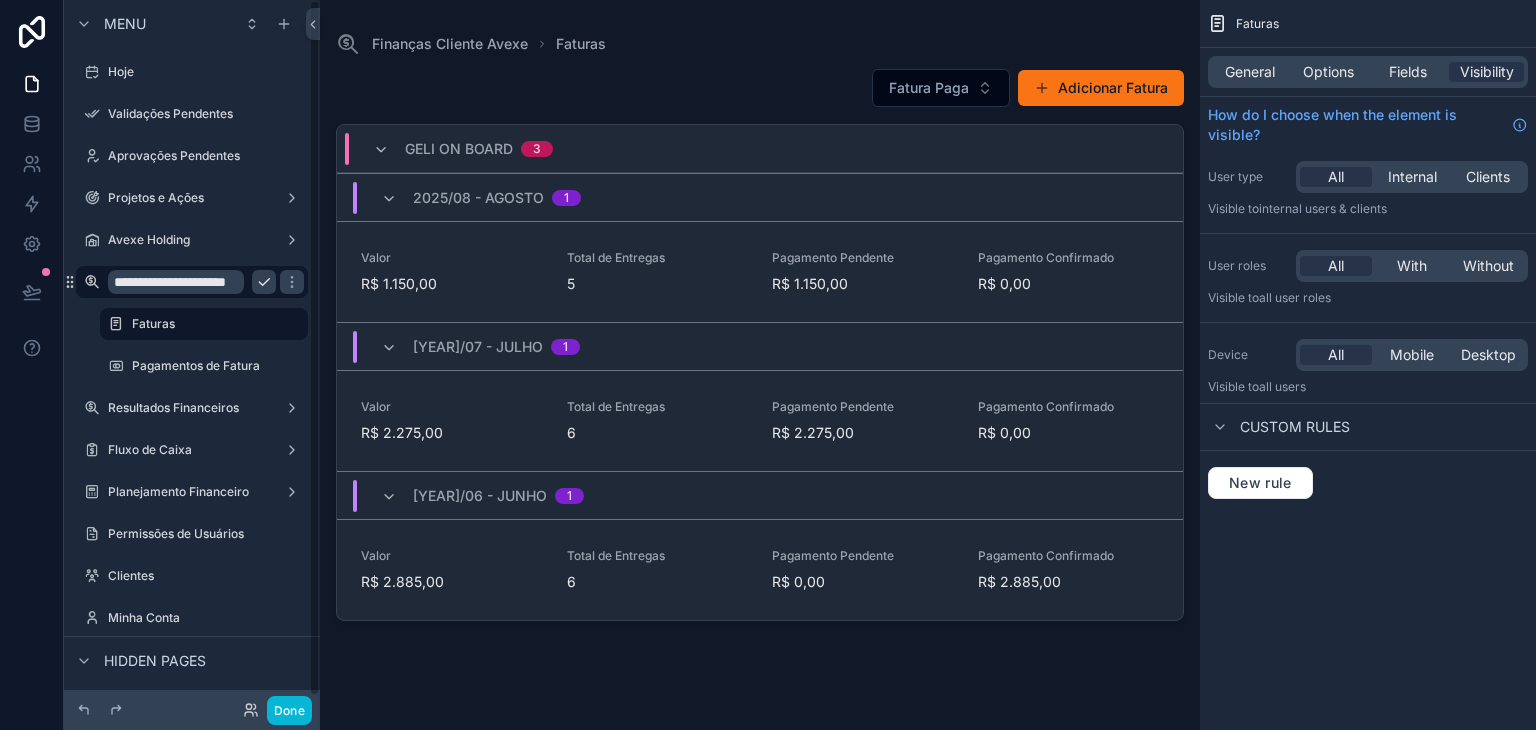 click on "**********" at bounding box center [176, 282] 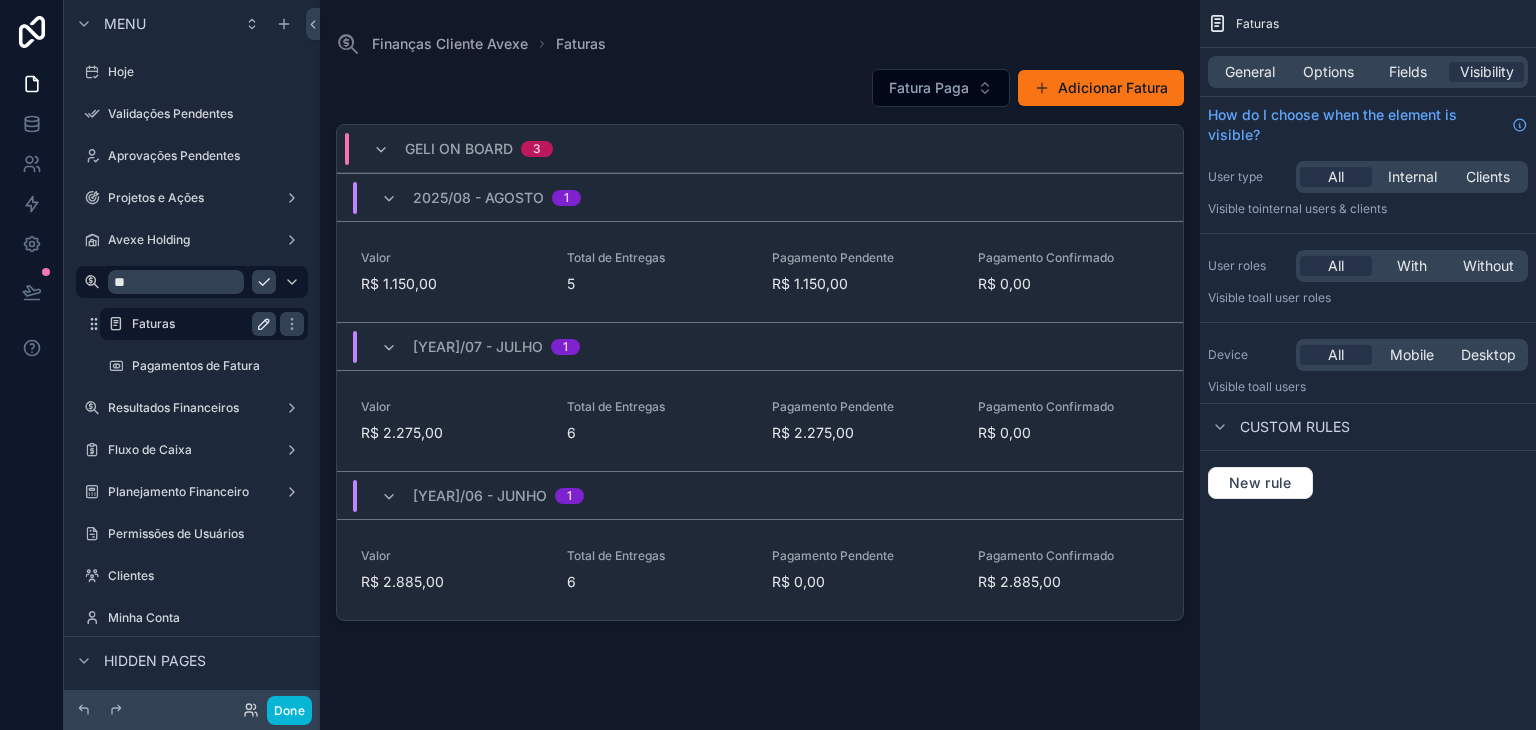 type on "*" 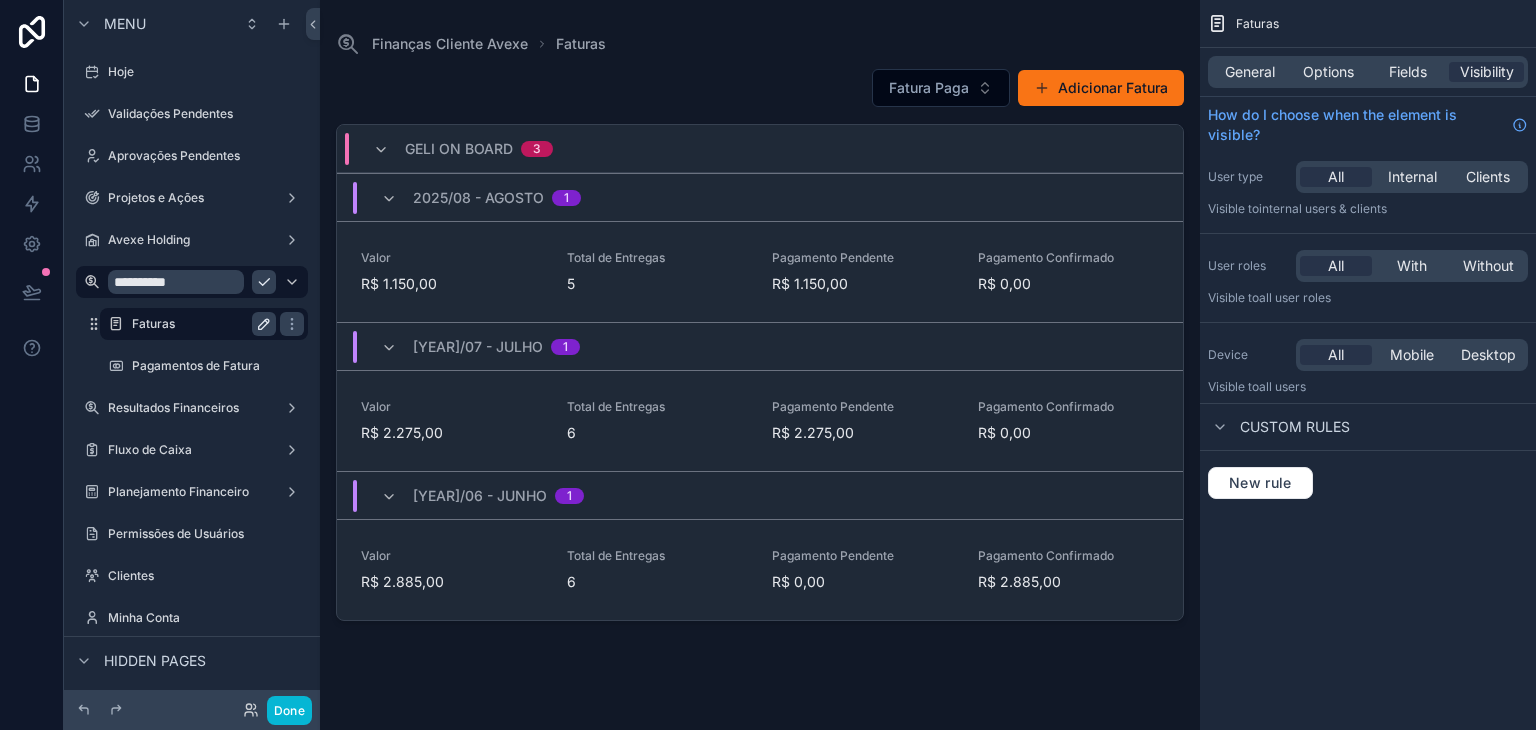 type on "**********" 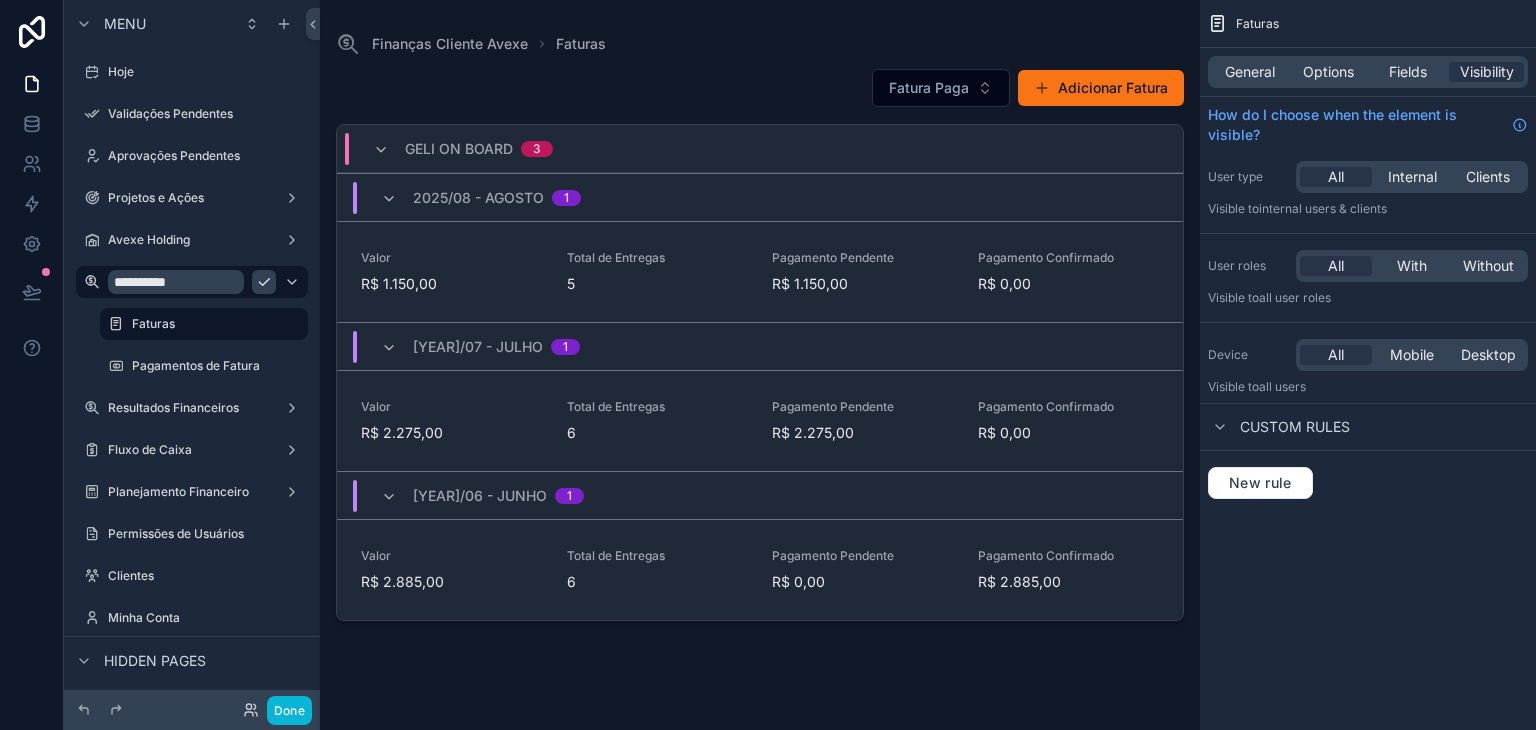 click at bounding box center (264, 282) 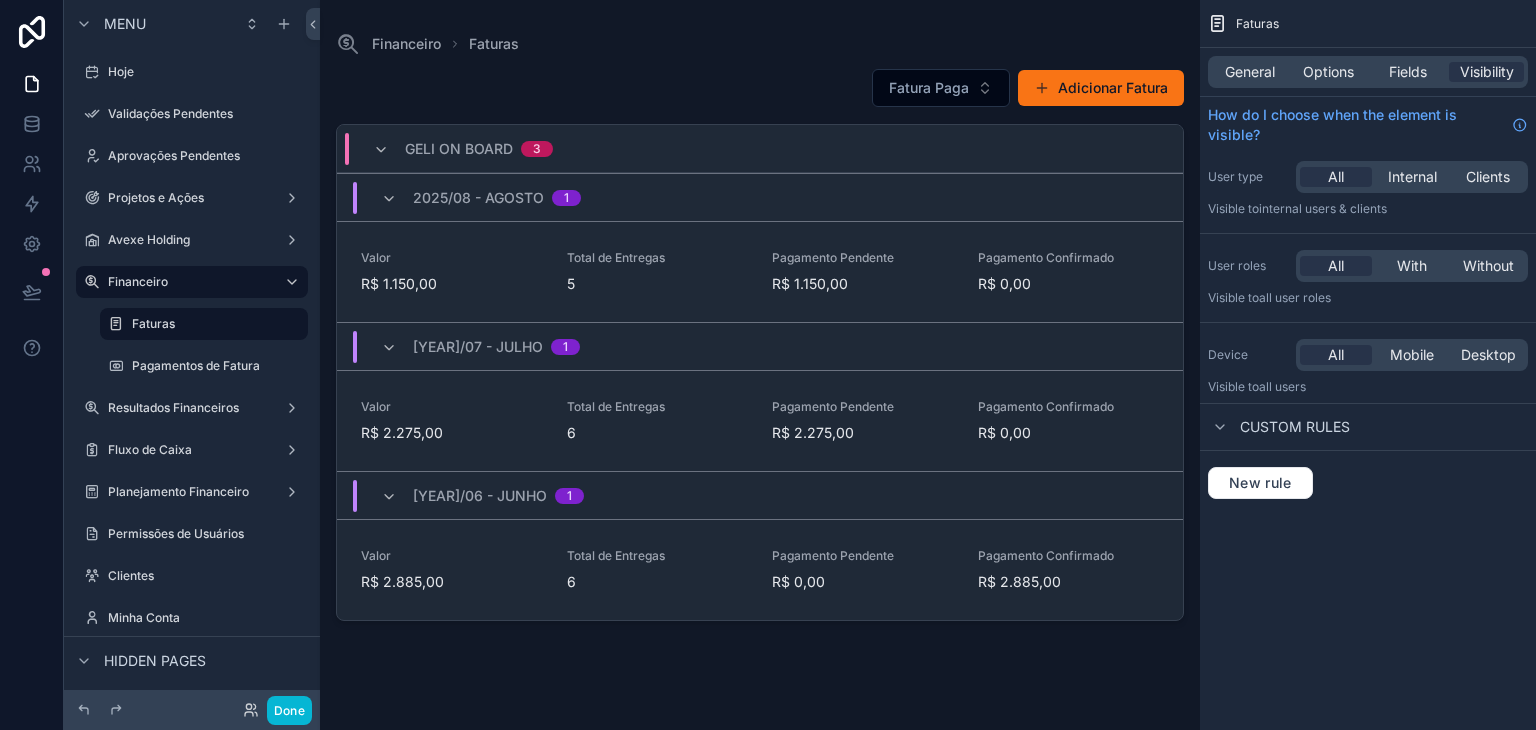 click on "General Options Fields Visibility" at bounding box center (1368, 72) 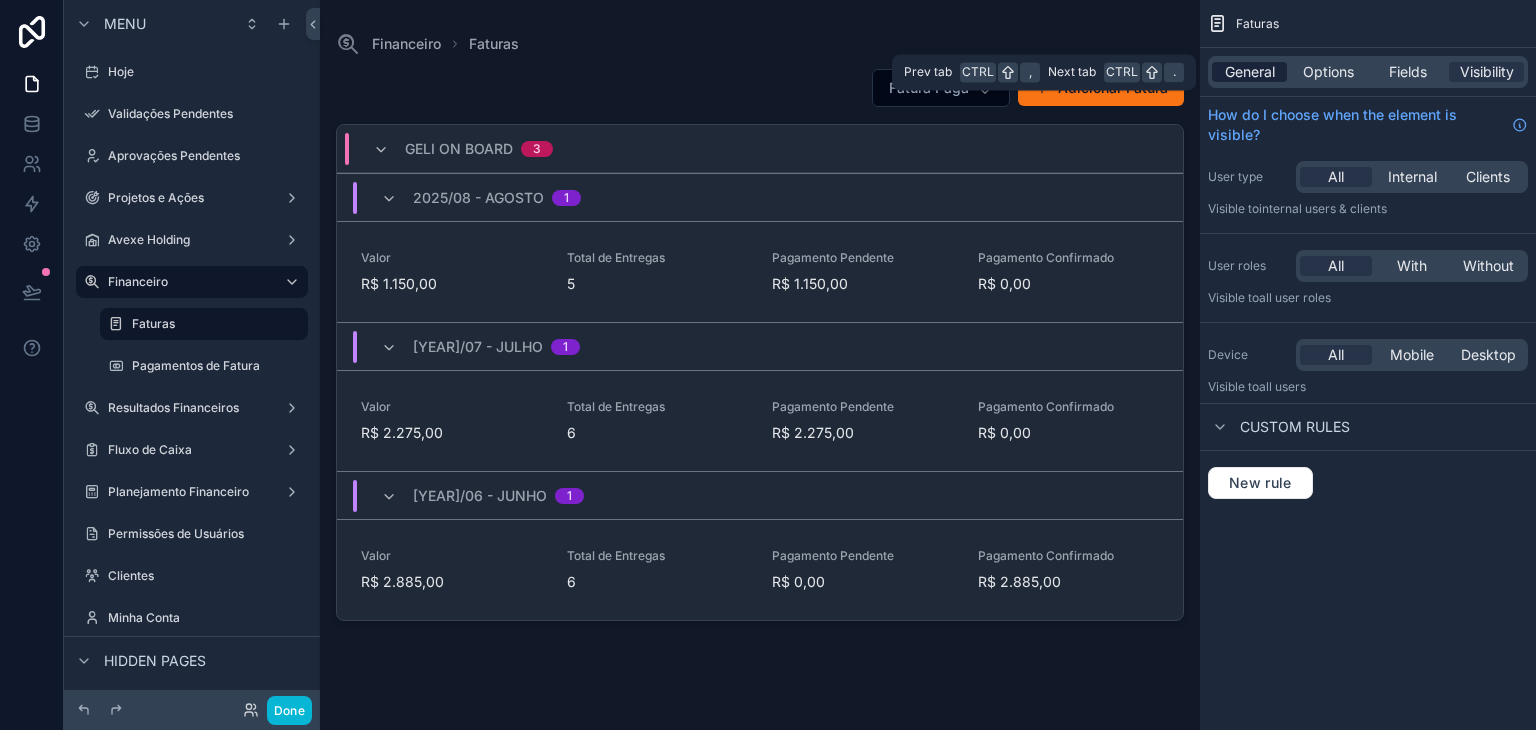 click on "General" at bounding box center (1250, 72) 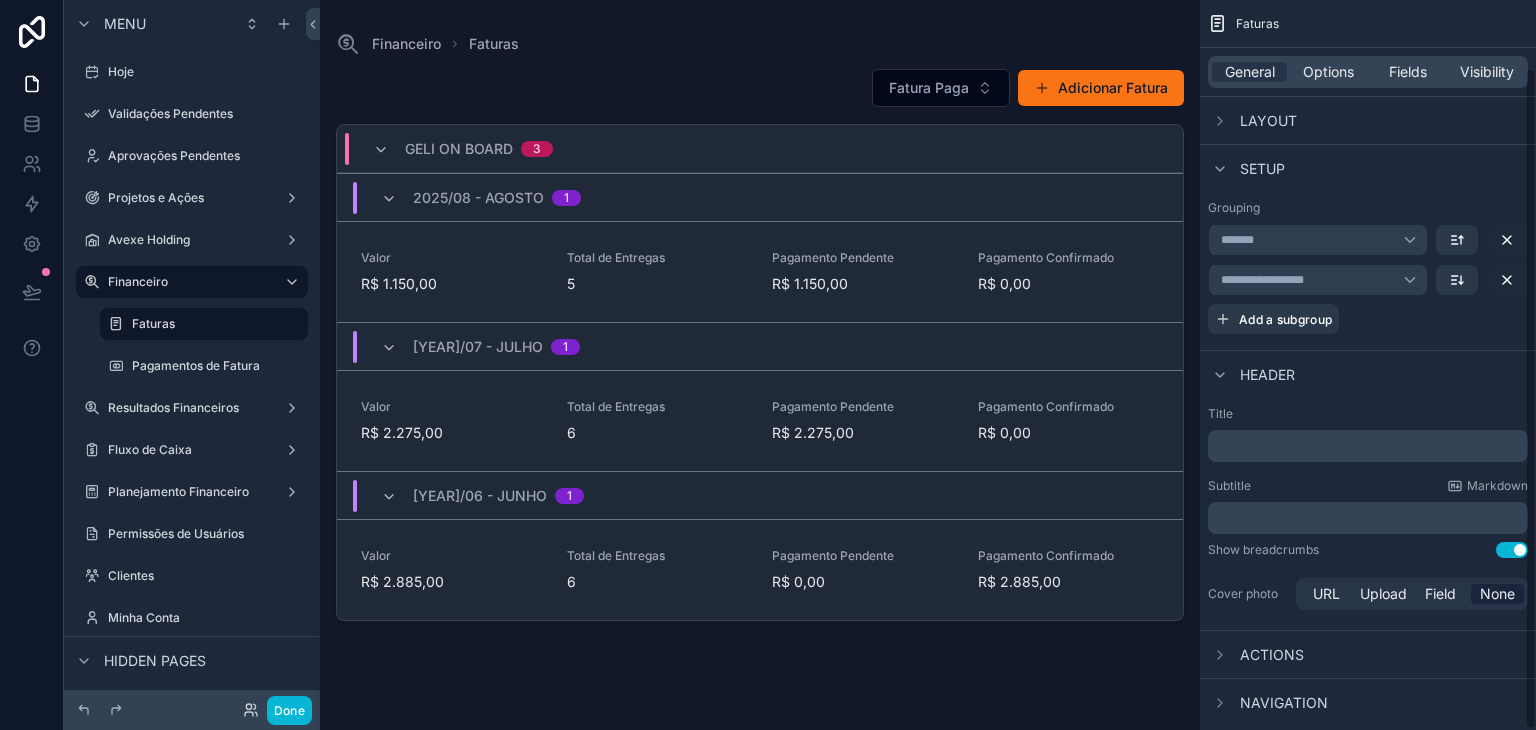scroll, scrollTop: 76, scrollLeft: 0, axis: vertical 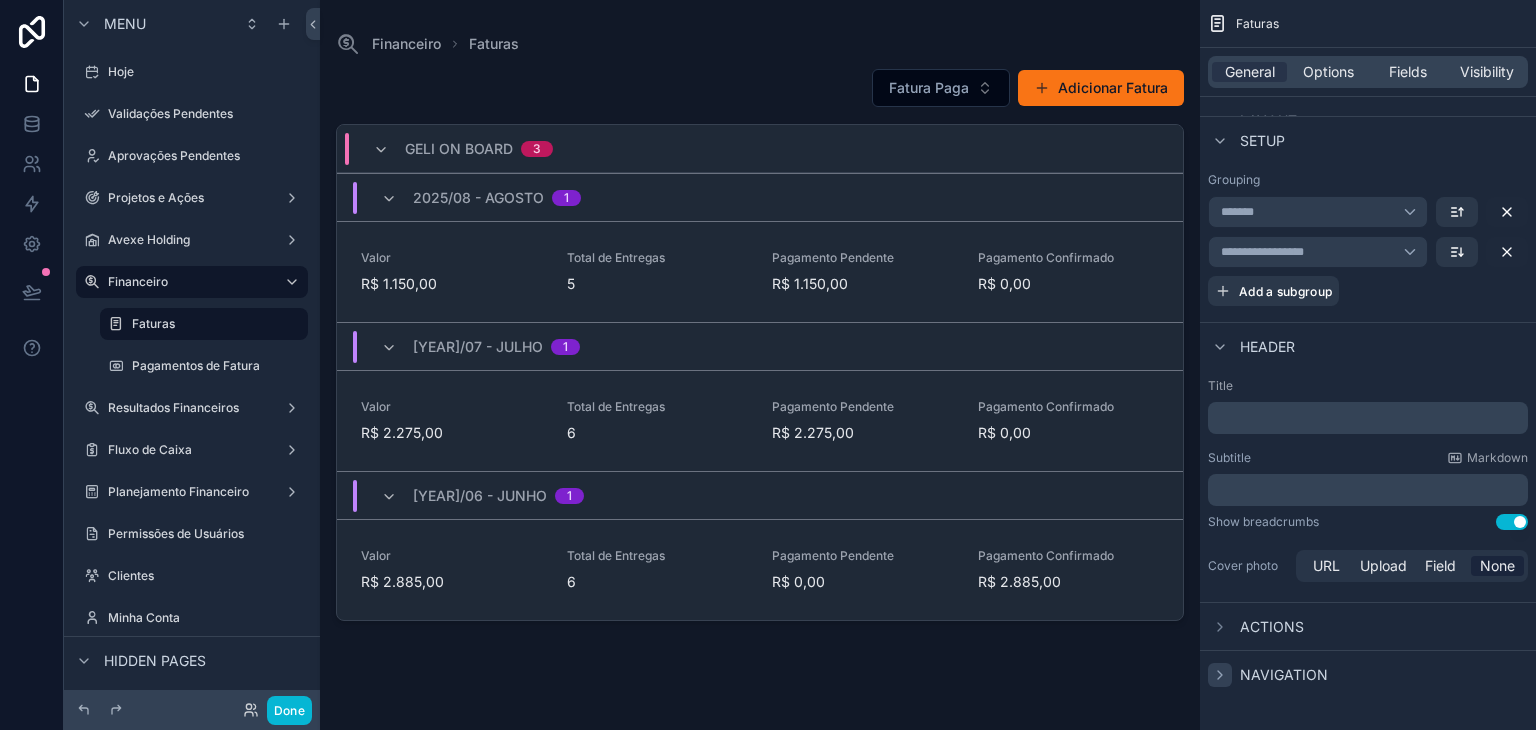 click 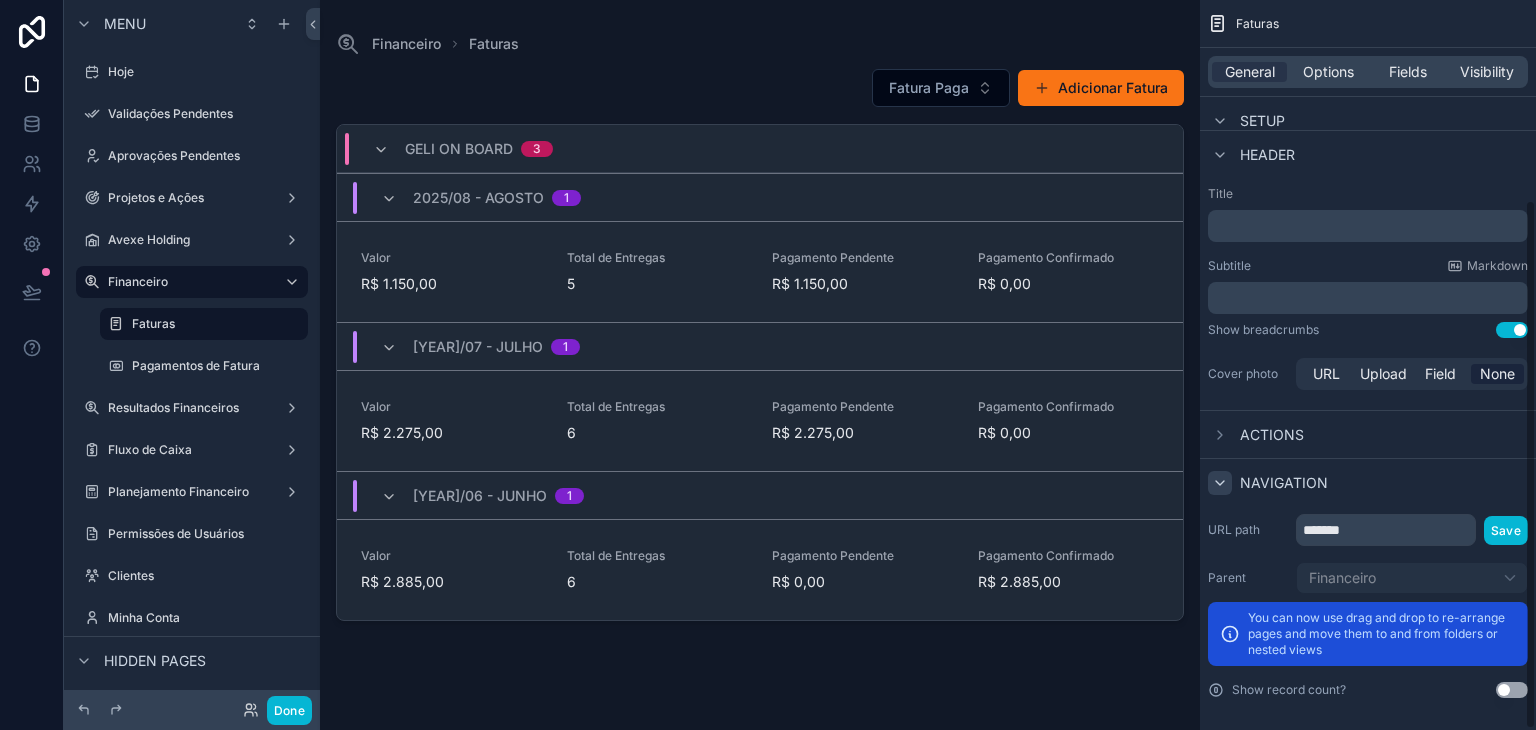 scroll, scrollTop: 276, scrollLeft: 0, axis: vertical 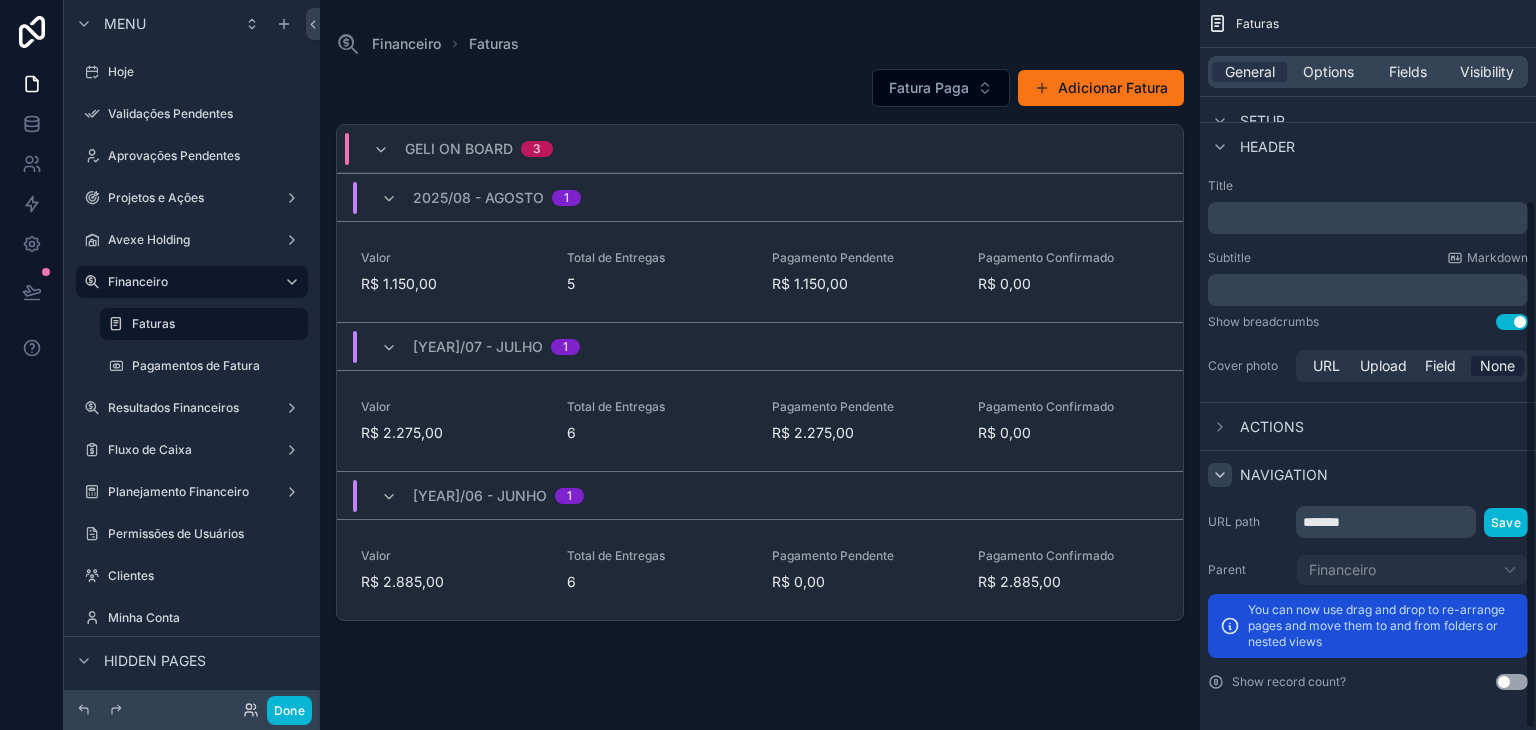 click on "URL path ******* Save Parent Financeiro You can now use drag and drop to re-arrange pages and move them to and from folders or nested views Show record count? Use setting" at bounding box center (1368, 598) 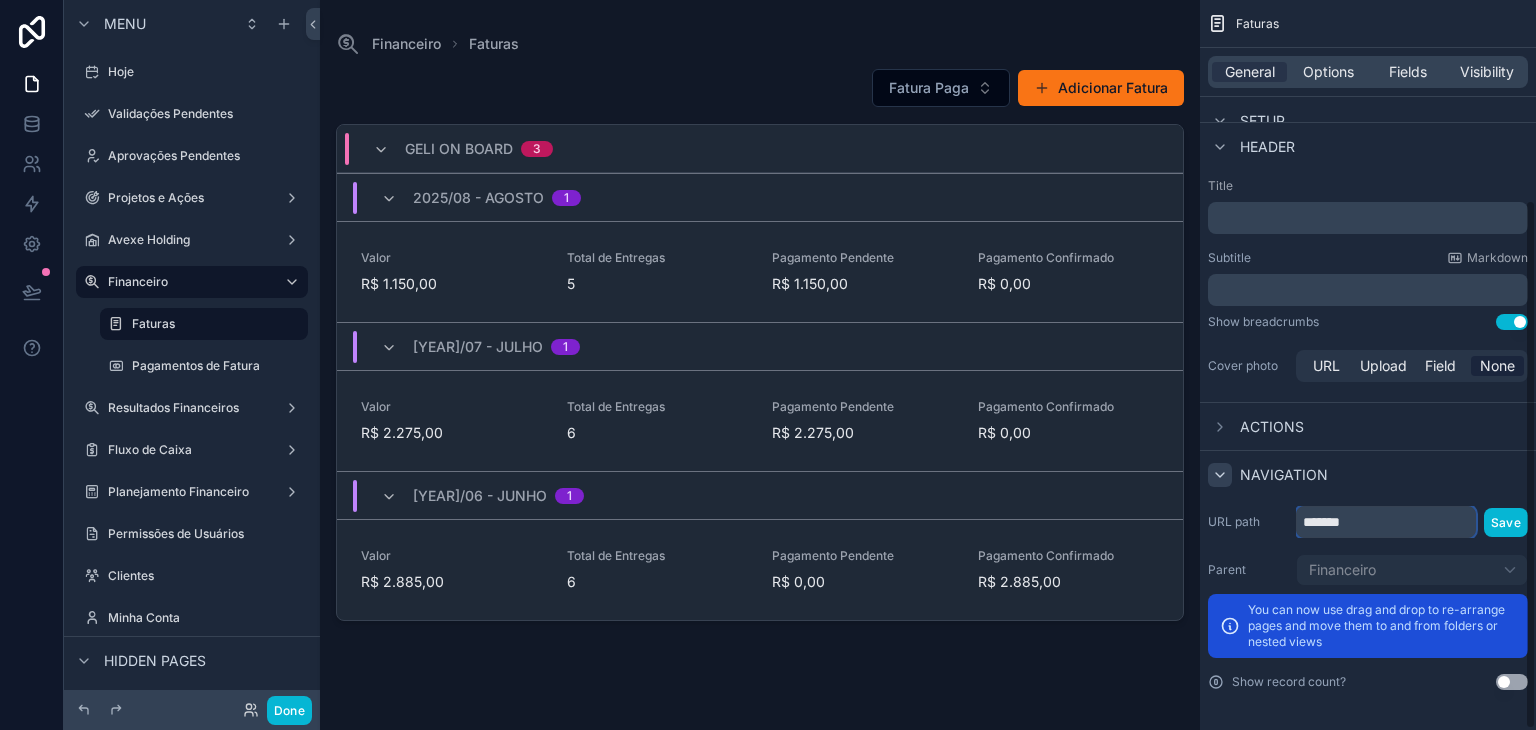 click on "*******" at bounding box center (1386, 522) 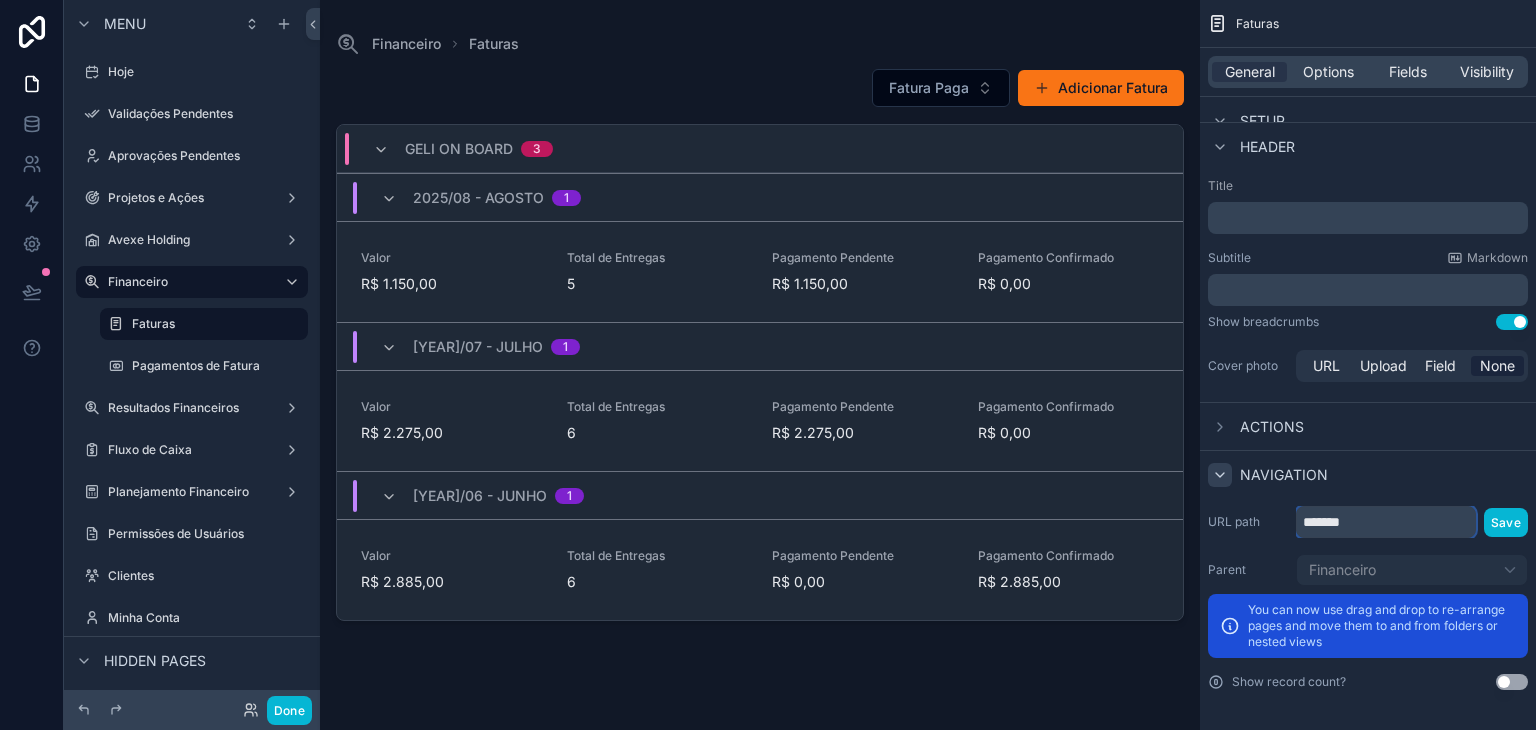 click on "*******" at bounding box center (1386, 522) 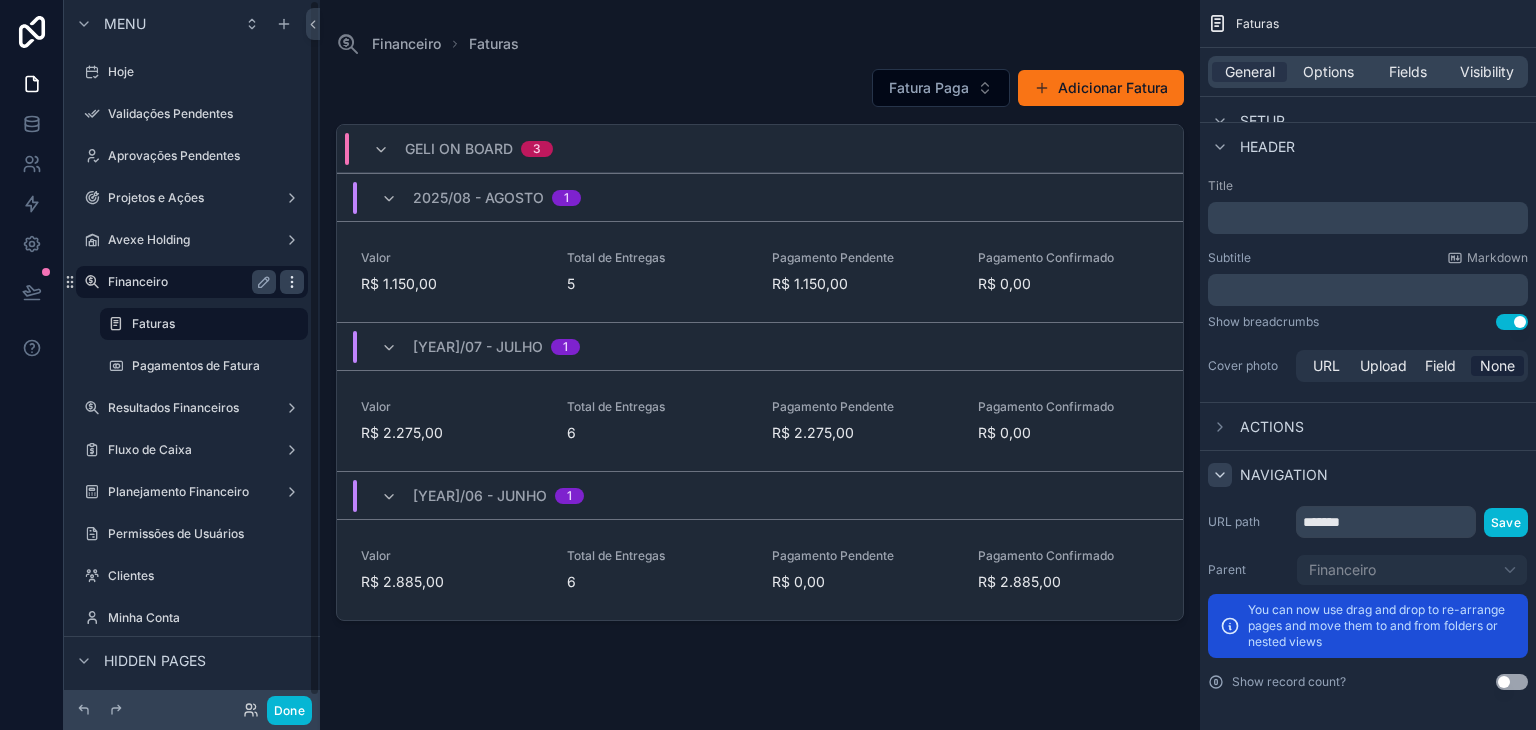 click 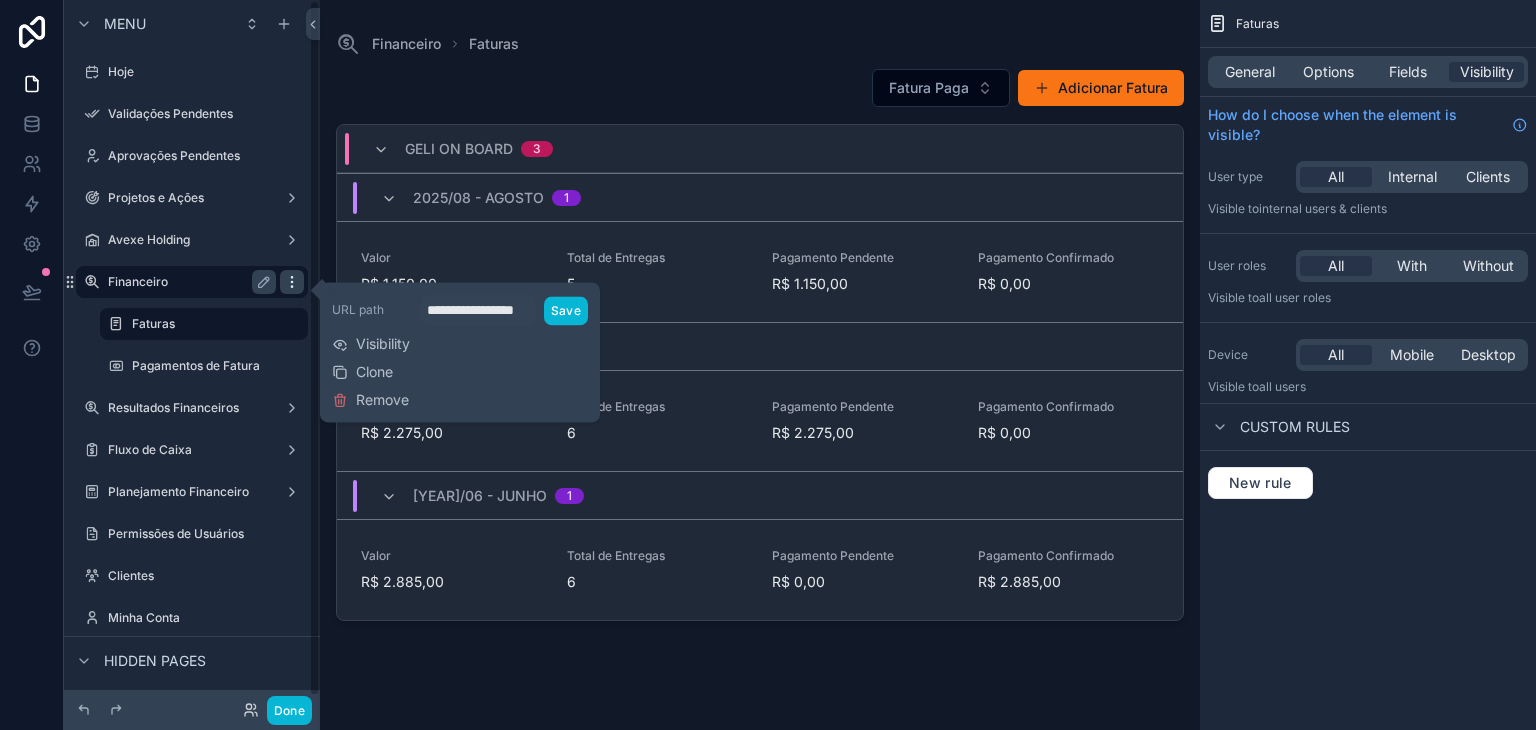 scroll, scrollTop: 0, scrollLeft: 0, axis: both 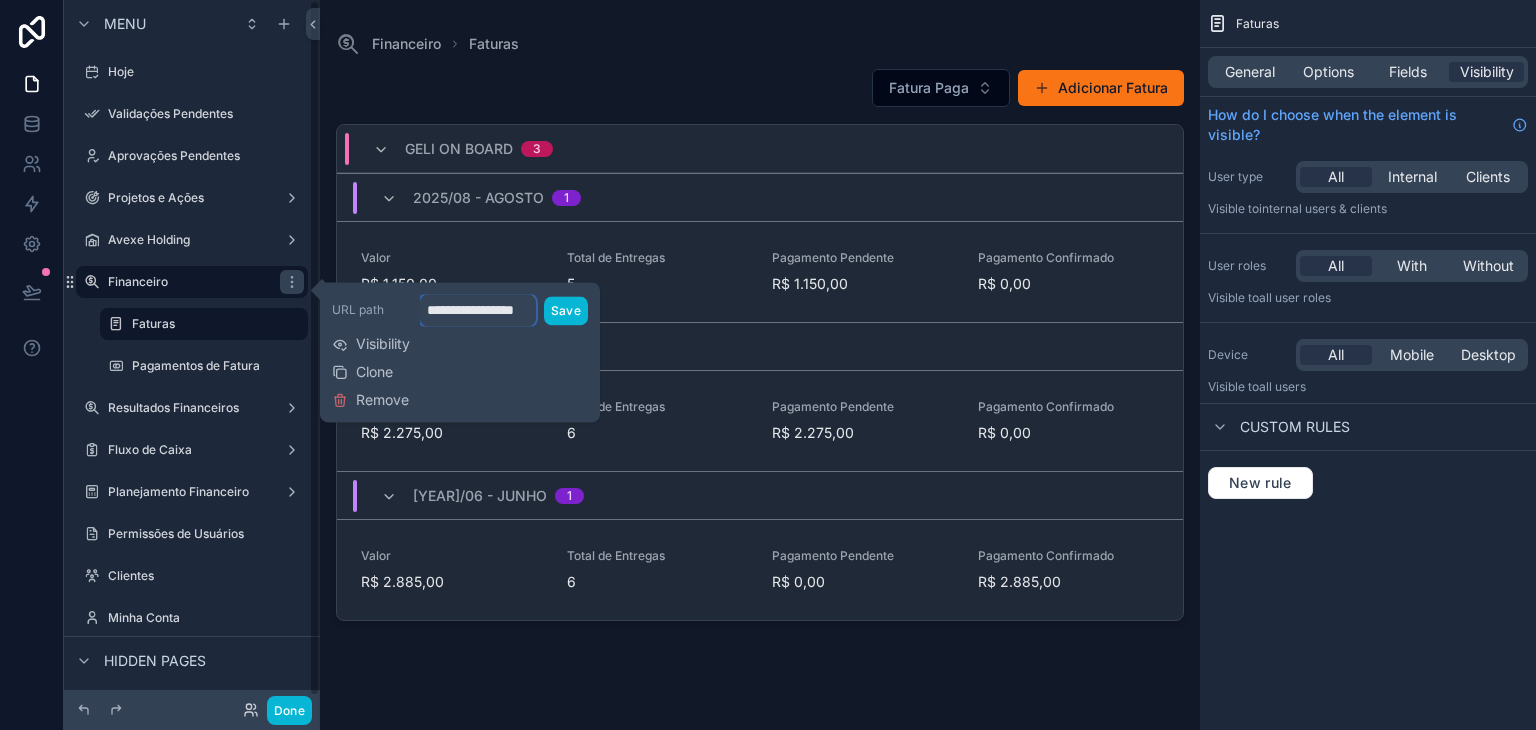 click on "**********" at bounding box center [478, 310] 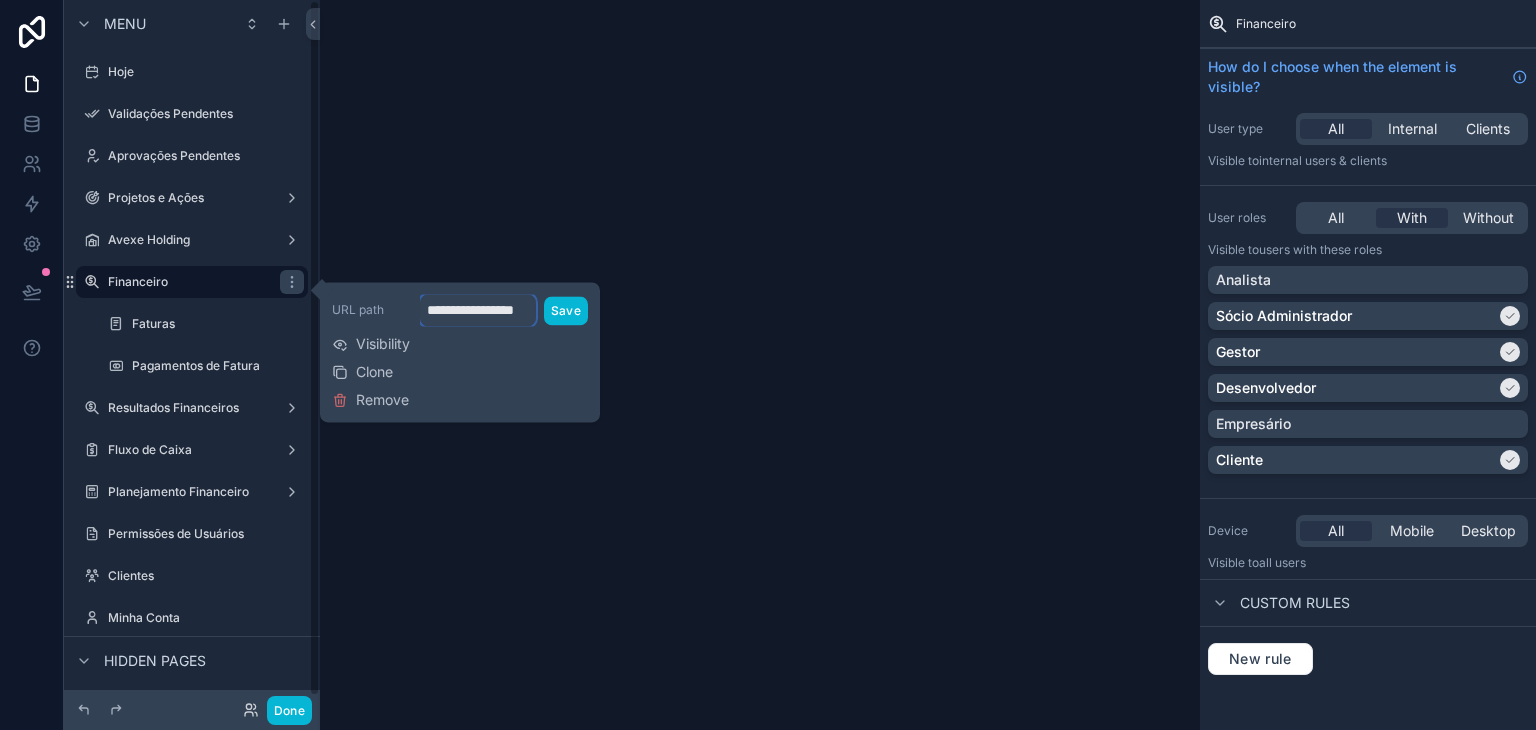 click on "**********" at bounding box center (478, 310) 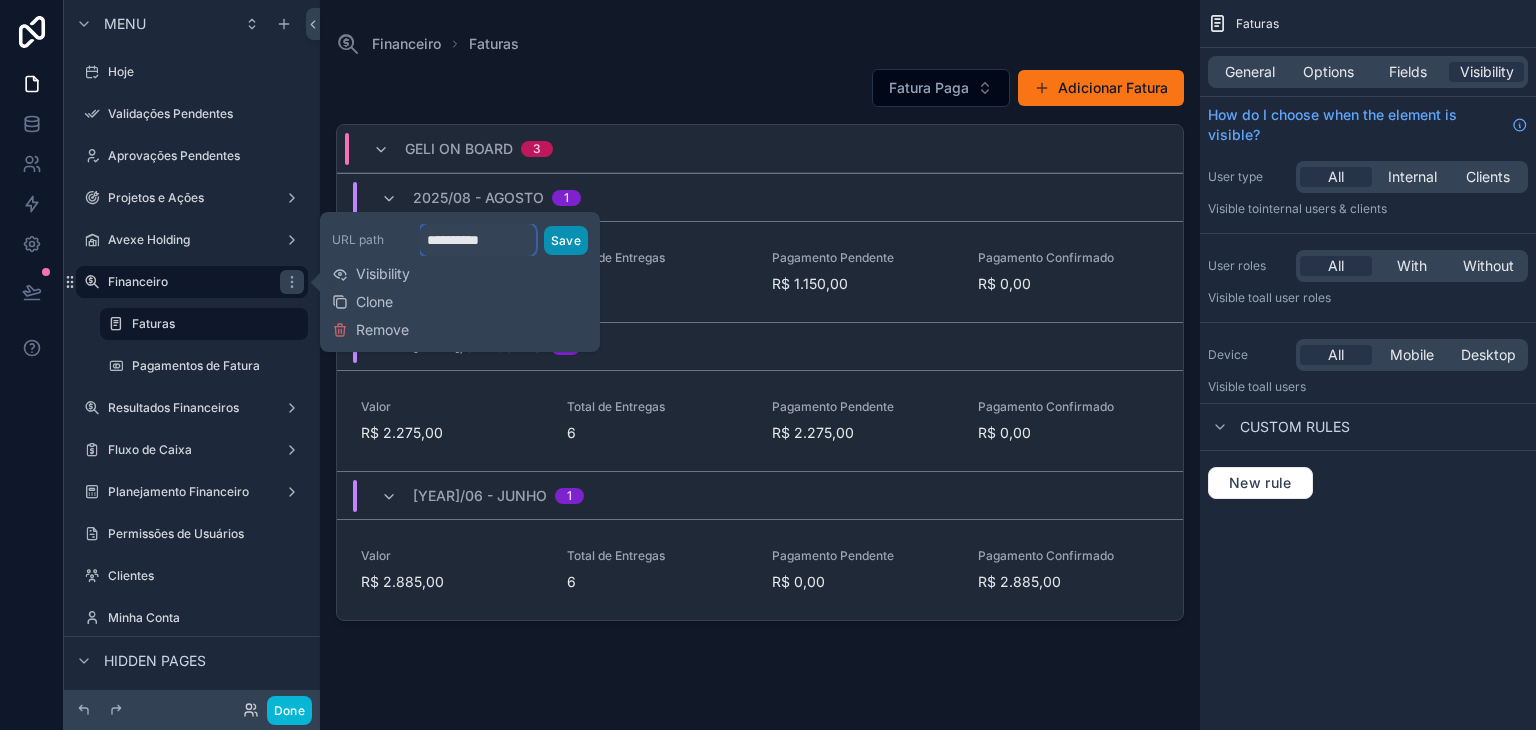 type on "**********" 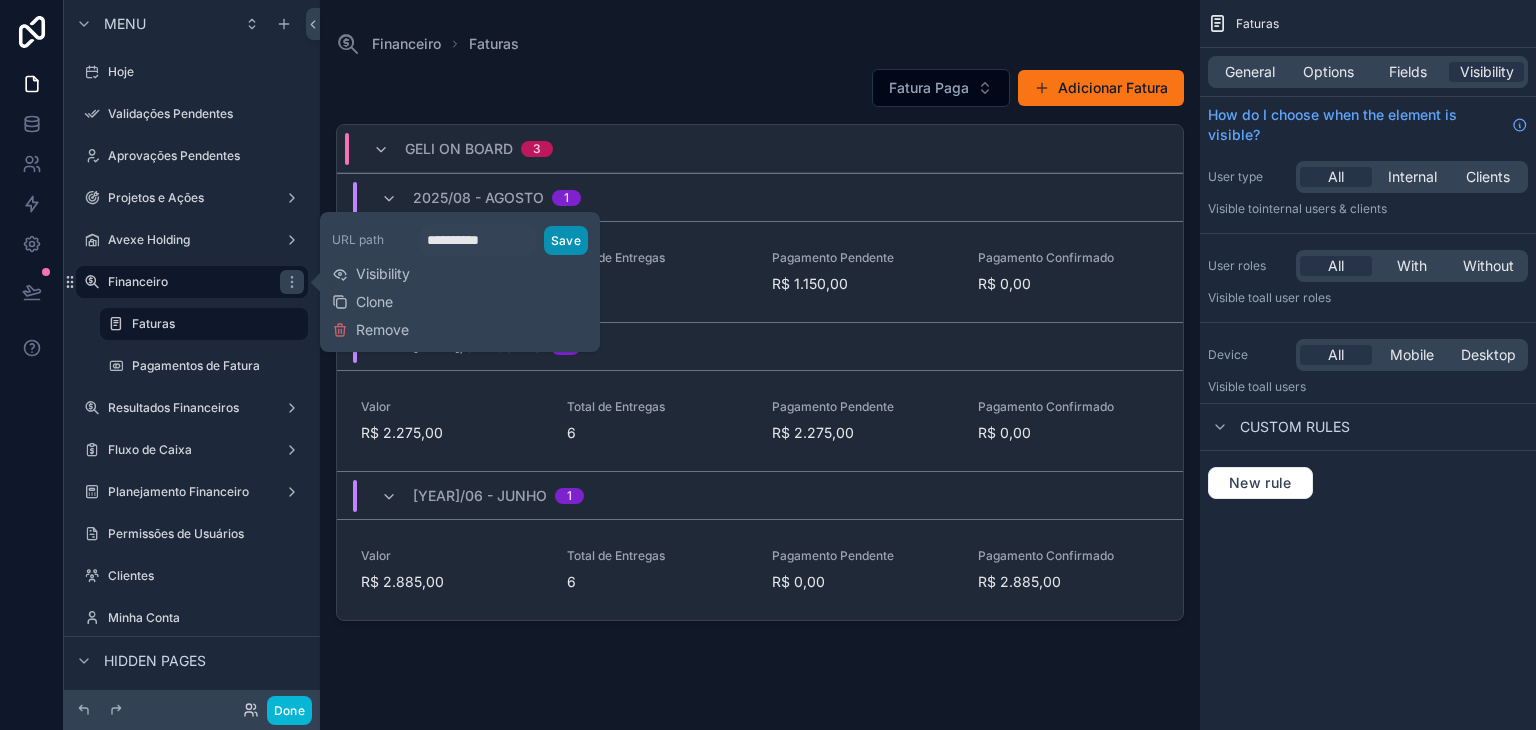 click on "Save" at bounding box center (566, 240) 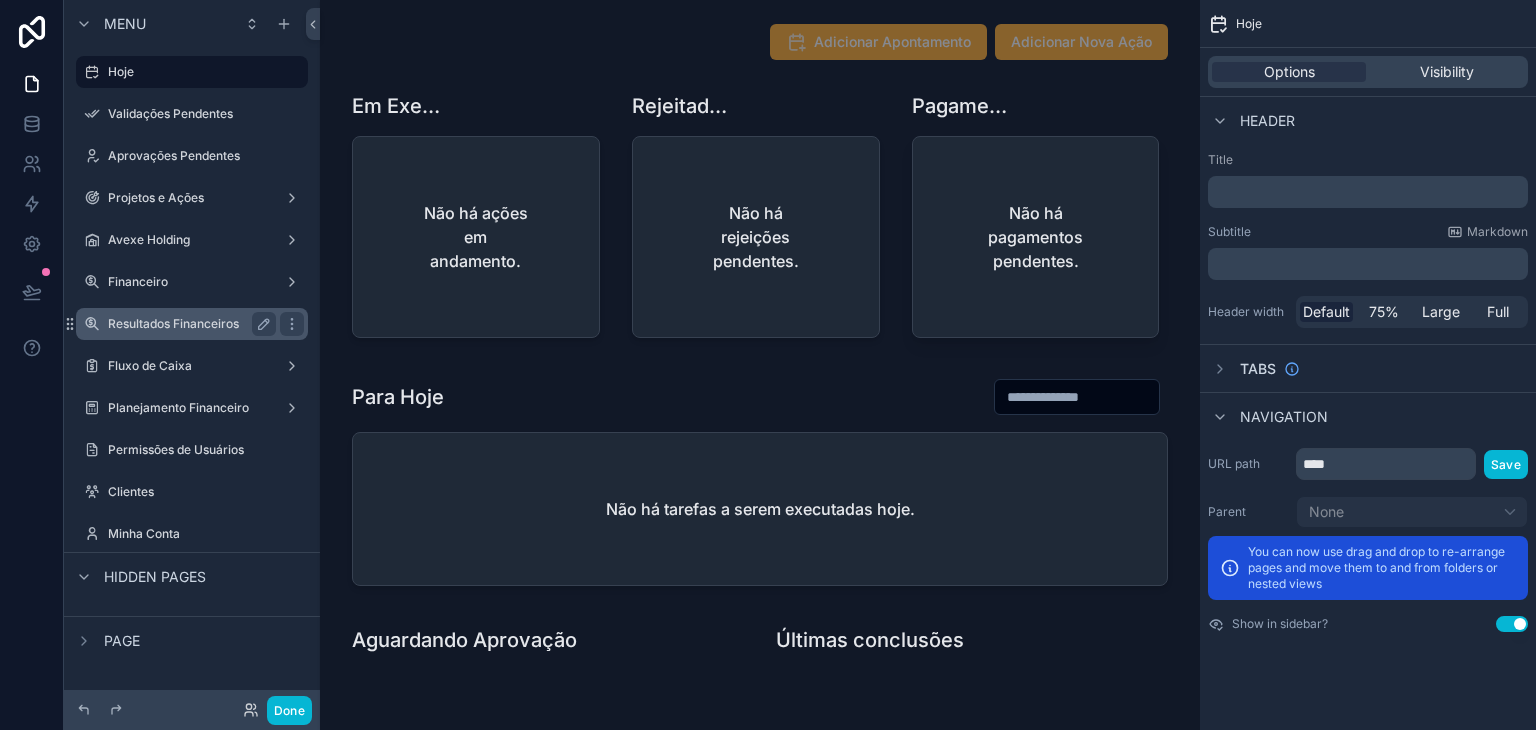 click on "Resultados Financeiros" at bounding box center [188, 324] 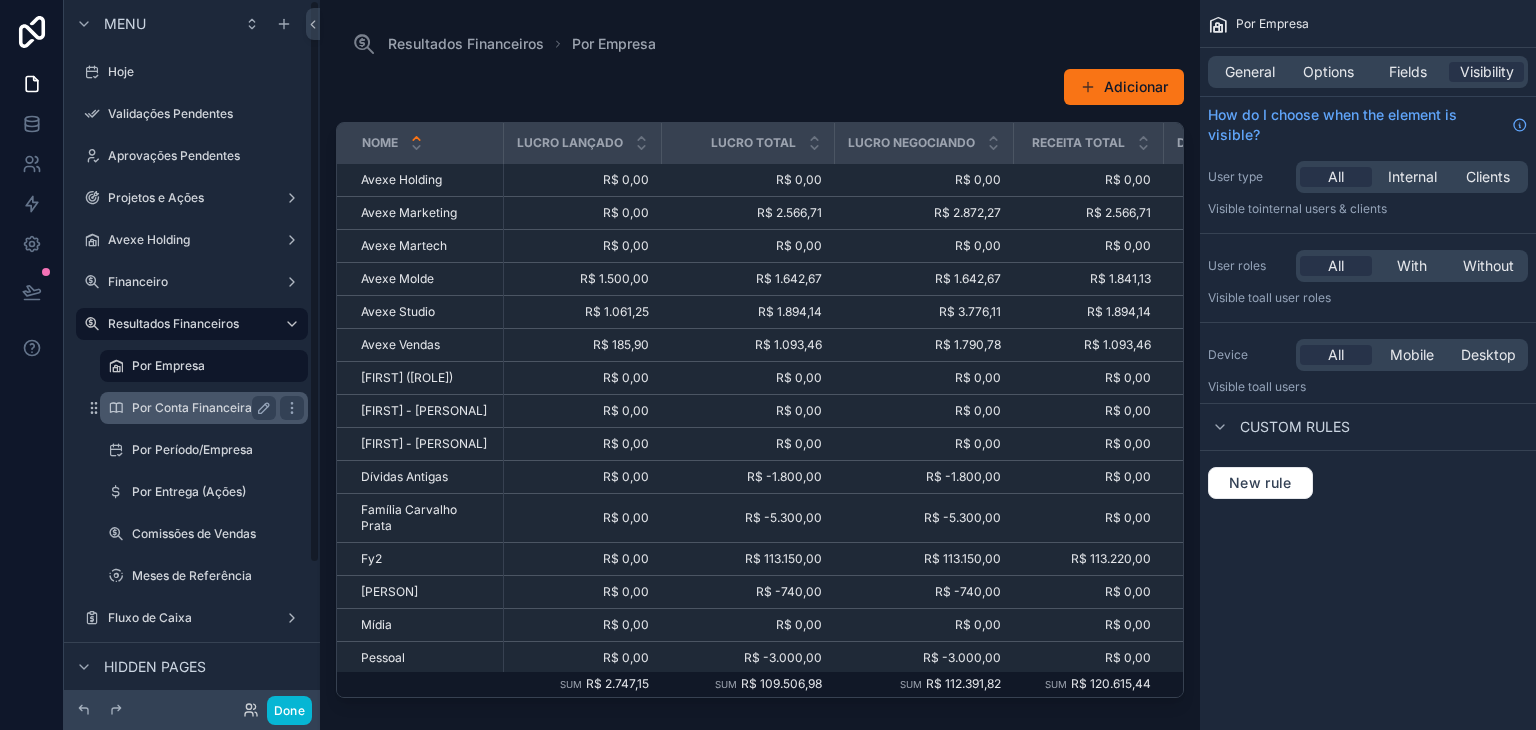 click on "Por Conta Financeira" at bounding box center [200, 408] 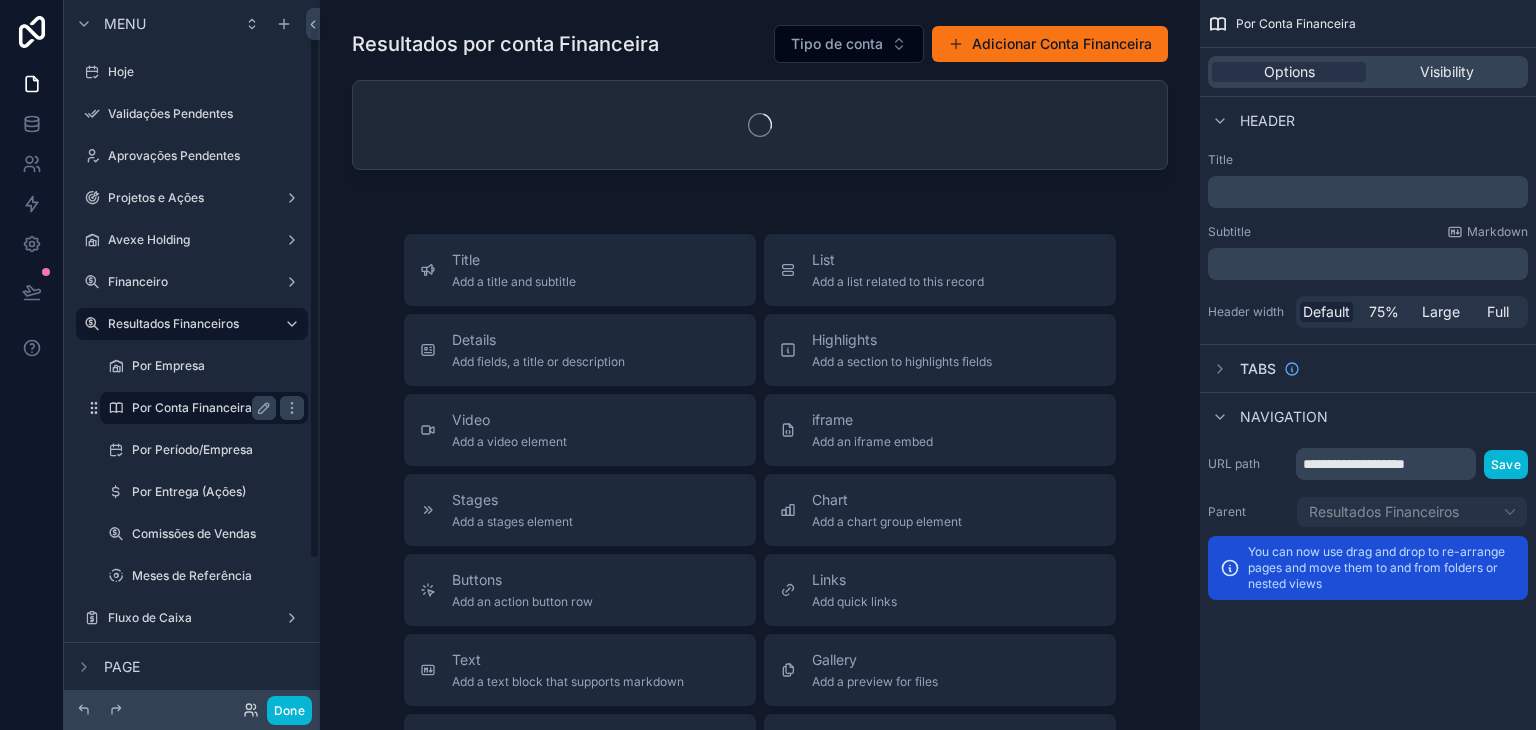 scroll, scrollTop: 33, scrollLeft: 0, axis: vertical 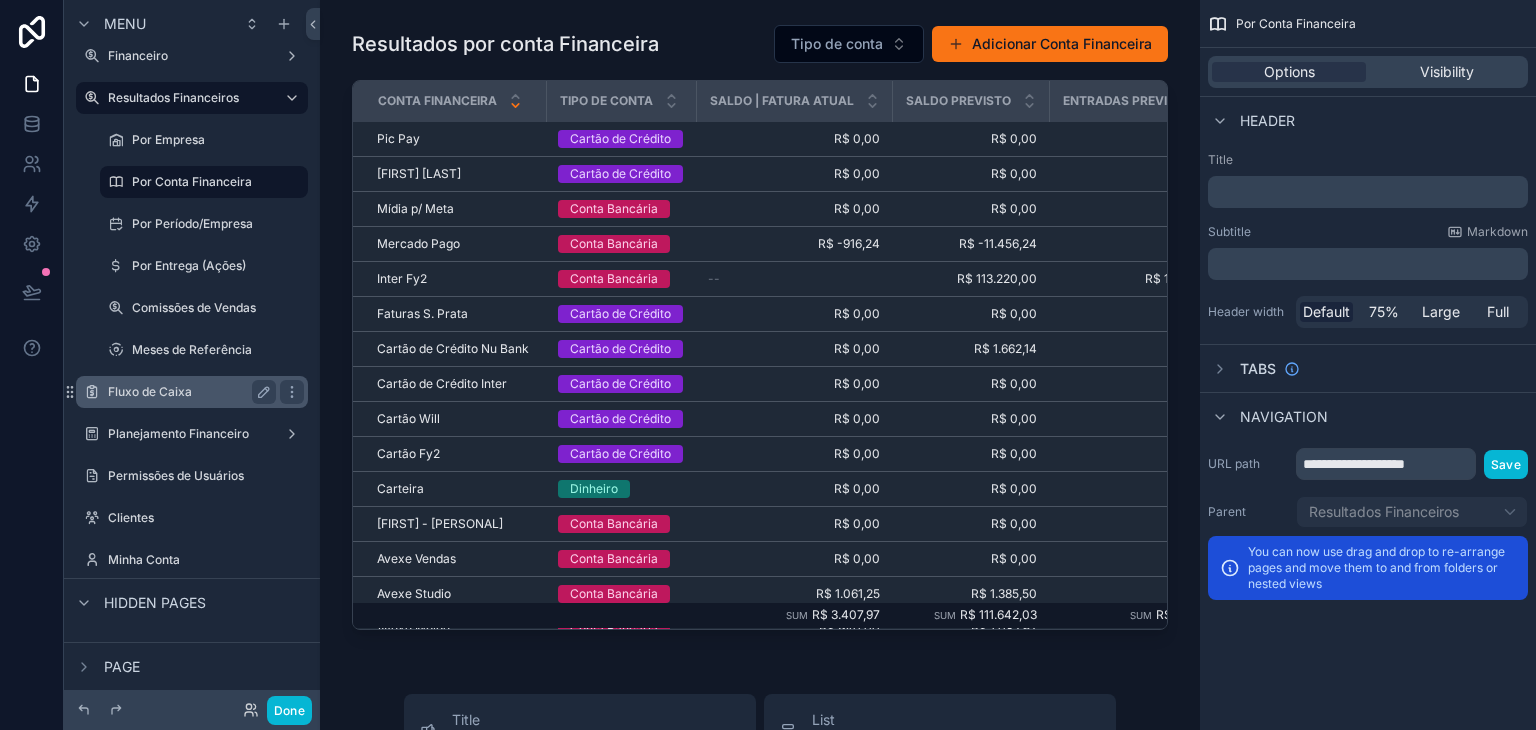 click on "Fluxo de Caixa" at bounding box center (188, 392) 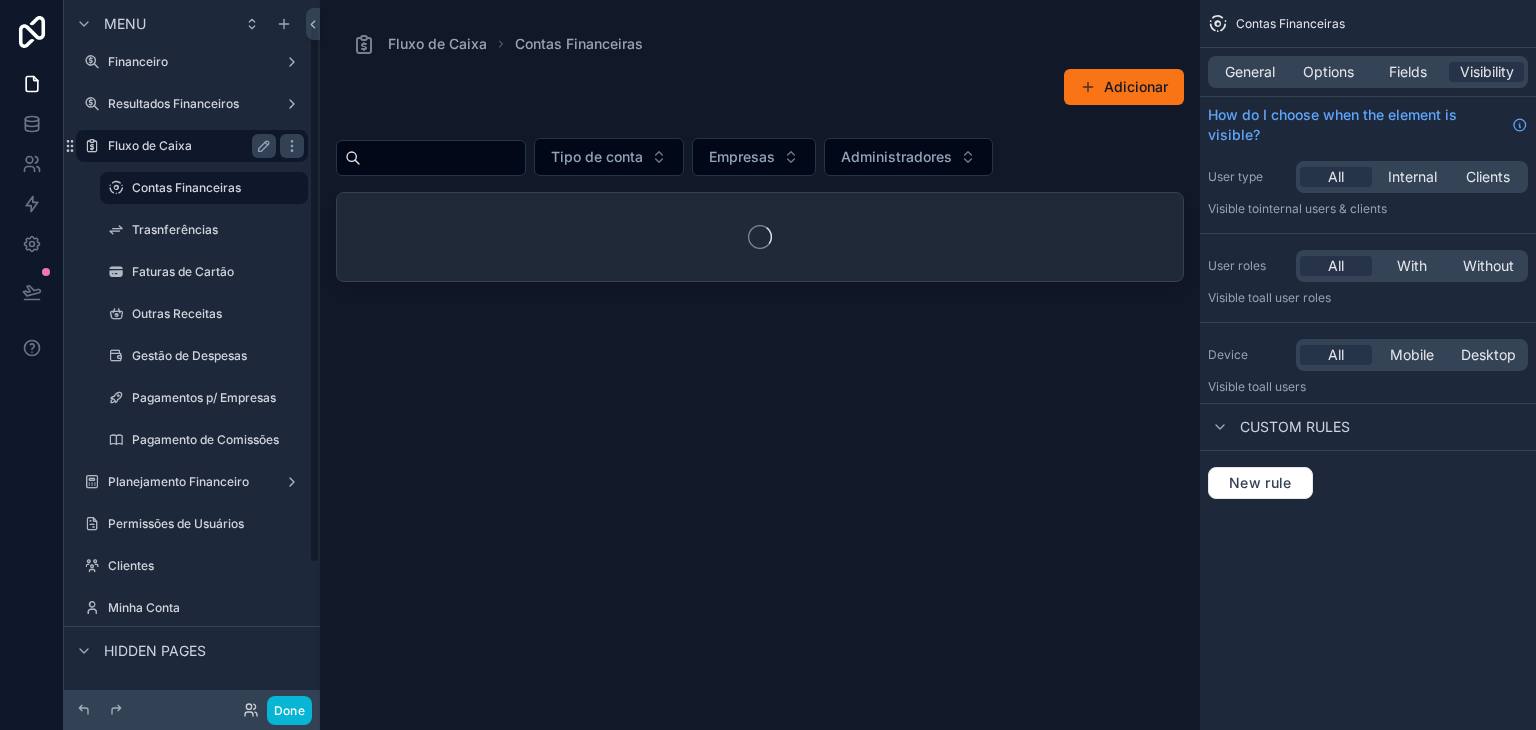 scroll, scrollTop: 33, scrollLeft: 0, axis: vertical 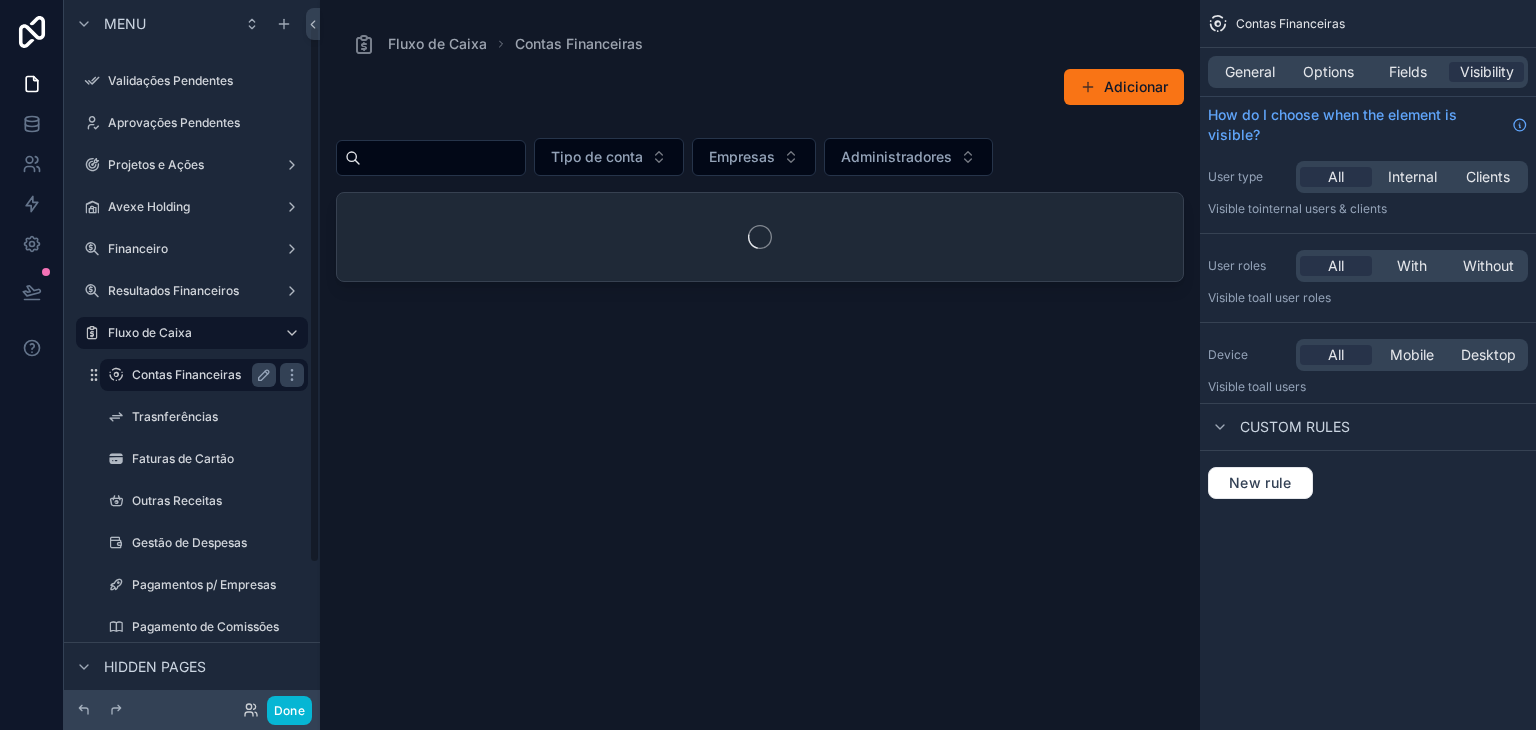 click on "Contas Financeiras" at bounding box center [200, 375] 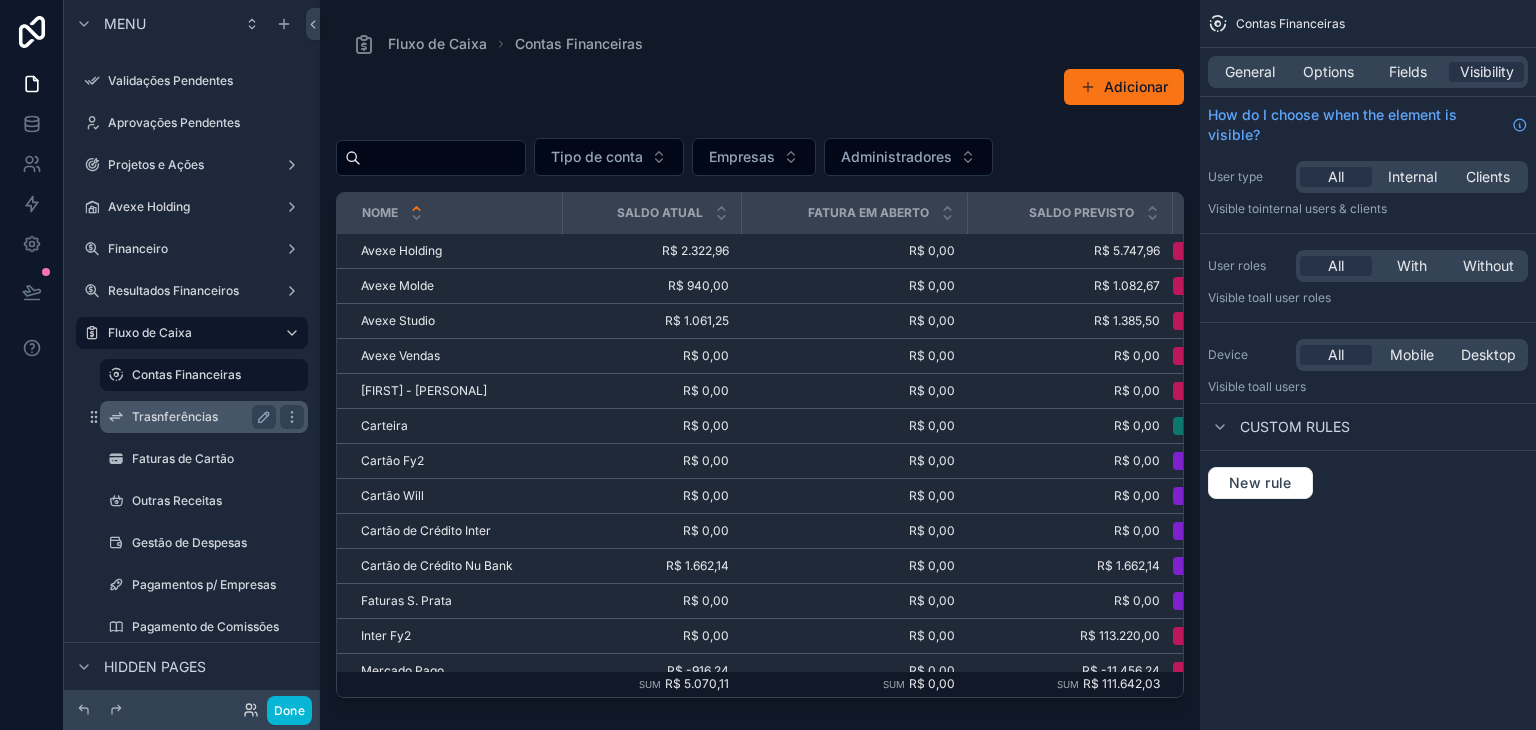 click on "Trasnferências" at bounding box center [200, 417] 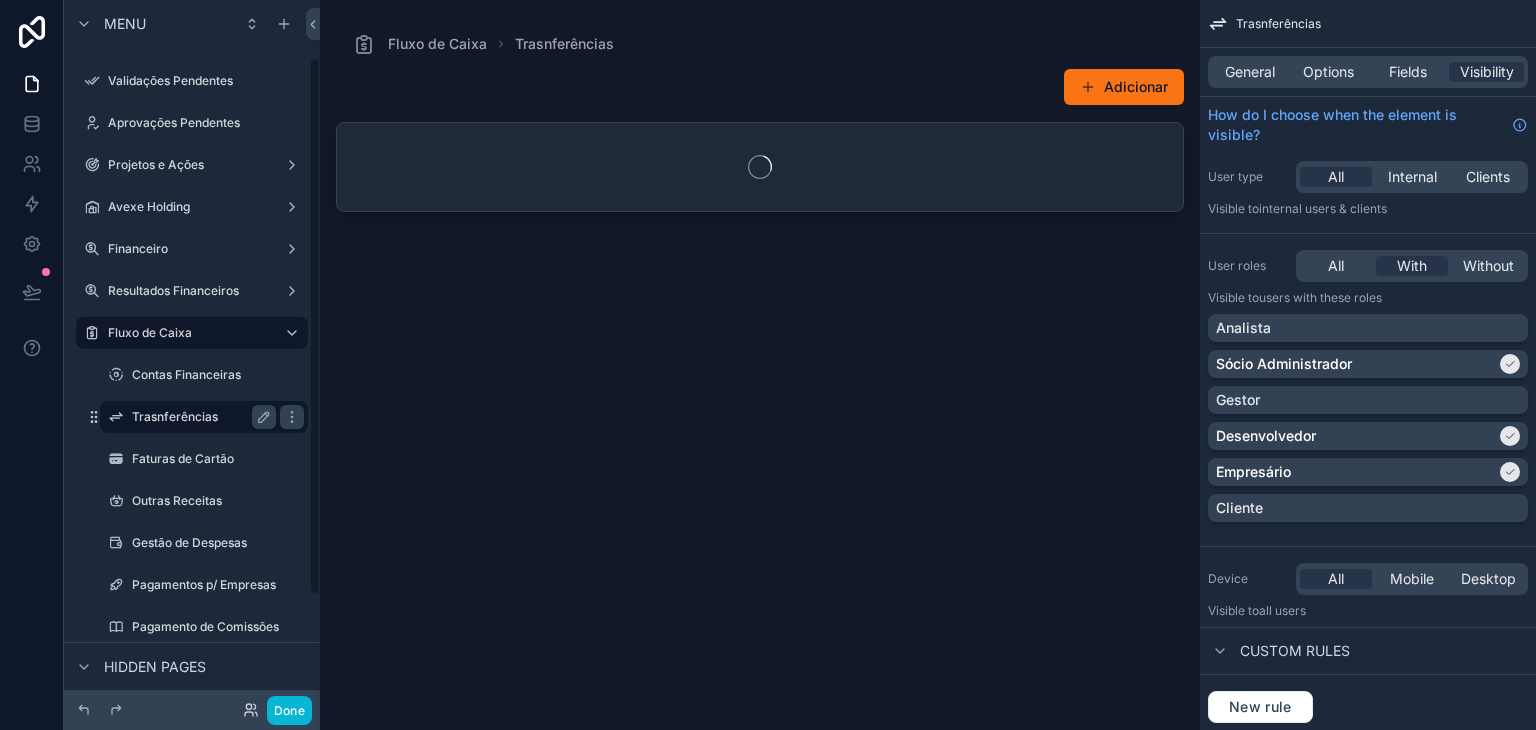 scroll, scrollTop: 75, scrollLeft: 0, axis: vertical 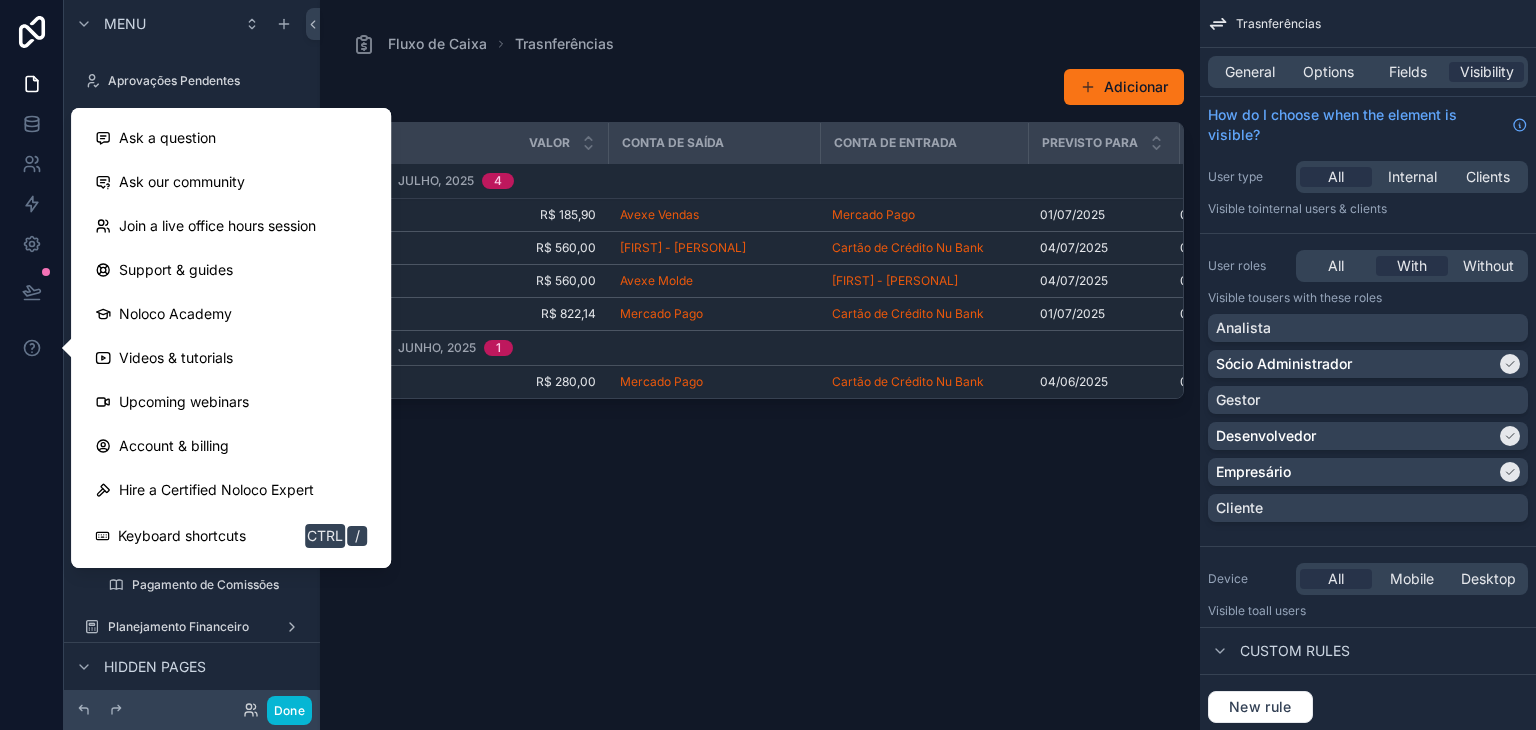 click at bounding box center (760, 353) 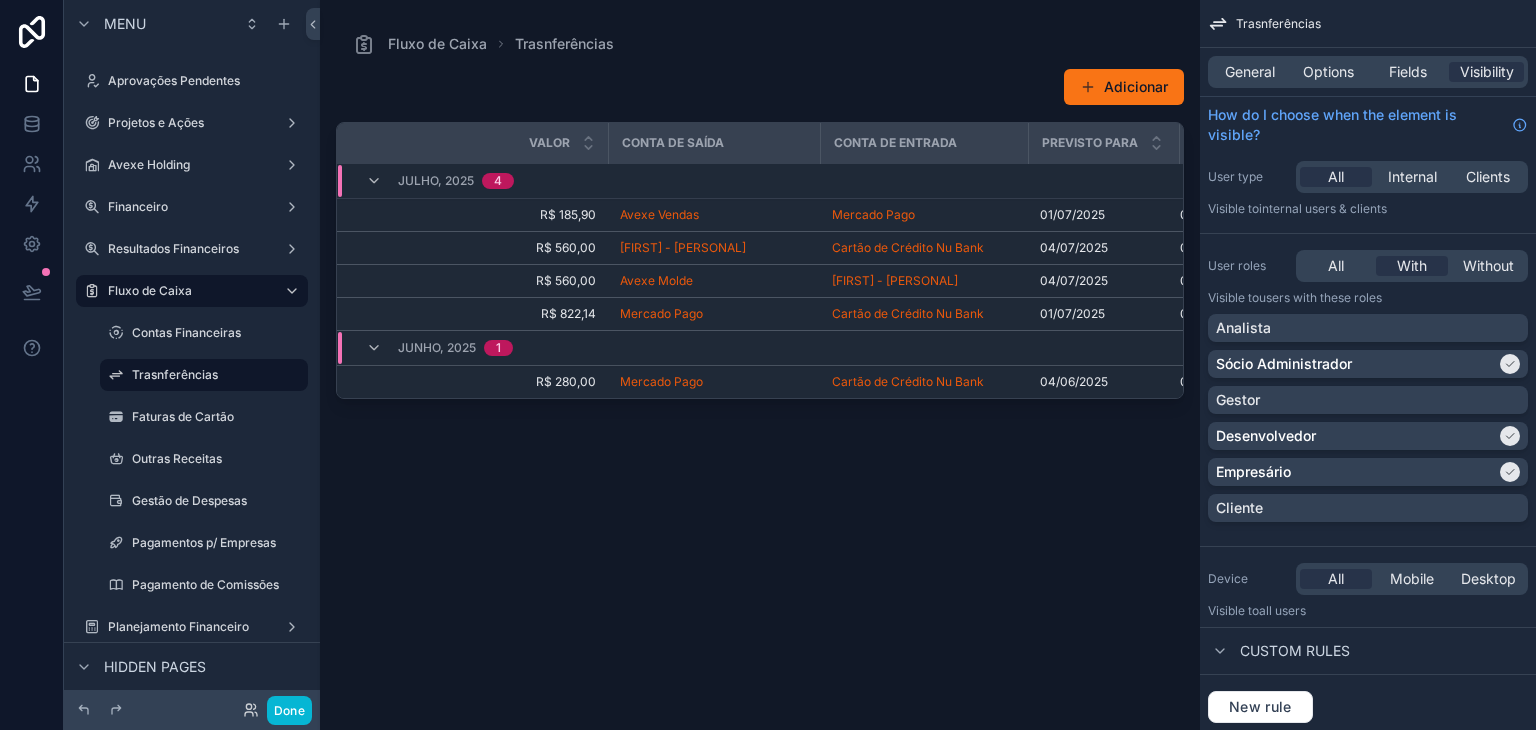 click on "Adicionar Valor Conta de Saída Conta de Entrada Previsto Para Pago Em julho, 2025 4 R$ 185,90 R$ 185,90 Avexe Vendas Mercado Pago 01/07/2025 01/07/2025 01/07/2025 01/07/2025 R$ 560,00 R$ 560,00 Babi - Nu Bank Pessoal Cartão de Crédito Nu Bank 04/07/2025 04/07/2025 02/07/2025 02/07/2025 R$ 560,00 R$ 560,00 Avexe Molde Babi - Nu Bank Pessoal 04/07/2025 04/07/2025 03/07/2025 03/07/2025 R$ 822,14 R$ 822,14 Mercado Pago Cartão de Crédito Nu Bank 01/07/2025 01/07/2025 01/07/2025 01/07/2025 junho, 2025 1 R$ 280,00 R$ 280,00 Mercado Pago Cartão de Crédito Nu Bank 04/06/2025 04/06/2025 04/06/2025 04/06/2025" at bounding box center (760, 381) 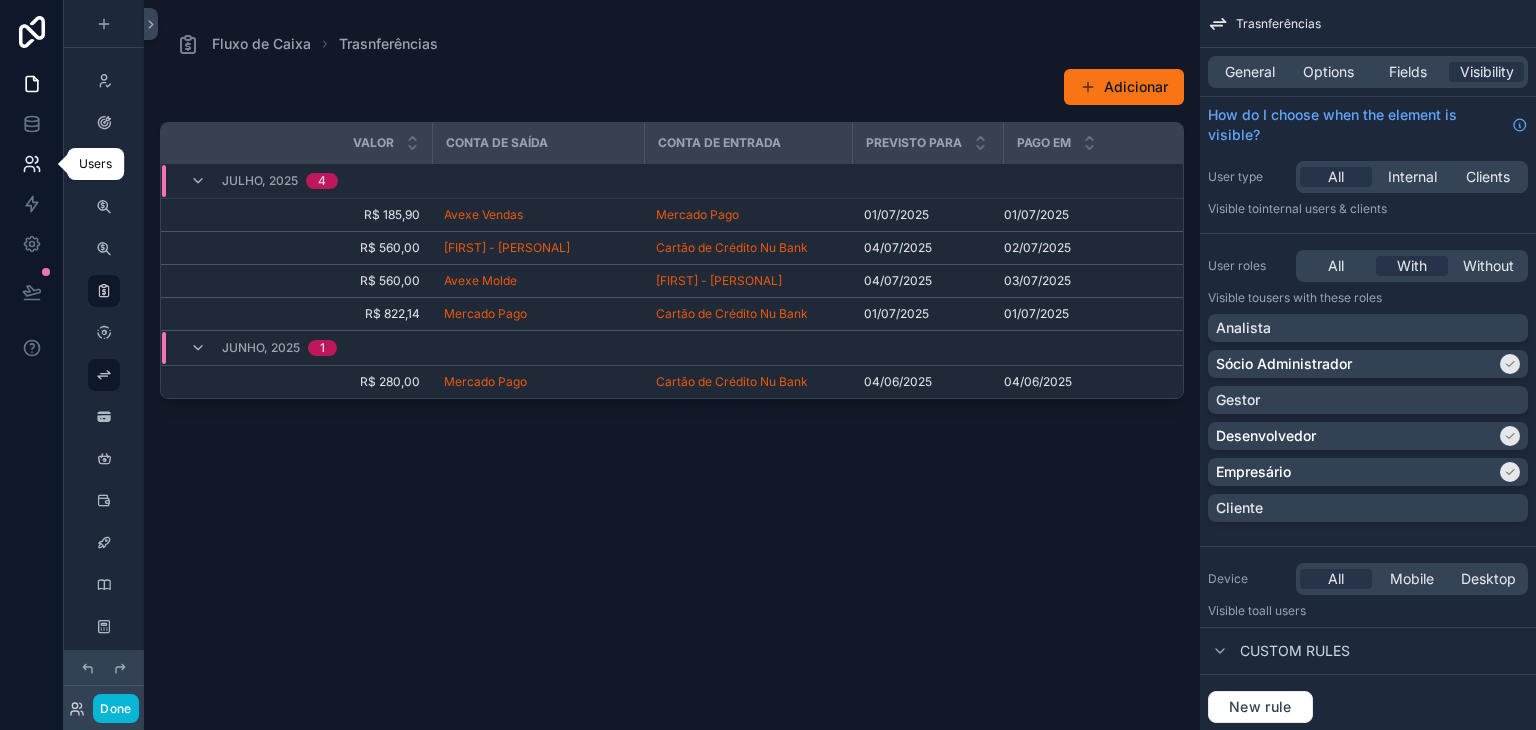 click 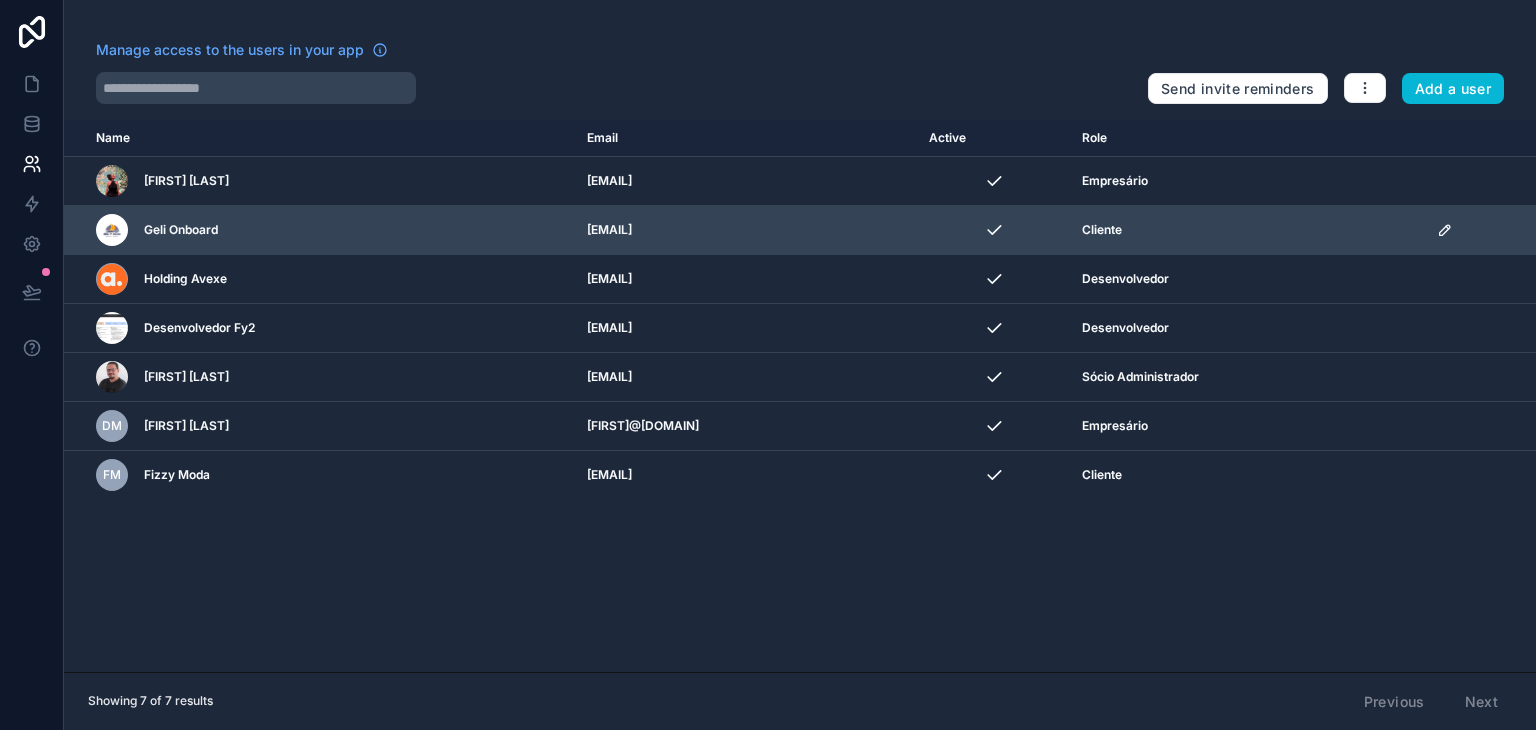 click 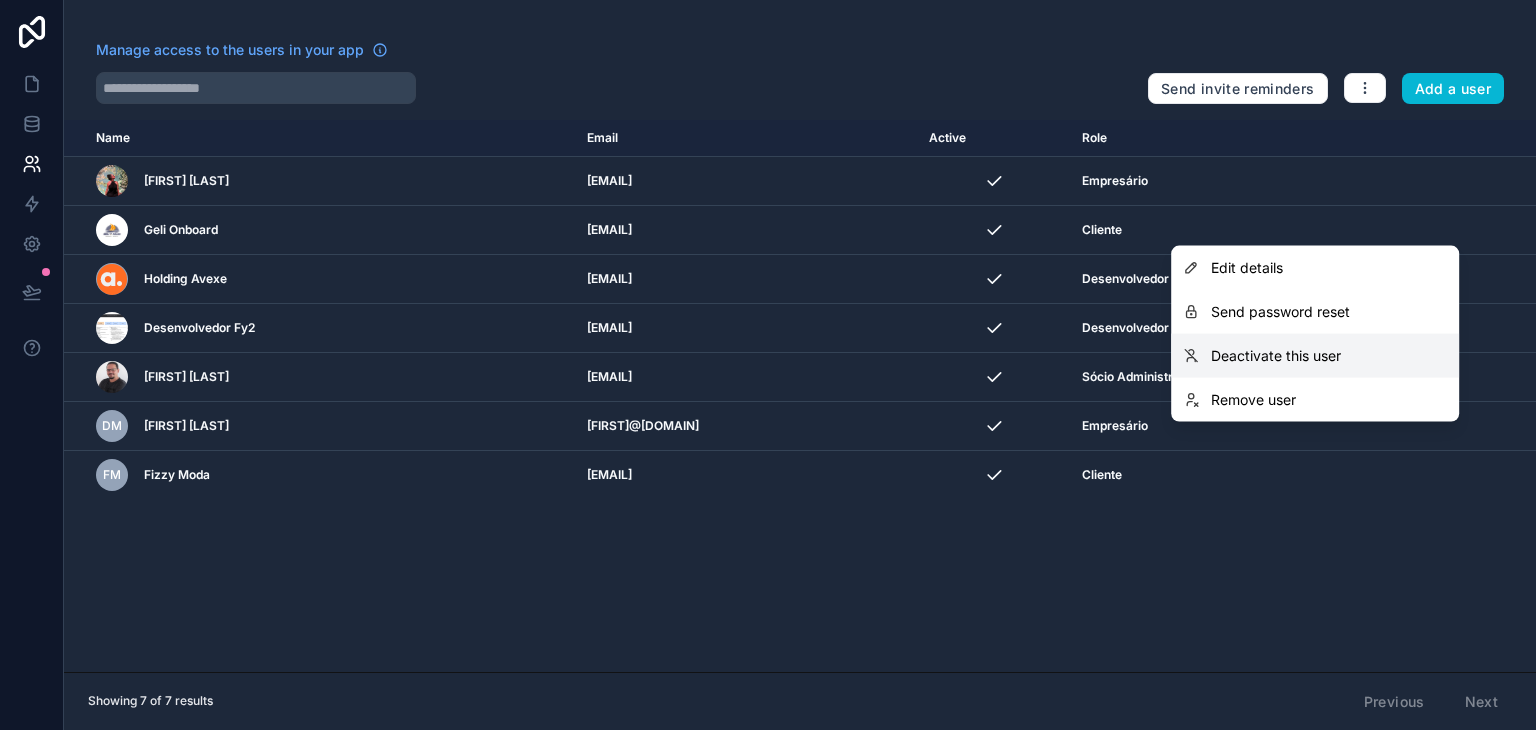 click on "Deactivate this user" at bounding box center (1315, 356) 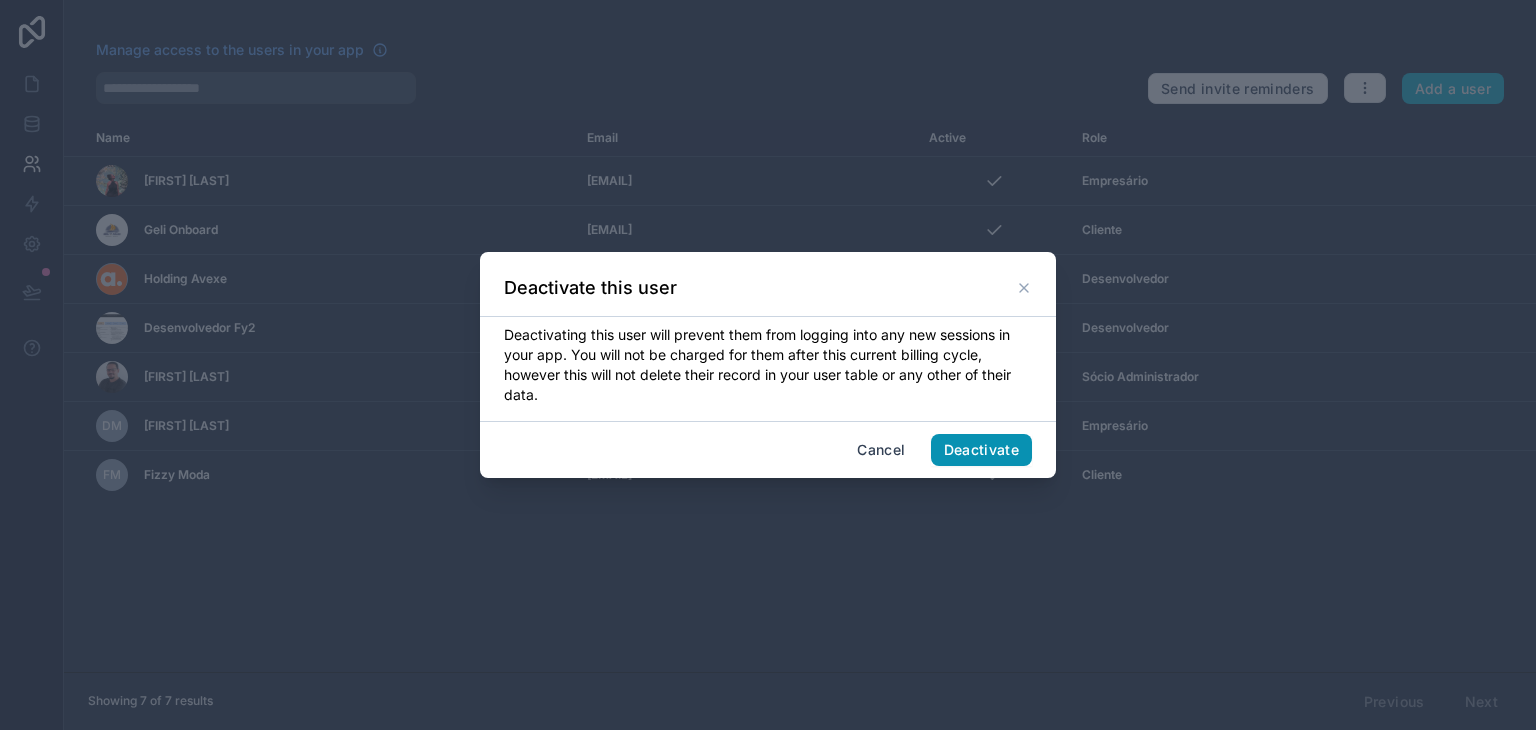 click on "Deactivate" at bounding box center (982, 450) 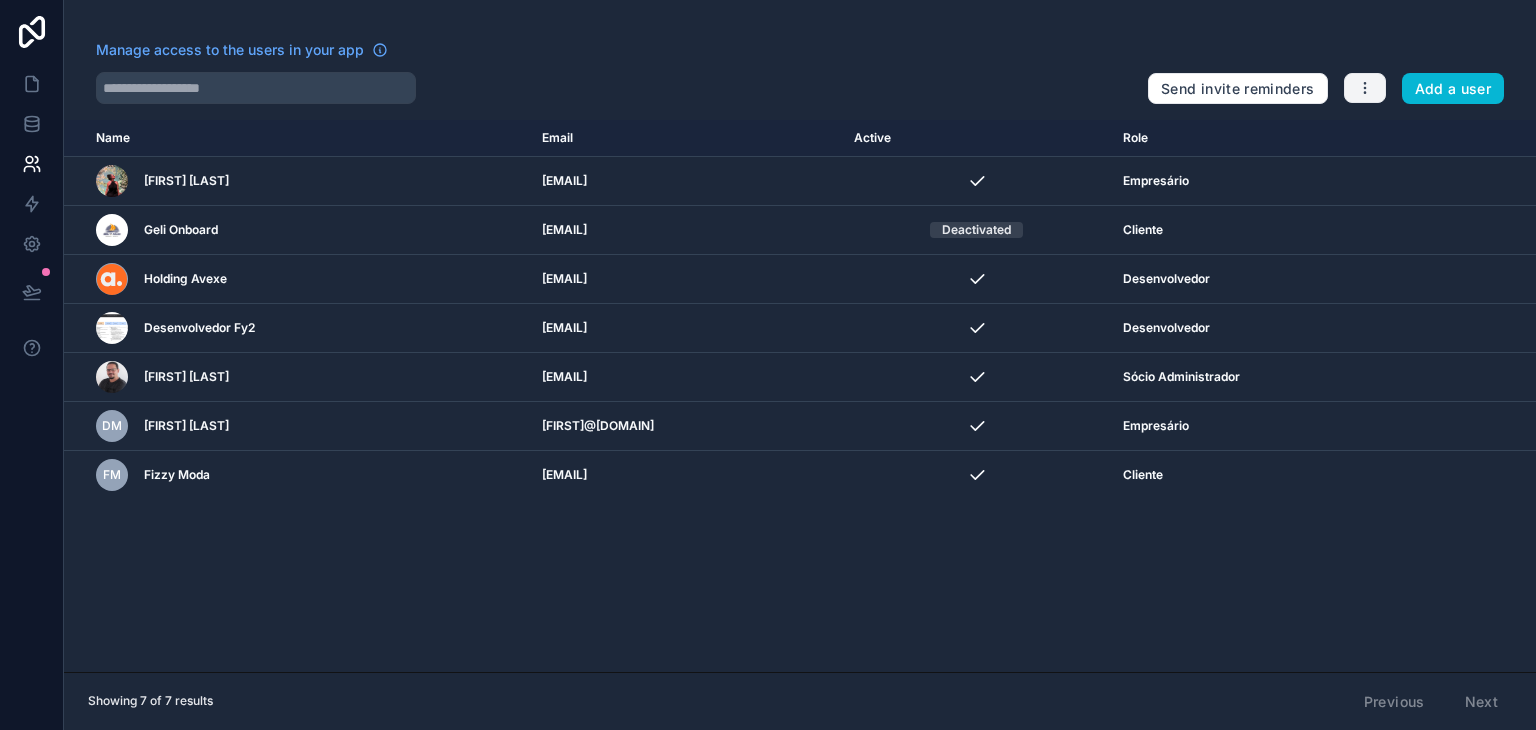 click 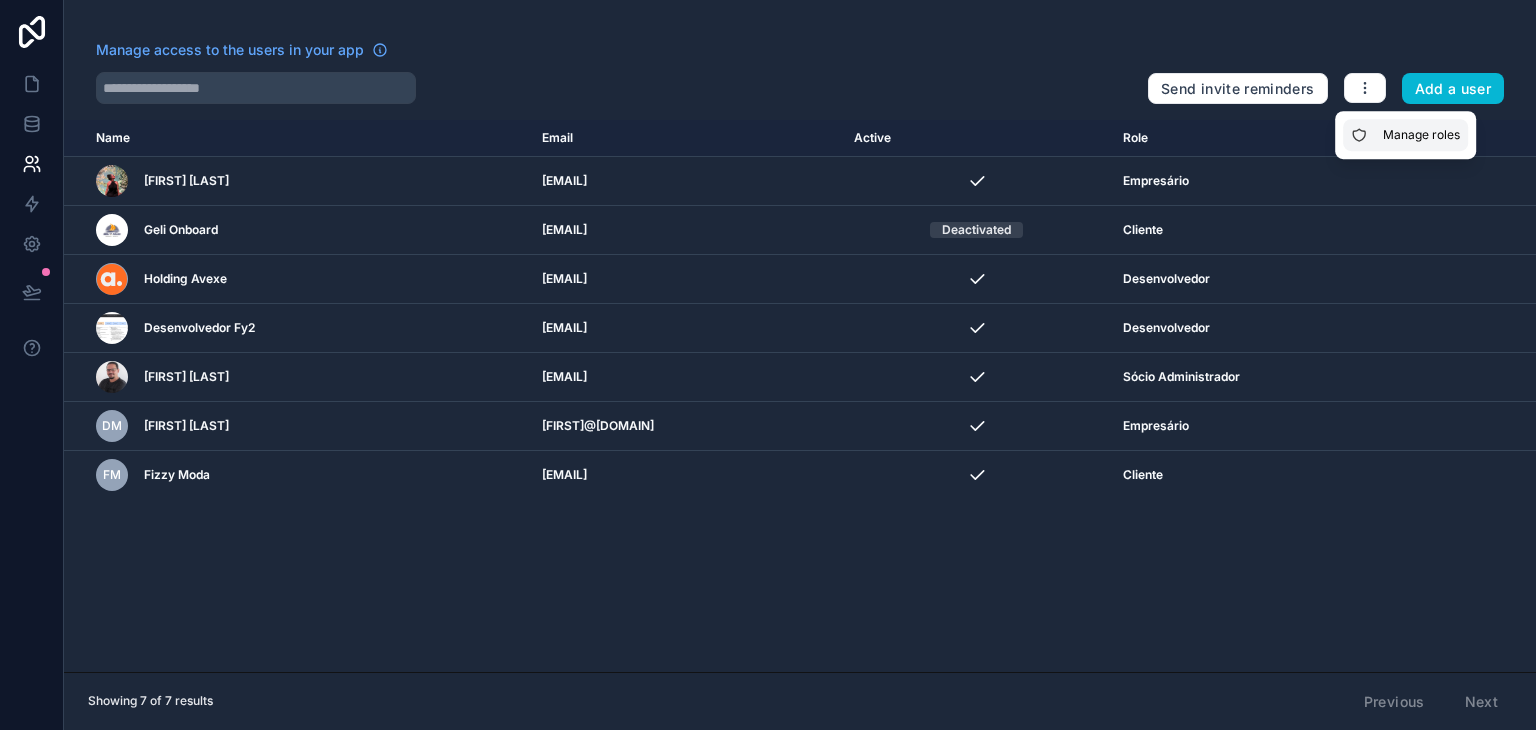 click on "Manage roles" at bounding box center (1405, 135) 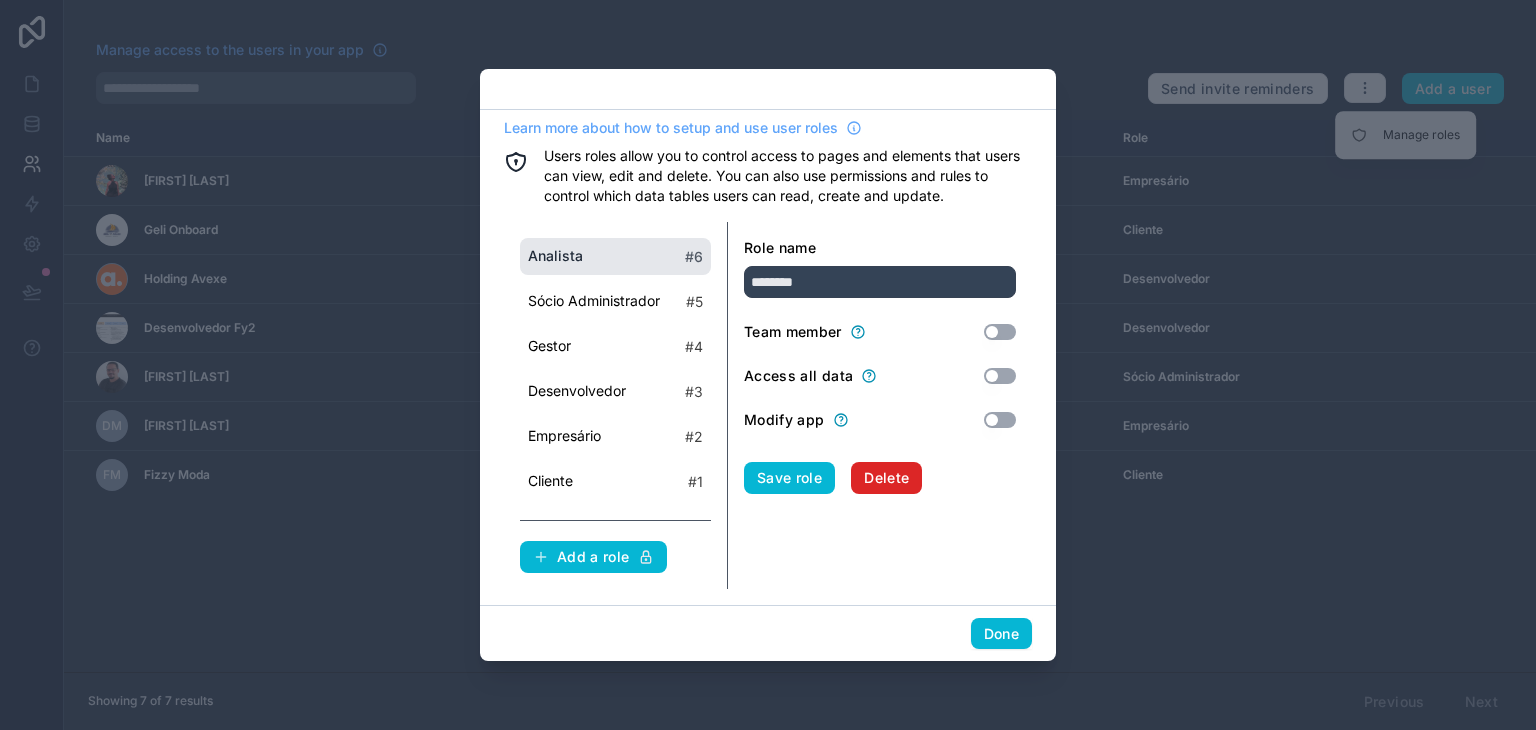 click on "Delete" at bounding box center (886, 478) 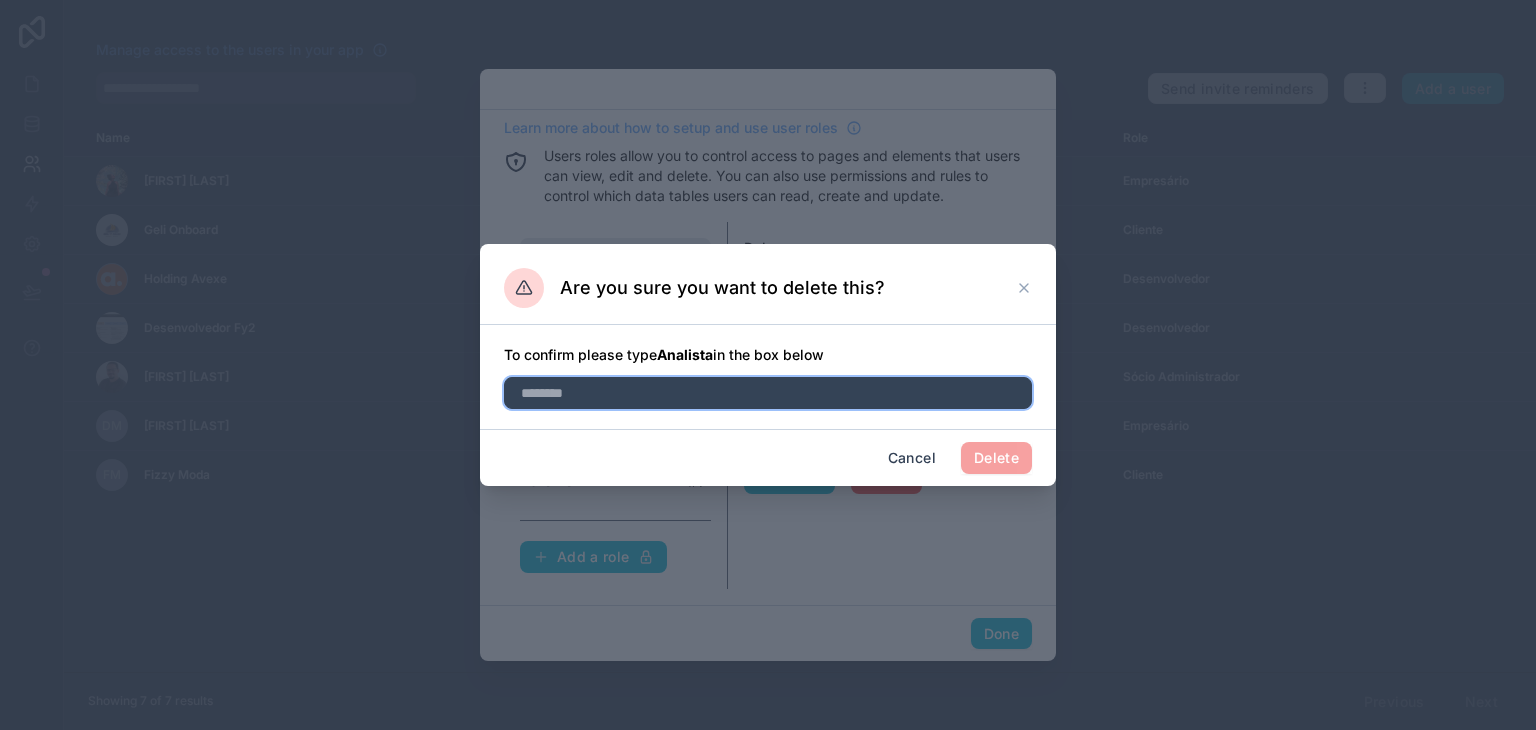 click at bounding box center [768, 393] 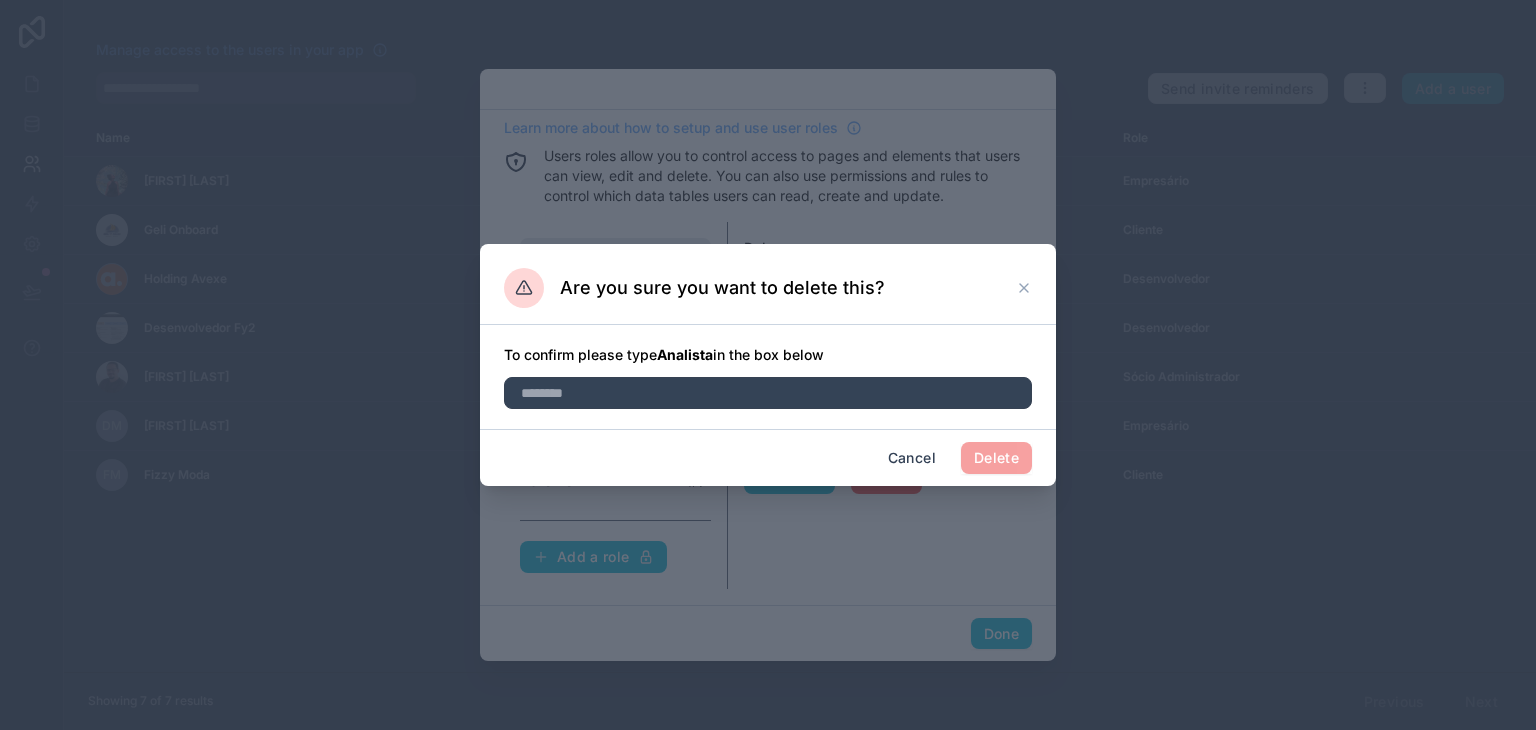 click on "Analista" at bounding box center [685, 354] 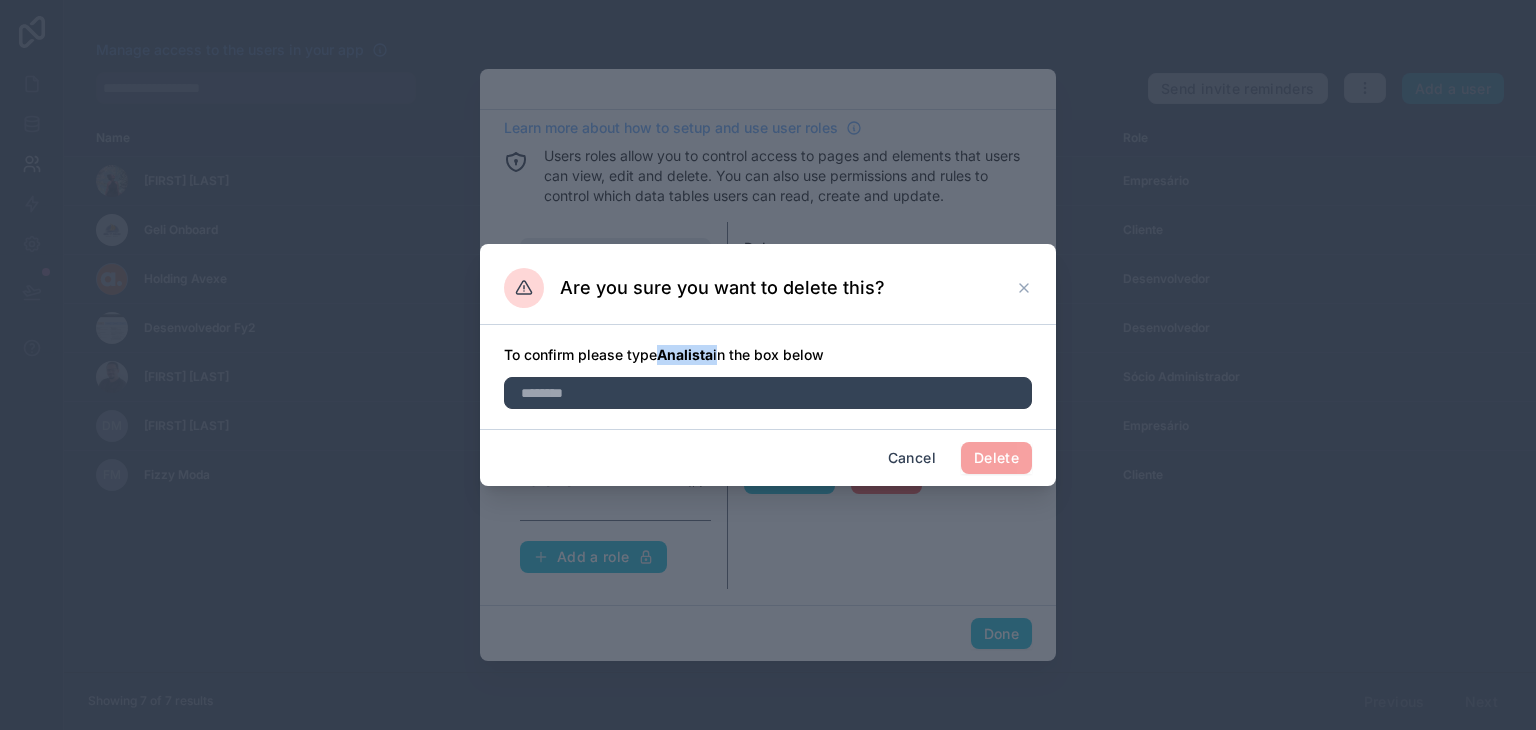 click on "Analista" at bounding box center [685, 354] 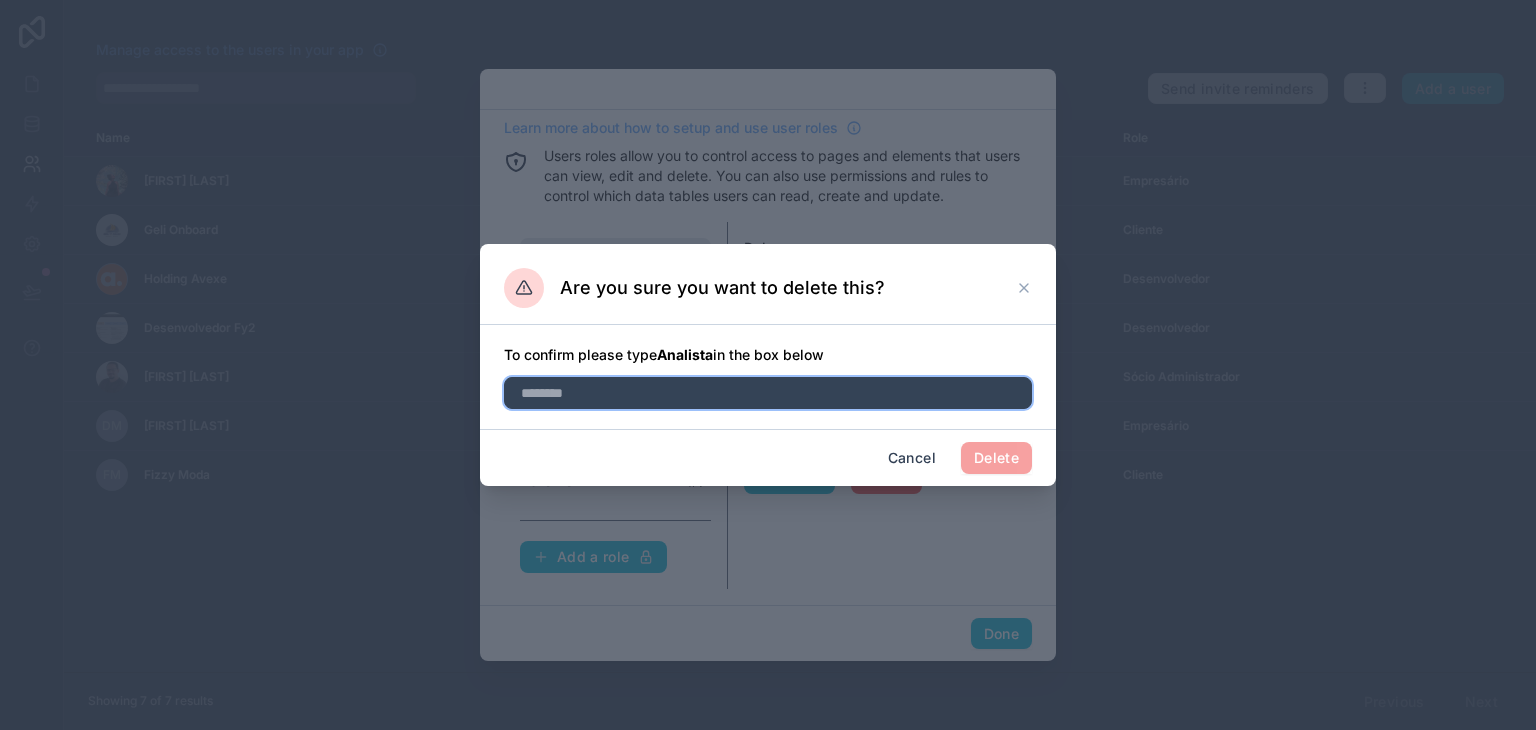 click at bounding box center [768, 393] 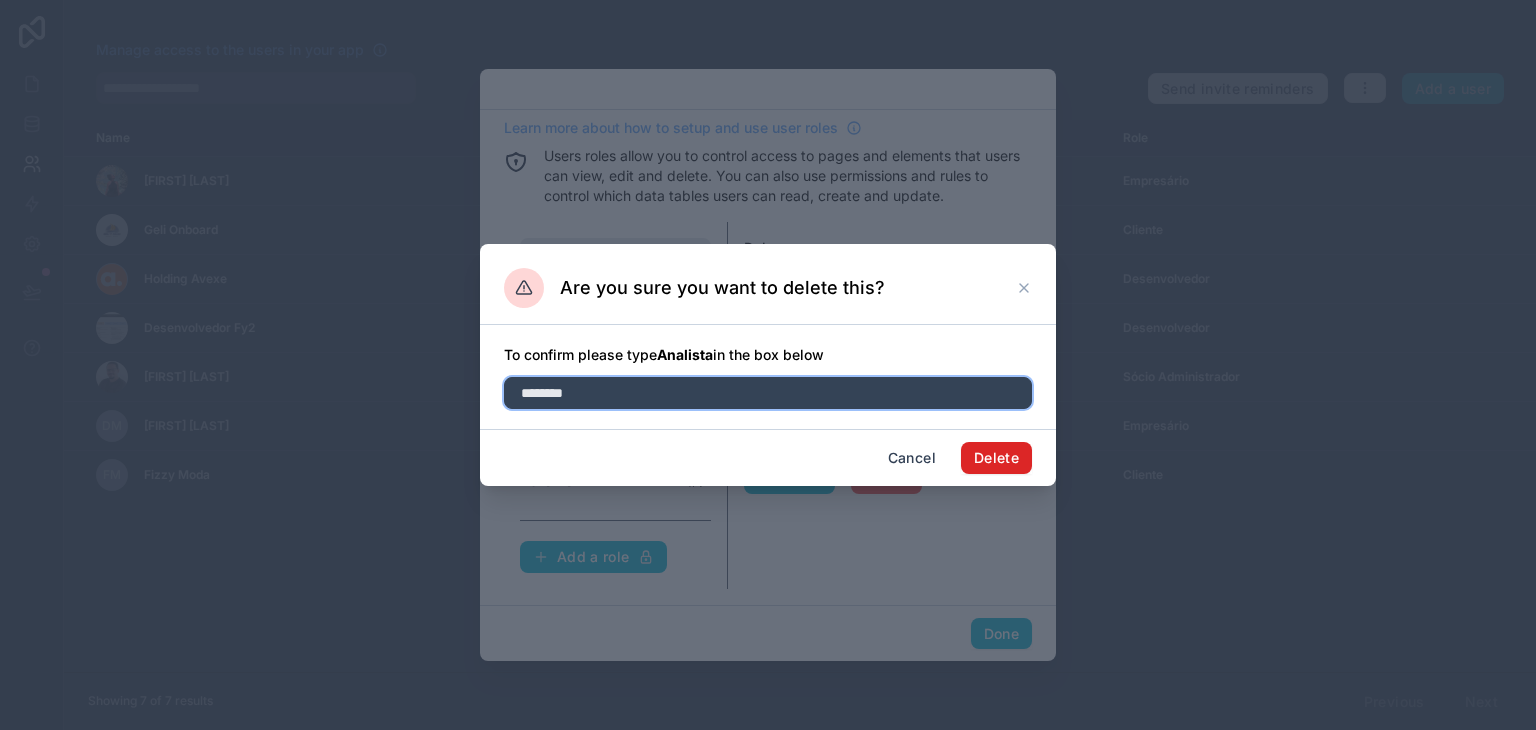 type on "********" 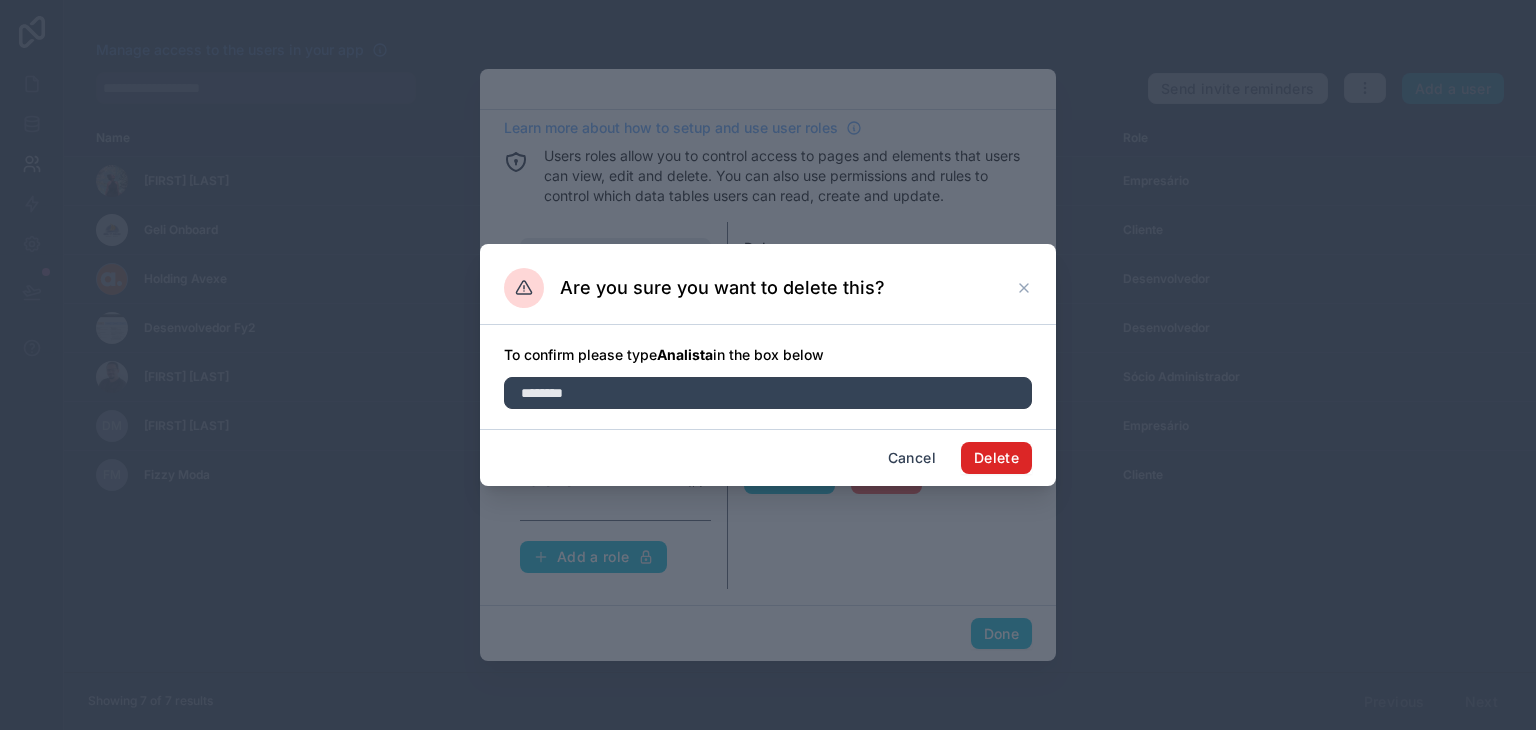 click on "Delete" at bounding box center [996, 458] 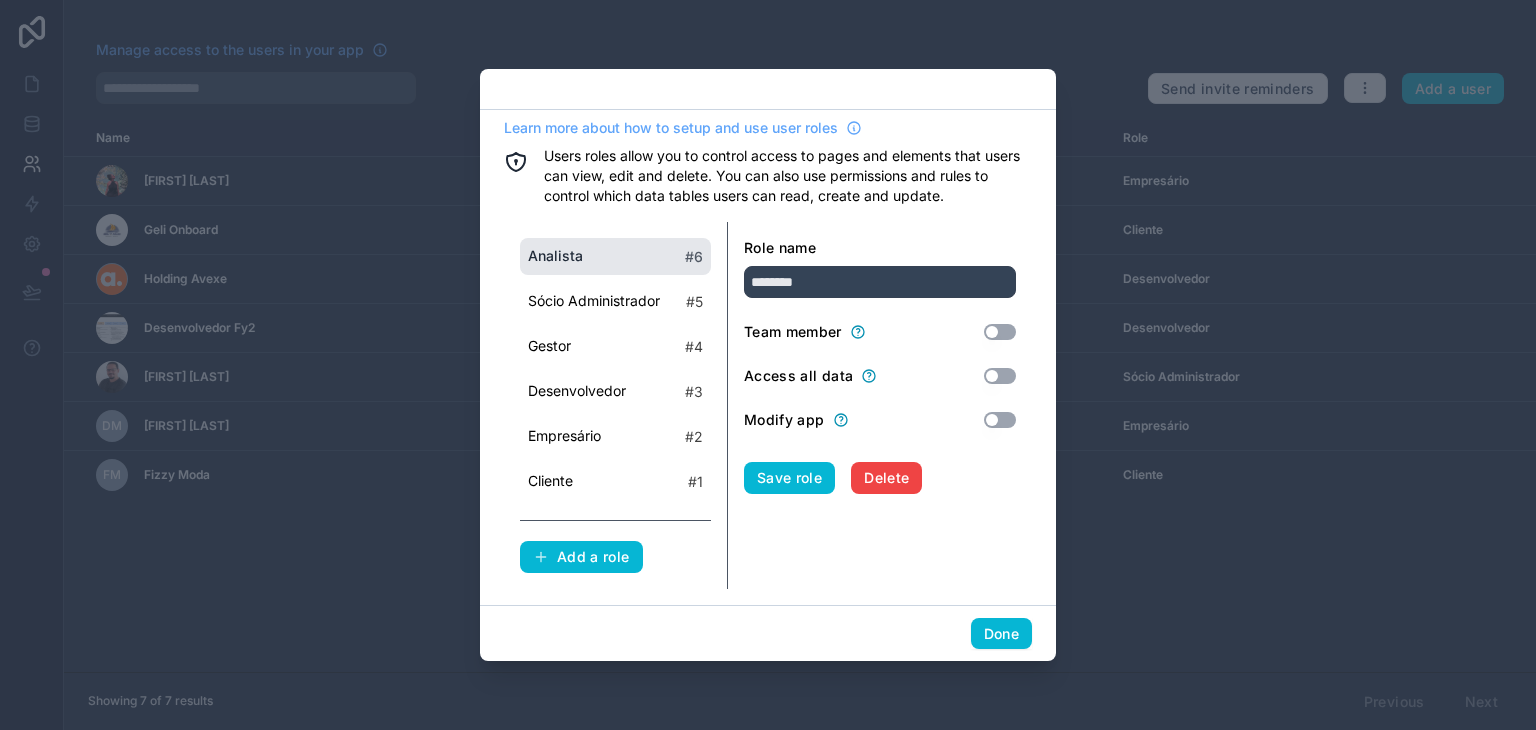 type on "**********" 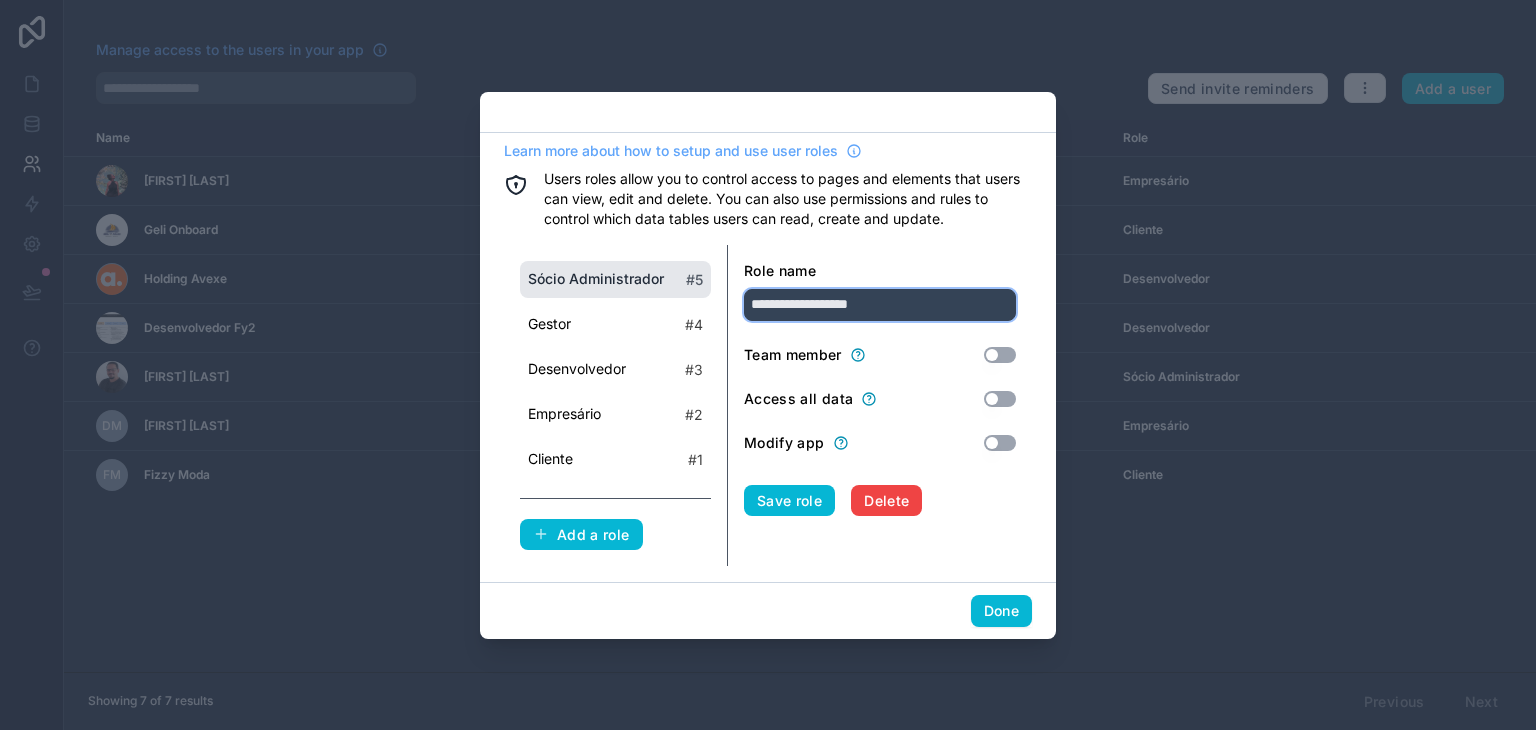 drag, startPoint x: 920, startPoint y: 303, endPoint x: 445, endPoint y: 269, distance: 476.2153 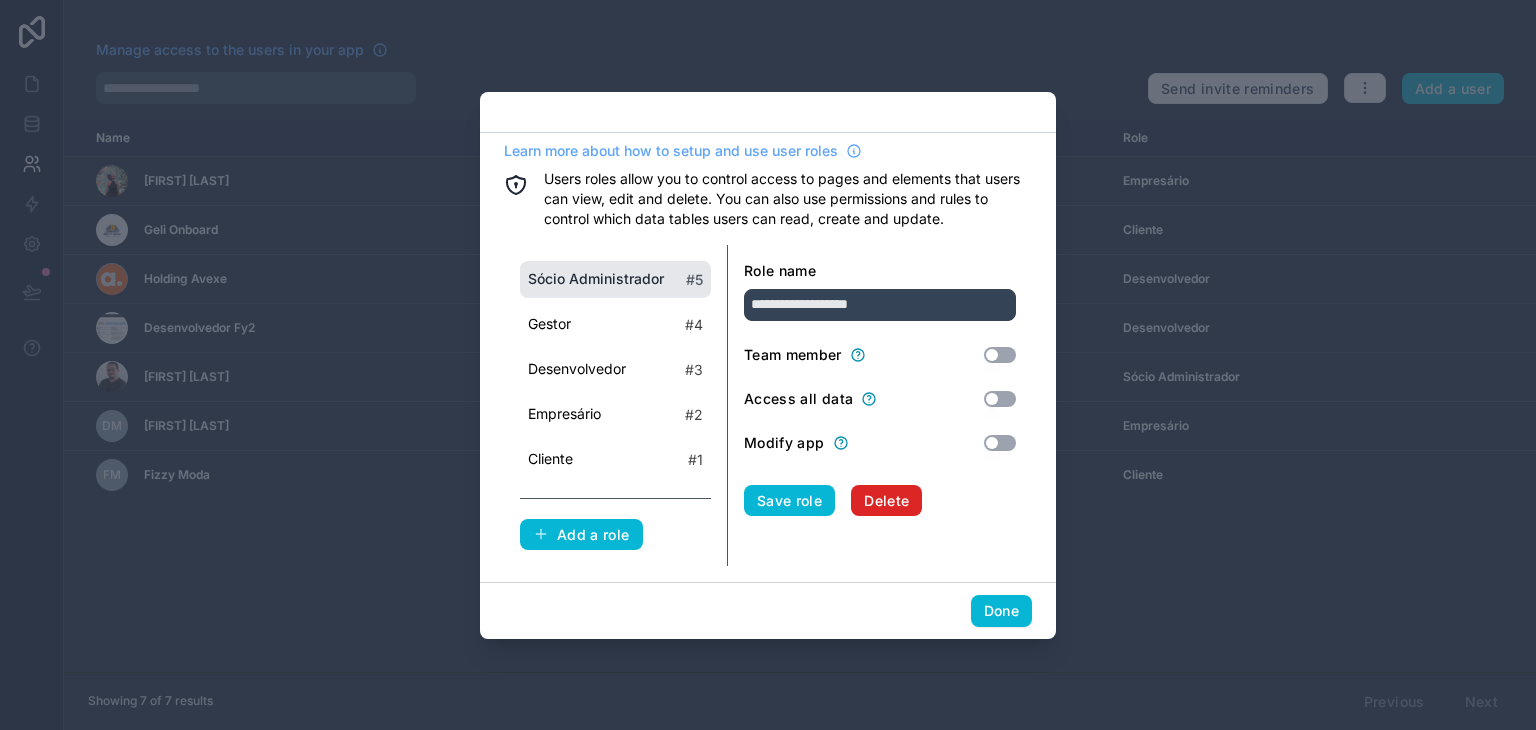 click on "Delete" at bounding box center [886, 501] 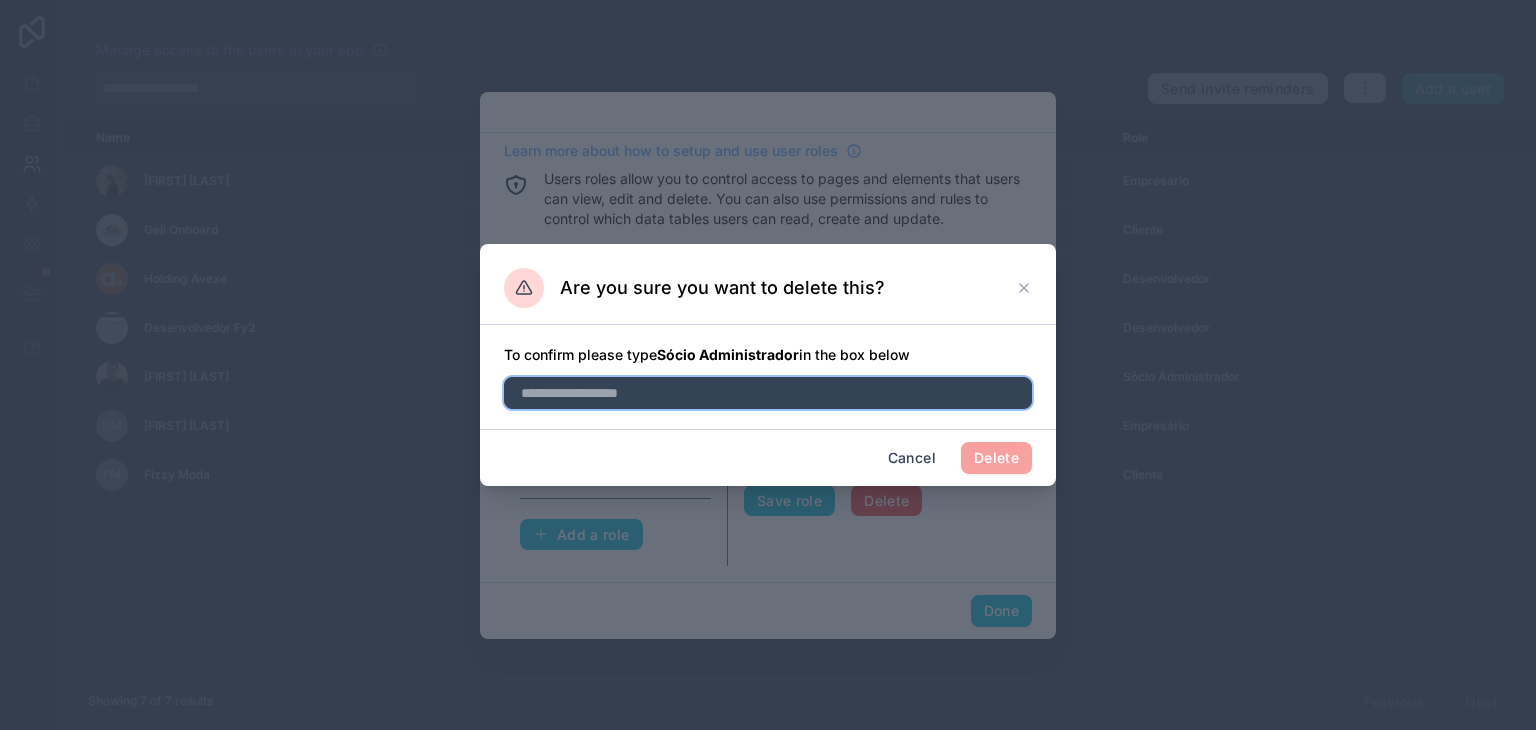 click at bounding box center [768, 393] 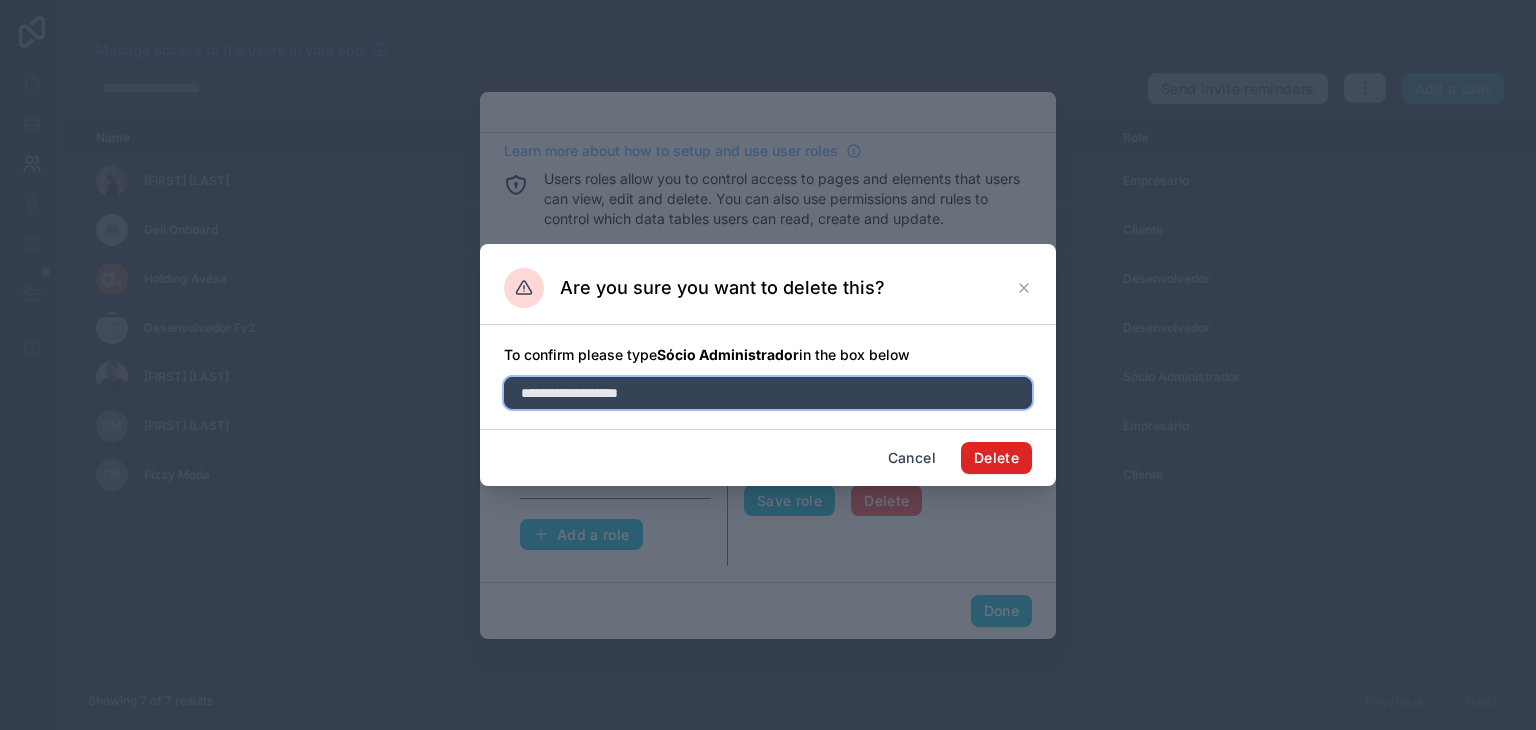 type on "**********" 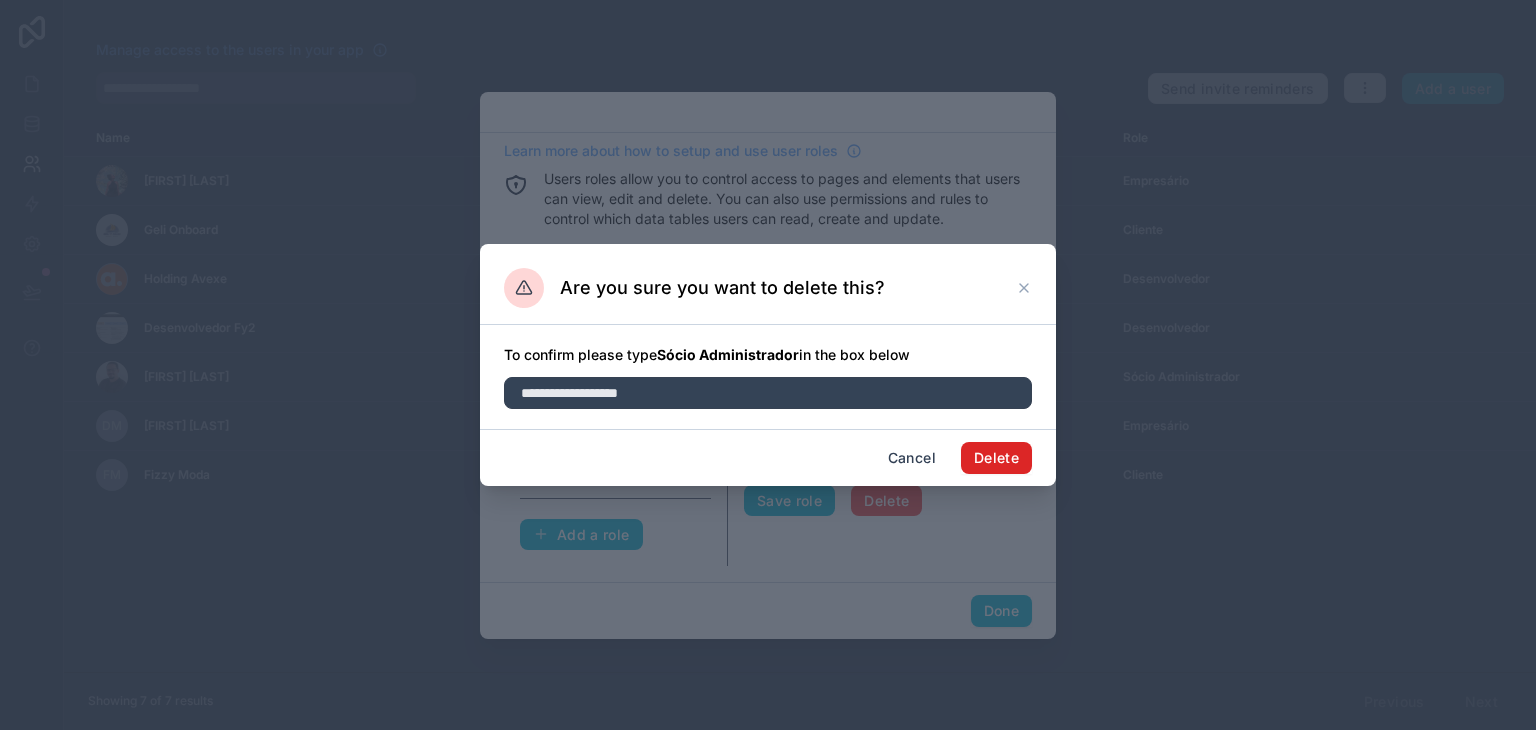 click on "Delete" at bounding box center (996, 458) 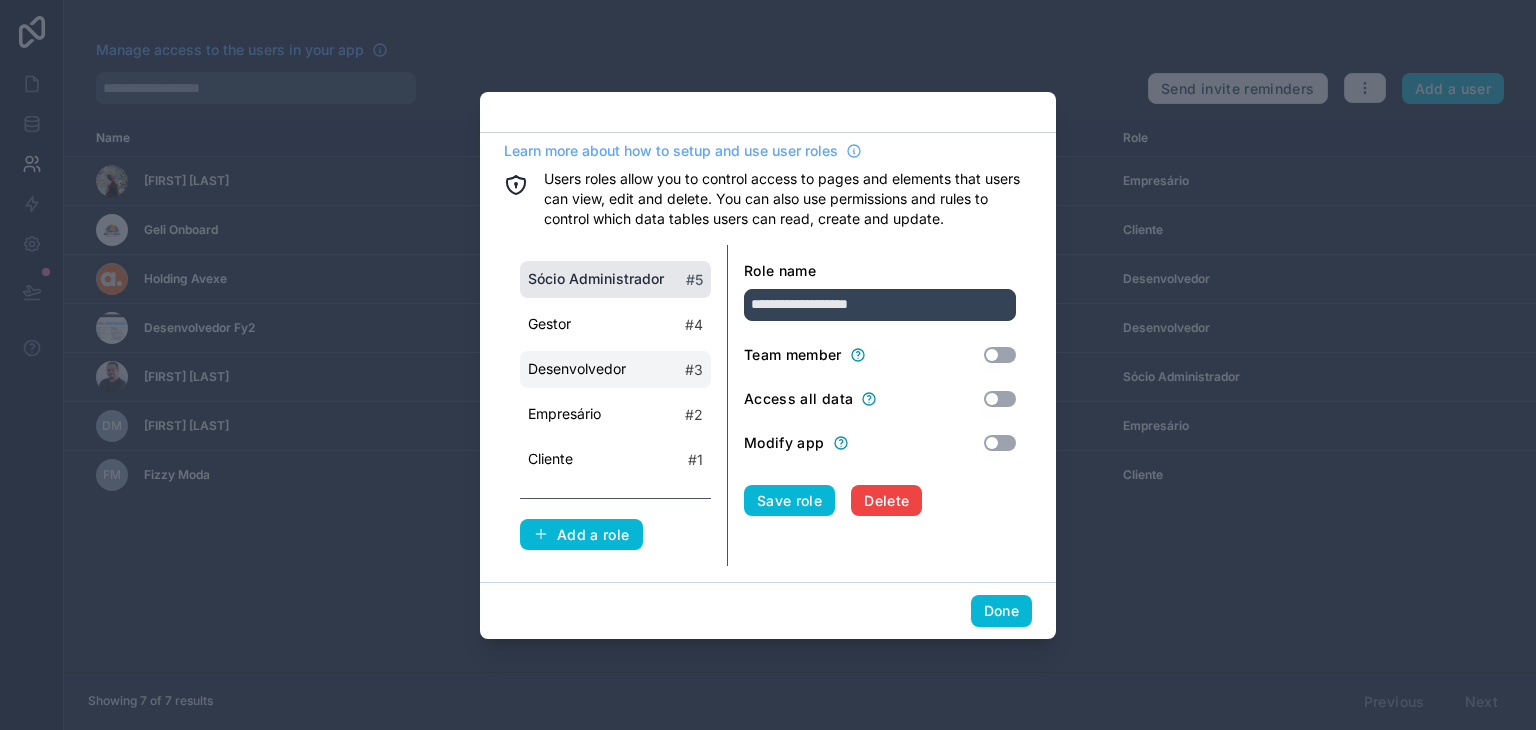 type on "******" 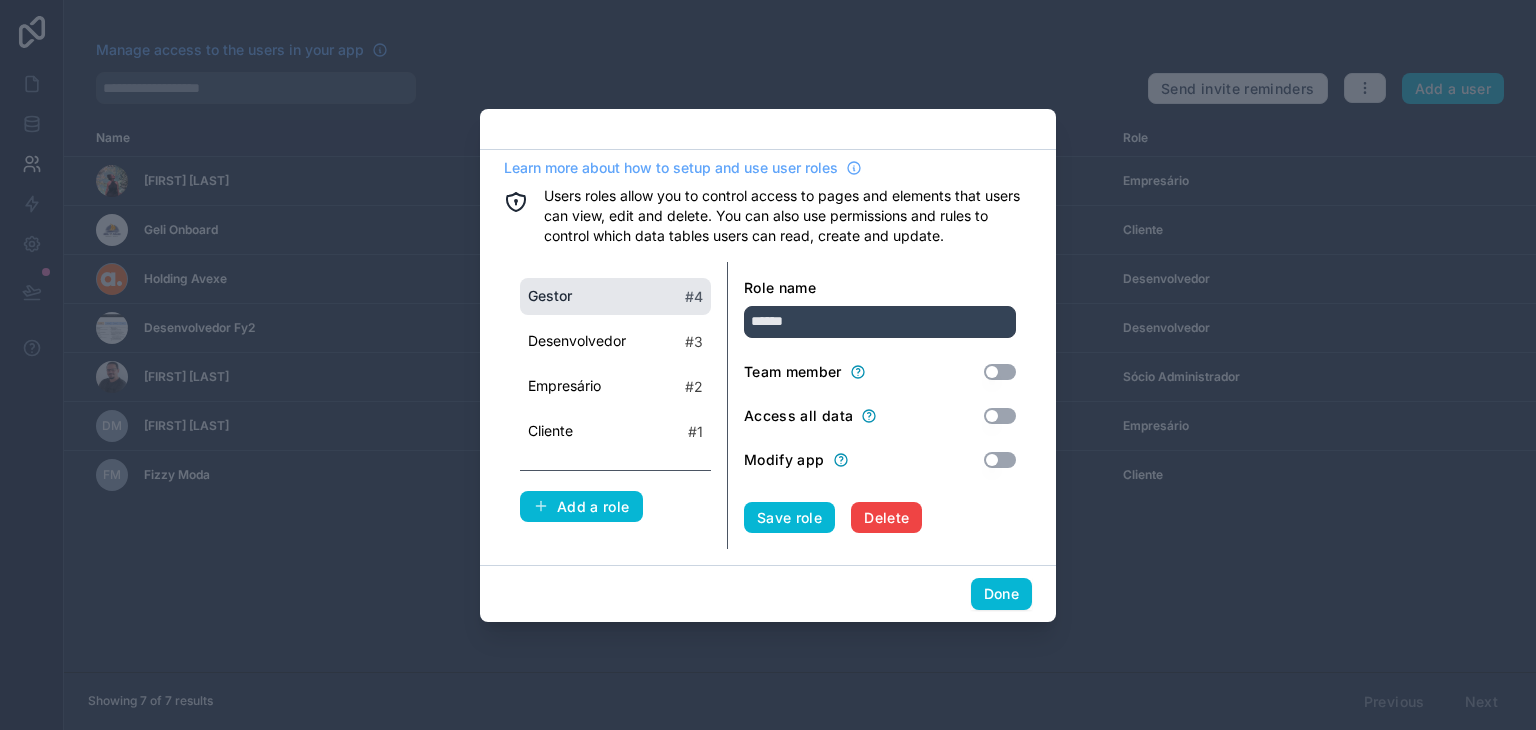 click on "Gestor # 4" at bounding box center [615, 296] 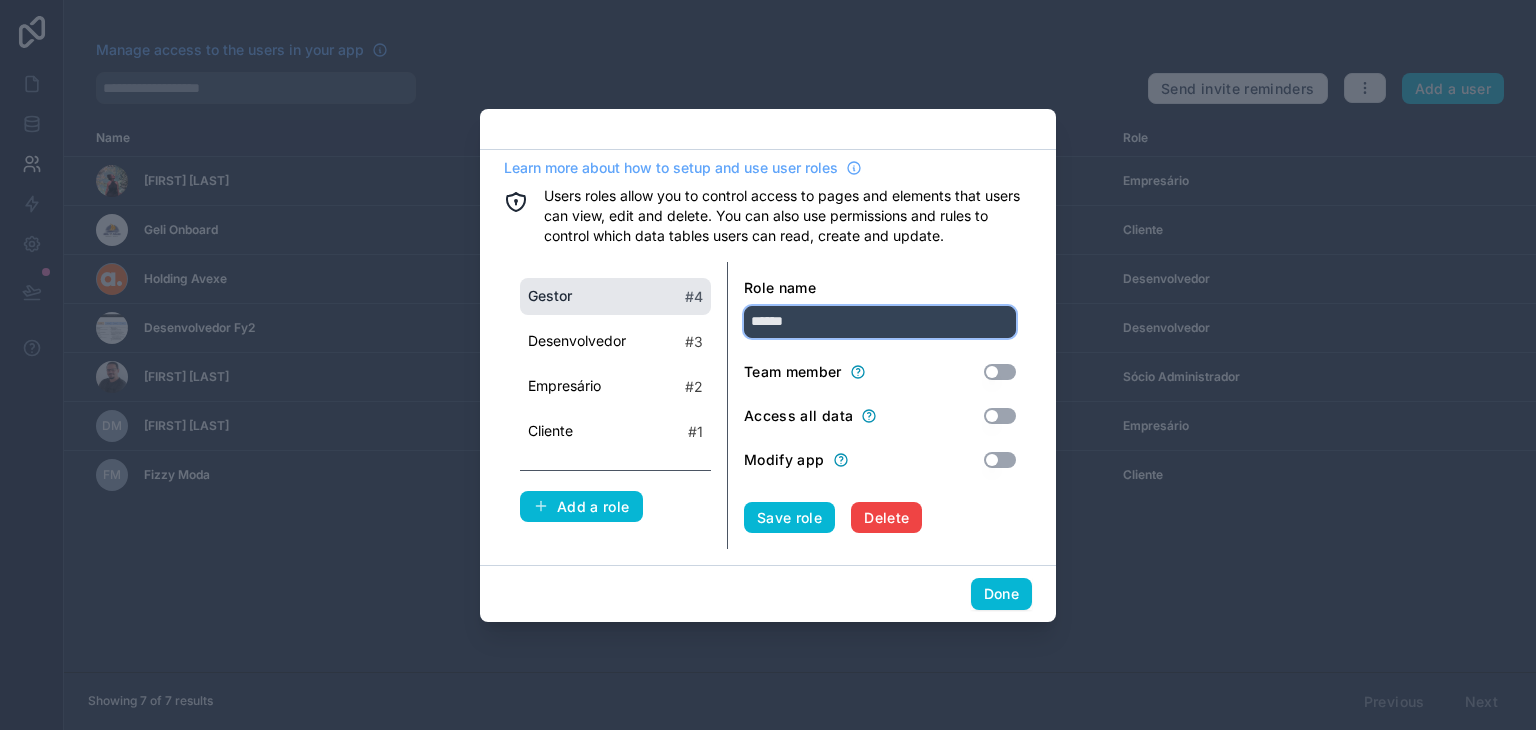 drag, startPoint x: 849, startPoint y: 324, endPoint x: 468, endPoint y: 298, distance: 381.8861 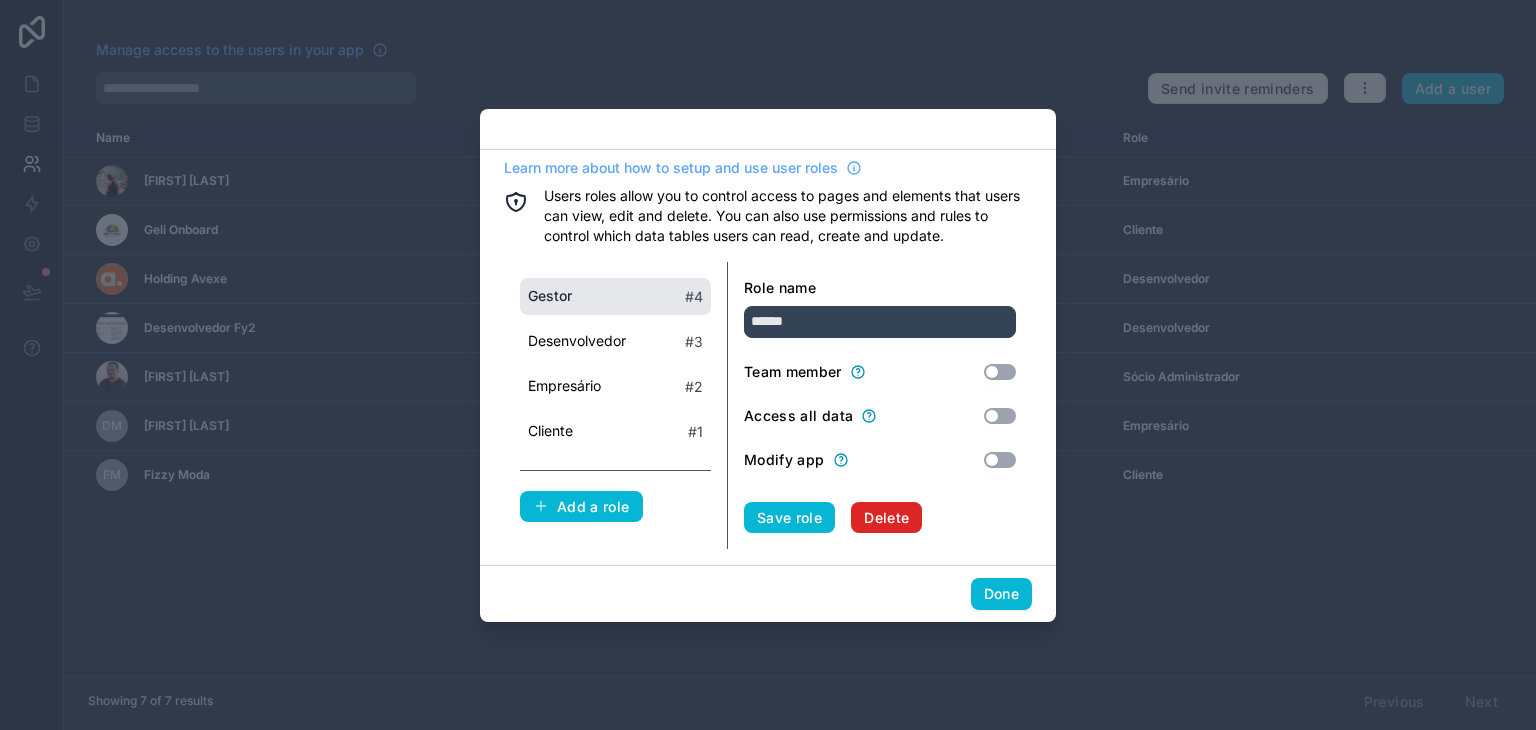 click on "Delete" at bounding box center [886, 518] 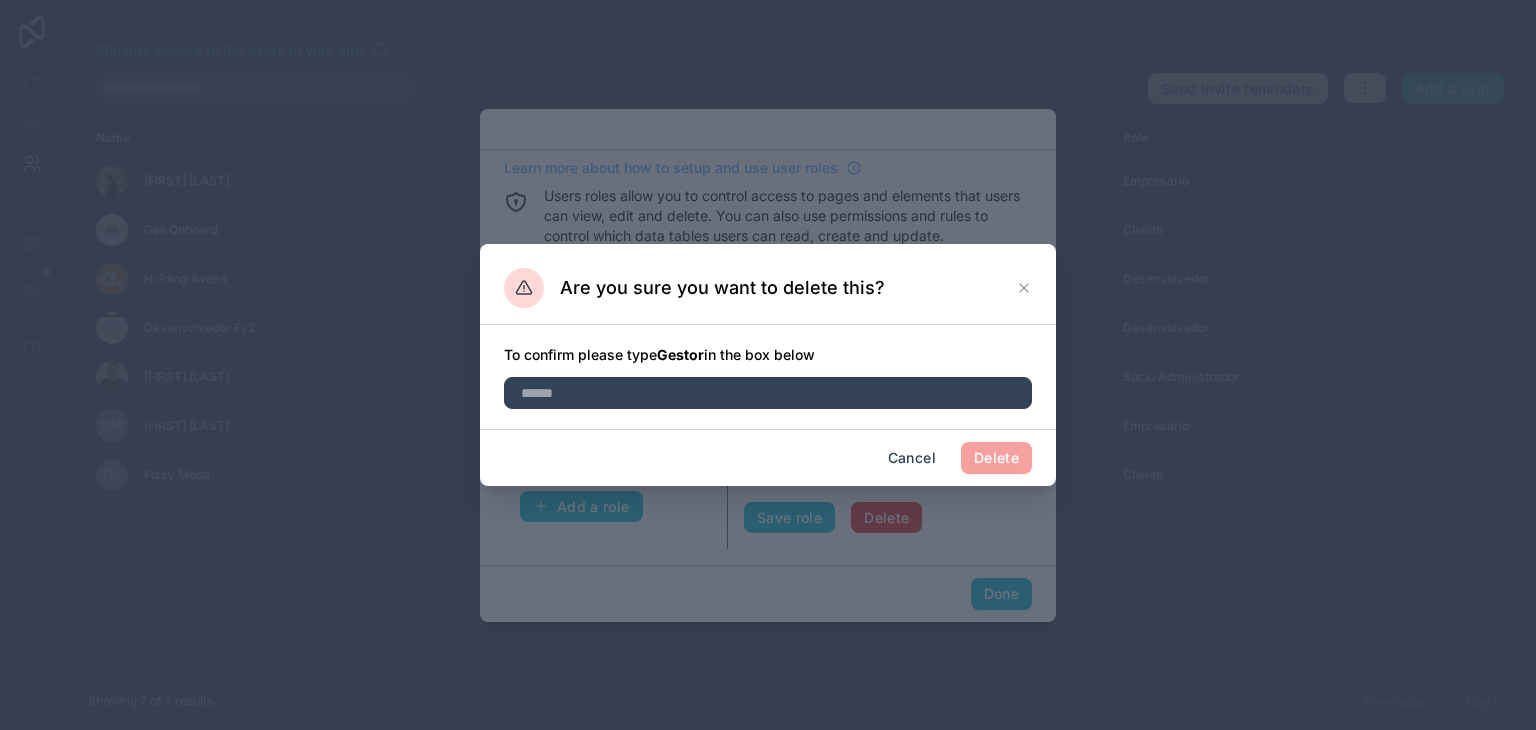 type 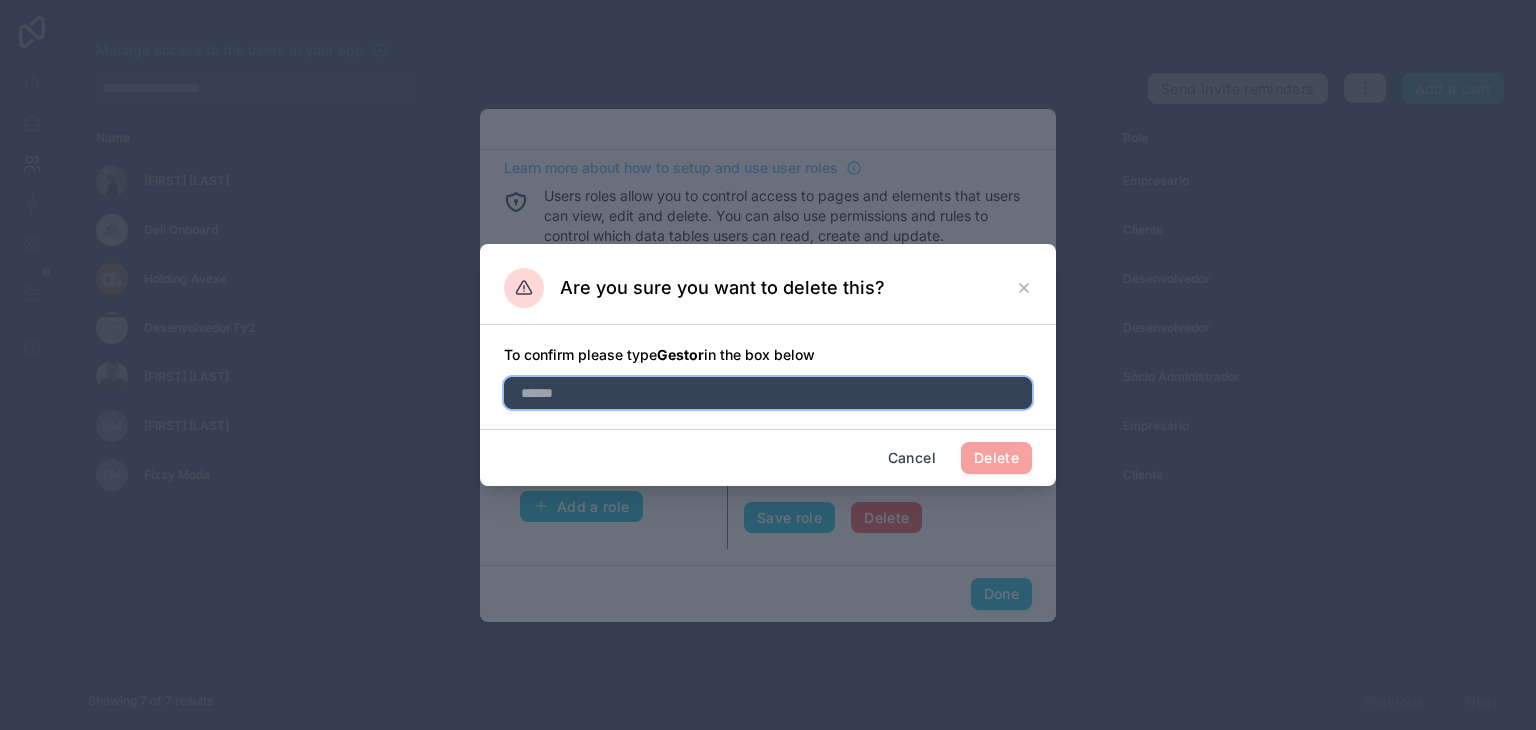 click at bounding box center [768, 393] 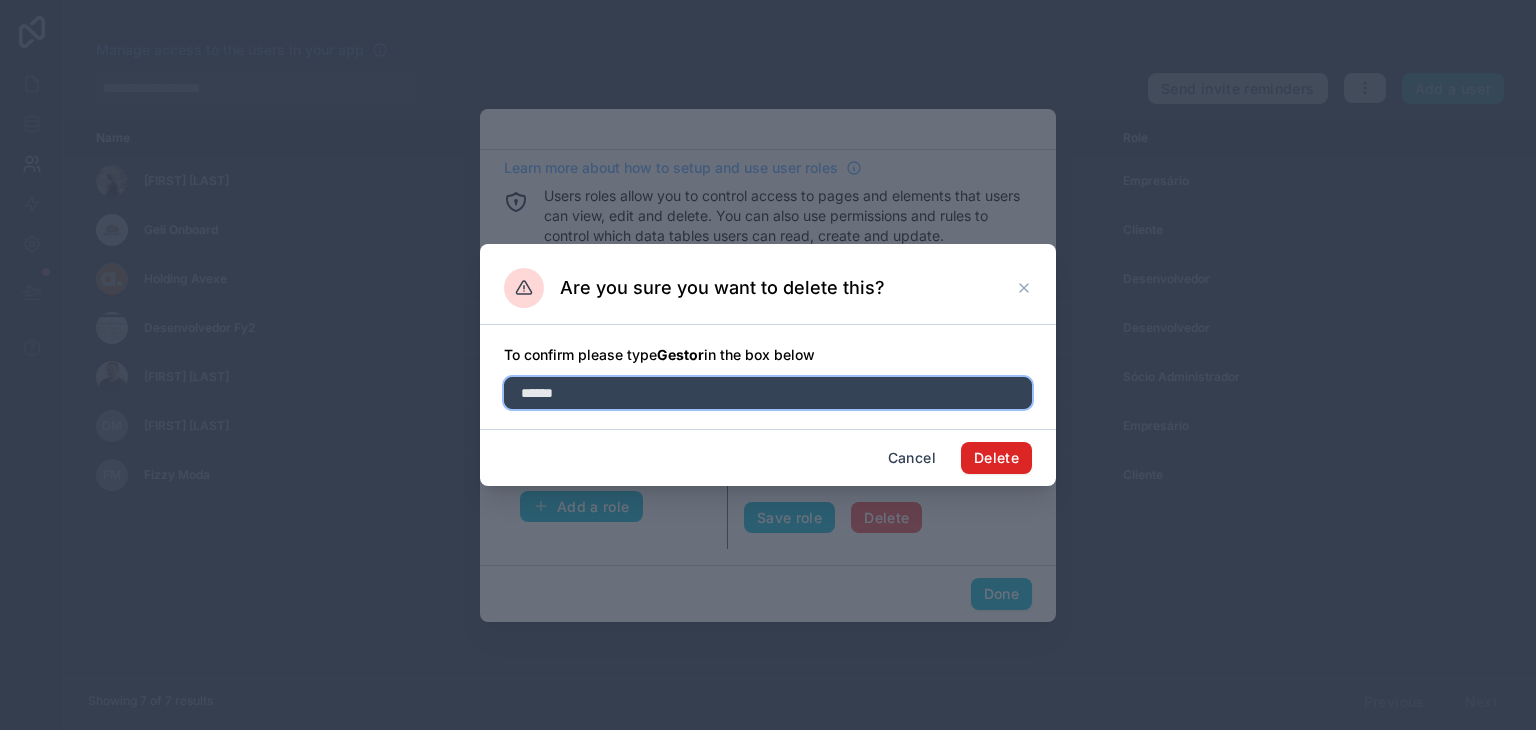 type on "******" 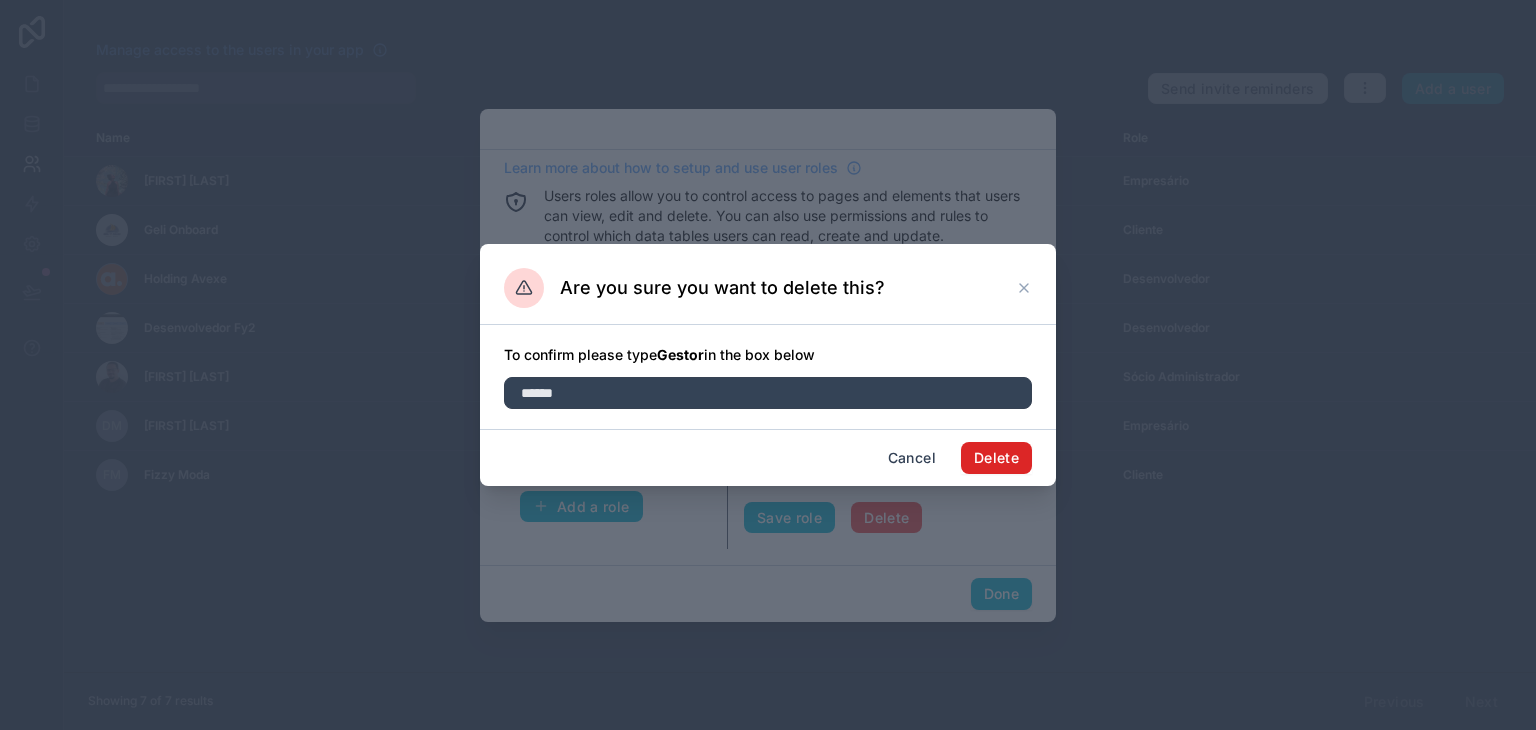 click on "Delete" at bounding box center (996, 458) 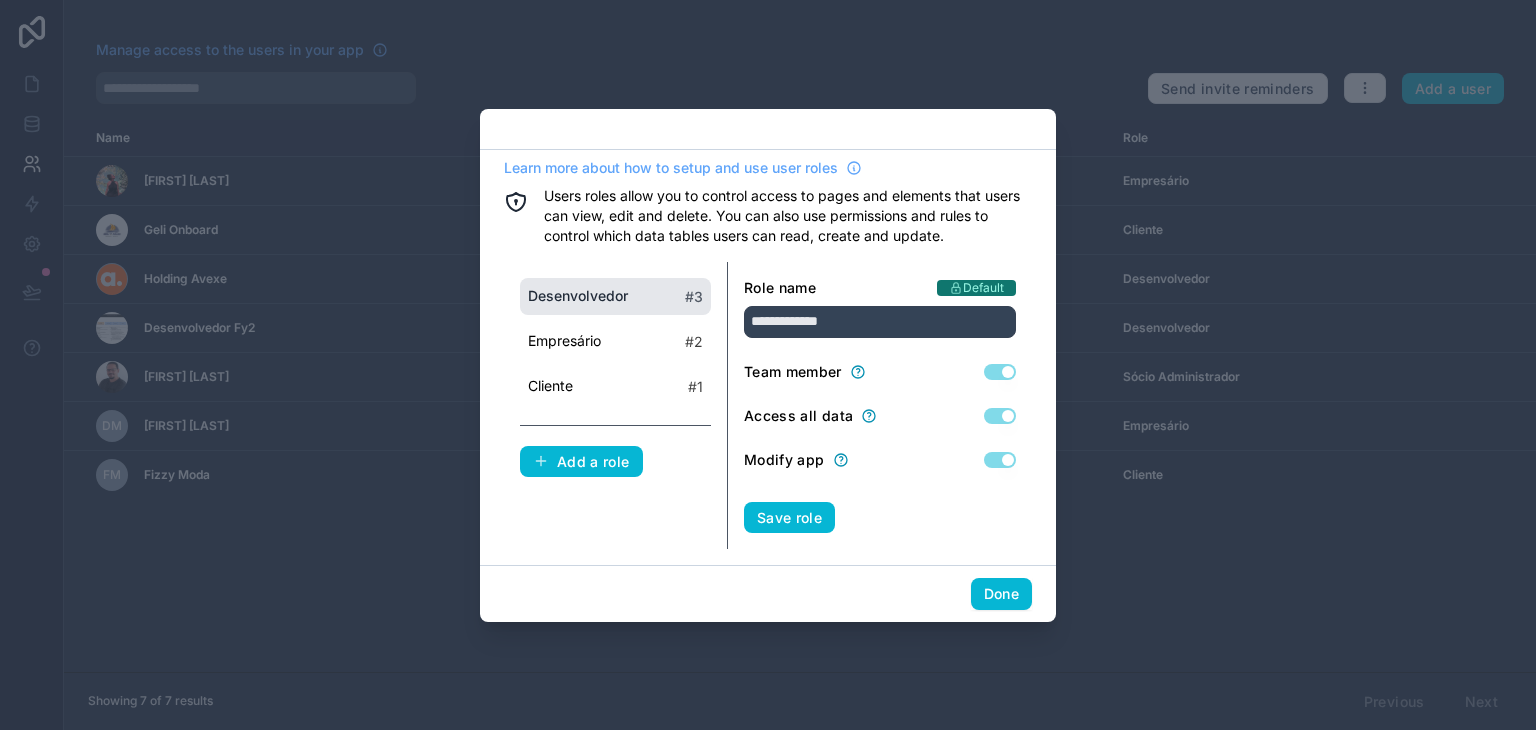 click on "Desenvolvedor # 3" at bounding box center [615, 296] 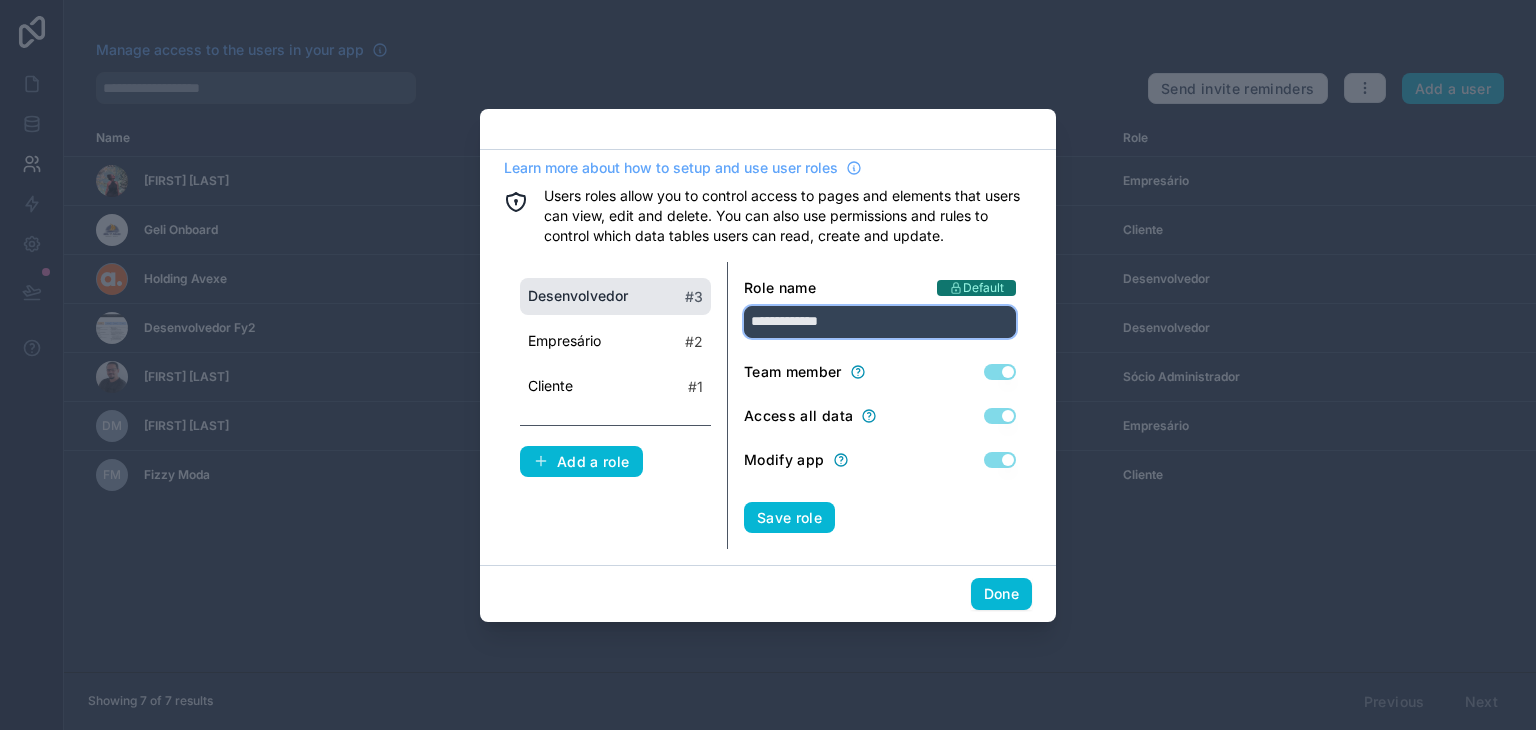 drag, startPoint x: 879, startPoint y: 324, endPoint x: 631, endPoint y: 321, distance: 248.01814 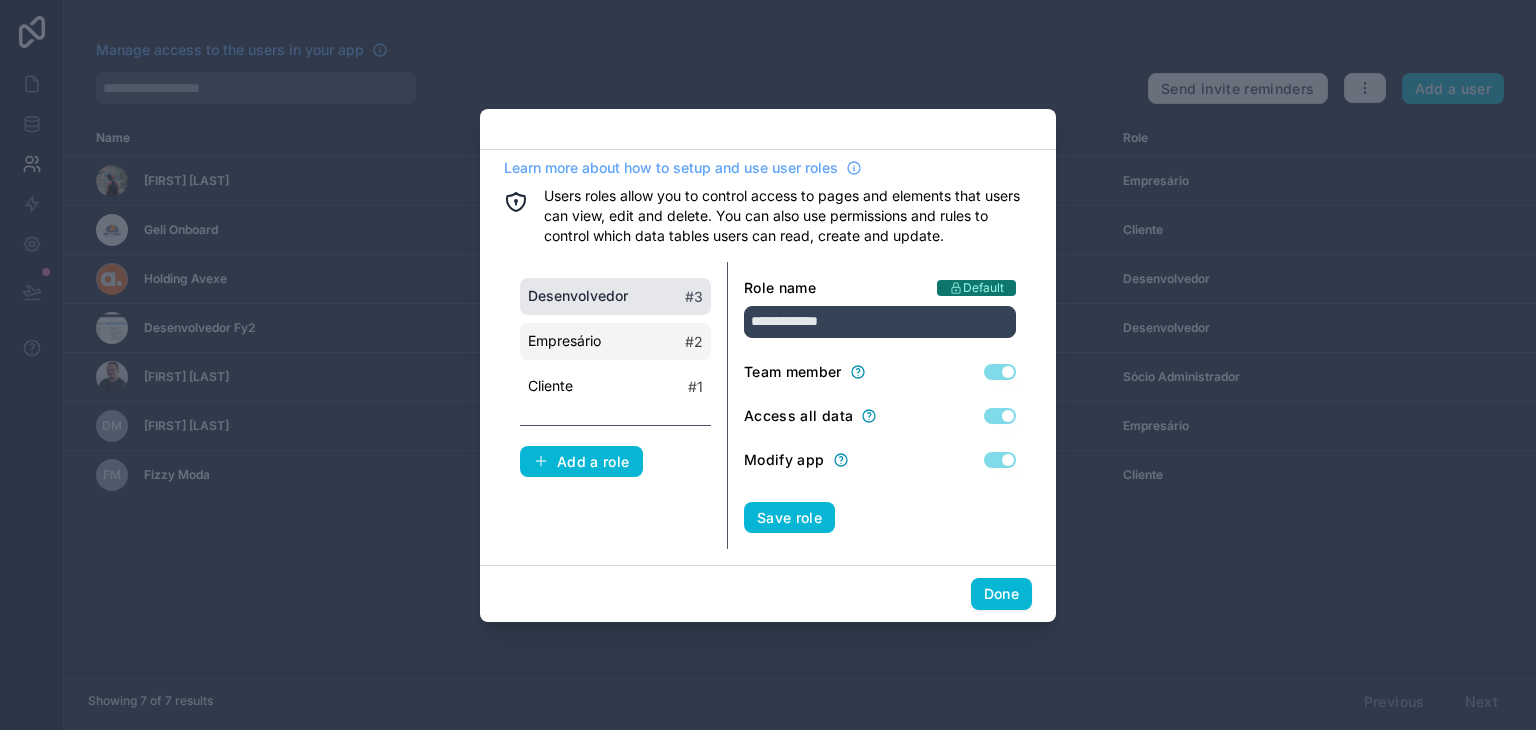 click on "Empresário # 2" at bounding box center [615, 341] 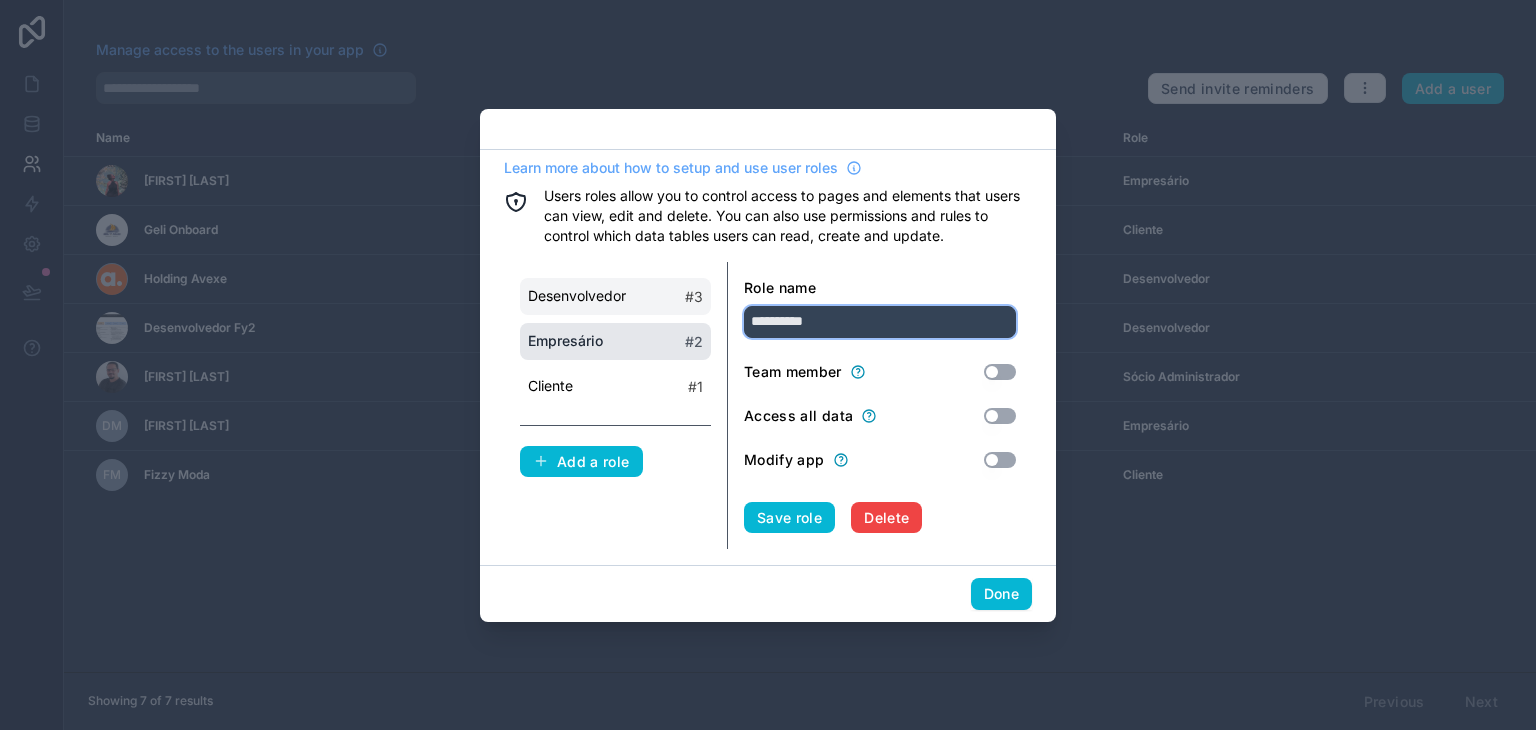drag, startPoint x: 860, startPoint y: 318, endPoint x: 615, endPoint y: 300, distance: 245.66034 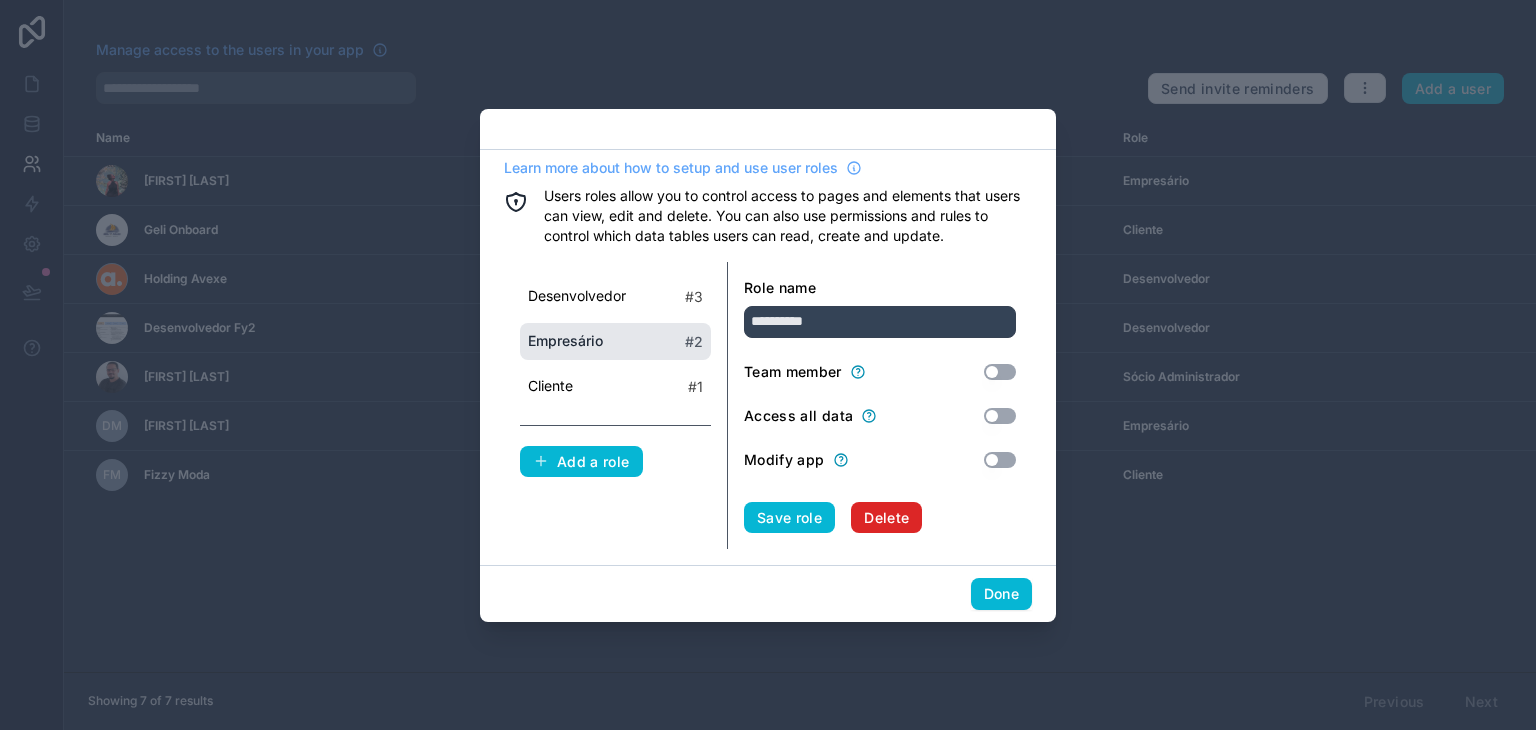 click on "Delete" at bounding box center [886, 518] 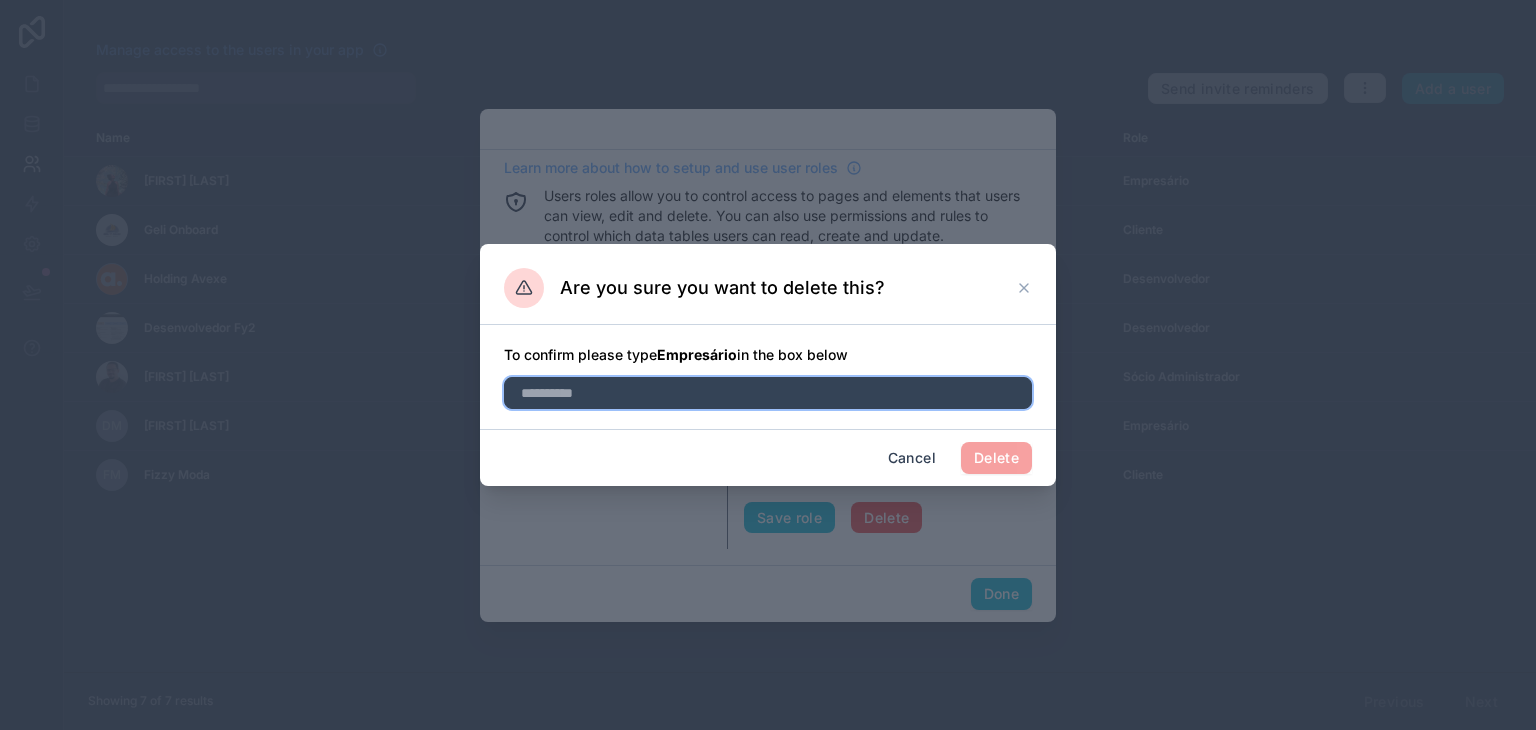 click at bounding box center [768, 393] 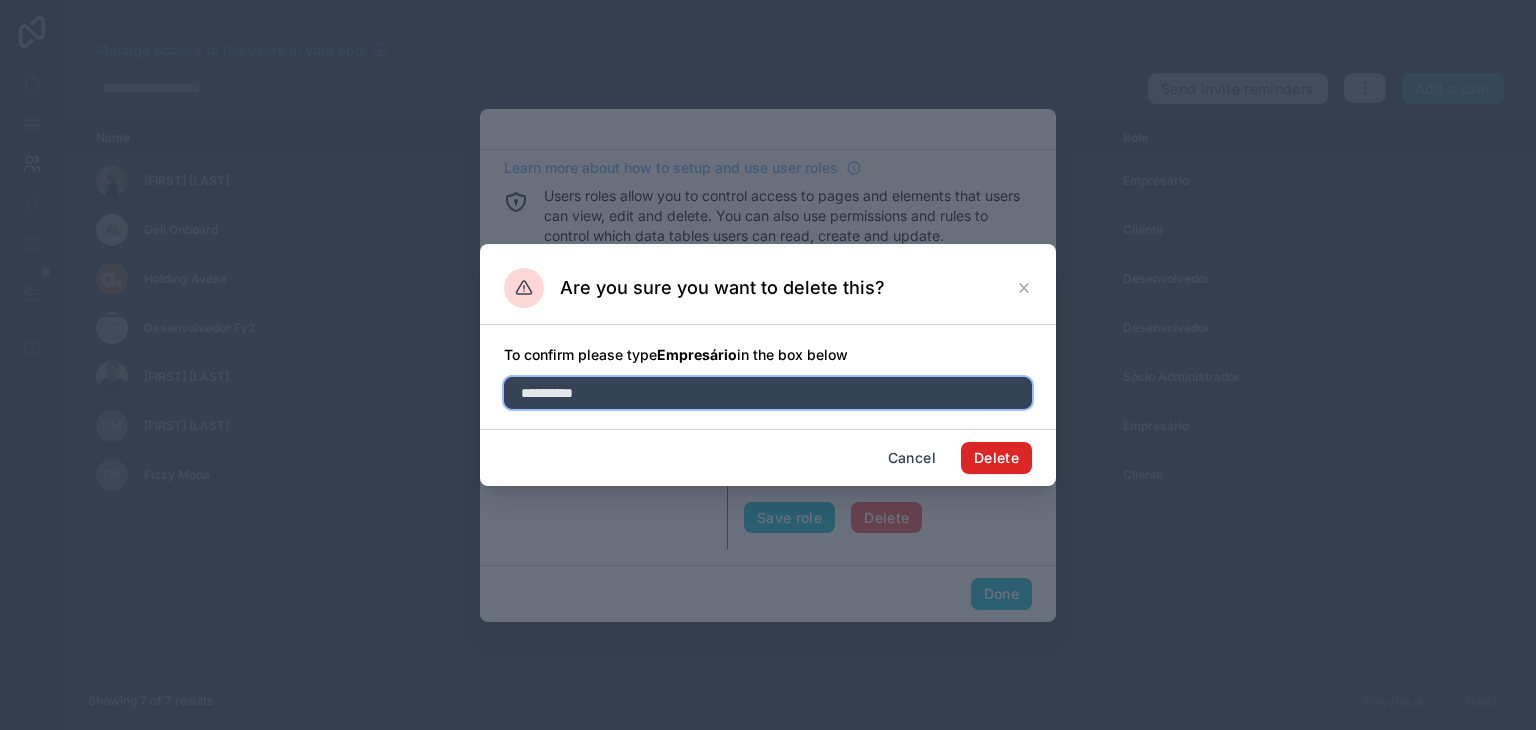 type on "**********" 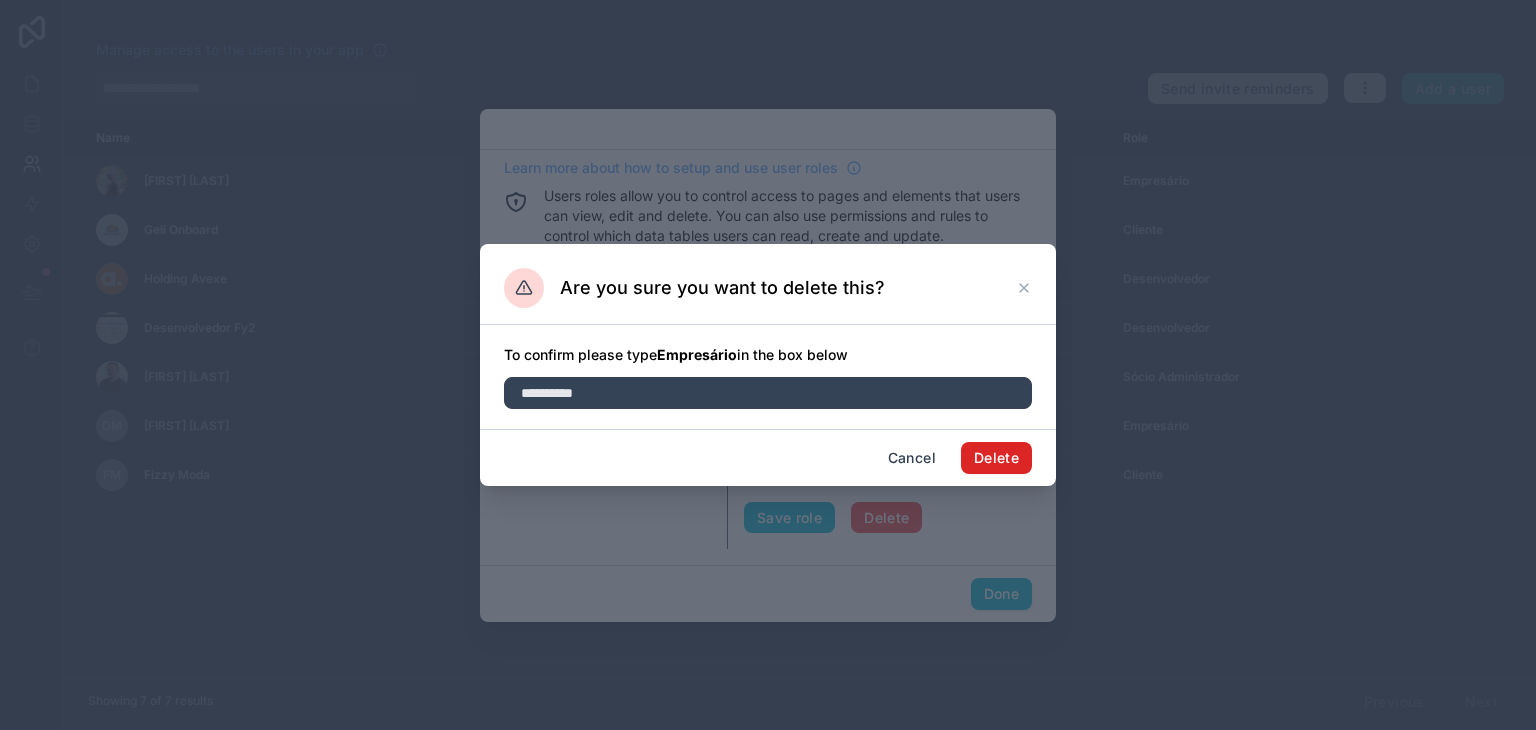 click on "Delete" at bounding box center (996, 458) 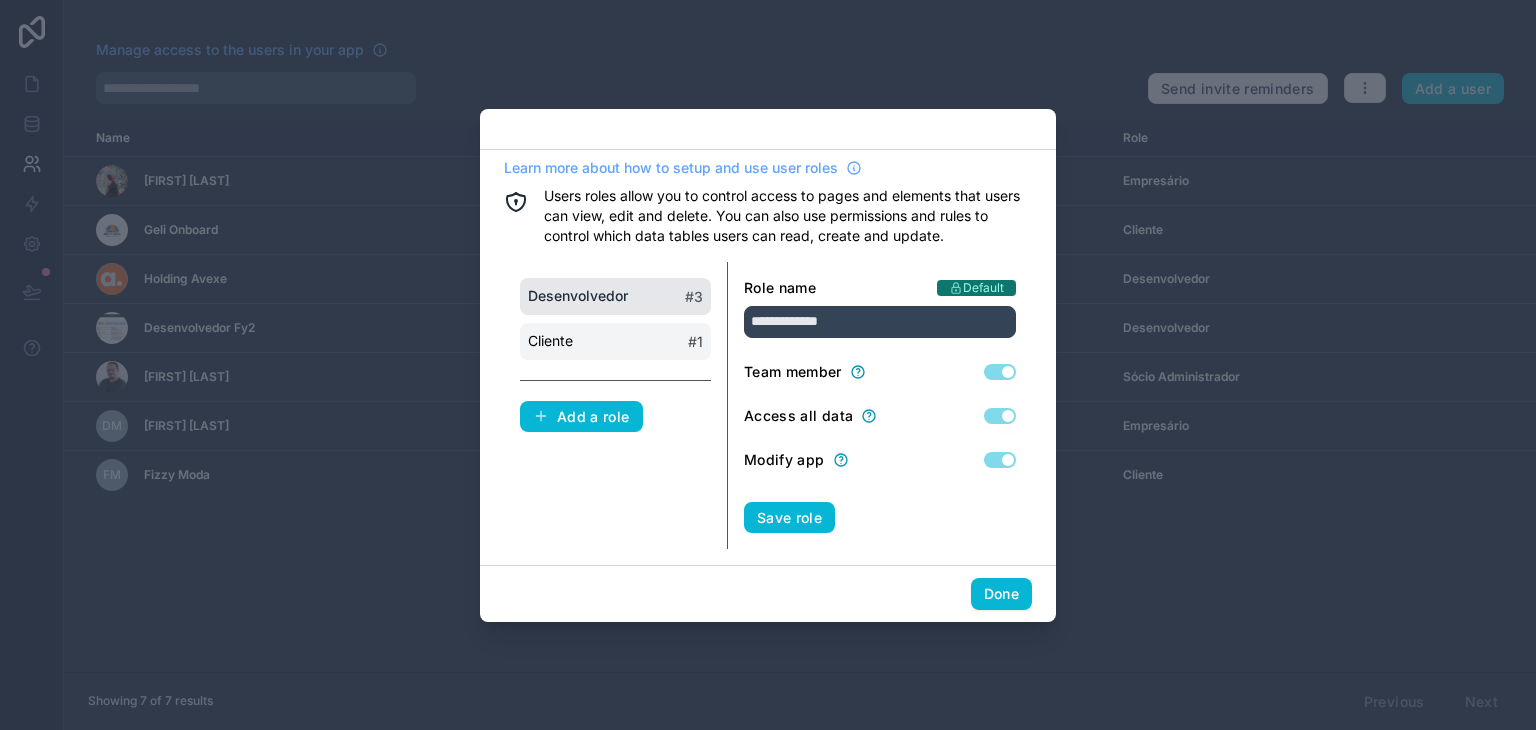 click on "Cliente # 1" at bounding box center [615, 341] 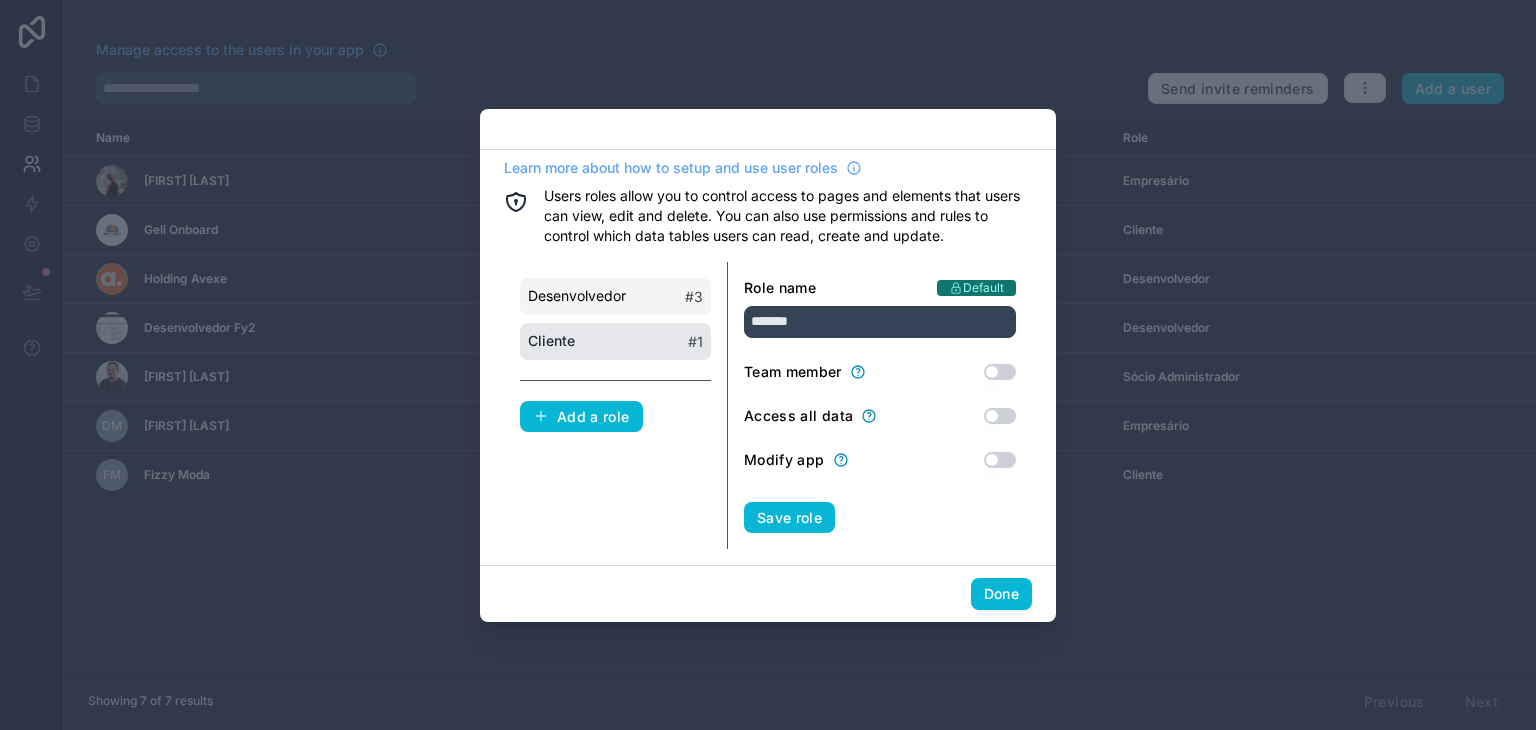 click on "Desenvolvedor # 3" at bounding box center [615, 296] 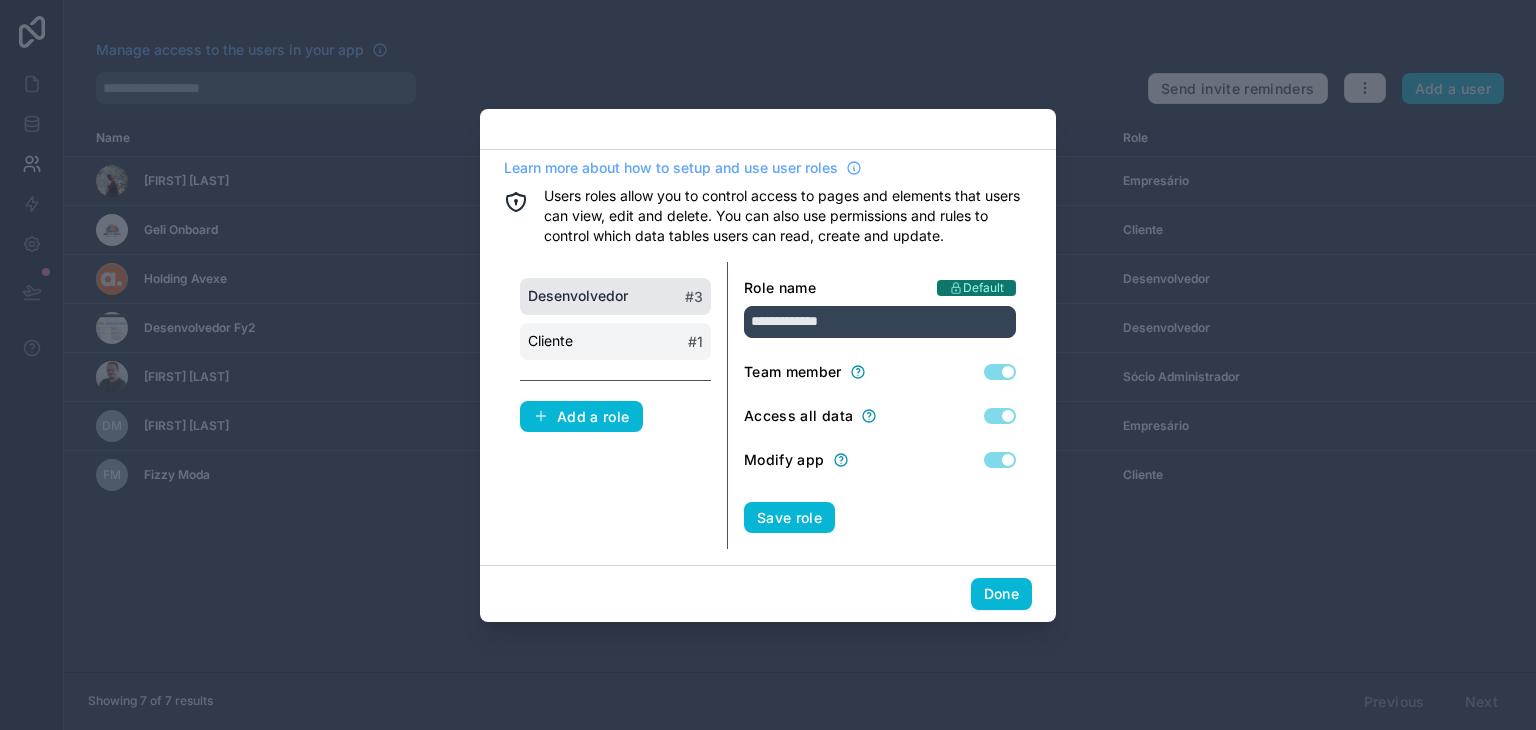 click on "Cliente" at bounding box center [550, 341] 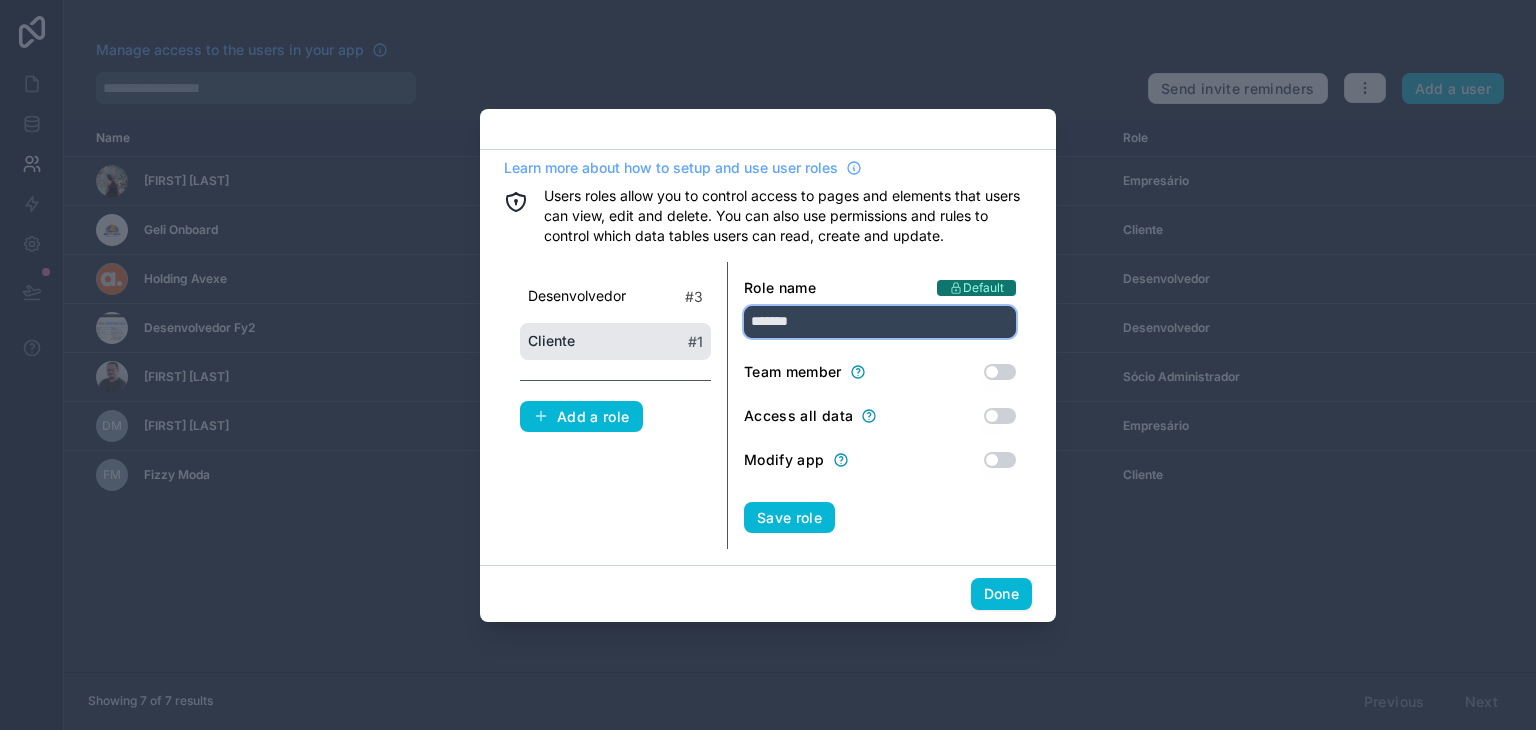 click on "*******" at bounding box center [880, 322] 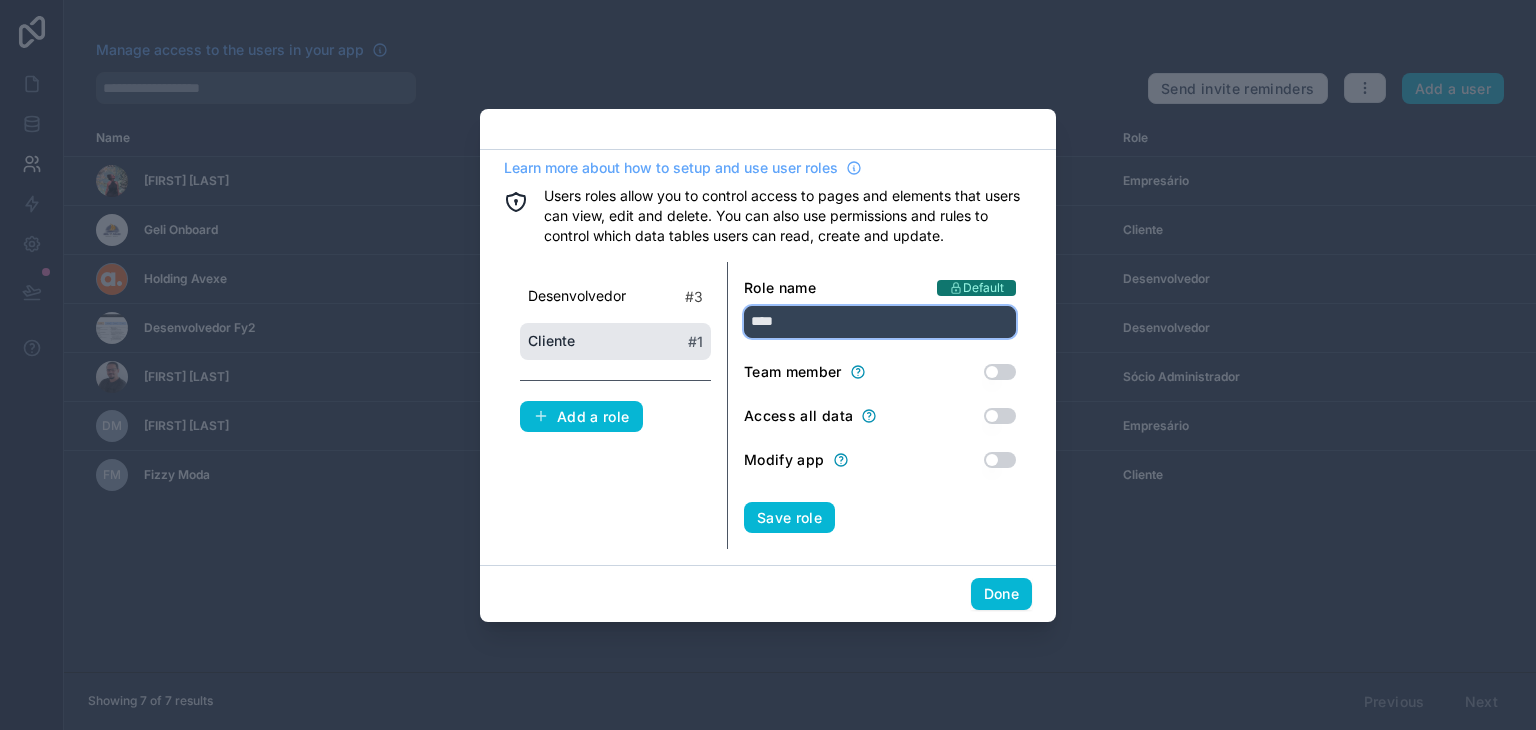 type on "****" 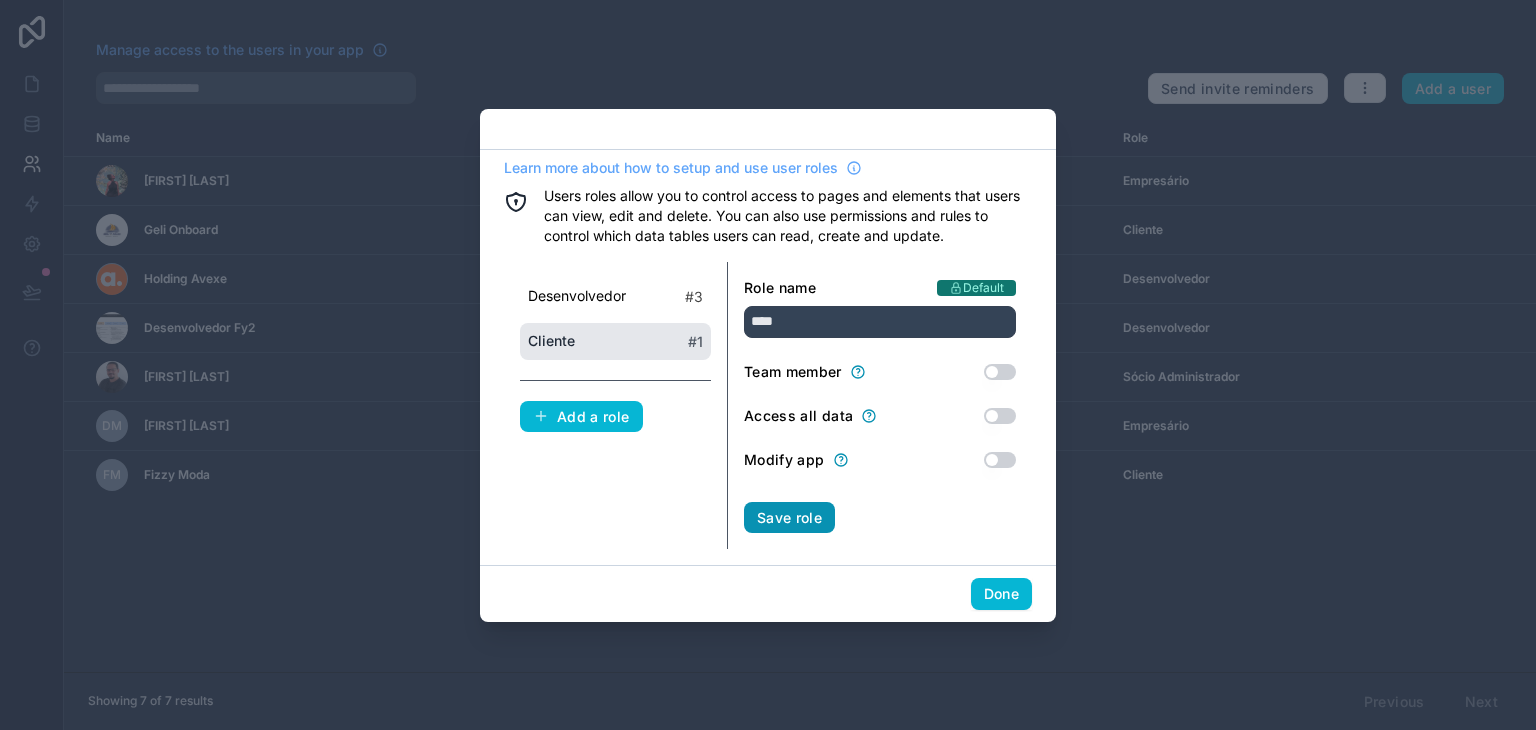 drag, startPoint x: 795, startPoint y: 533, endPoint x: 799, endPoint y: 523, distance: 10.770329 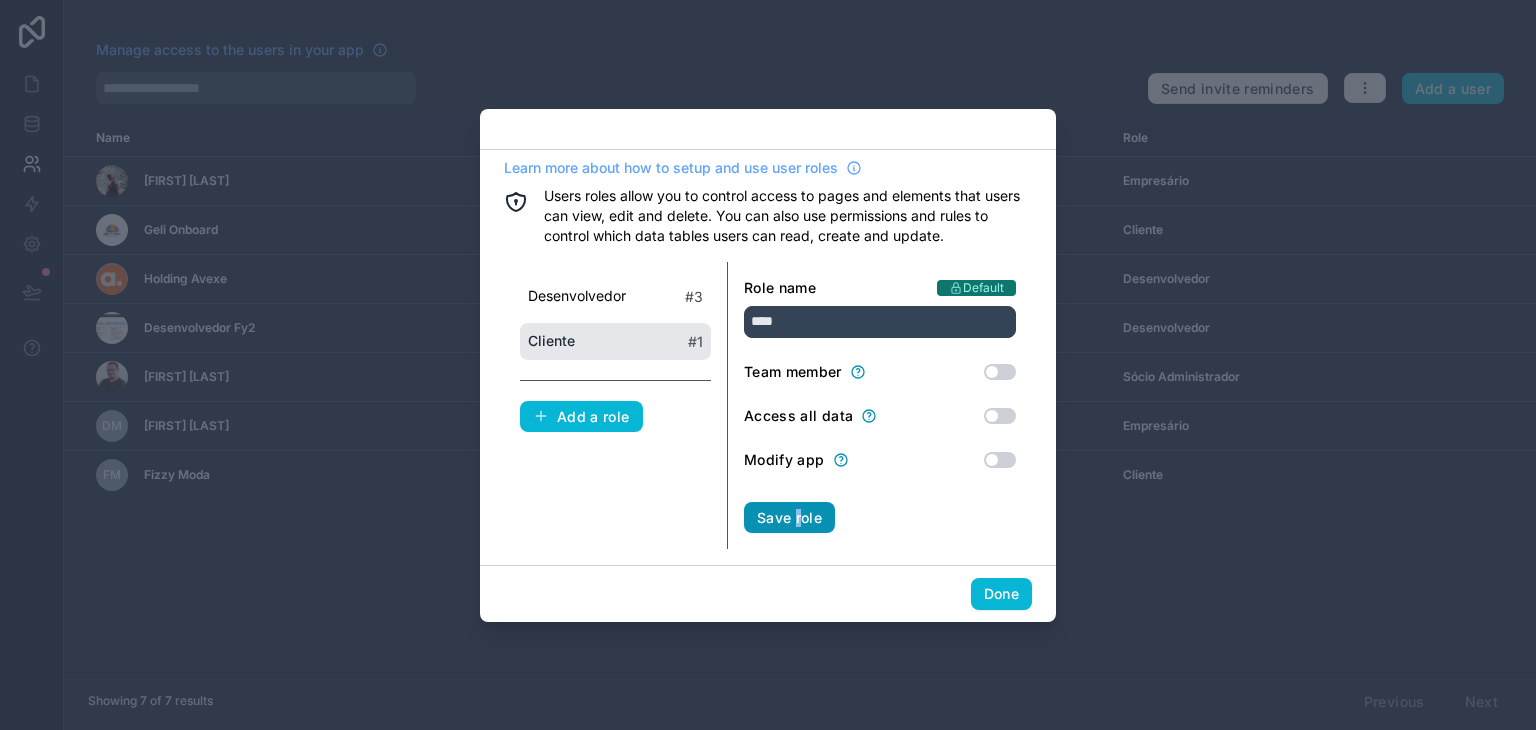 click on "Save role" at bounding box center [789, 518] 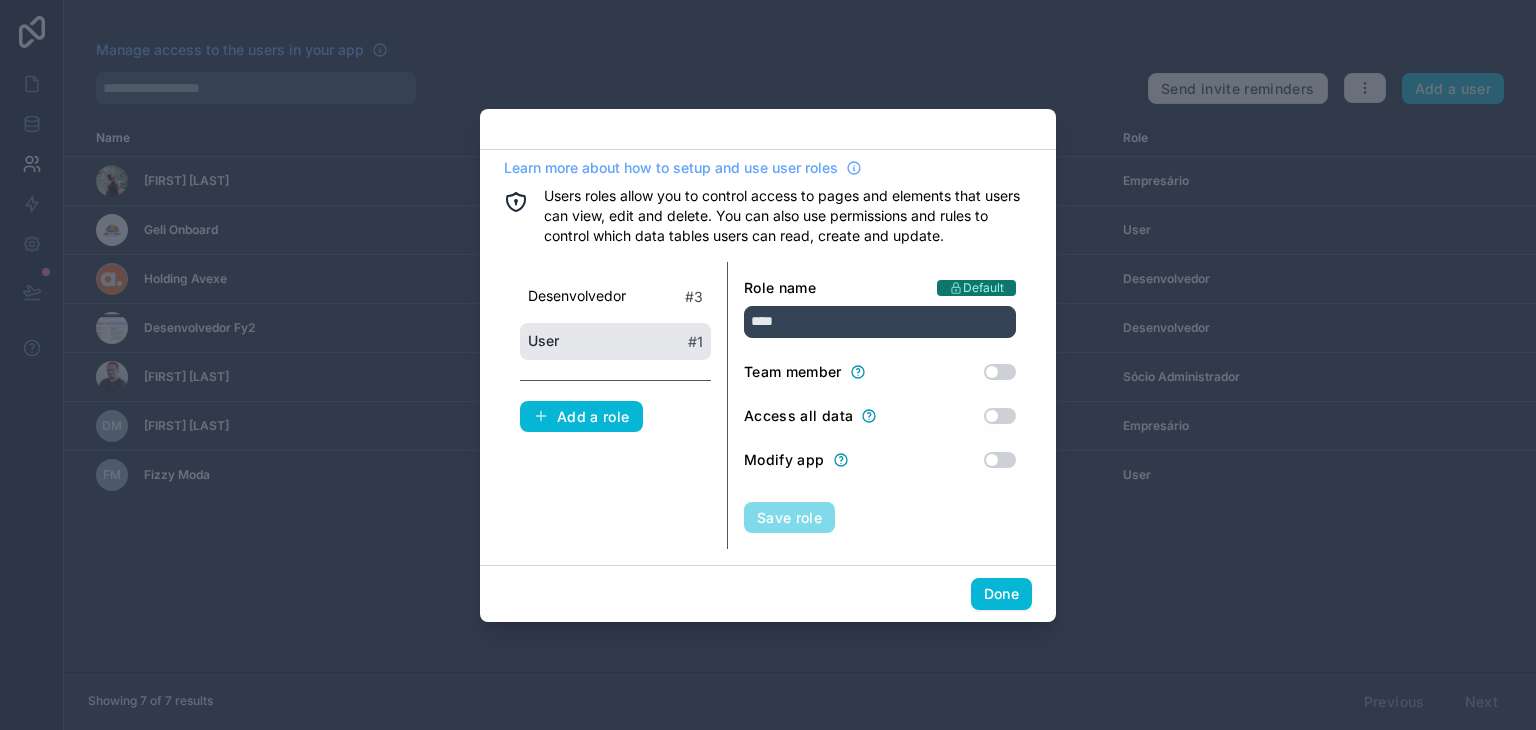 click on "Done" at bounding box center (768, 593) 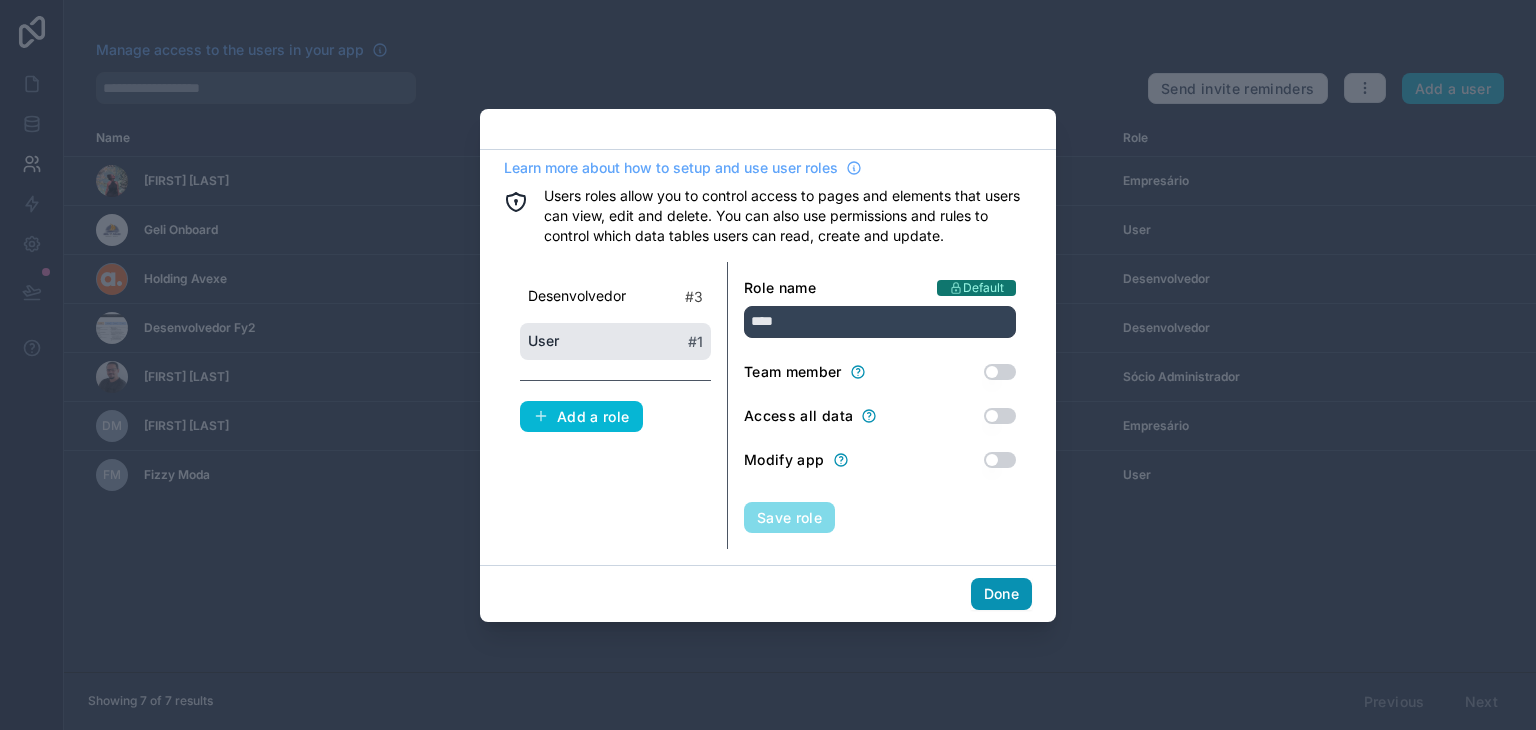 click on "Done" at bounding box center [1001, 594] 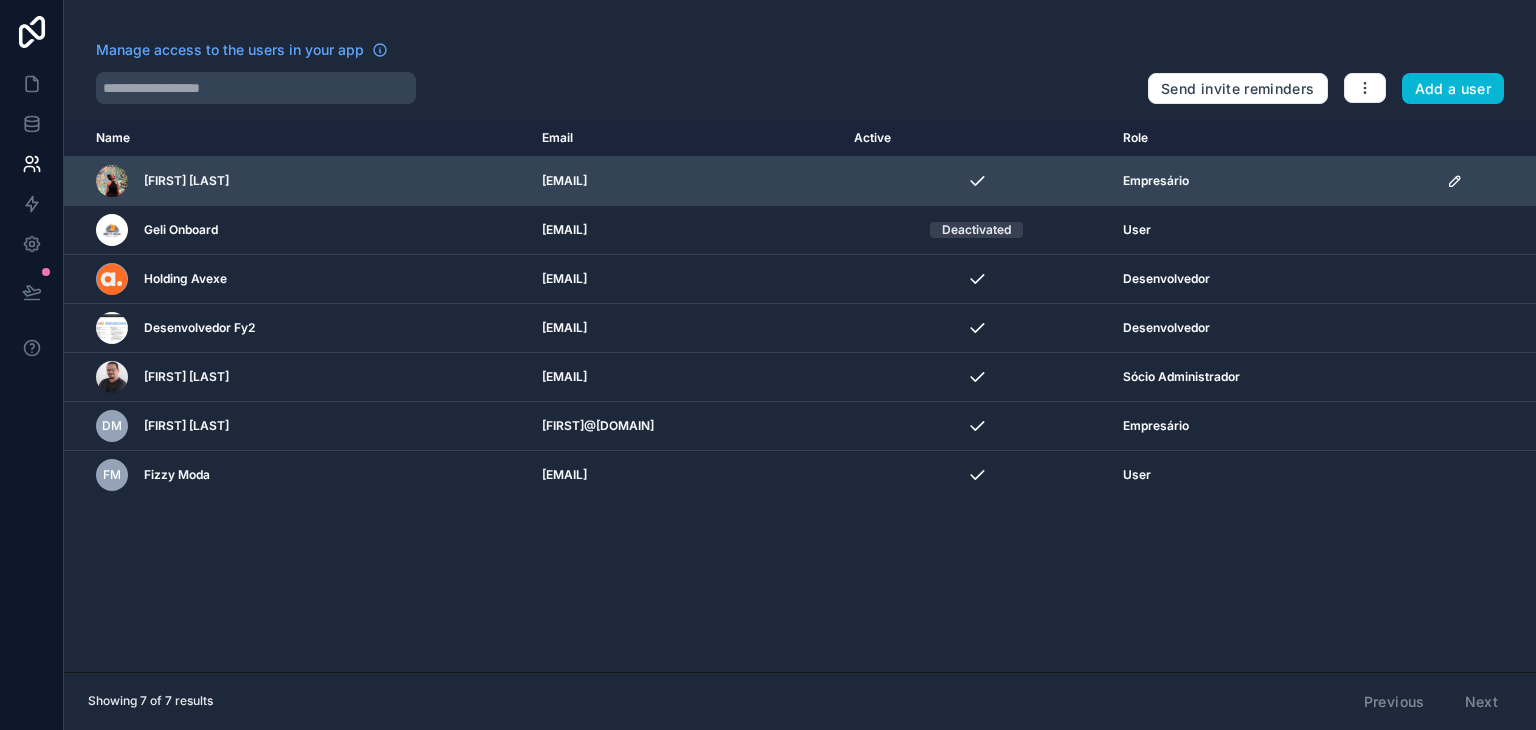 click 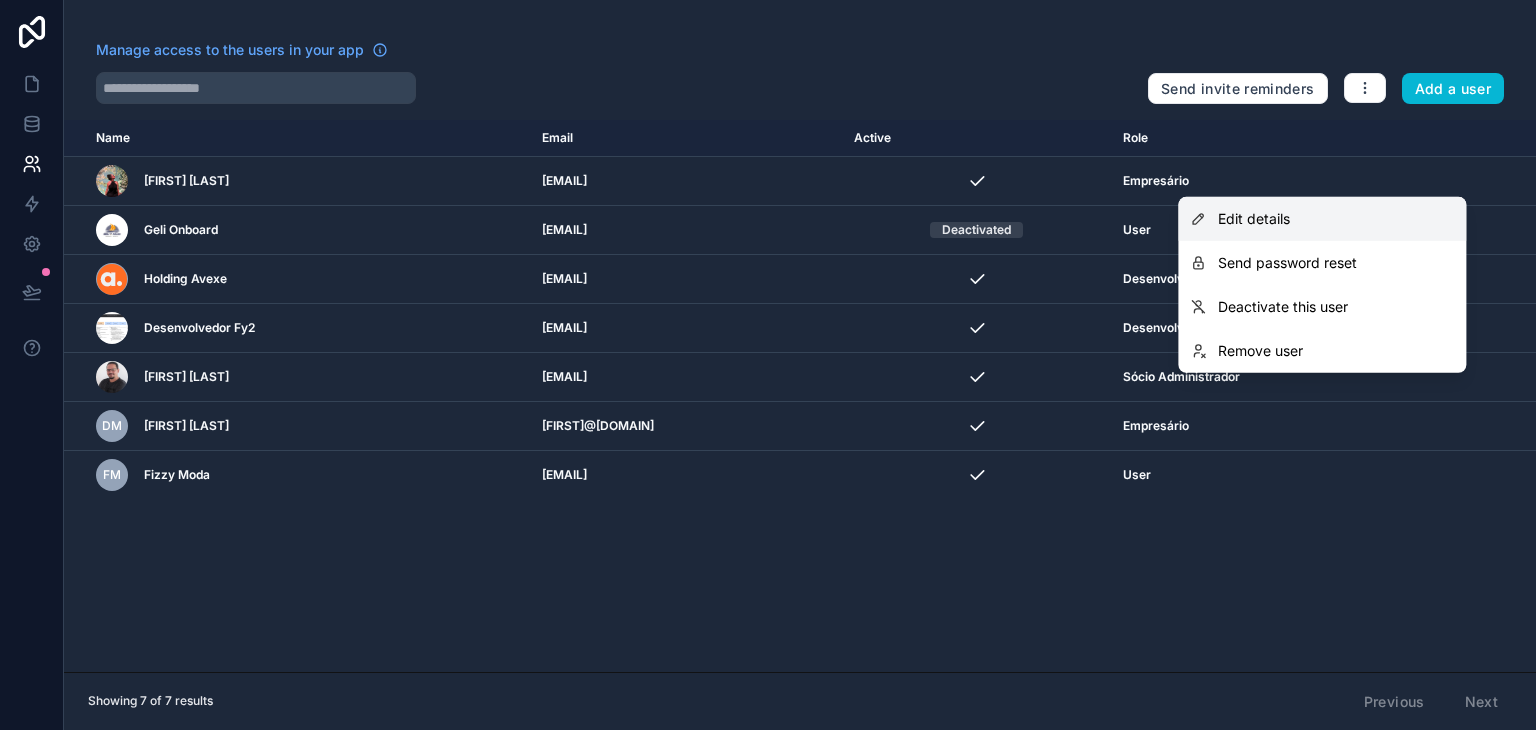 click on "Edit details" at bounding box center [1322, 219] 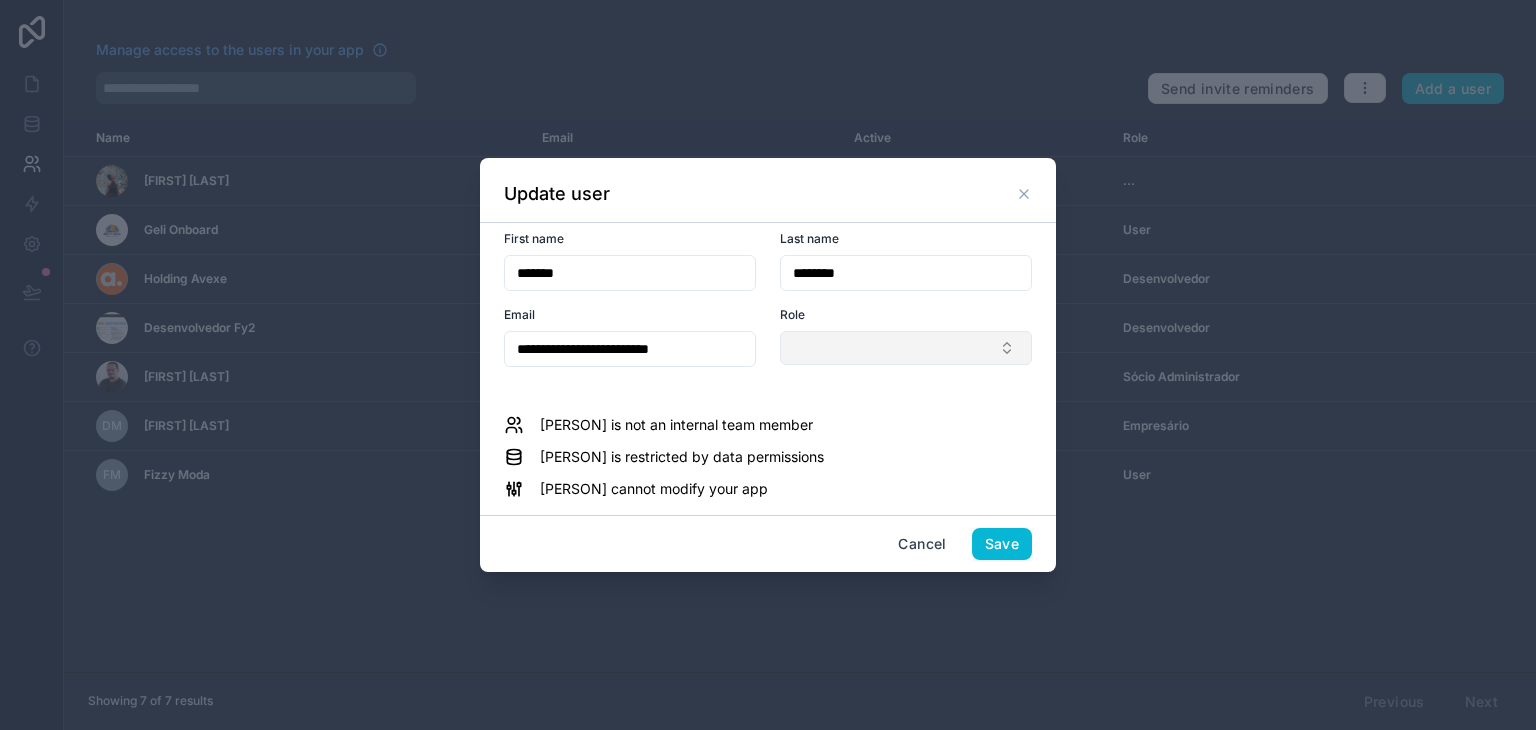 click at bounding box center (906, 348) 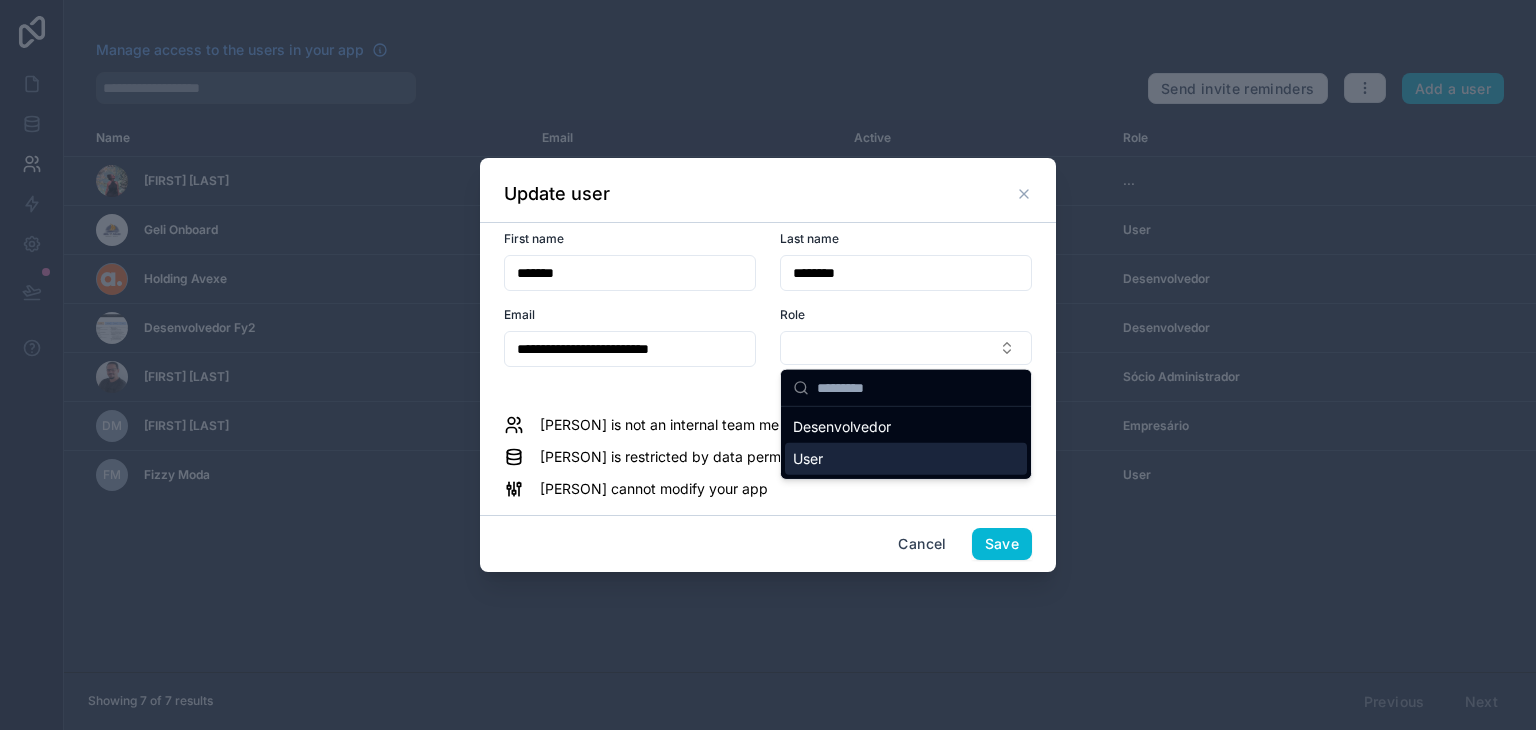 click on "User" at bounding box center (906, 459) 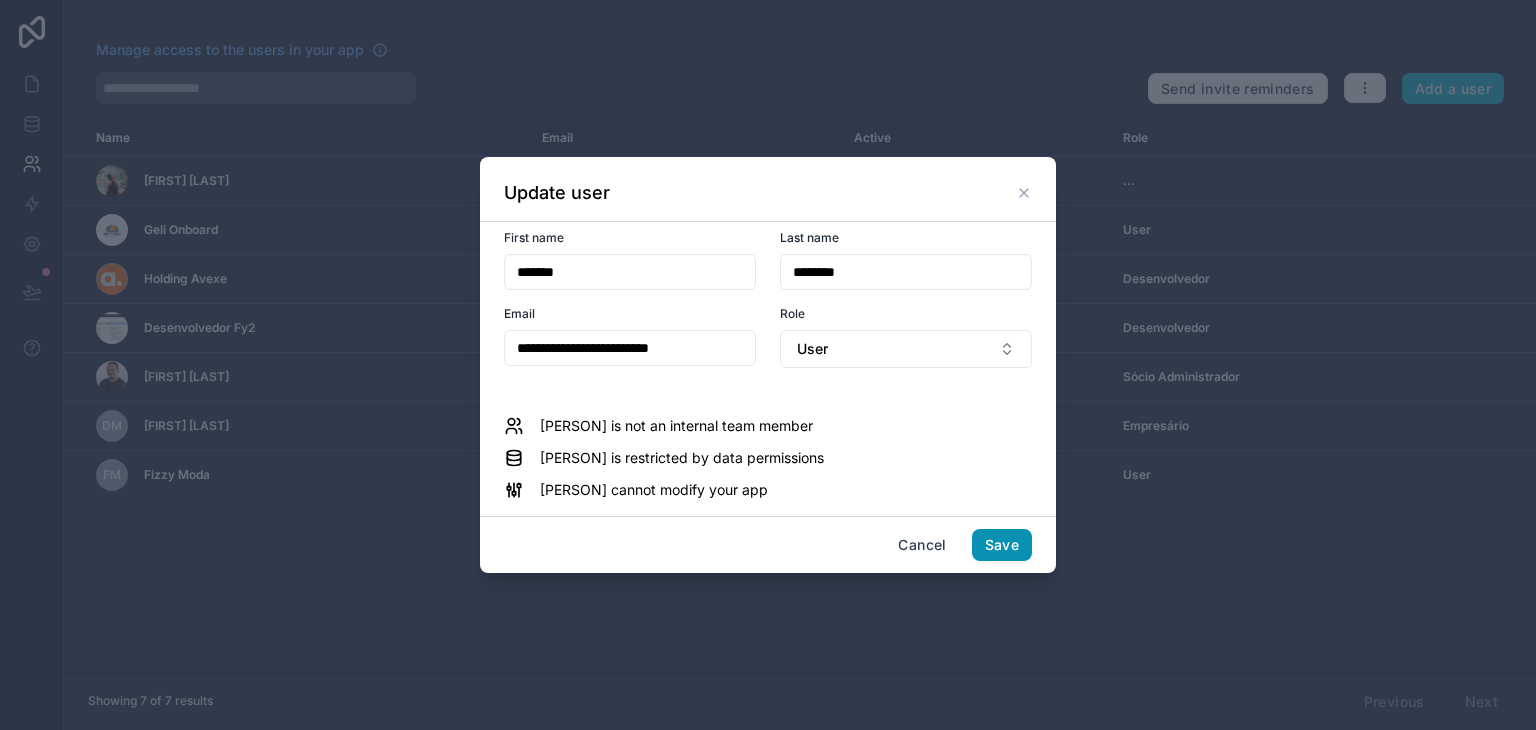 click on "Save" at bounding box center [1002, 545] 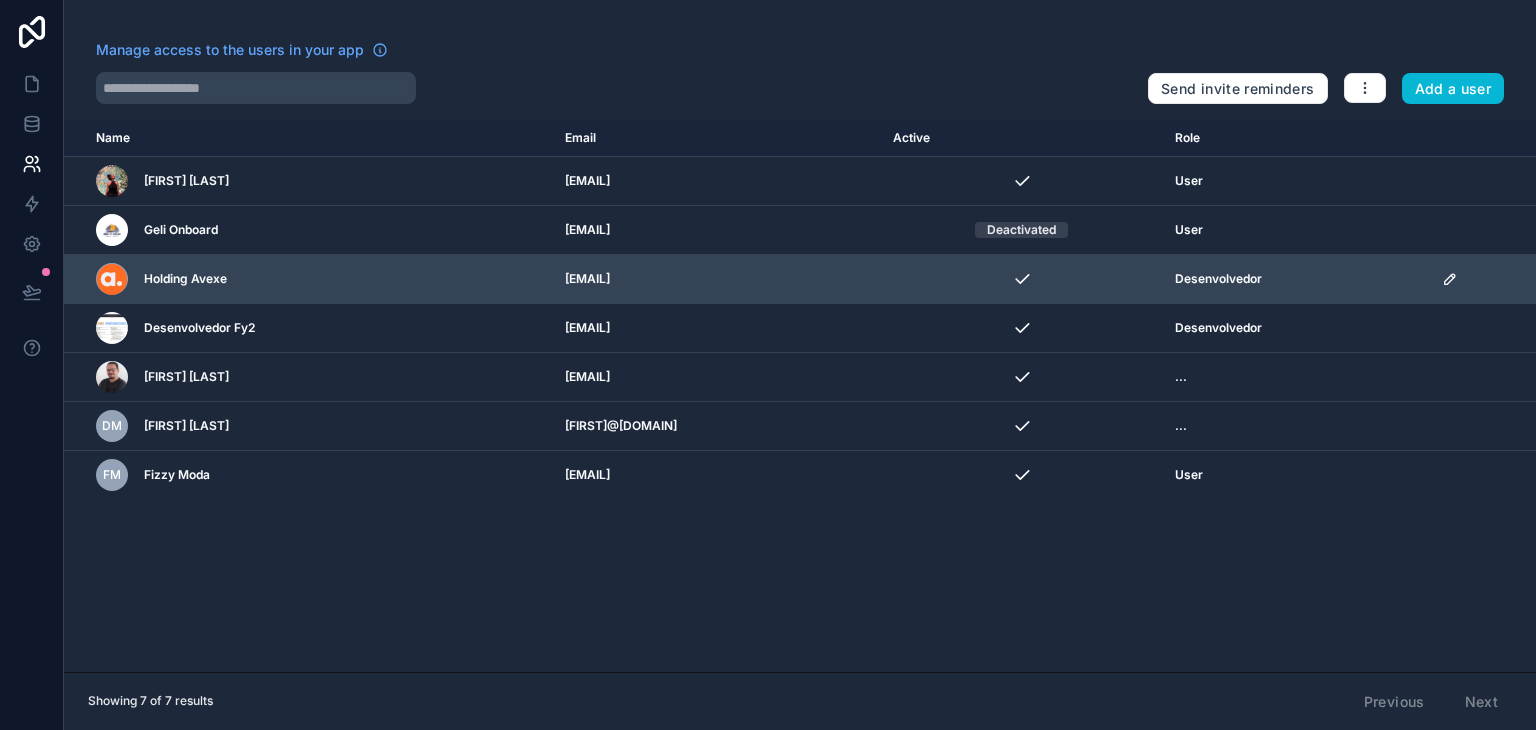 click 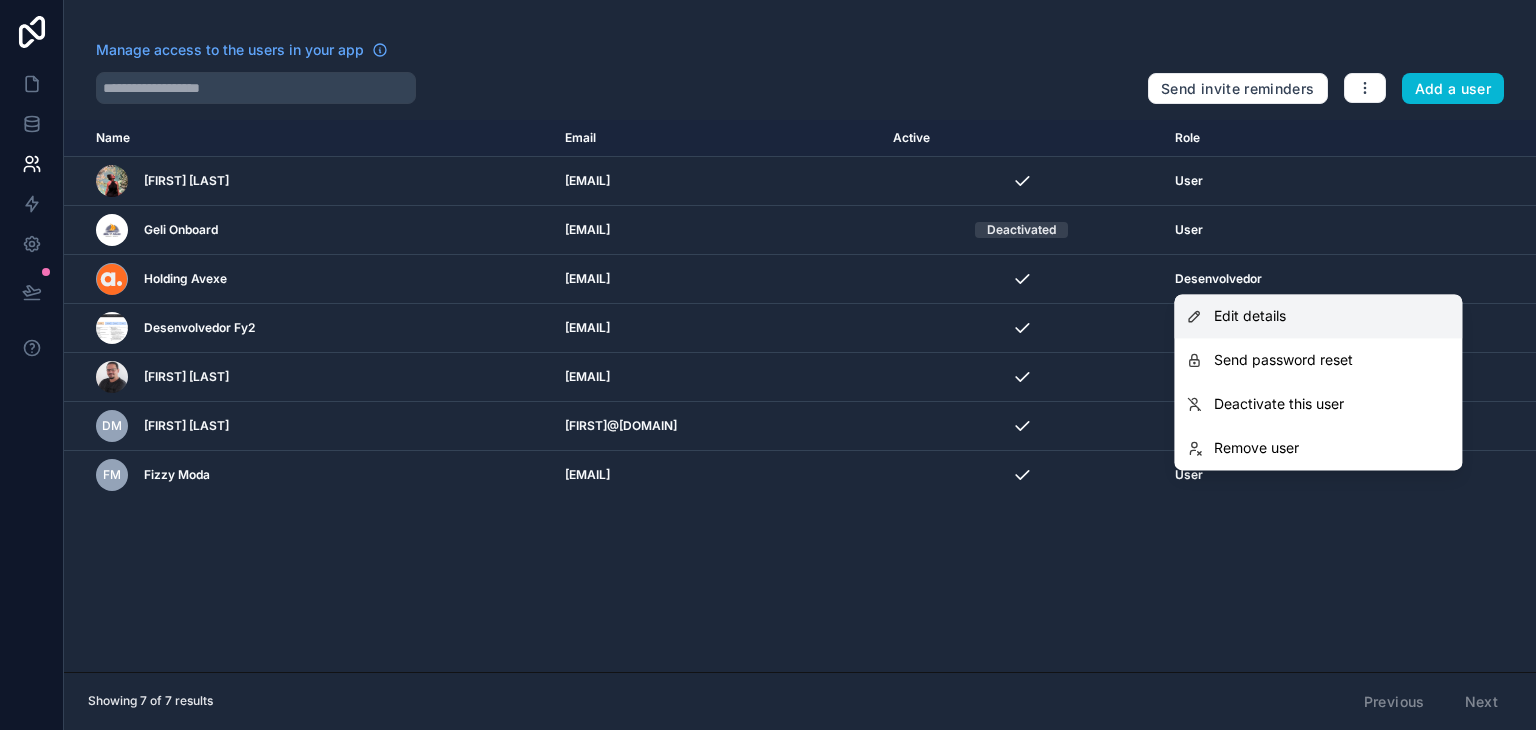 click on "Edit details" at bounding box center (1318, 316) 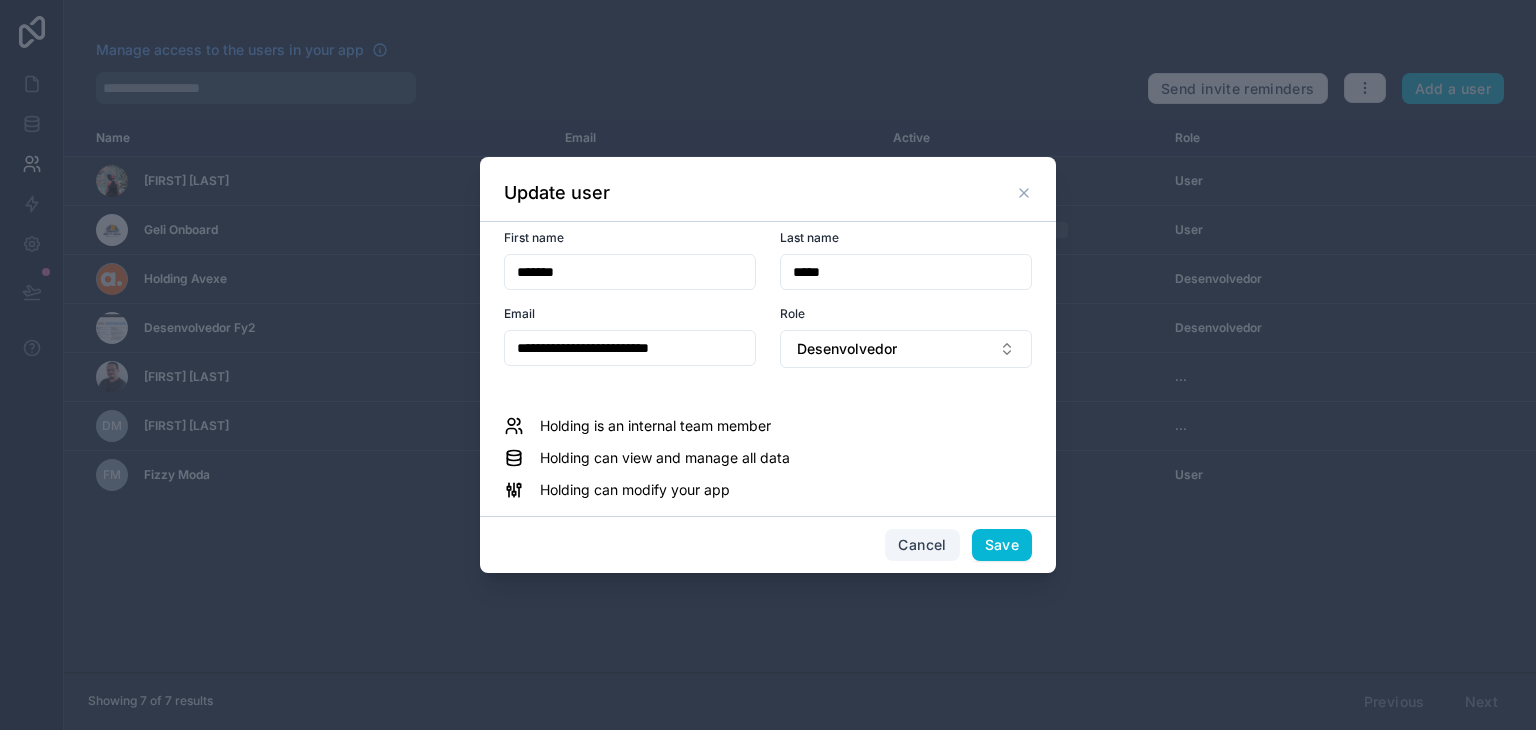 click on "Cancel" at bounding box center [922, 545] 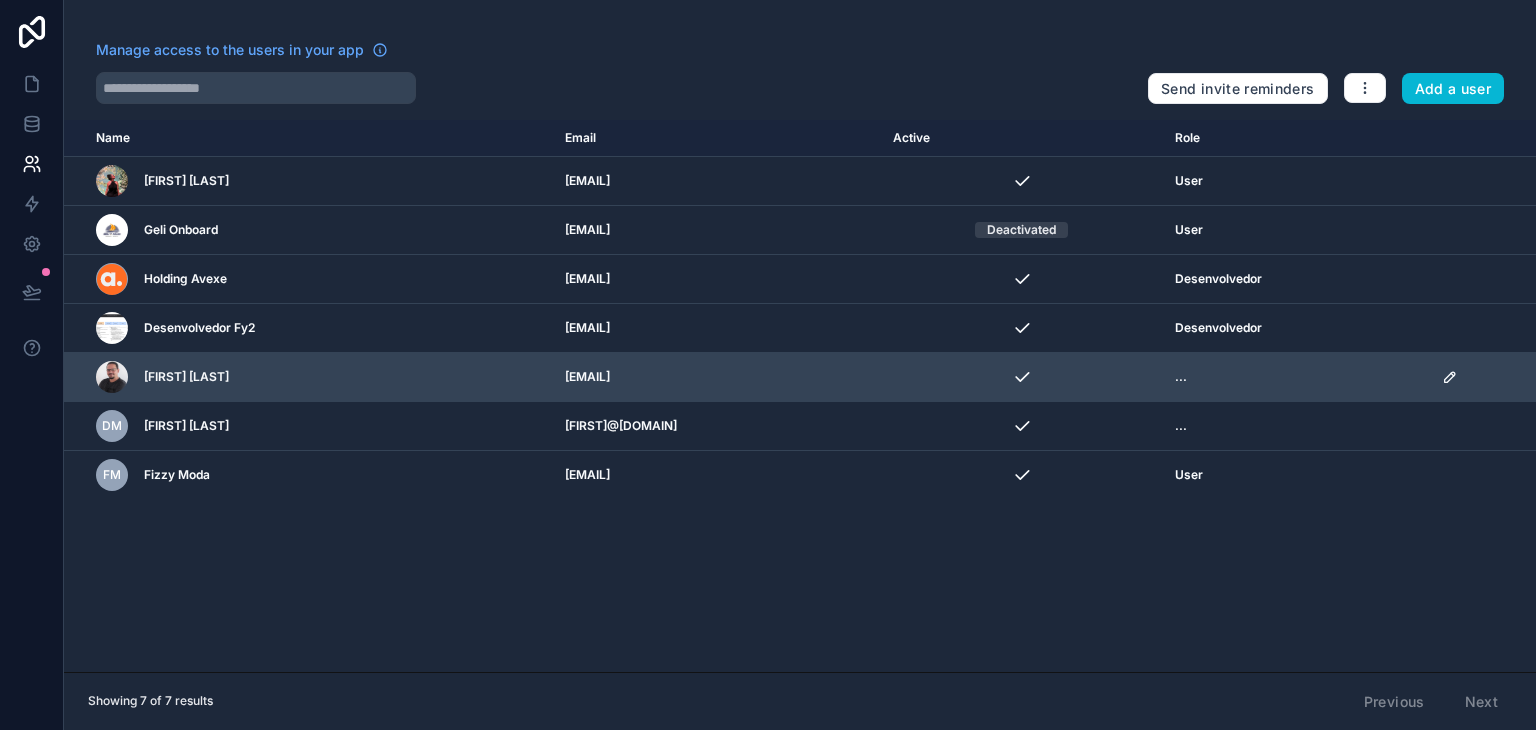 click 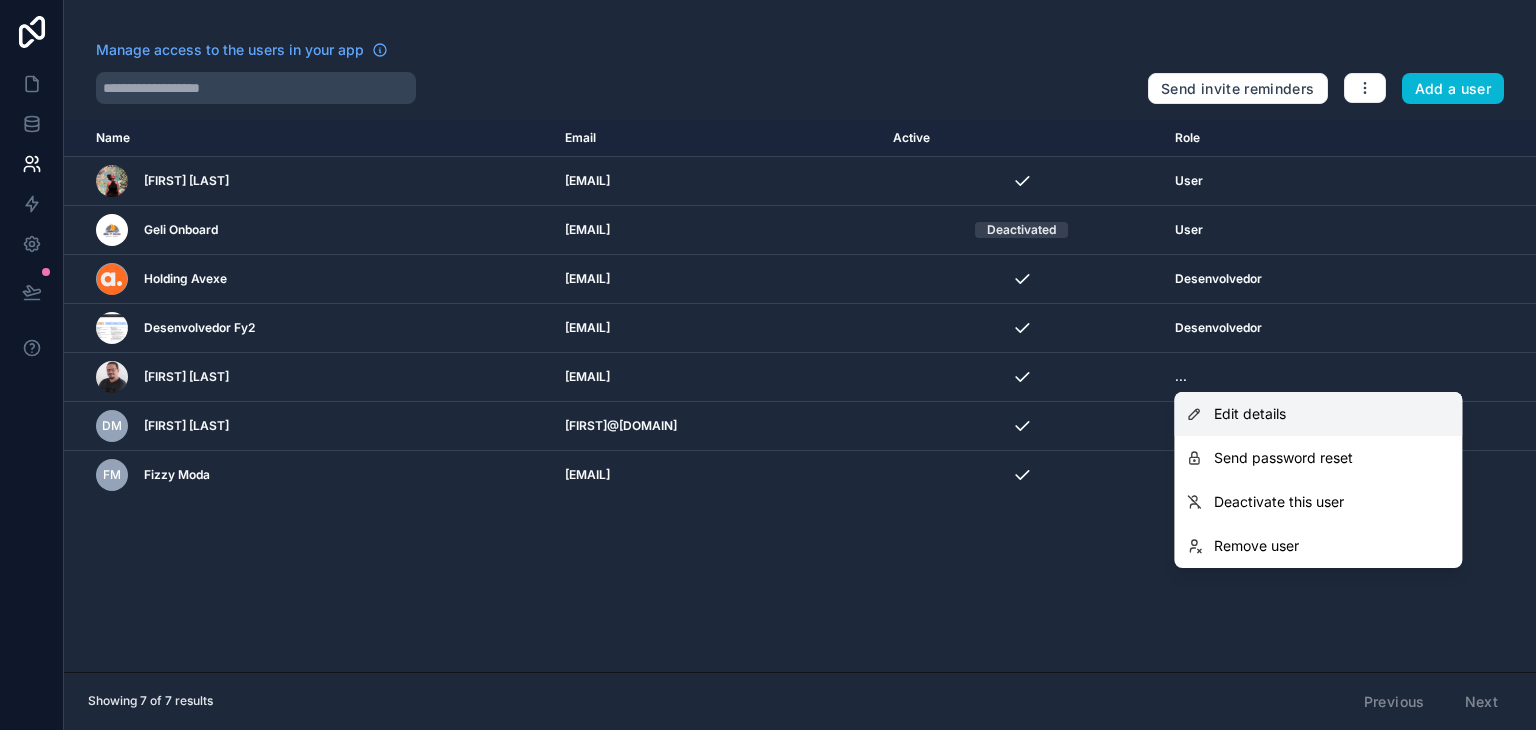 click on "Edit details" at bounding box center (1318, 414) 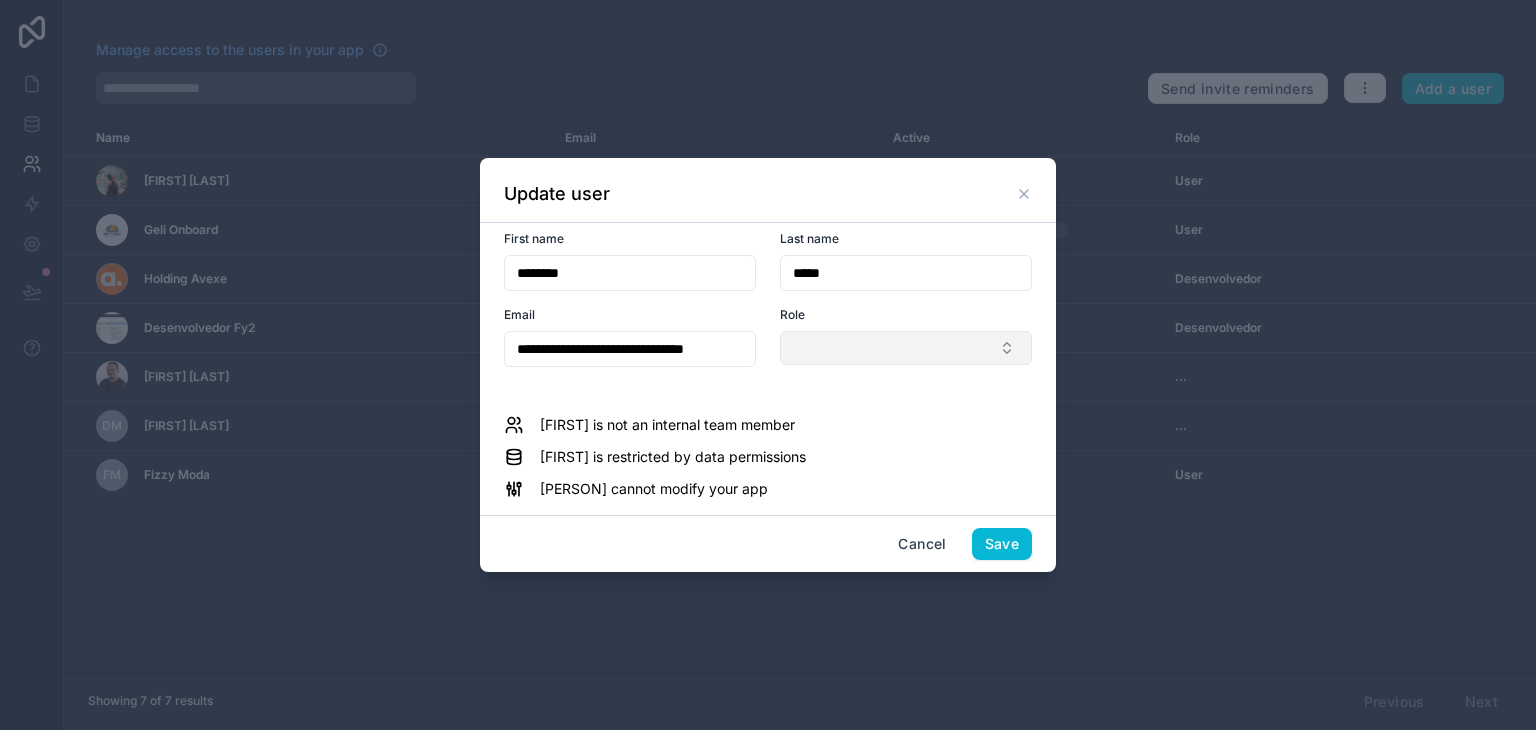click at bounding box center [906, 348] 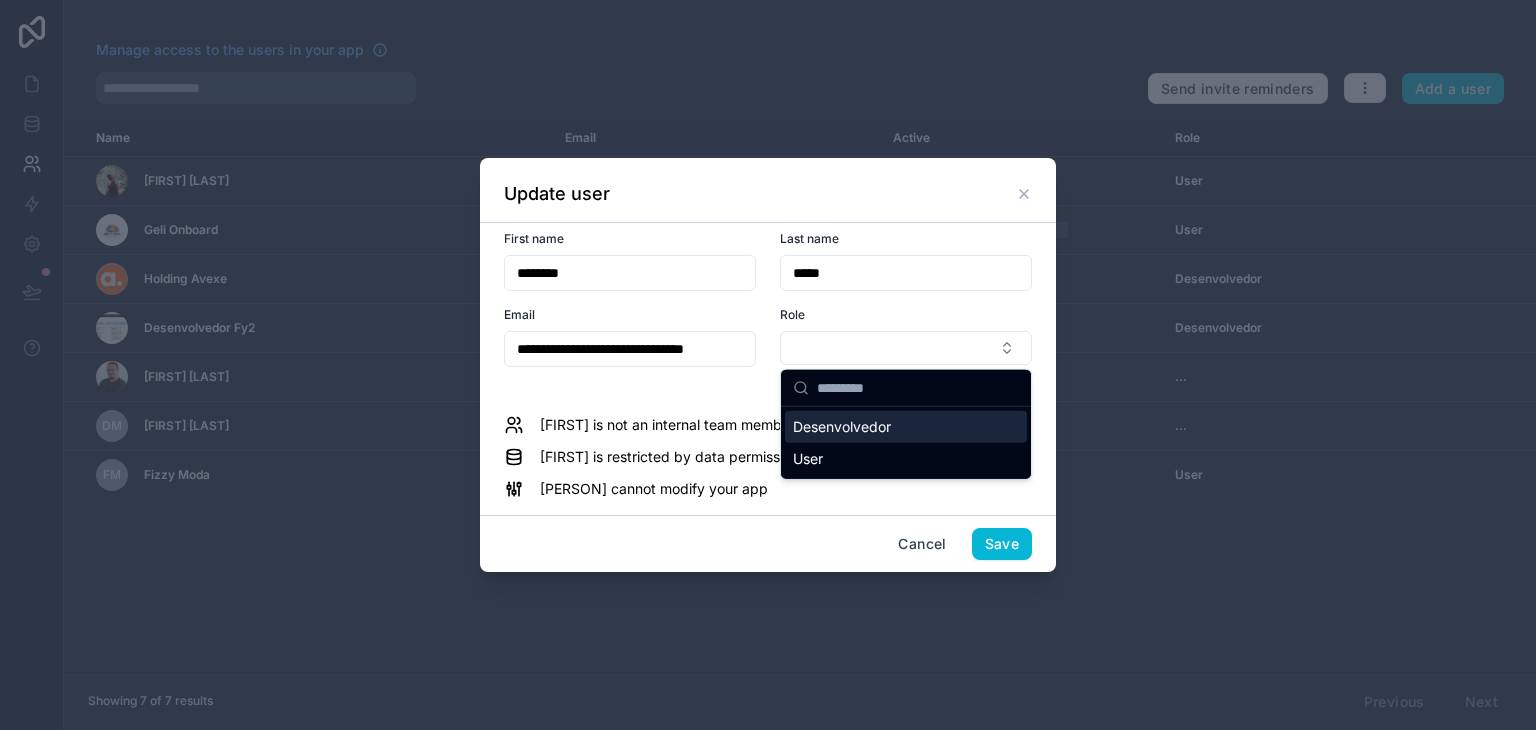 click on "User" at bounding box center [906, 459] 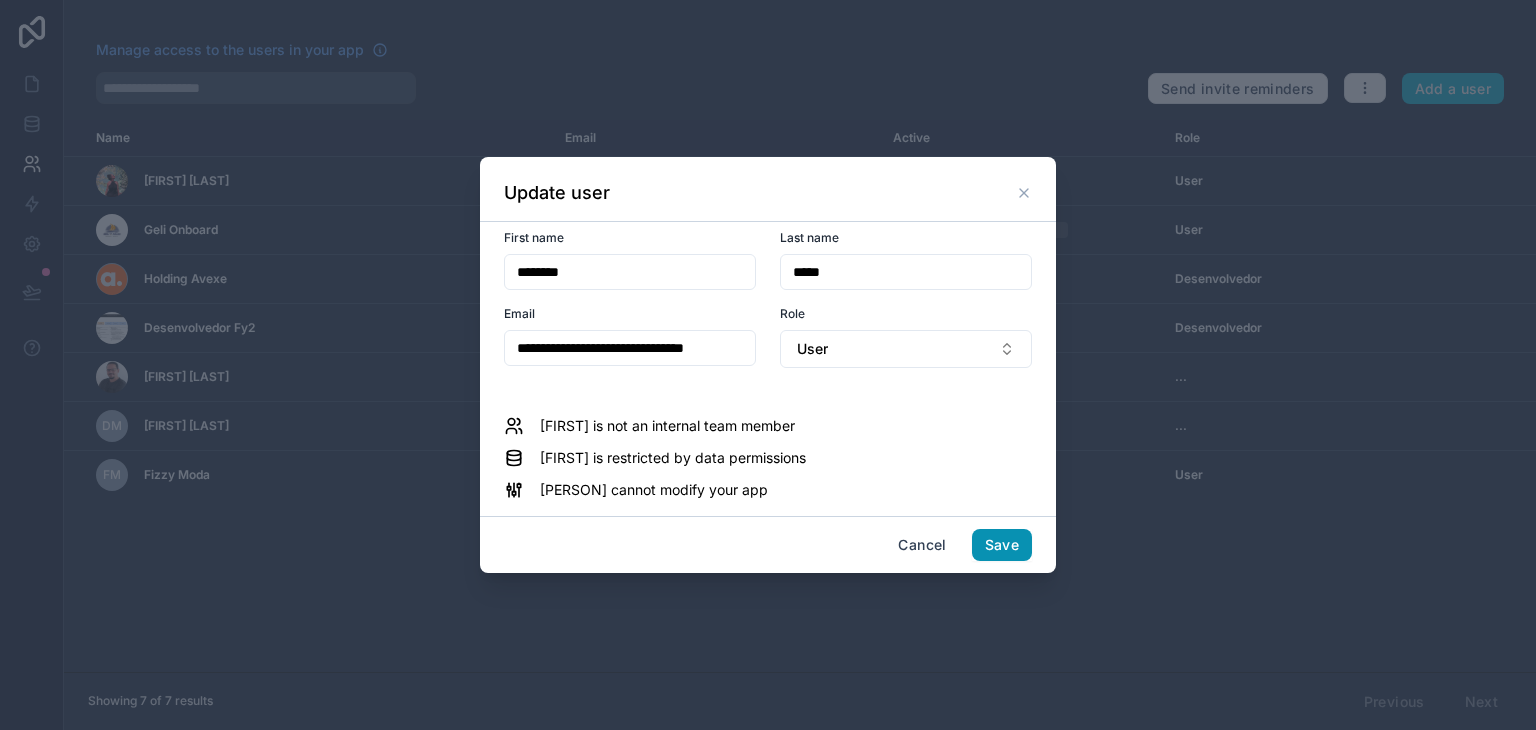 click on "Save" at bounding box center (1002, 545) 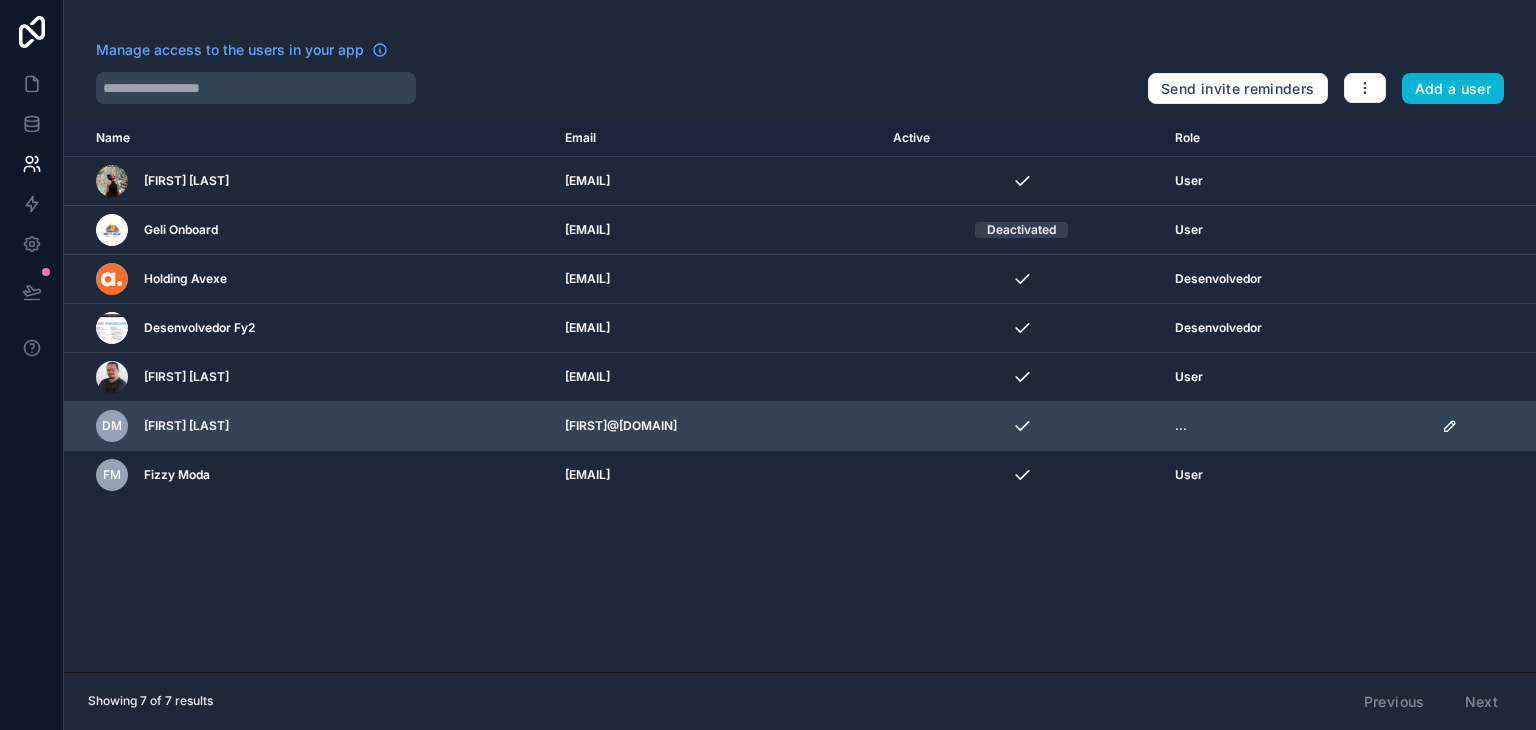 click 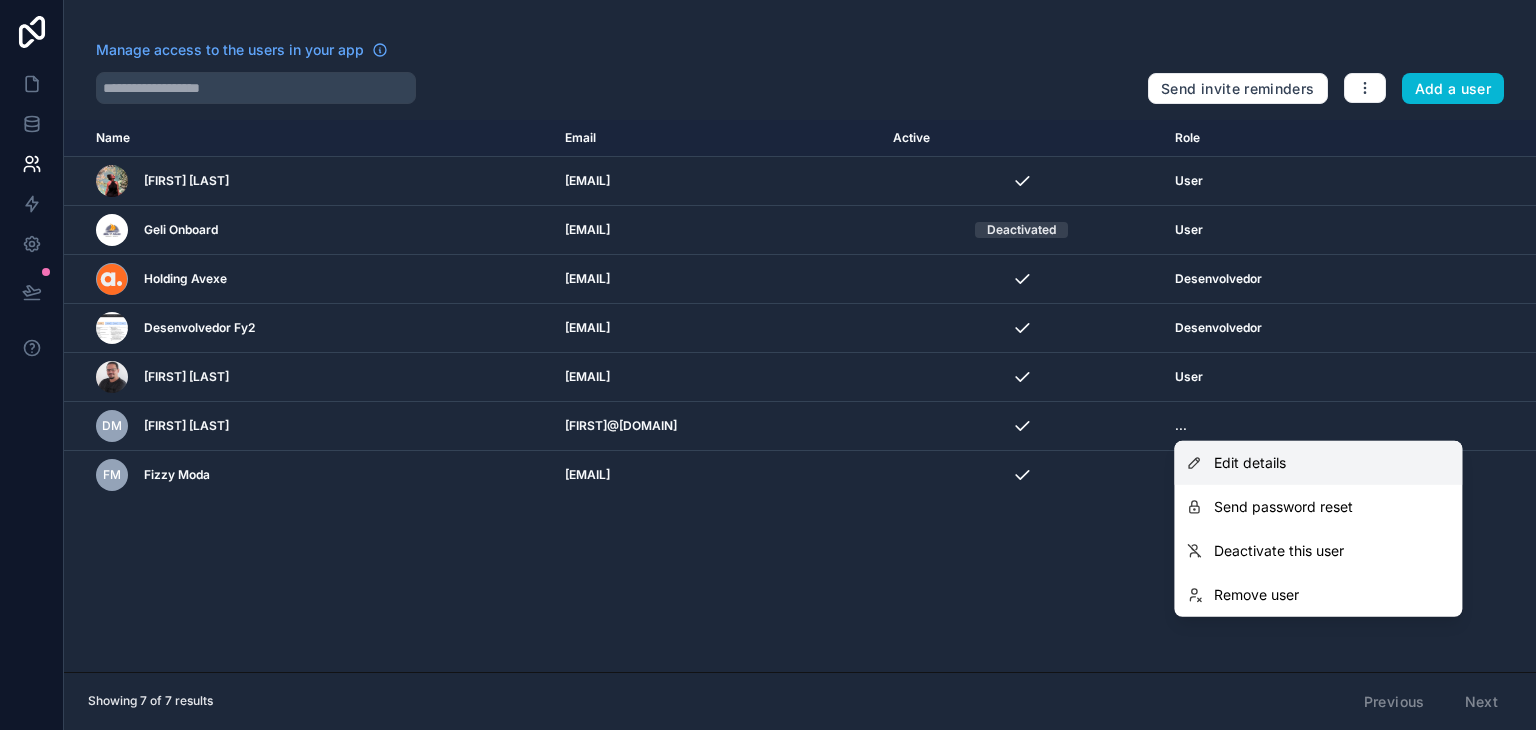 click on "Edit details" at bounding box center [1318, 463] 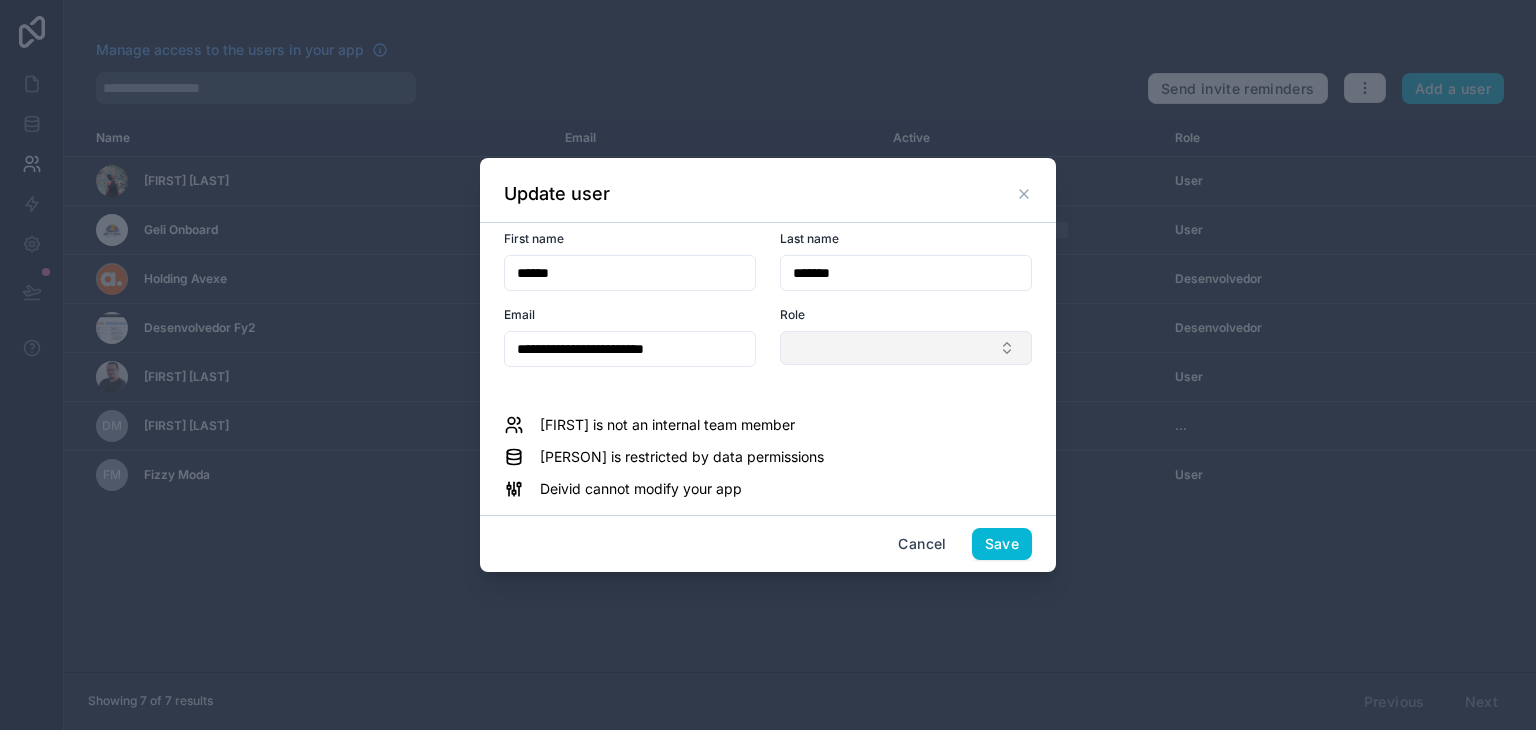 click at bounding box center [906, 348] 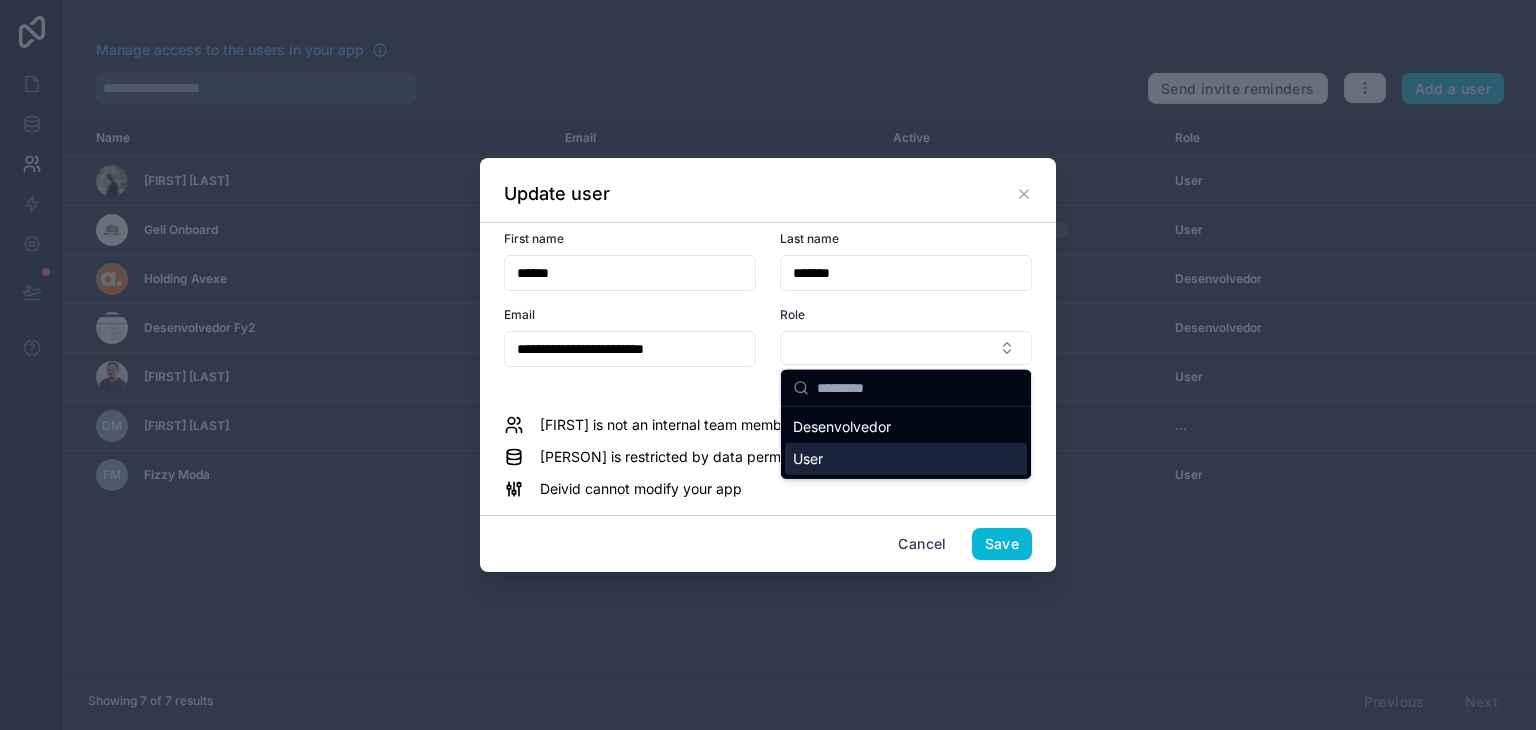 click on "Desenvolvedor User" at bounding box center (906, 424) 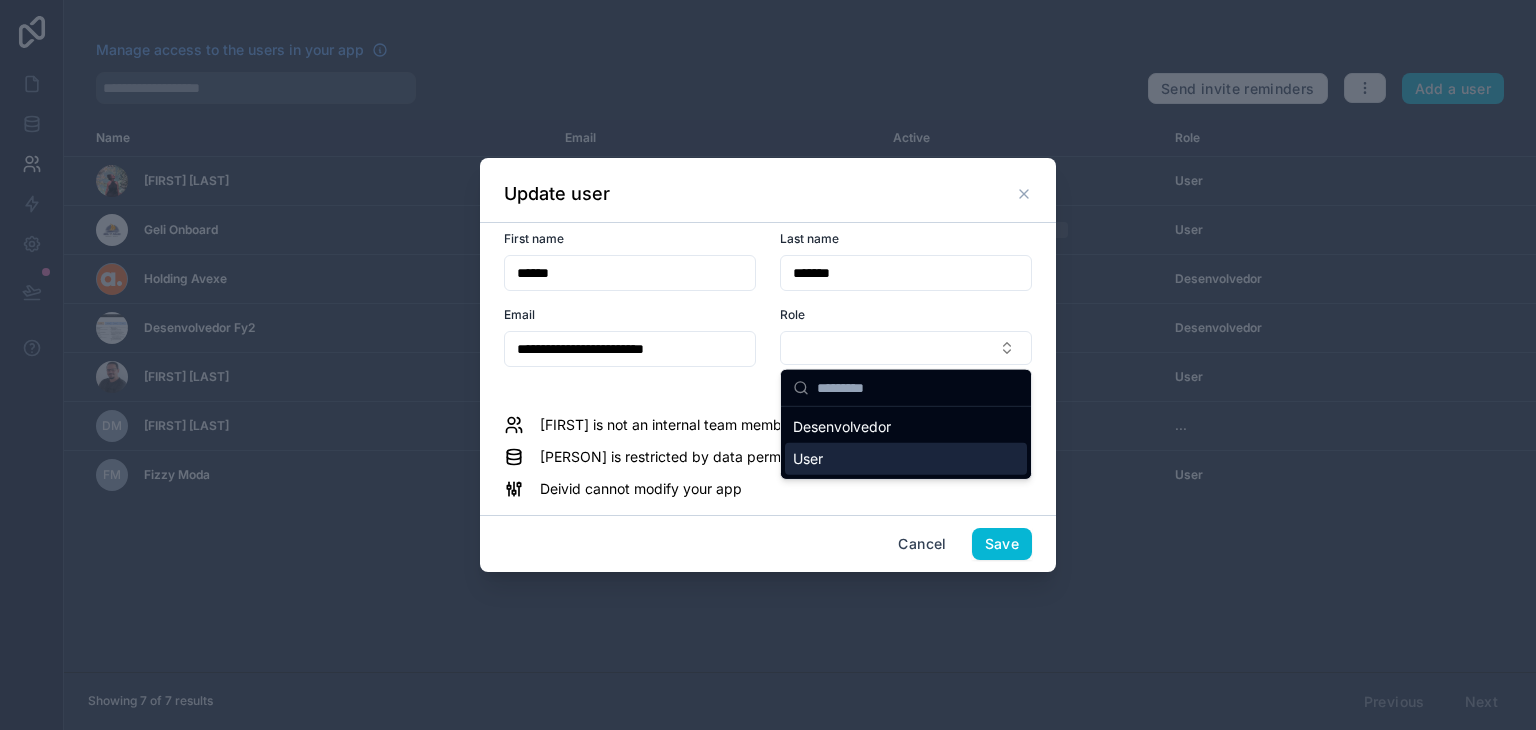 click on "User" at bounding box center (906, 459) 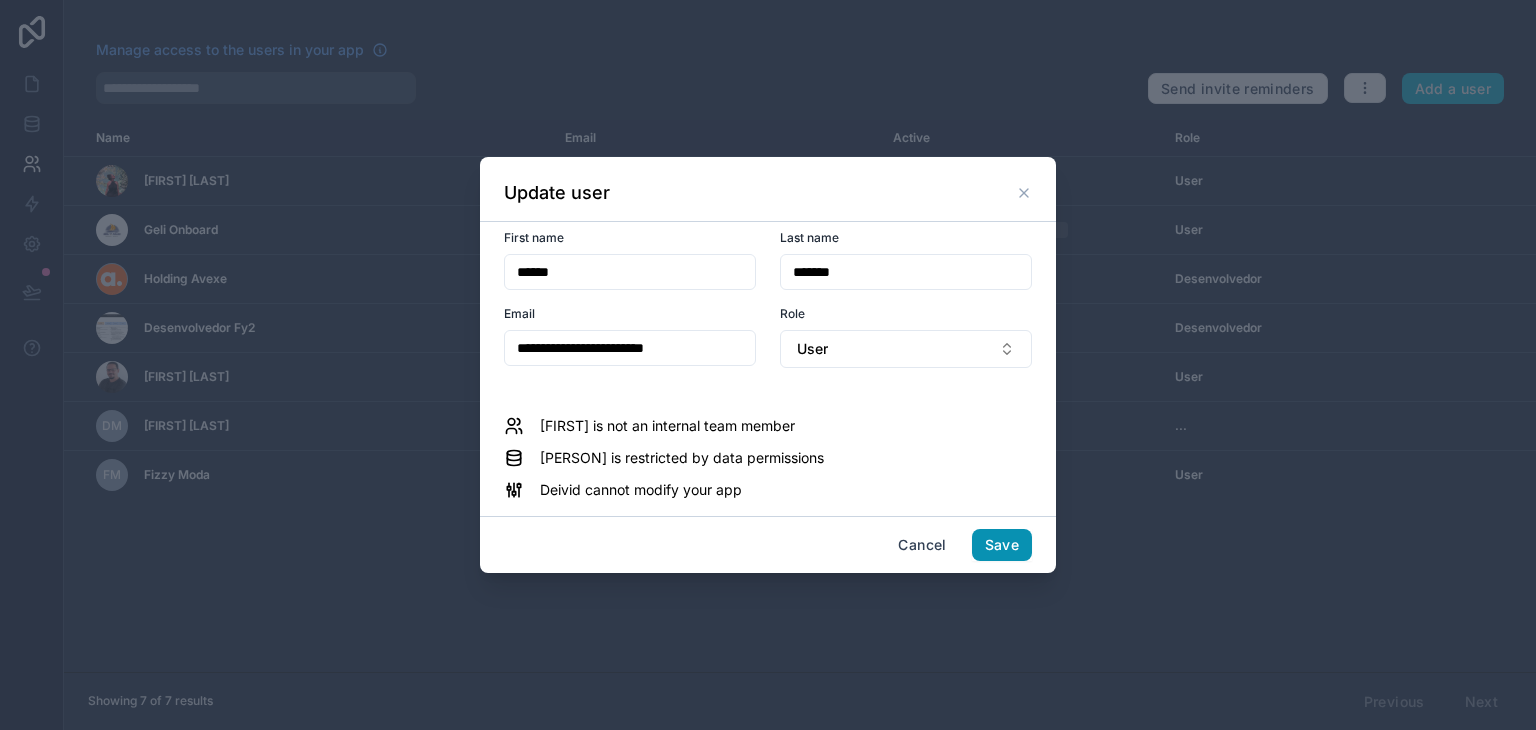 click on "Save" at bounding box center [1002, 545] 